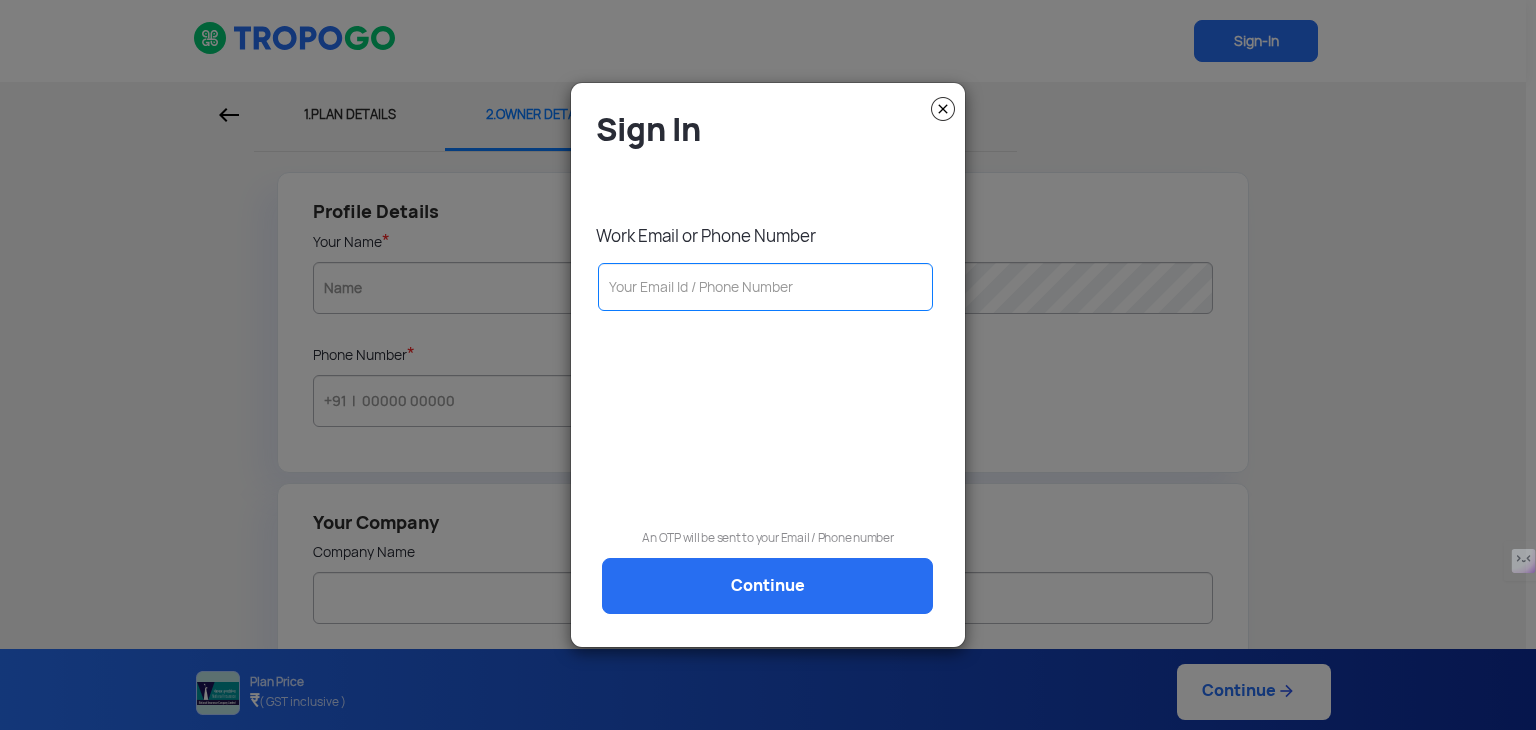 scroll, scrollTop: 0, scrollLeft: 0, axis: both 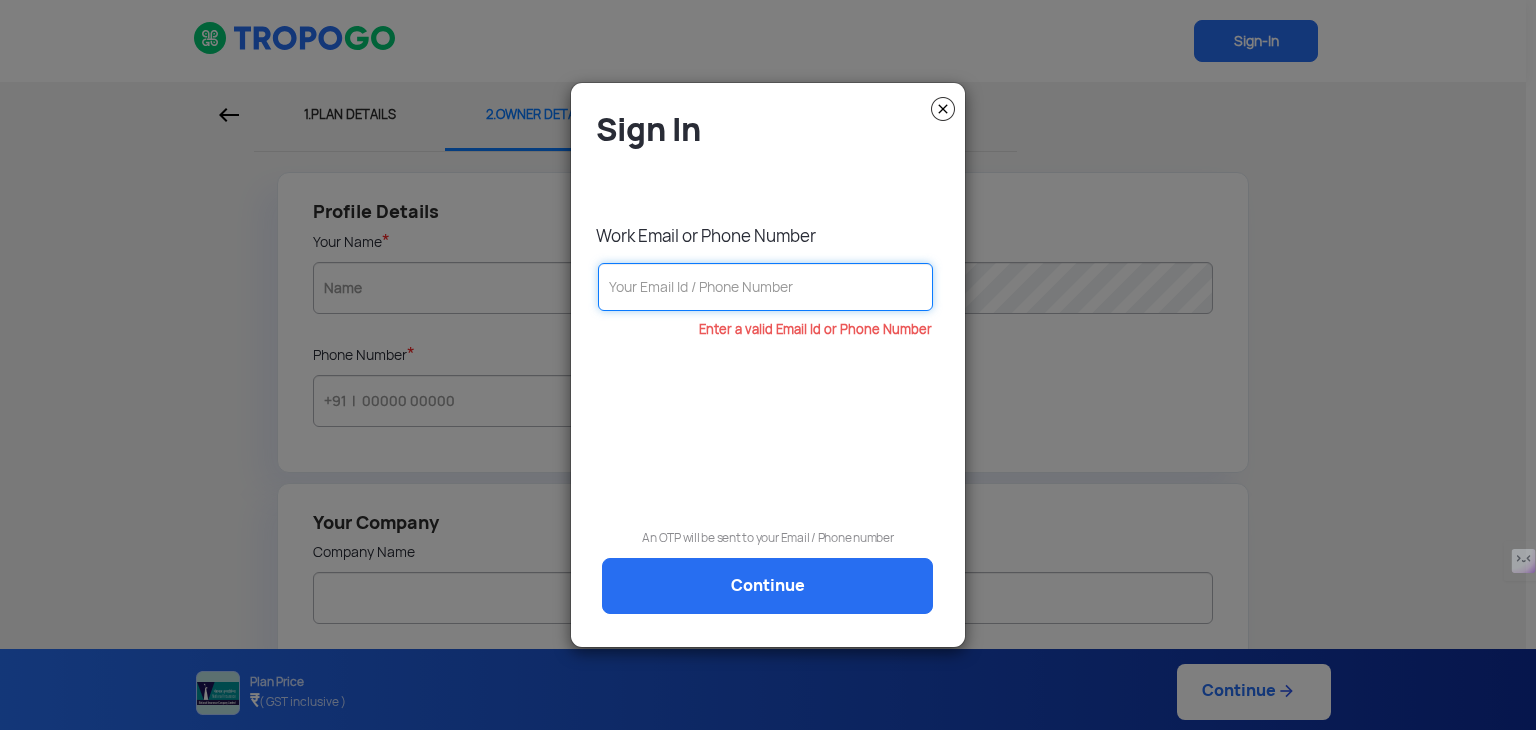 paste on "[EMAIL_ADDRESS][DOMAIN_NAME]" 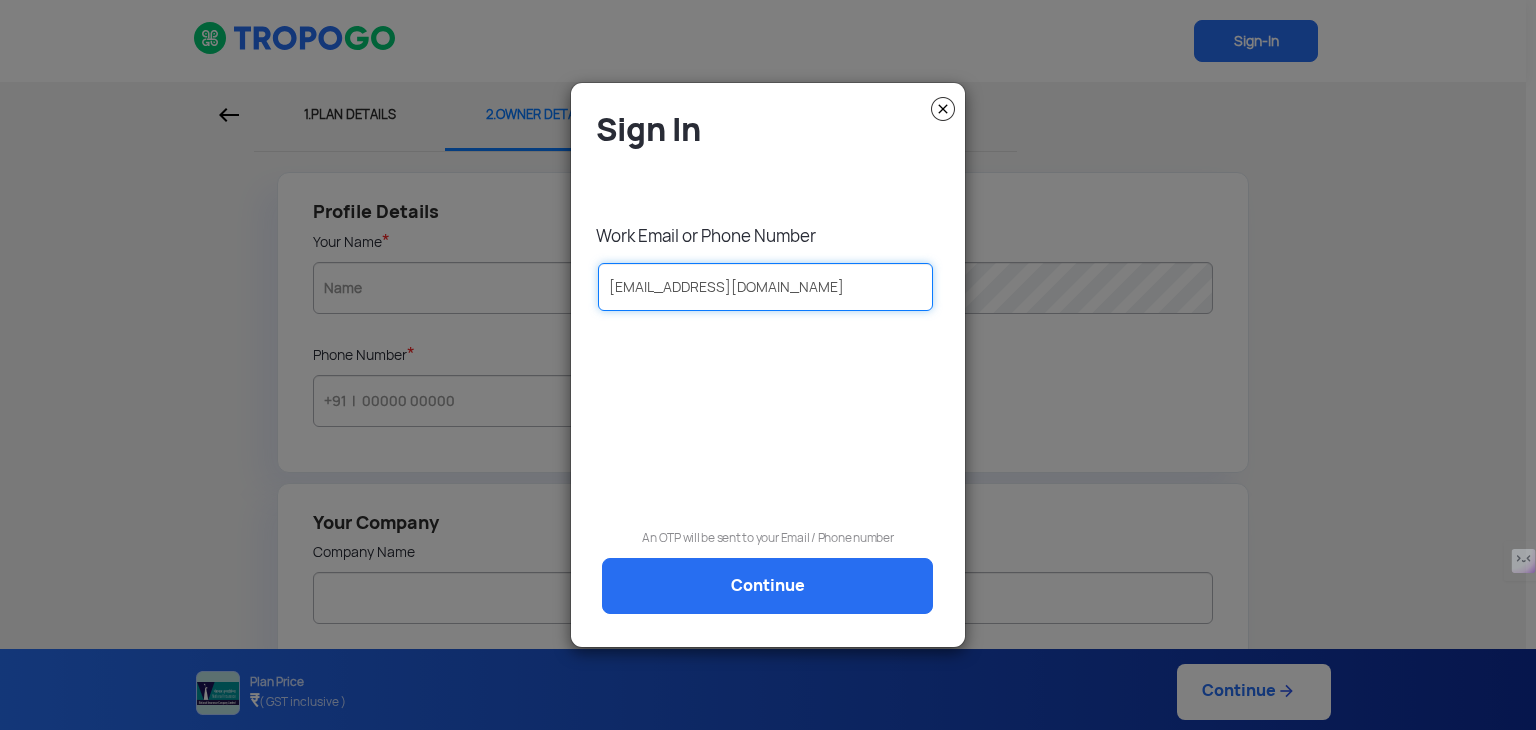 type on "[EMAIL_ADDRESS][DOMAIN_NAME]" 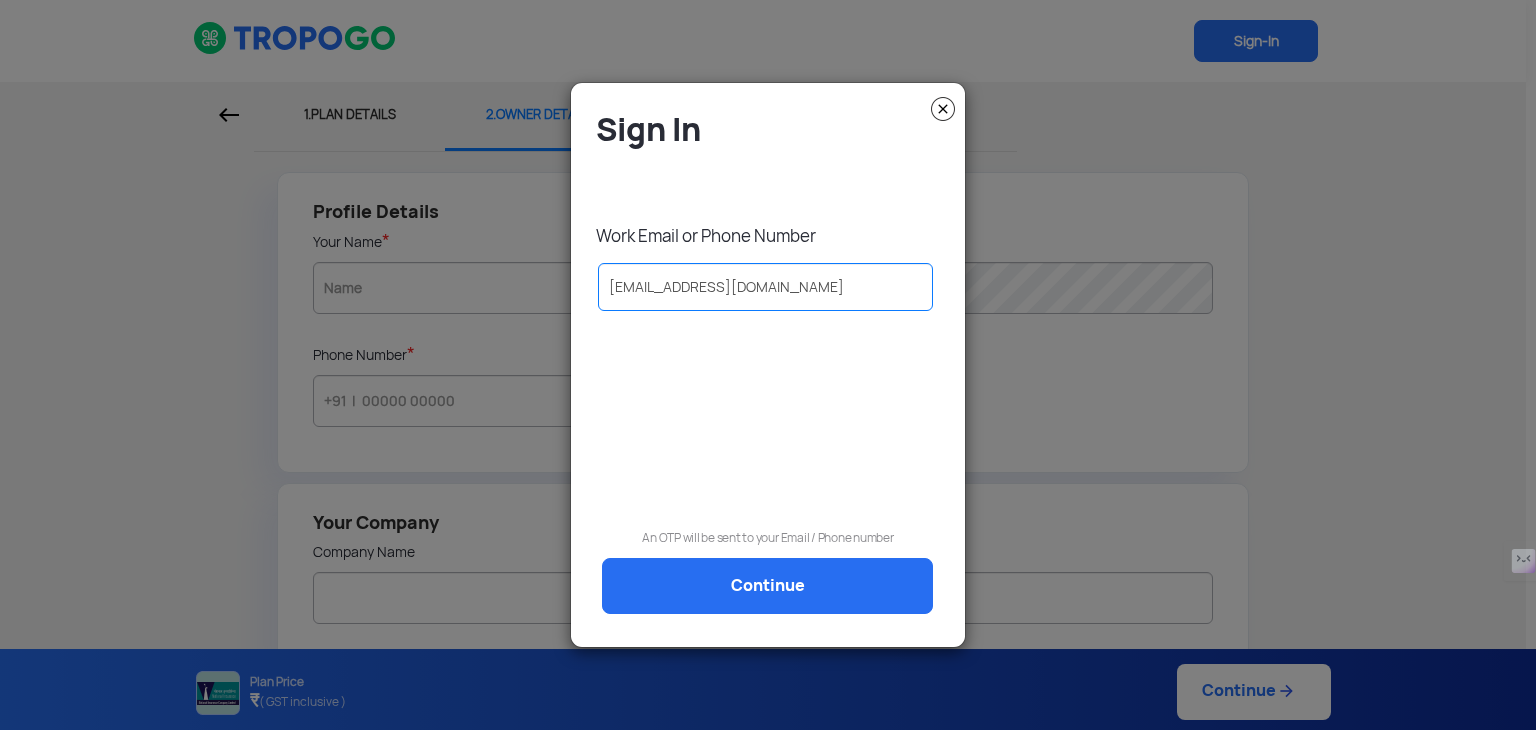 click on "Continue" 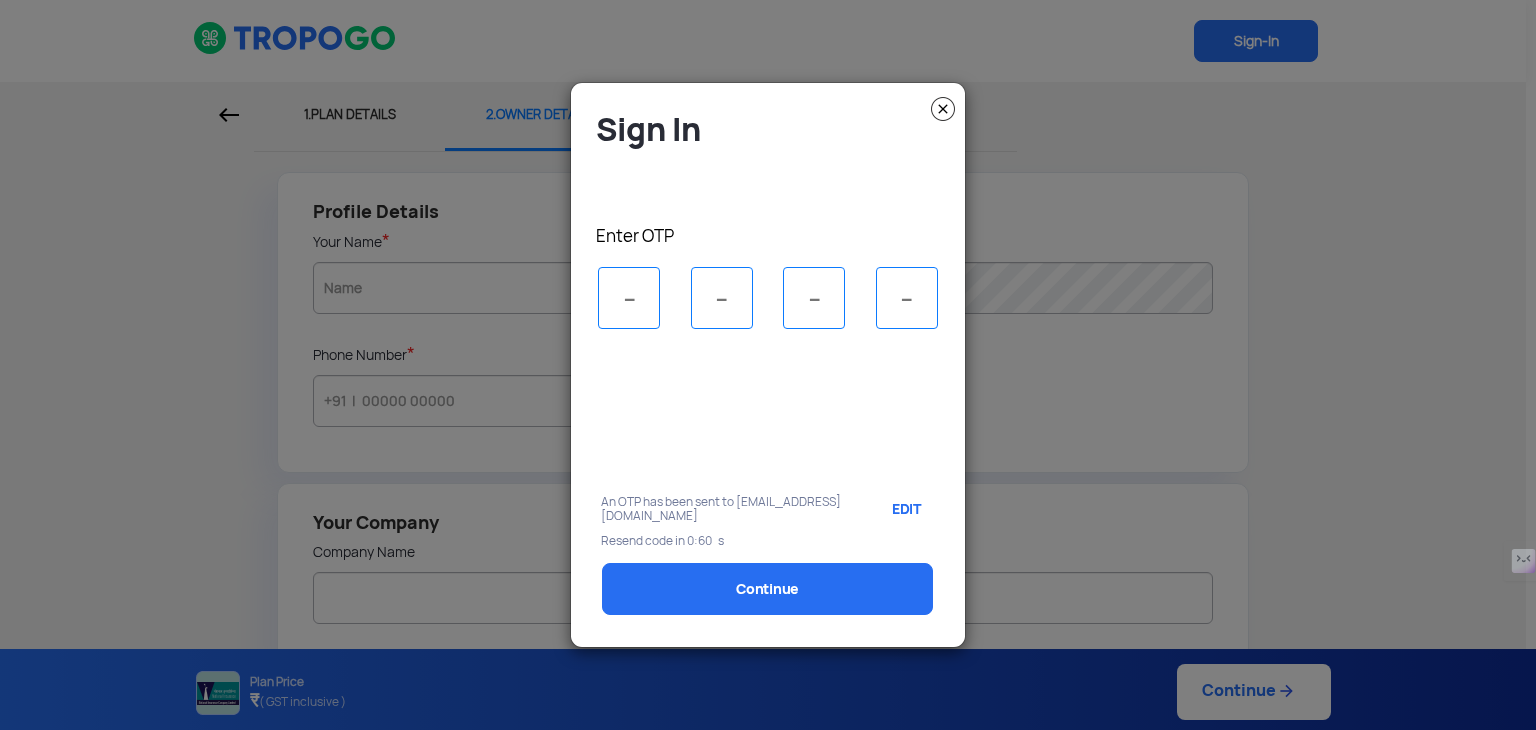 scroll, scrollTop: 0, scrollLeft: 0, axis: both 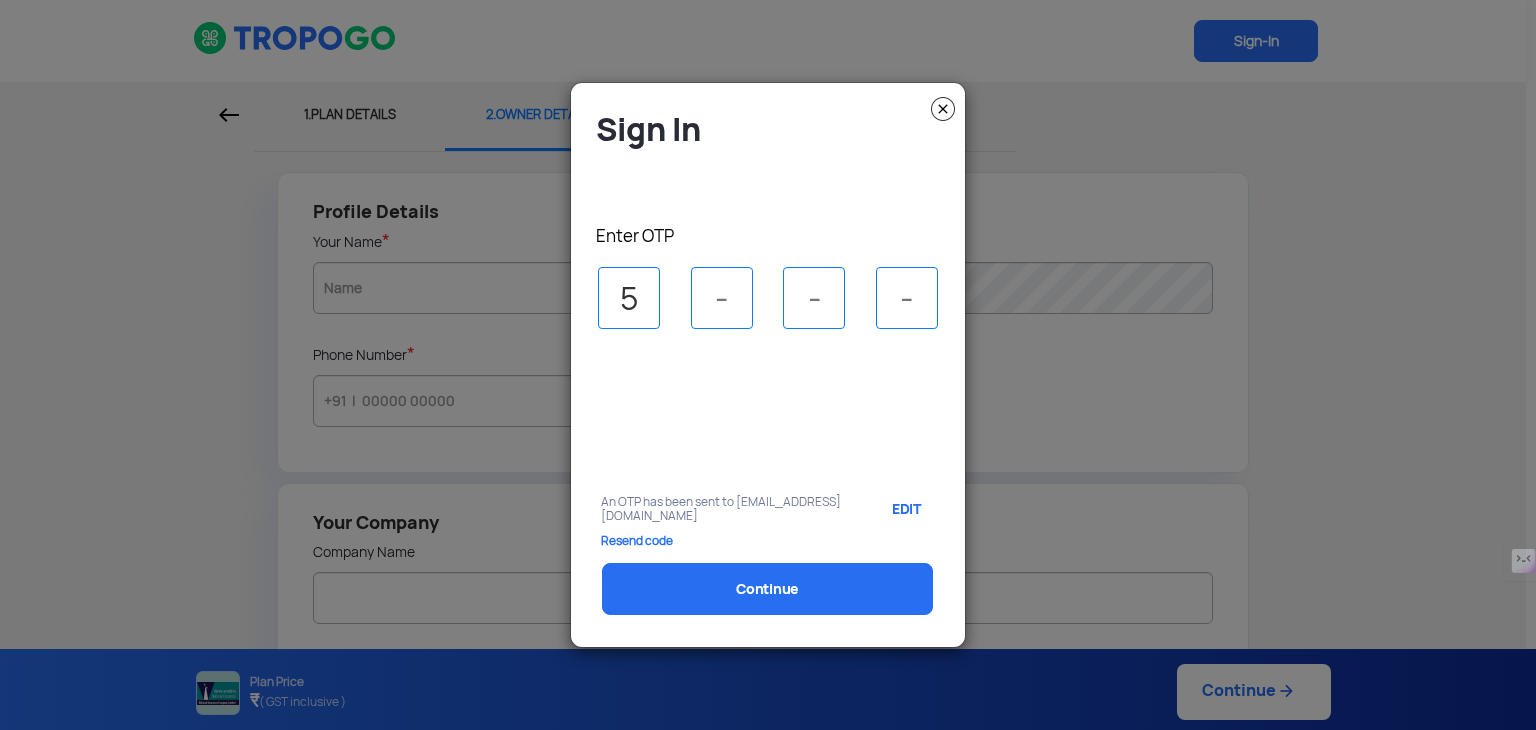 type on "5" 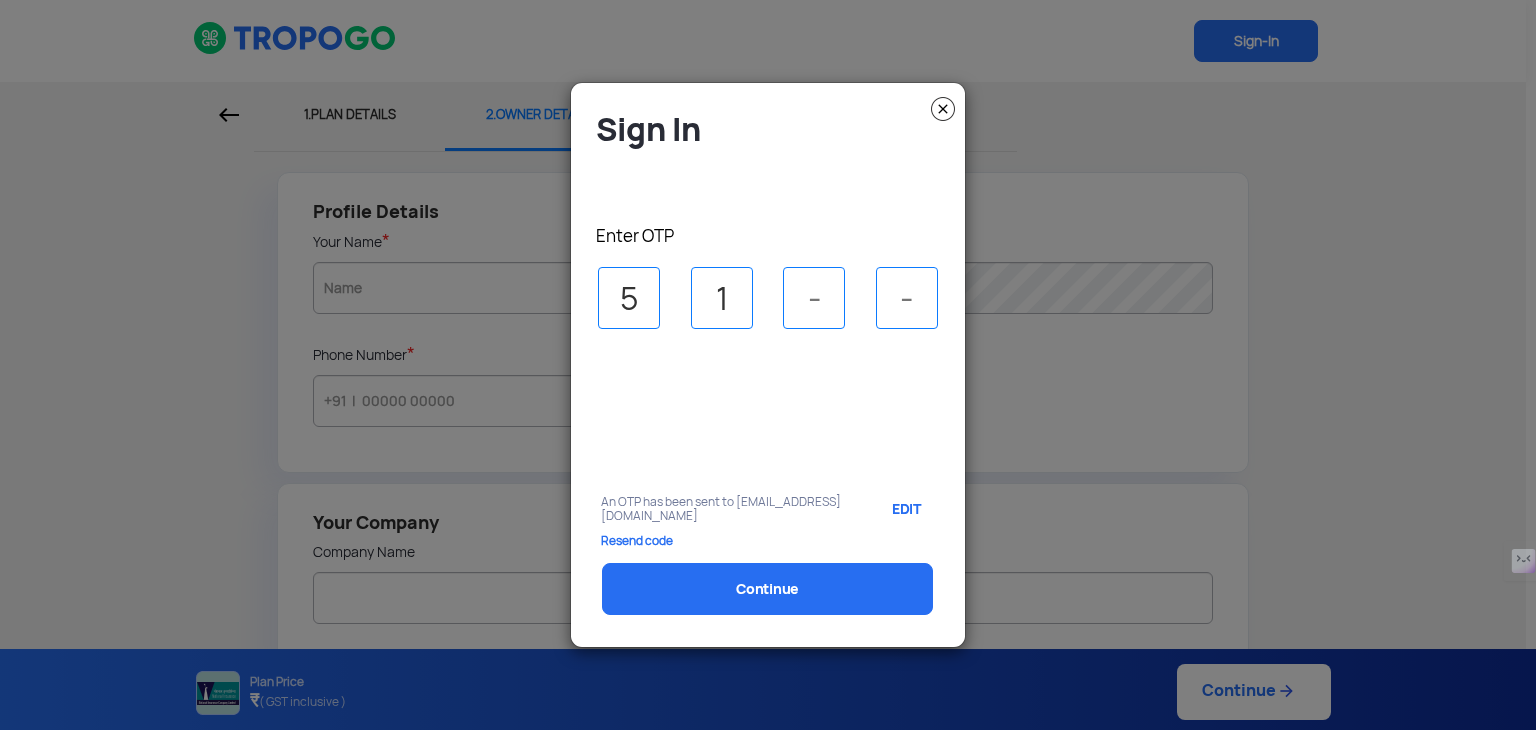 type on "1" 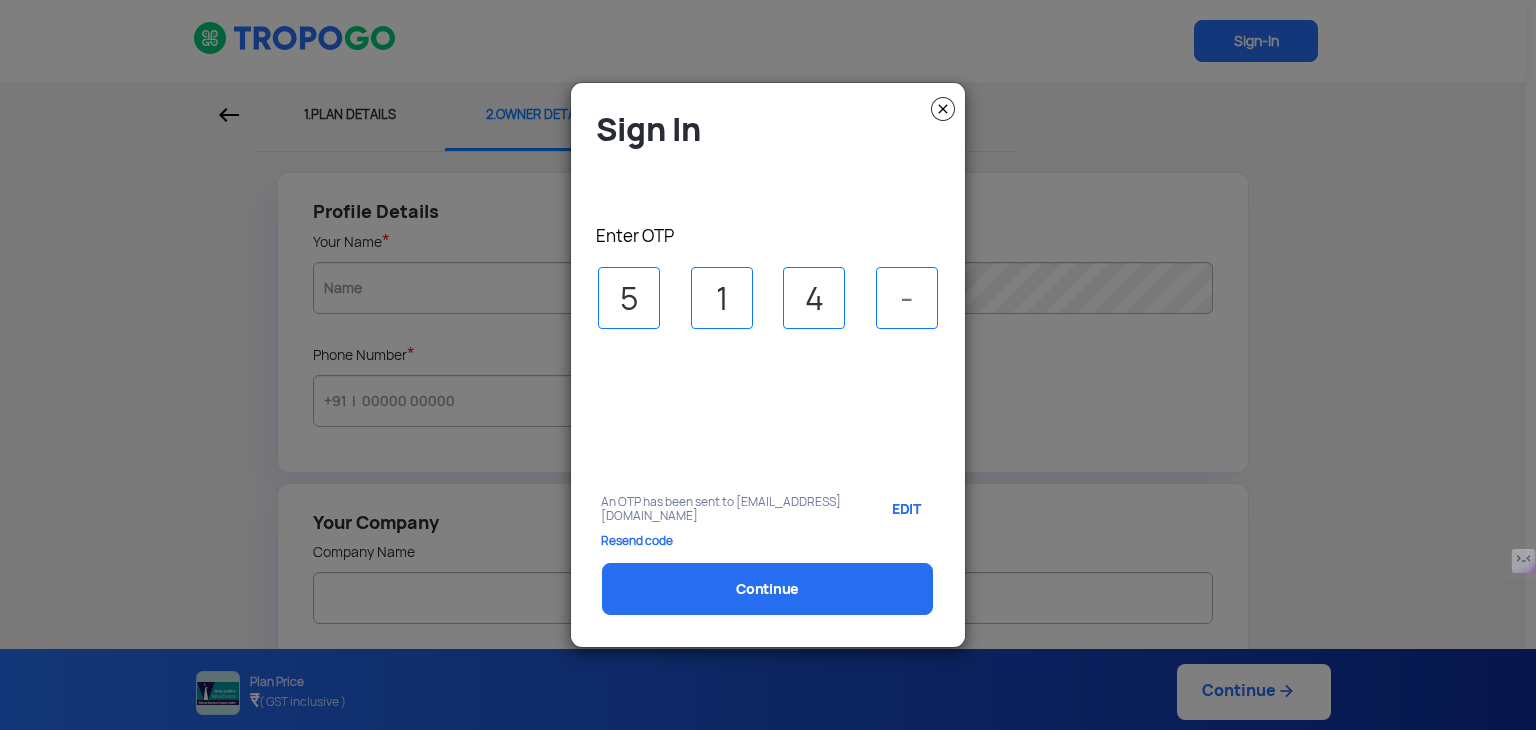 type on "4" 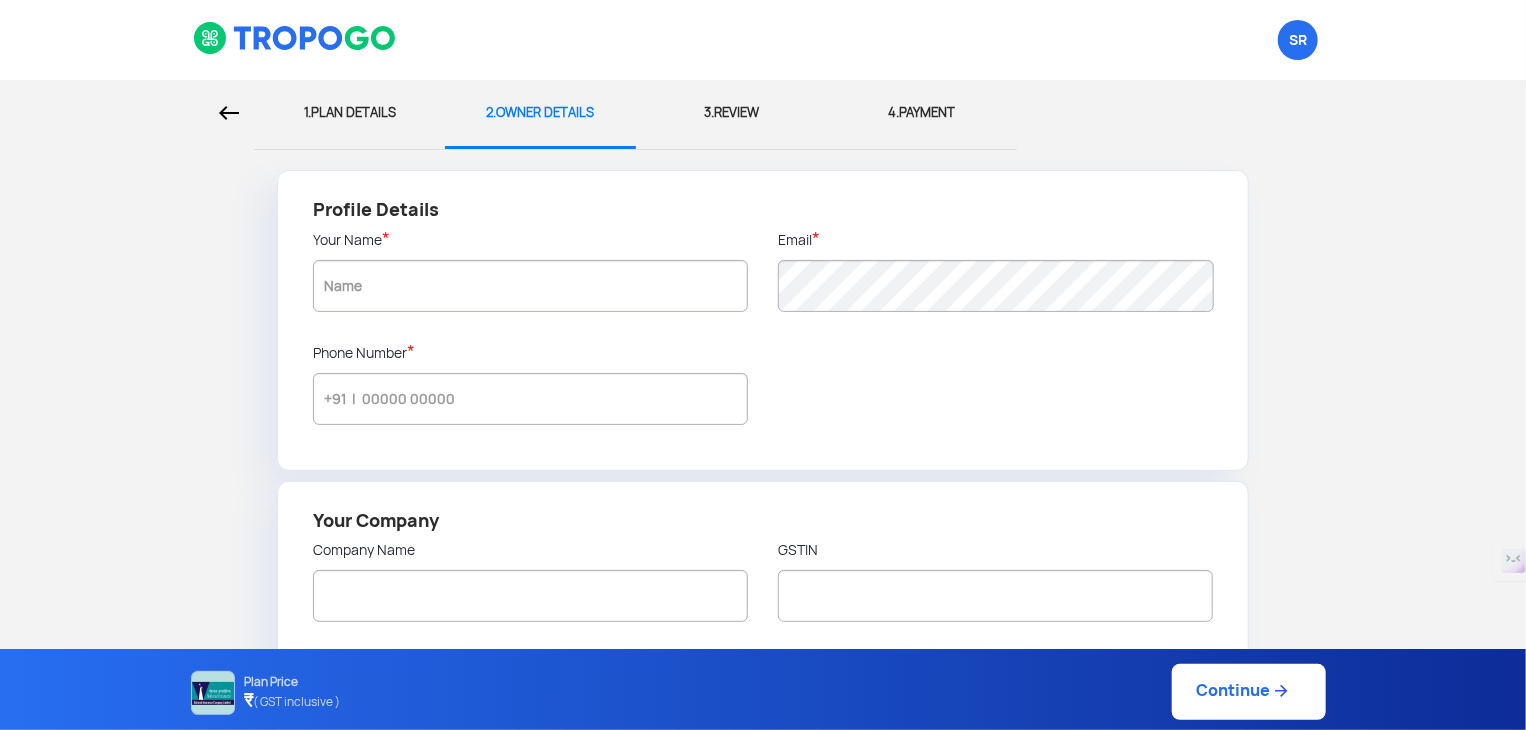 click on "1.  PLAN DETAILS" 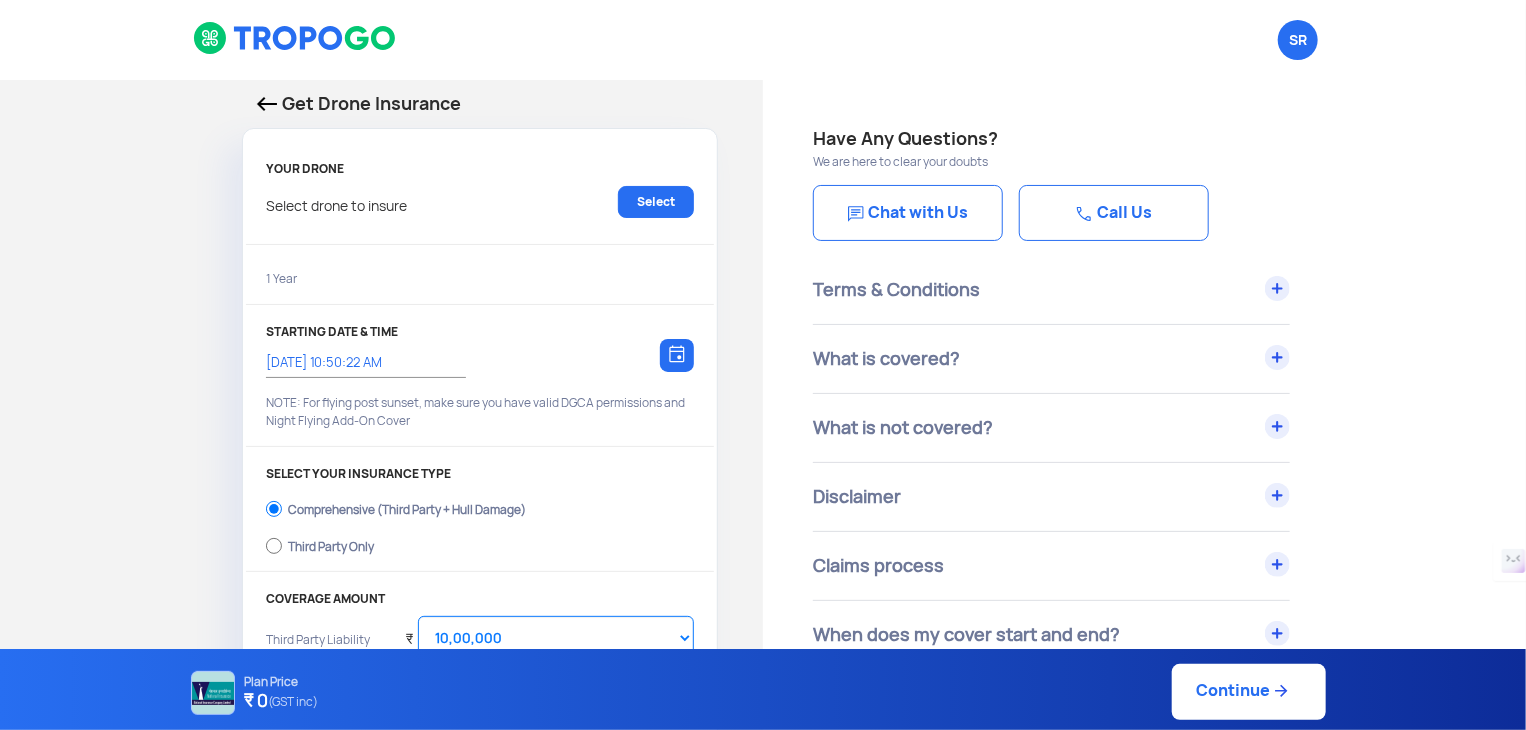 type on "[DATE] 11:00:00 AM" 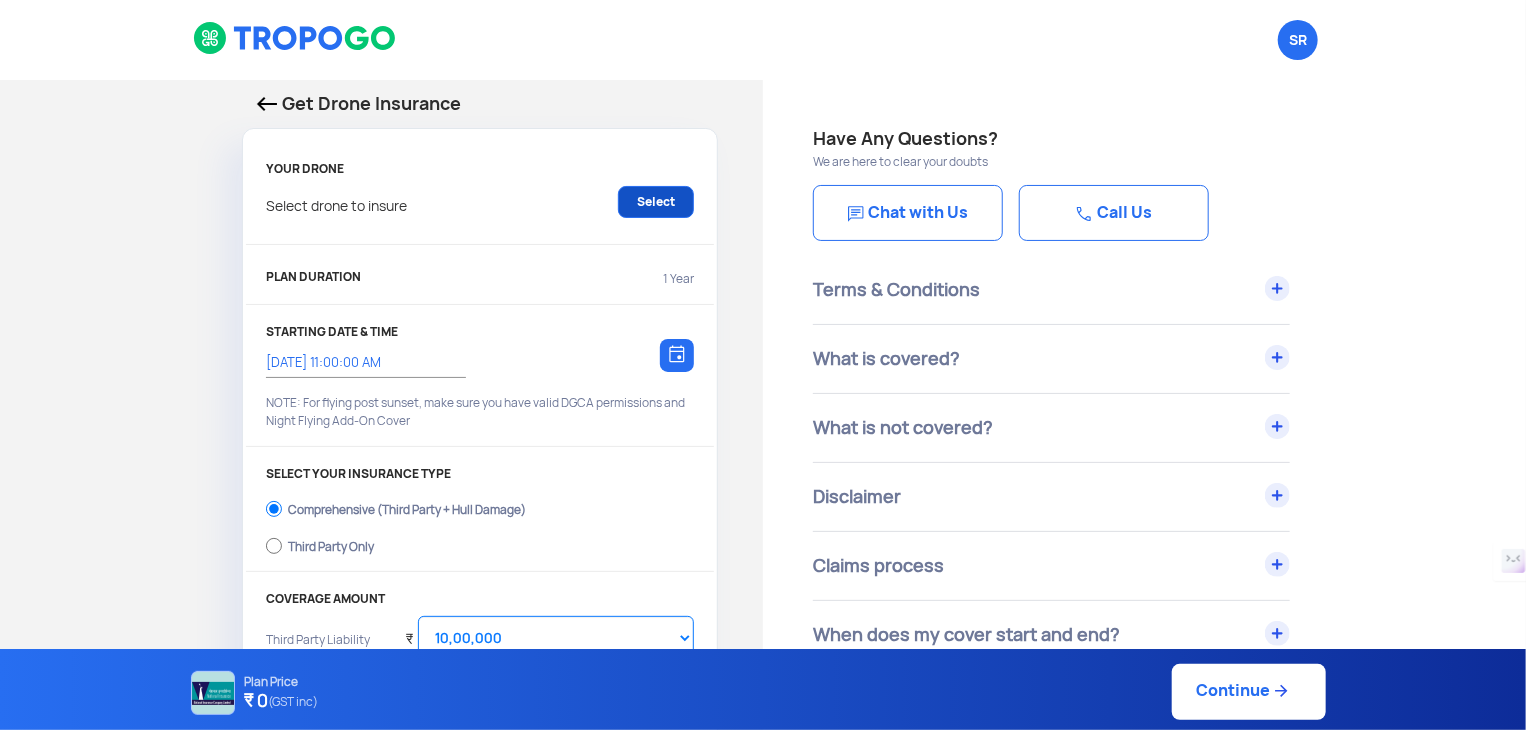 click on "Select" 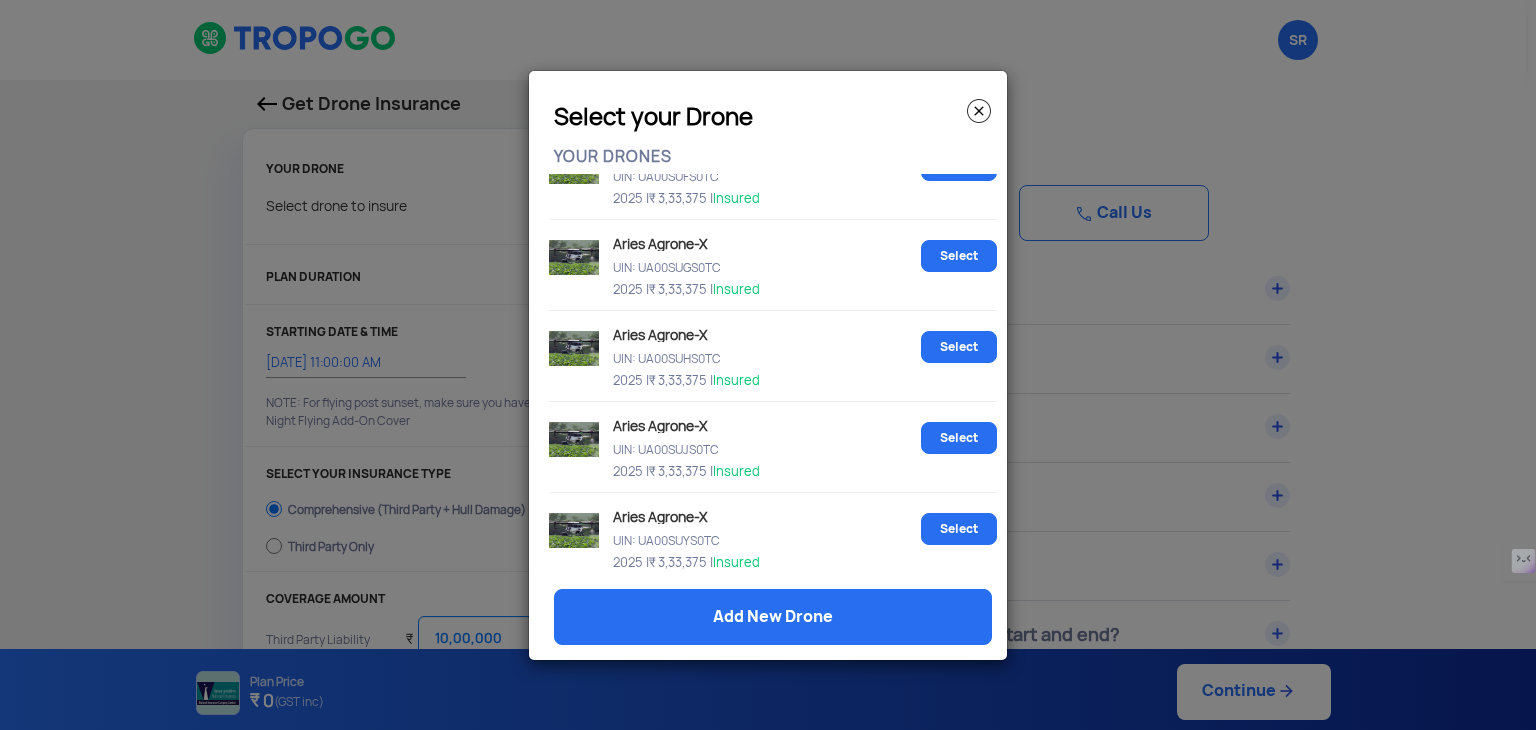 scroll, scrollTop: 973, scrollLeft: 0, axis: vertical 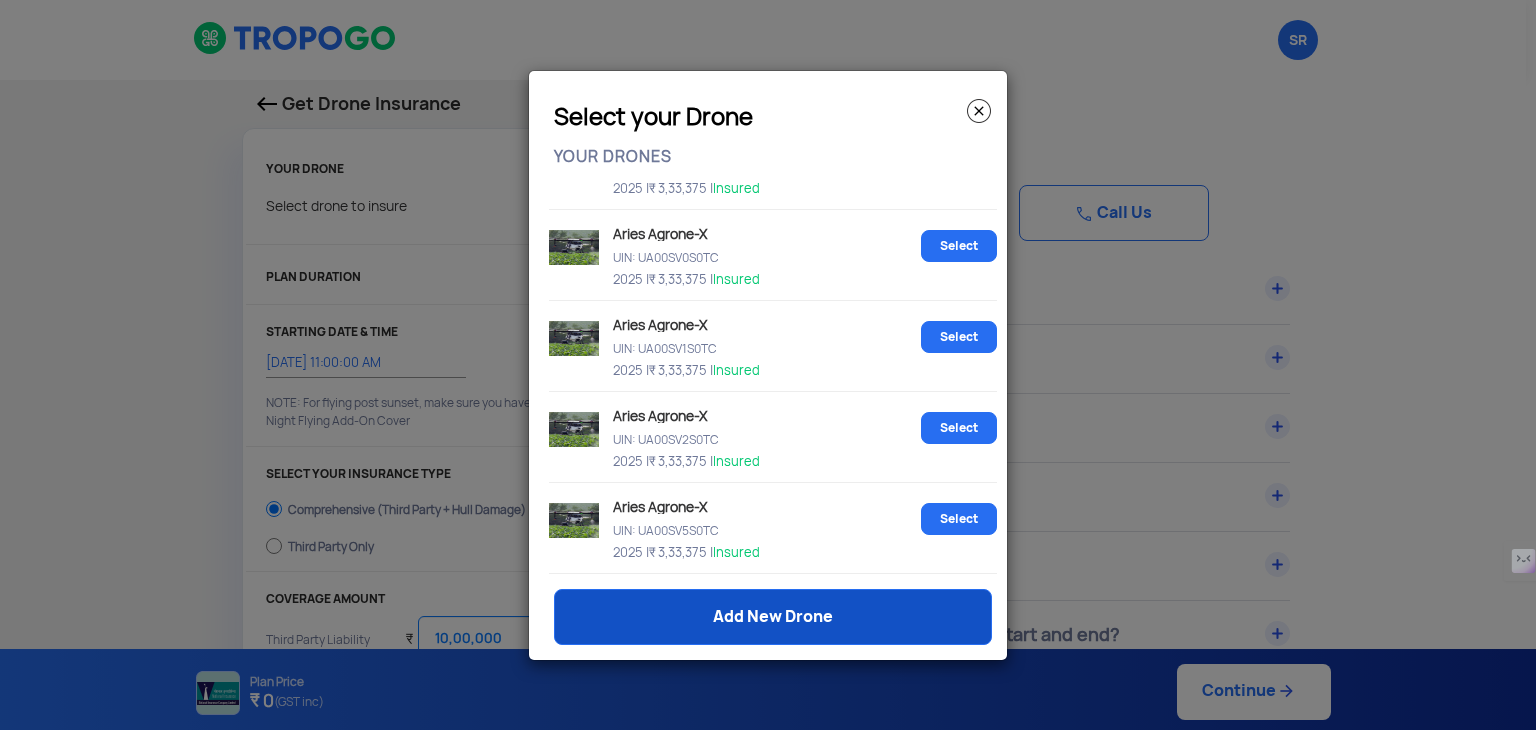 click on "Add New Drone" 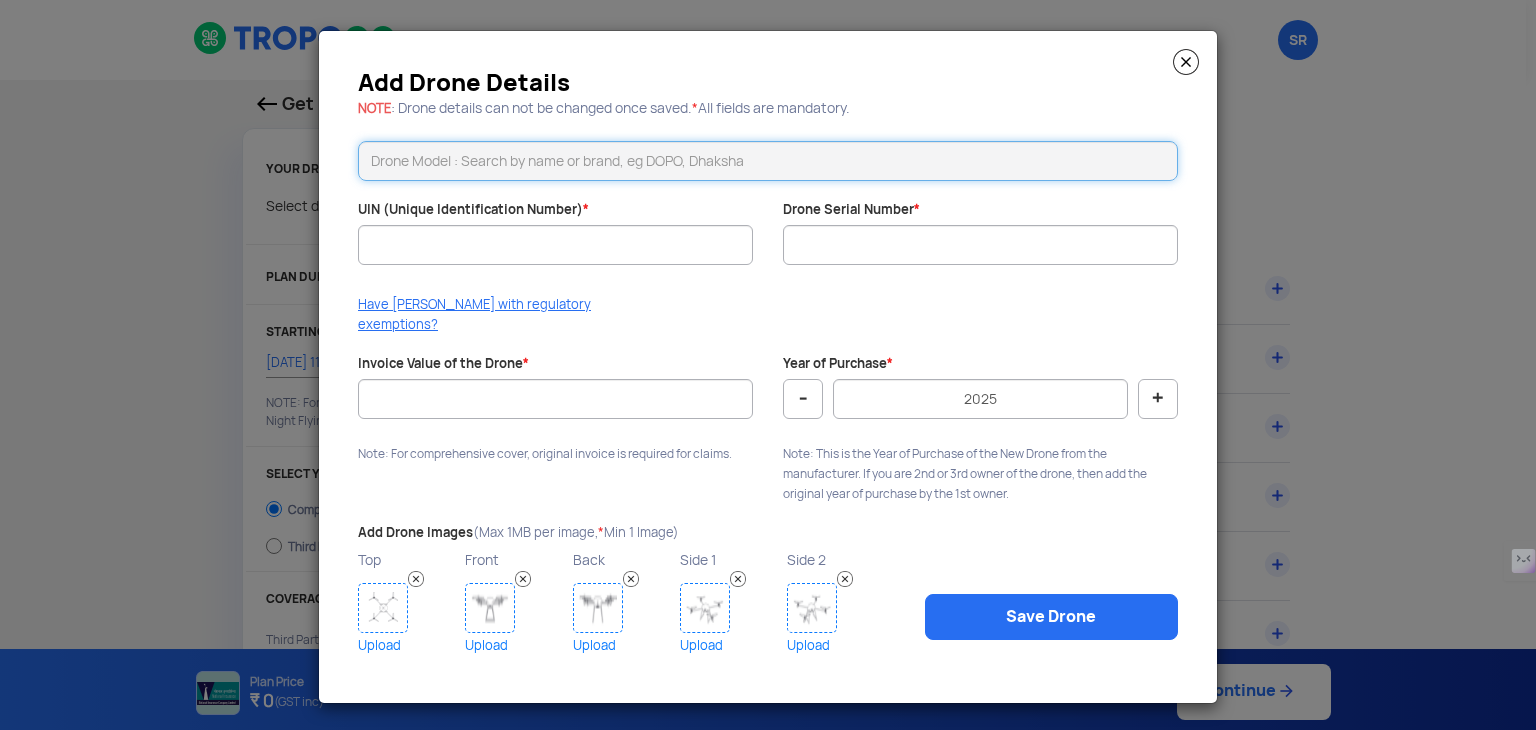 click at bounding box center [768, 161] 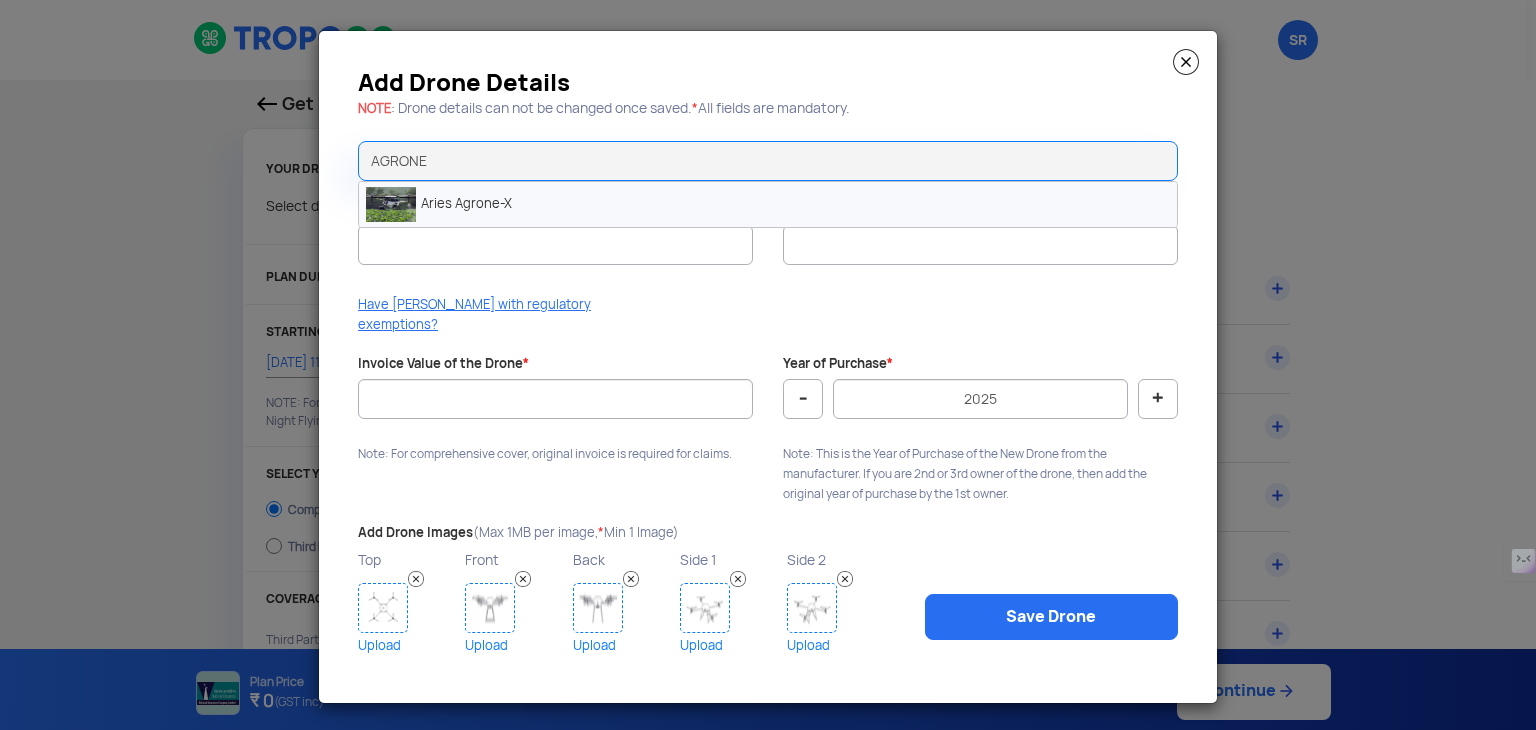click on "Aries Agrone-X" 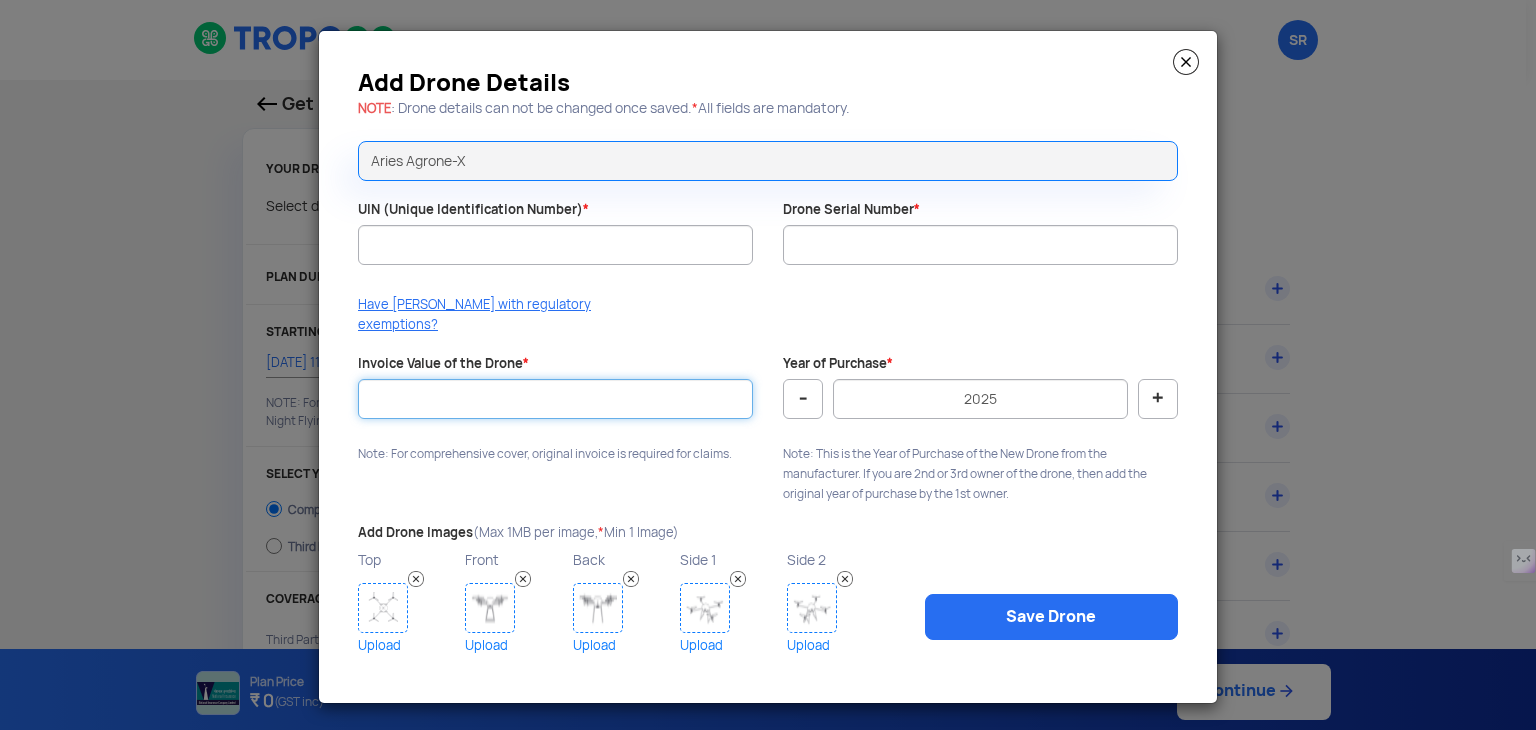 click on "Invoice Value of the Drone  *" at bounding box center [555, 399] 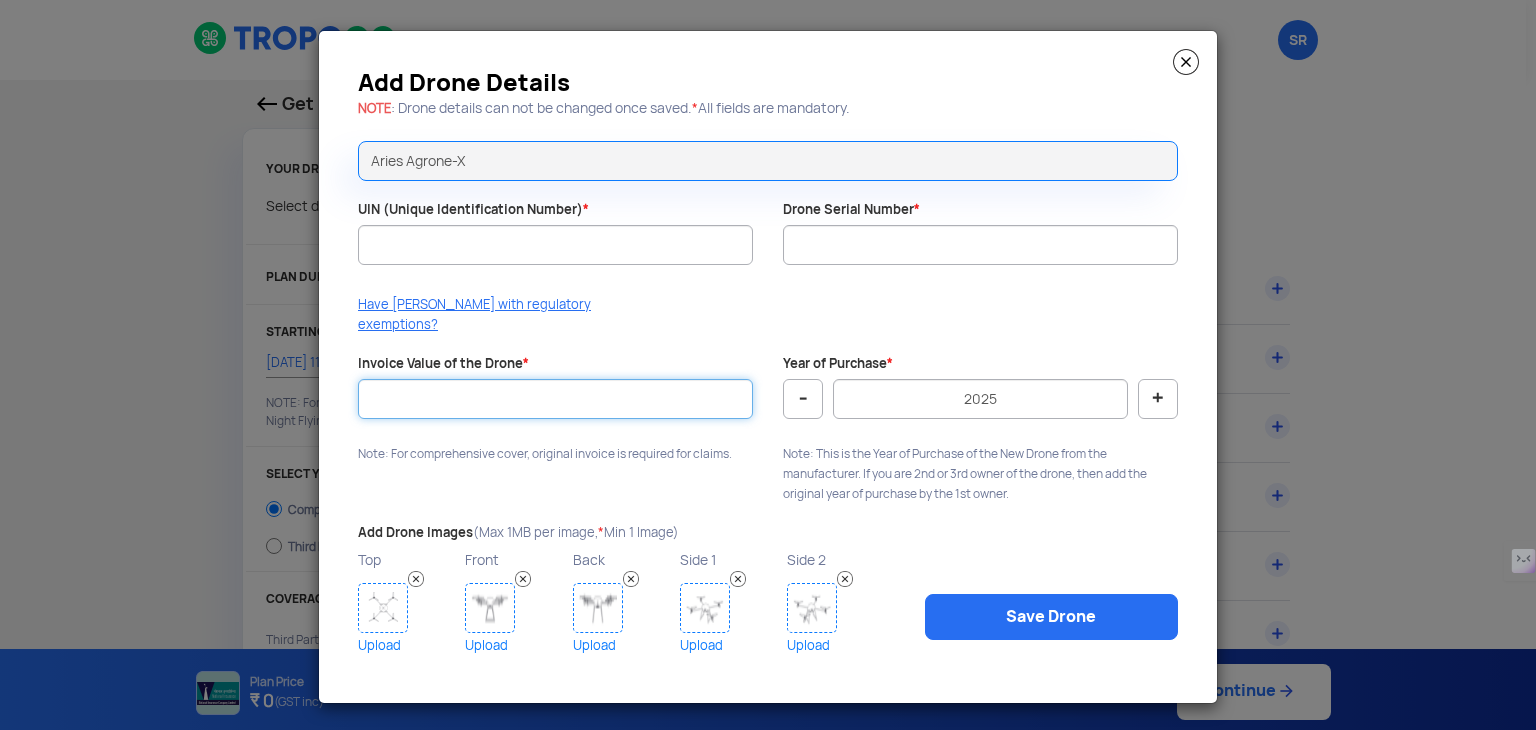 paste on "333375" 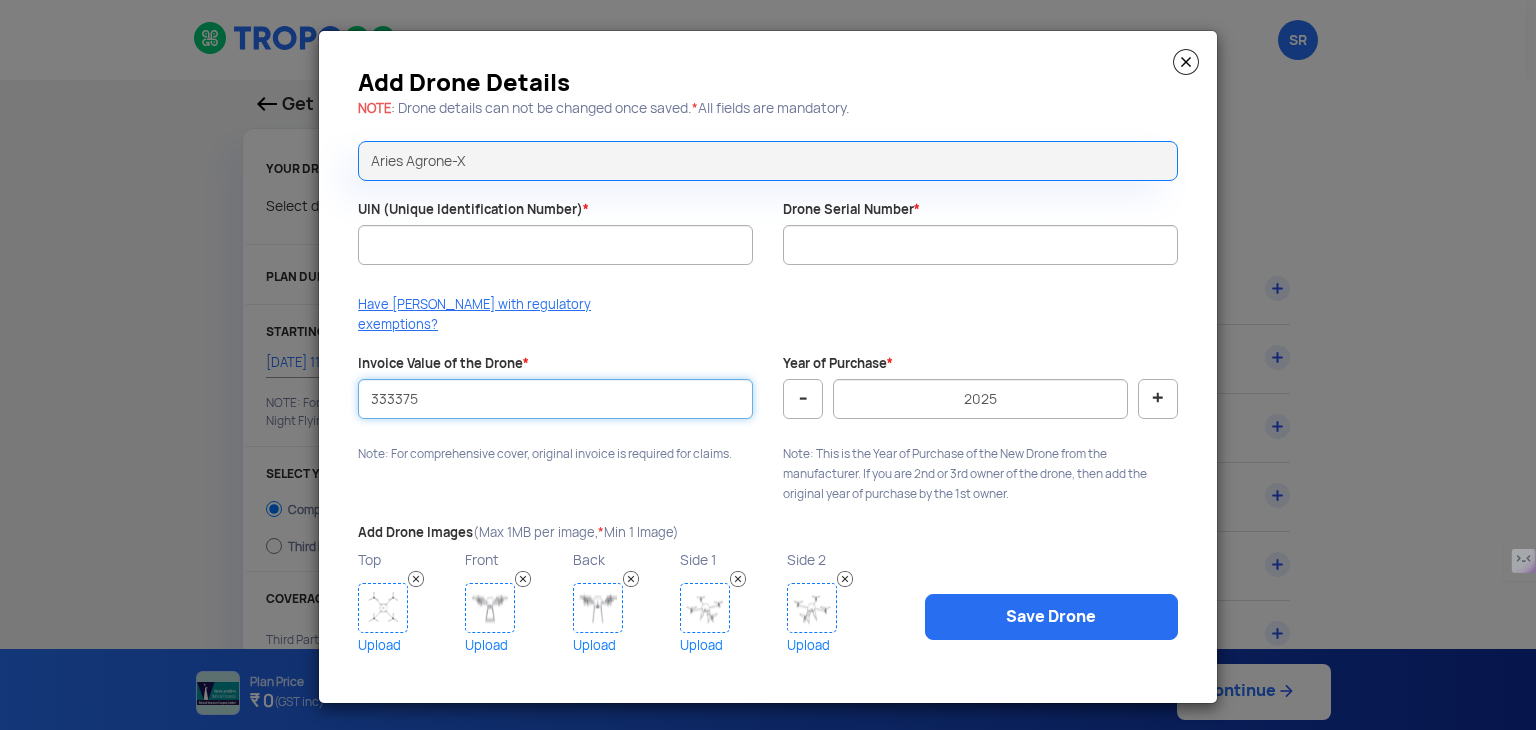 type on "333375" 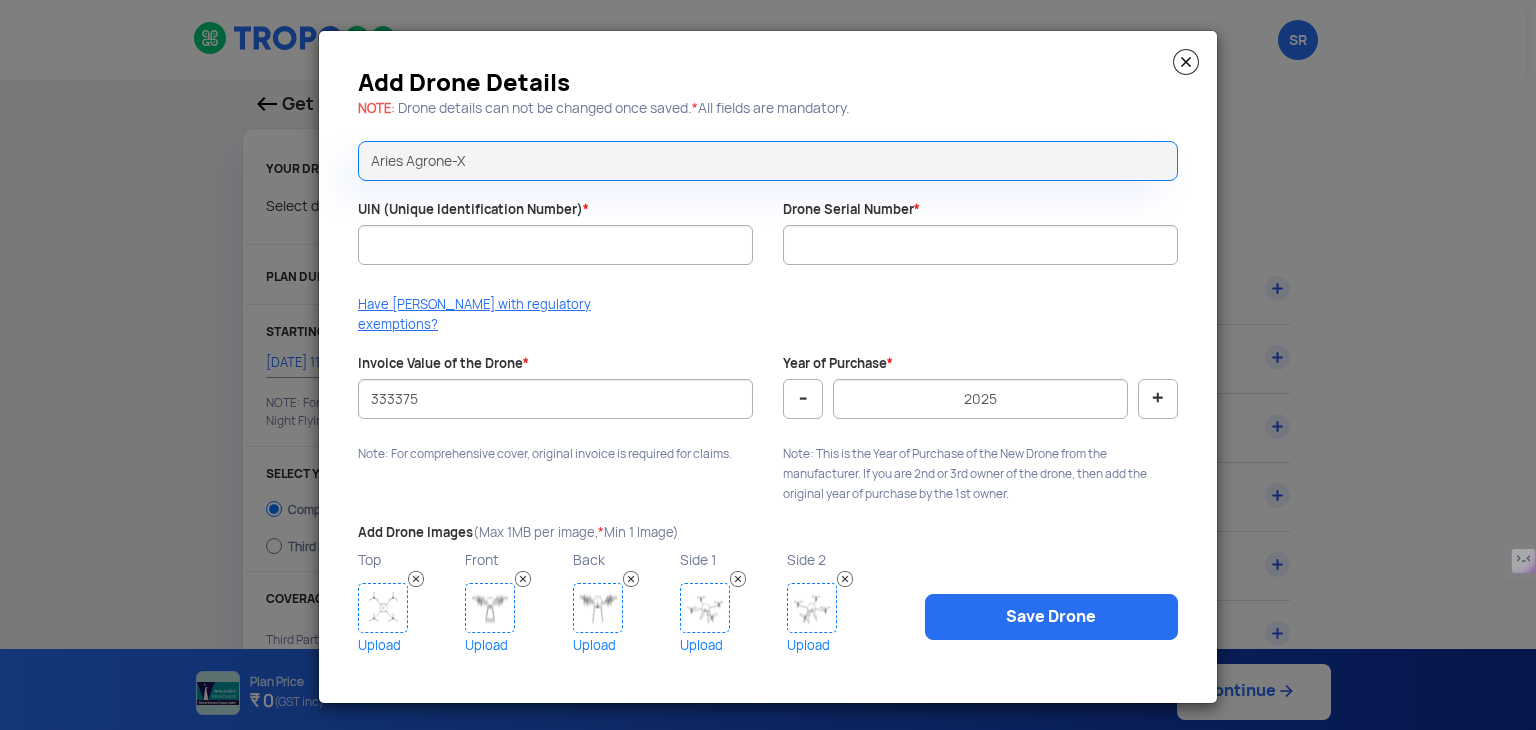 click 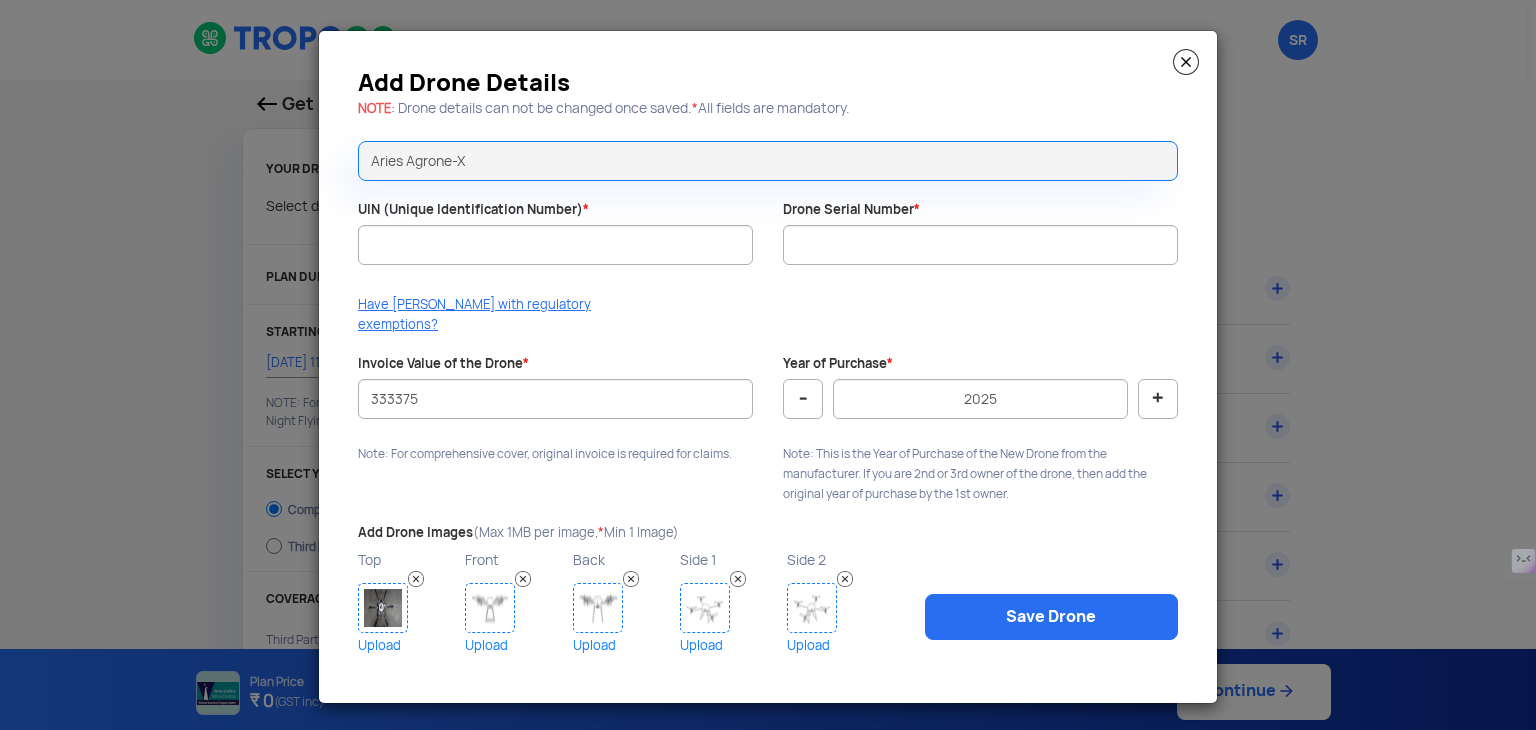 click 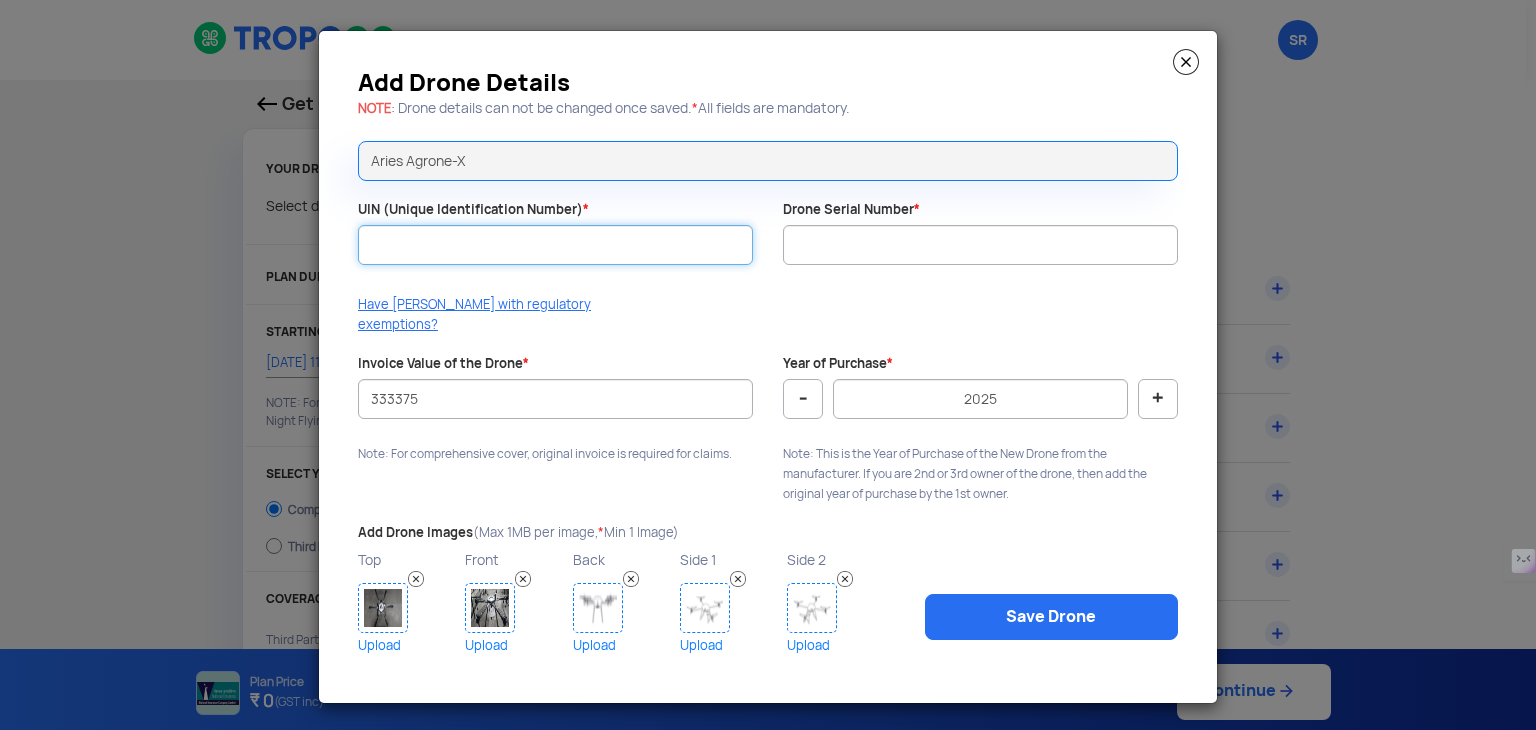 click on "UIN (Unique Identification Number)  *" at bounding box center (555, 245) 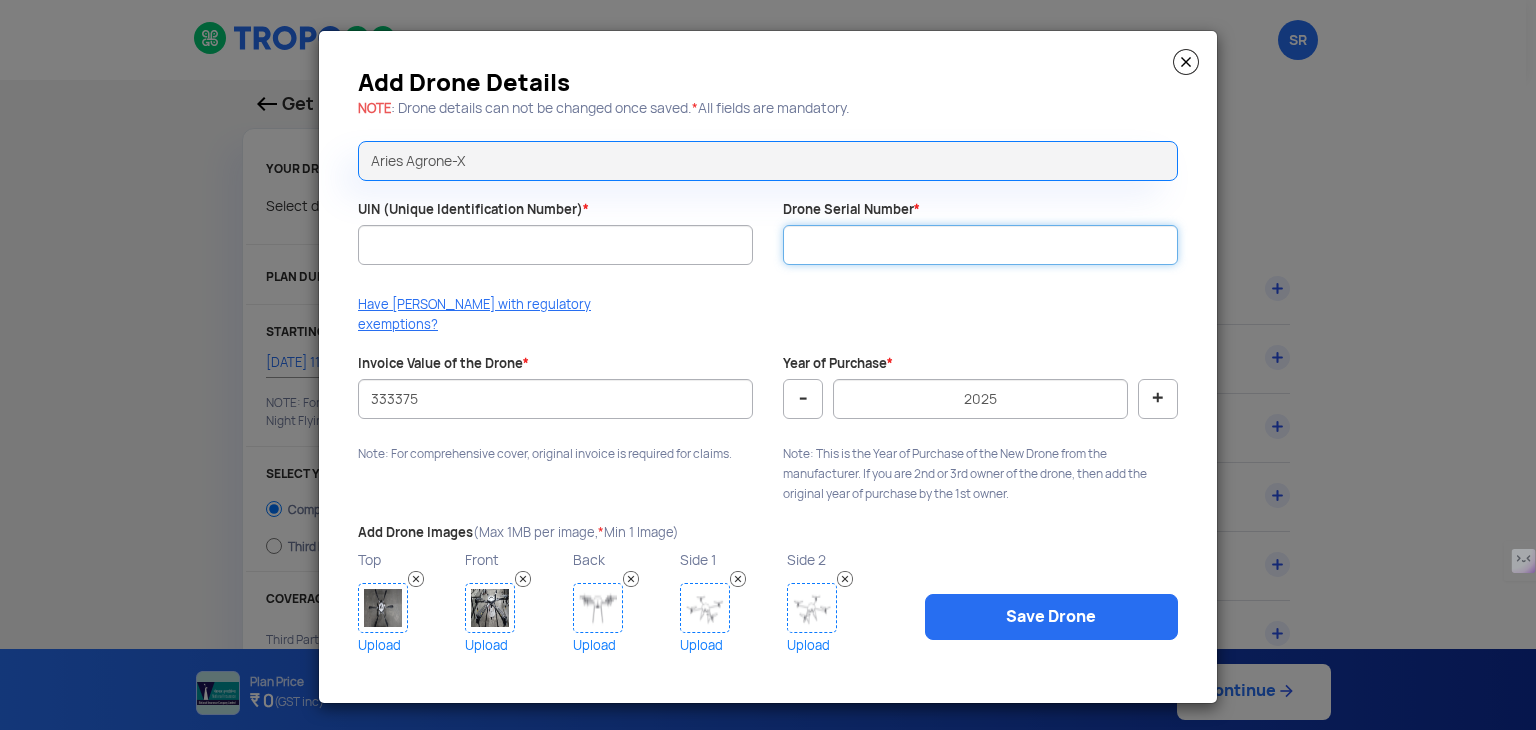 click on "Drone Serial Number  *" at bounding box center (980, 245) 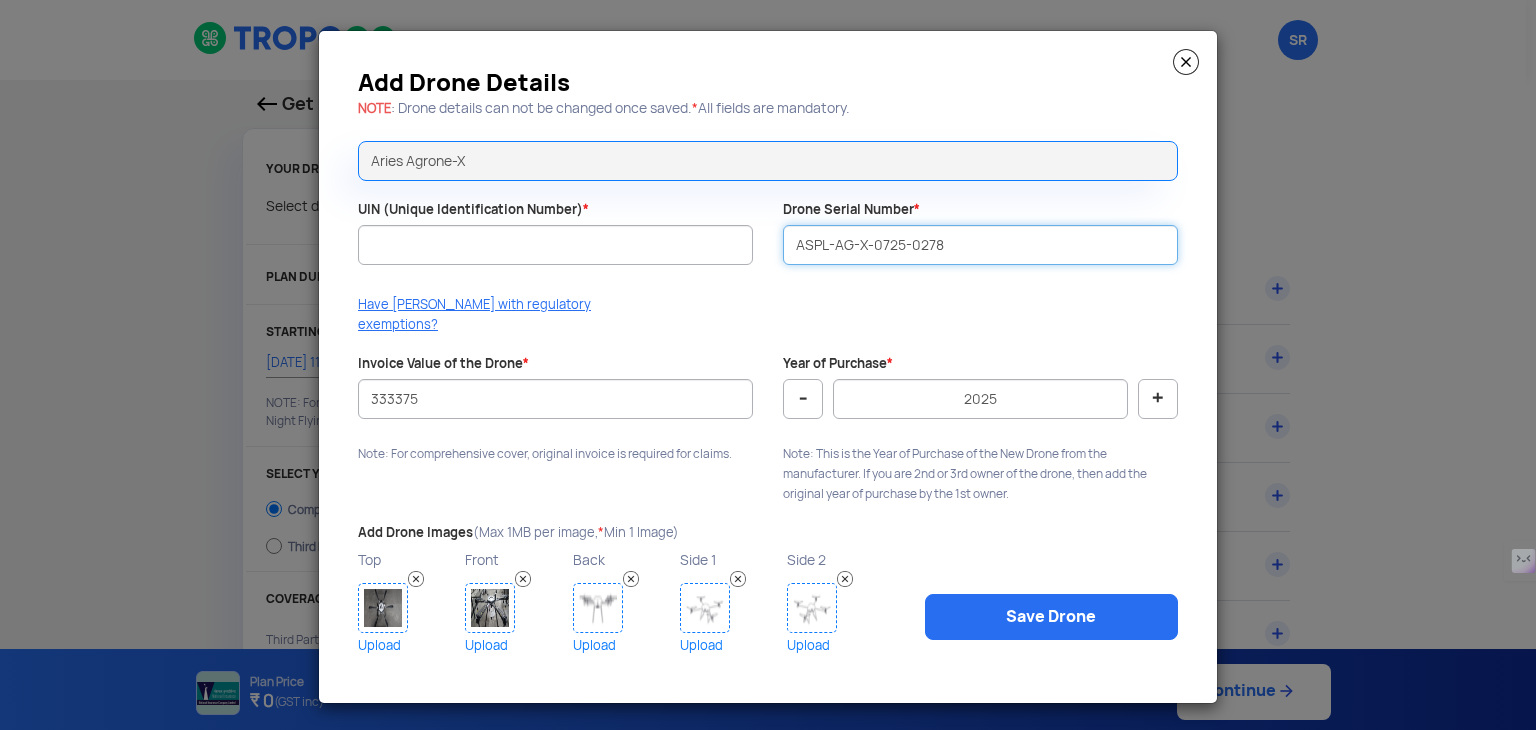 type on "ASPL-AG-X-0725-0278" 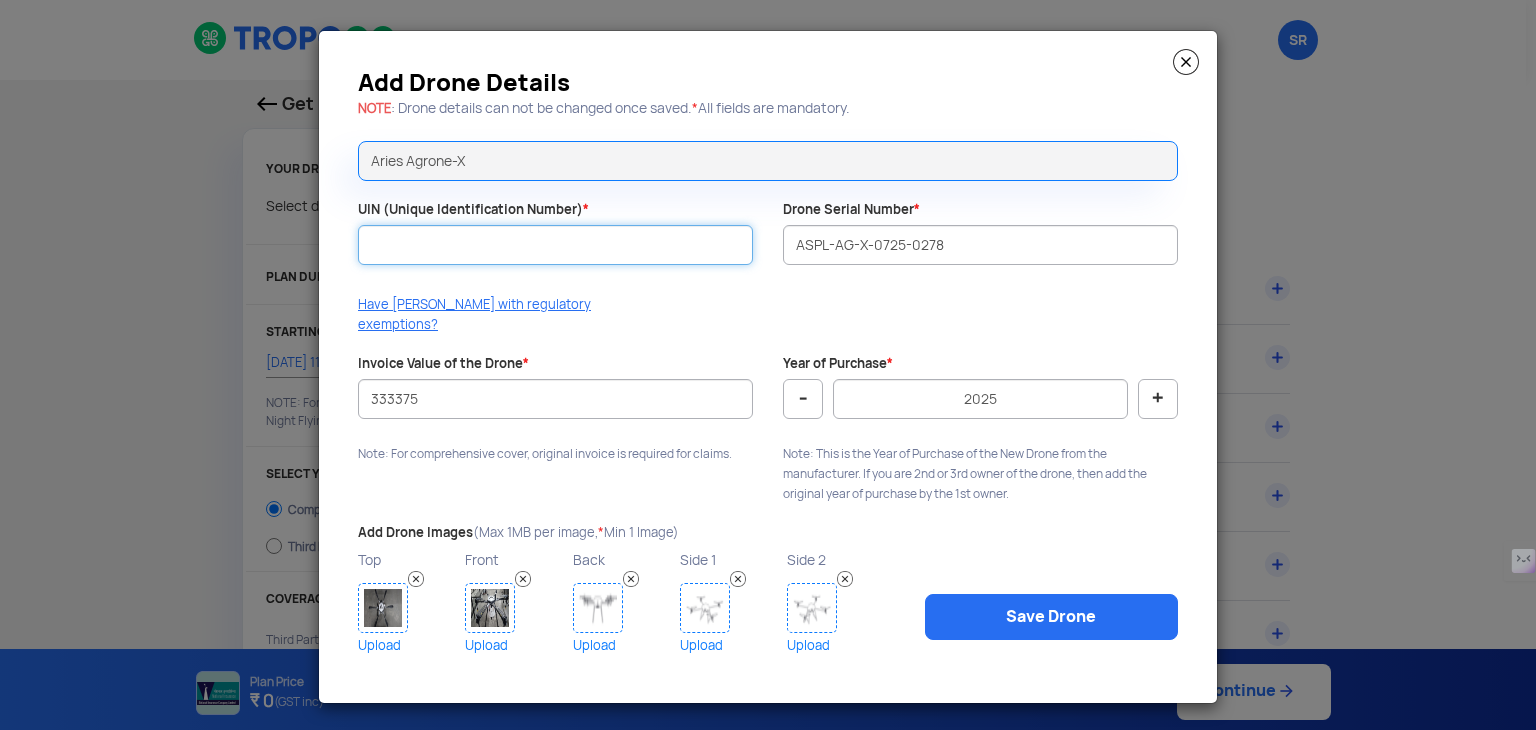 click on "UIN (Unique Identification Number)  *" at bounding box center [555, 245] 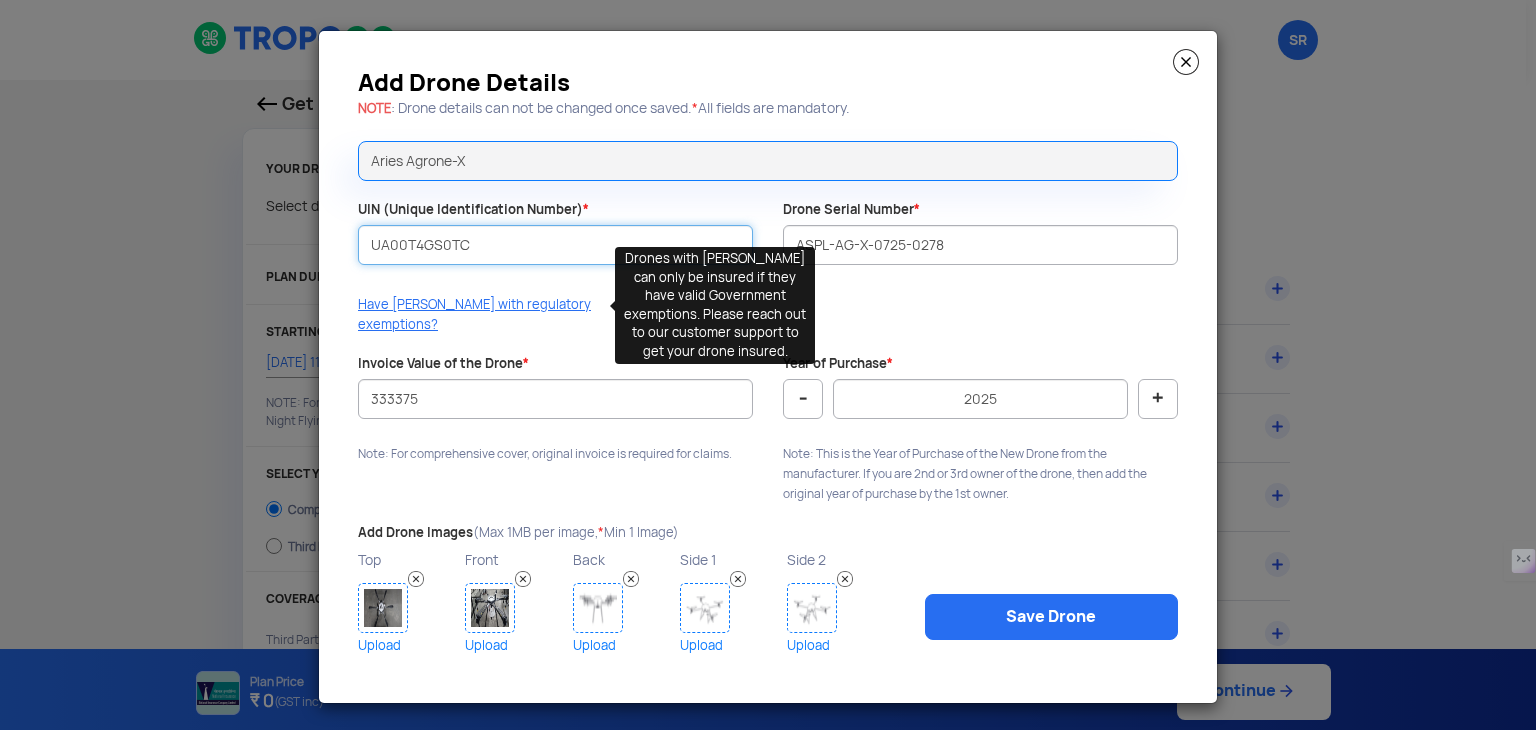 type on "UA00T4GS0TC" 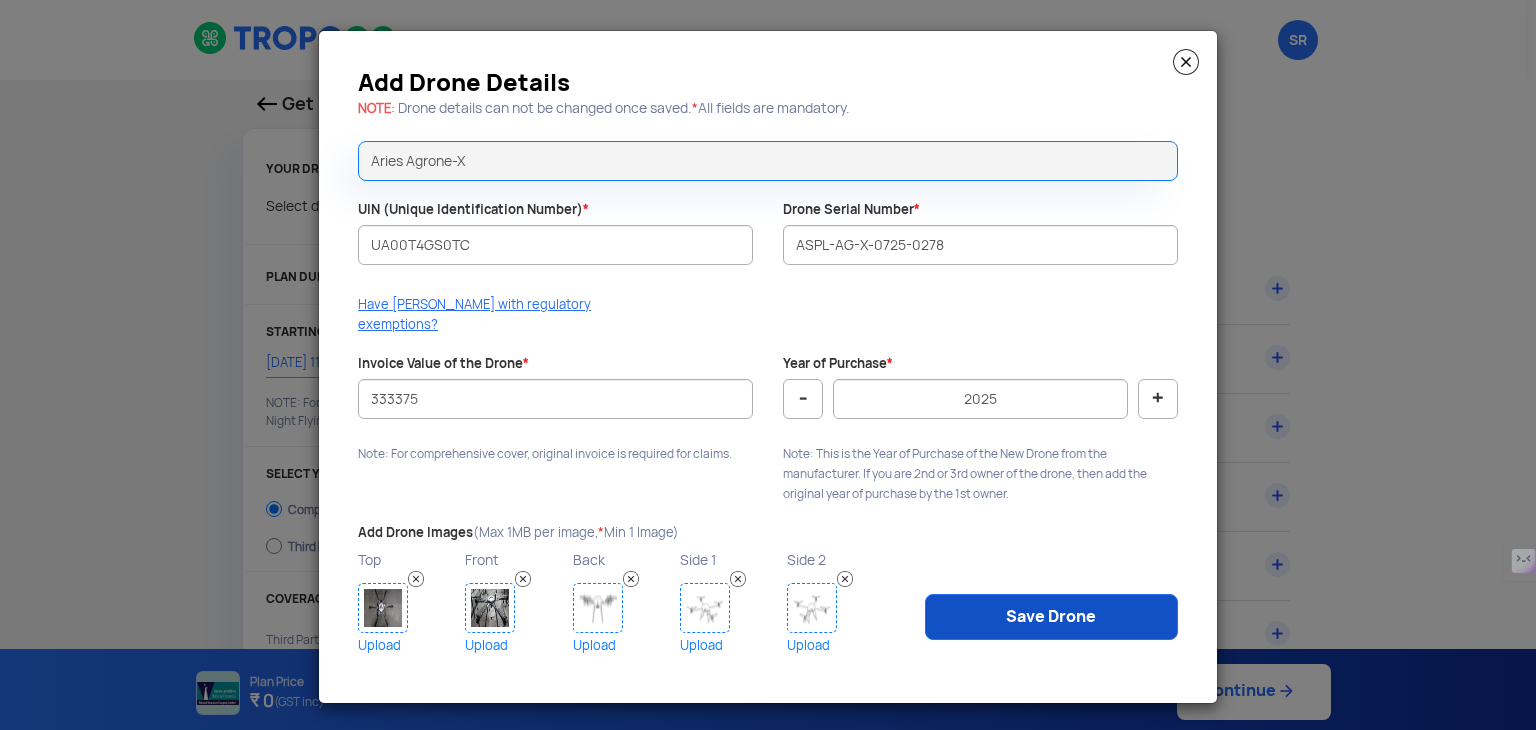 click on "Save Drone" 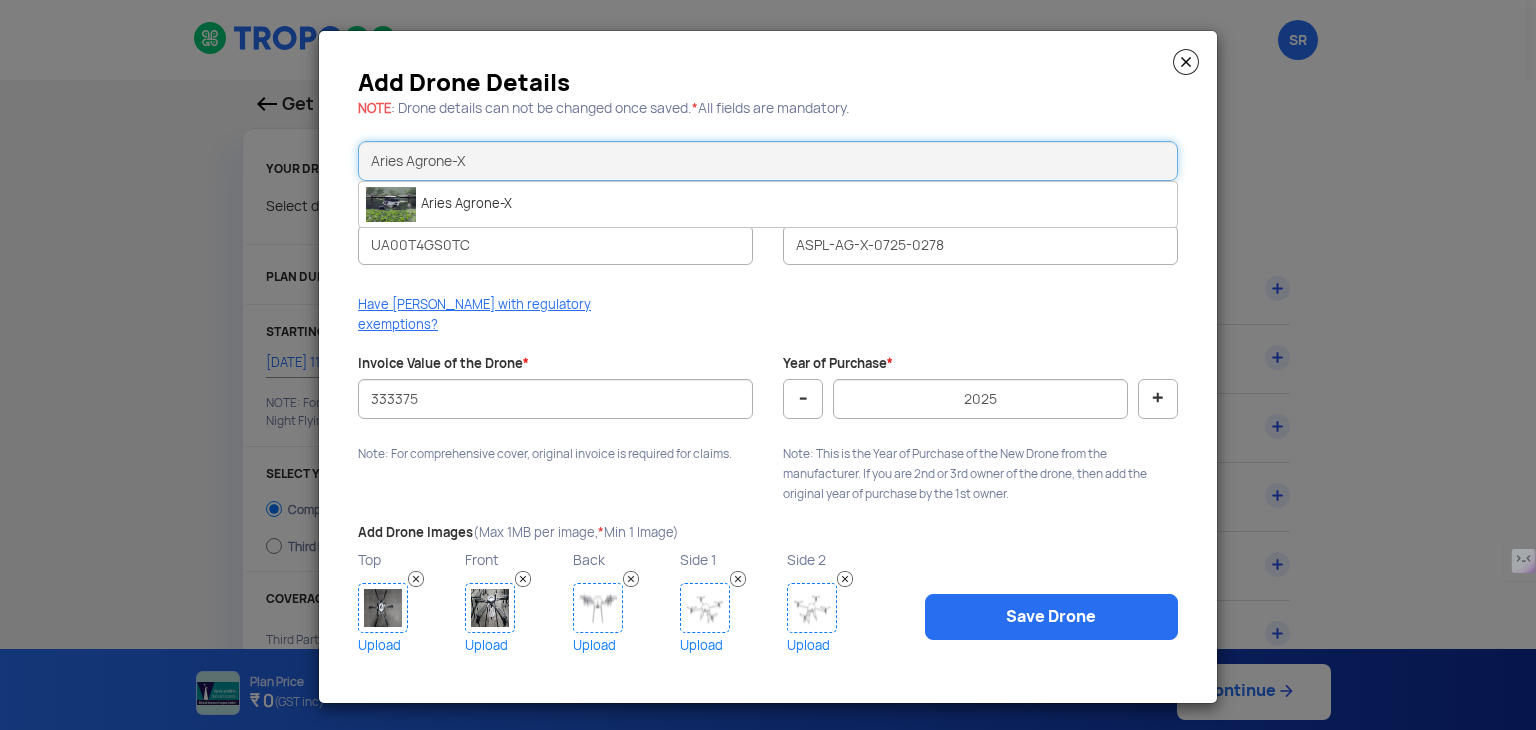 click on "Aries Agrone-X" at bounding box center (768, 161) 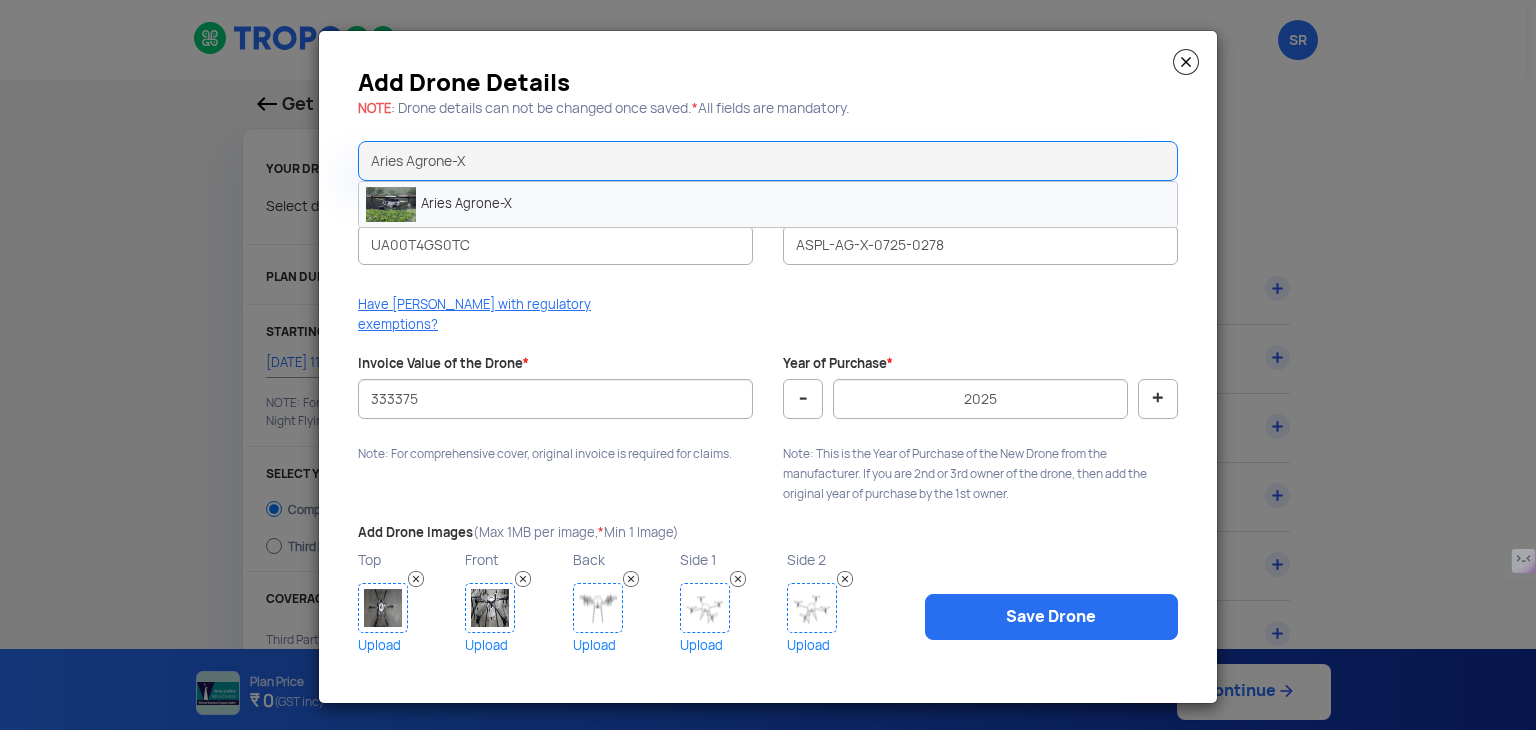 click on "Aries Agrone-X" 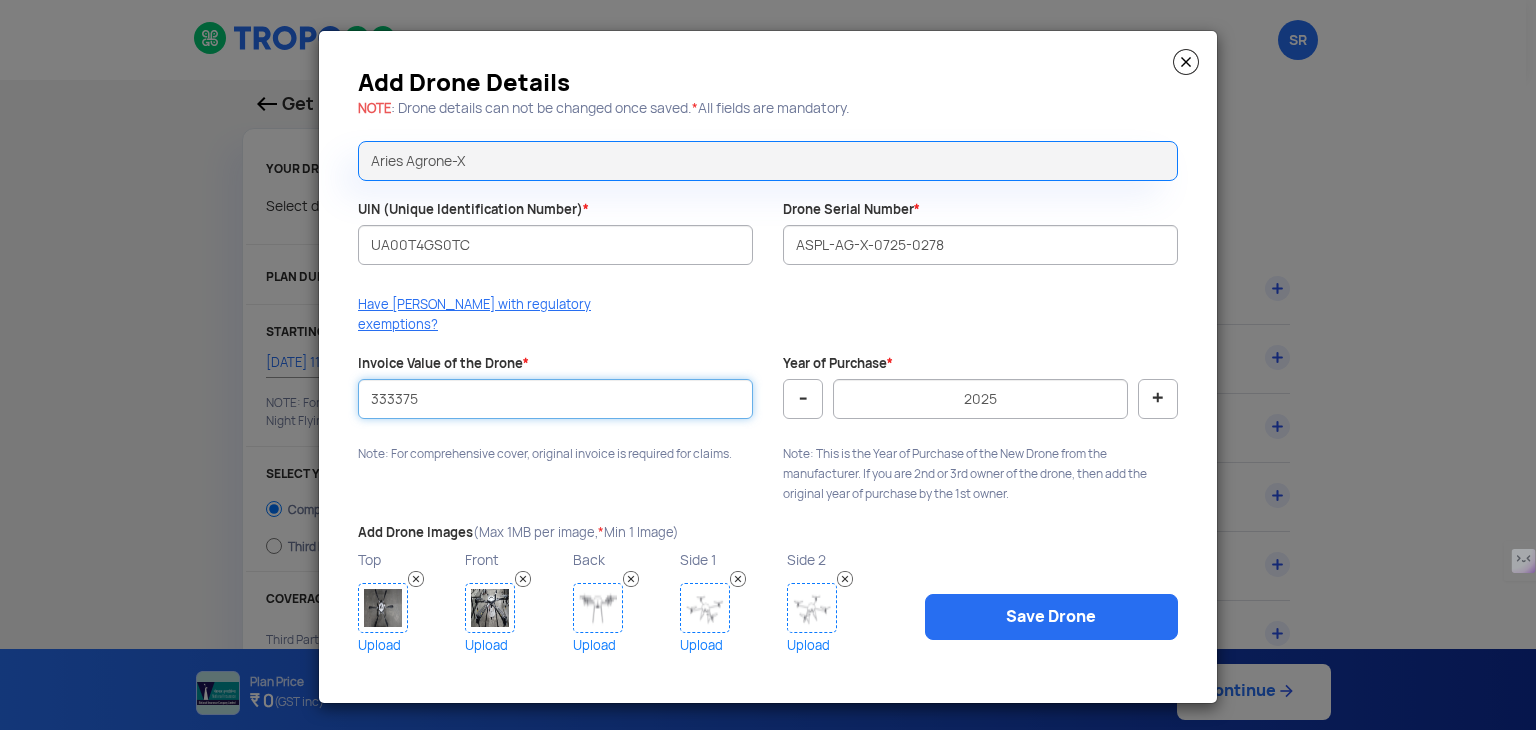 click on "333375" at bounding box center (555, 399) 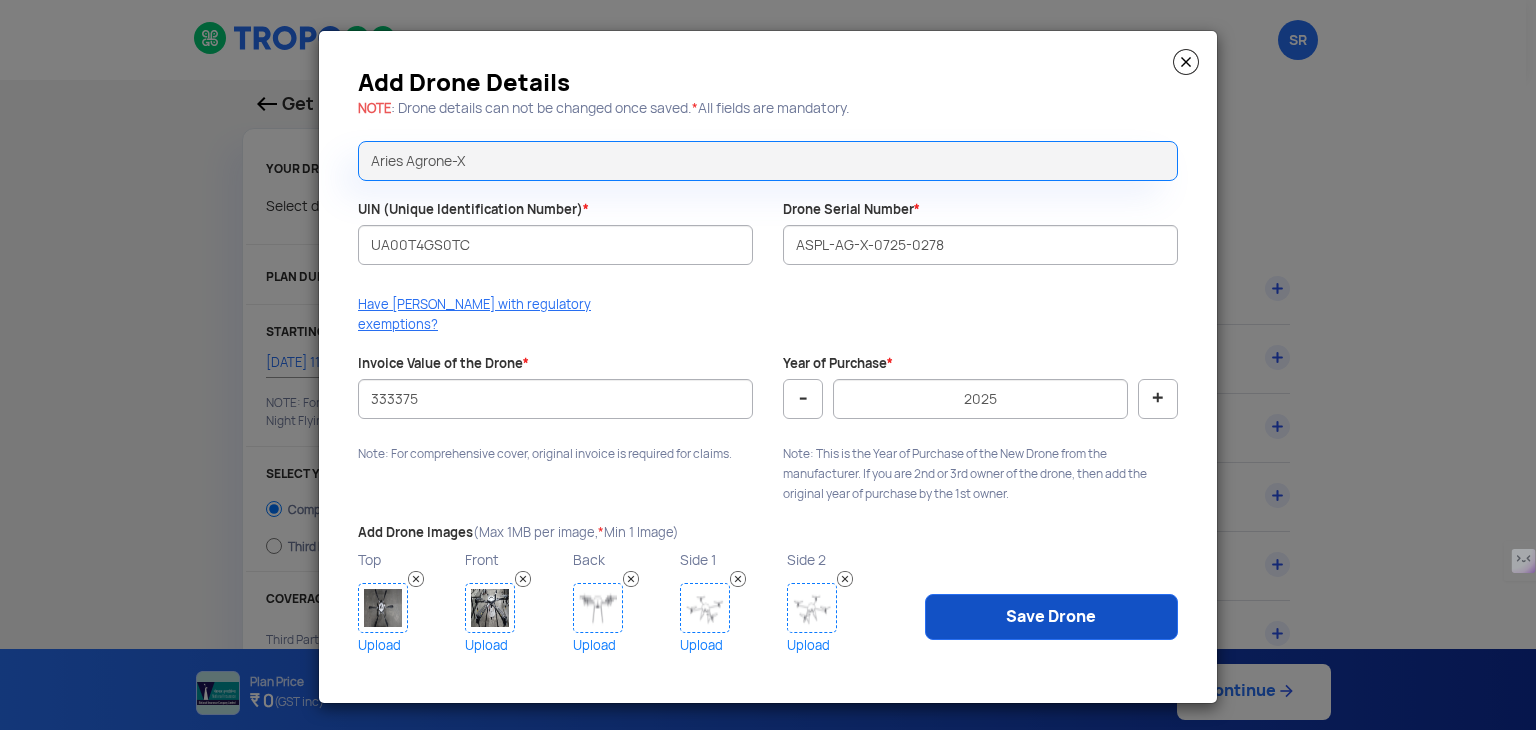 click on "Failed!  Unable to save your drone details. Please re-check the data and try again. Please contact our support team at [EMAIL_ADDRESS][DOMAIN_NAME] or [PHONE_NUMBER] if failed again or for any more queries.  Call Support  Ok" 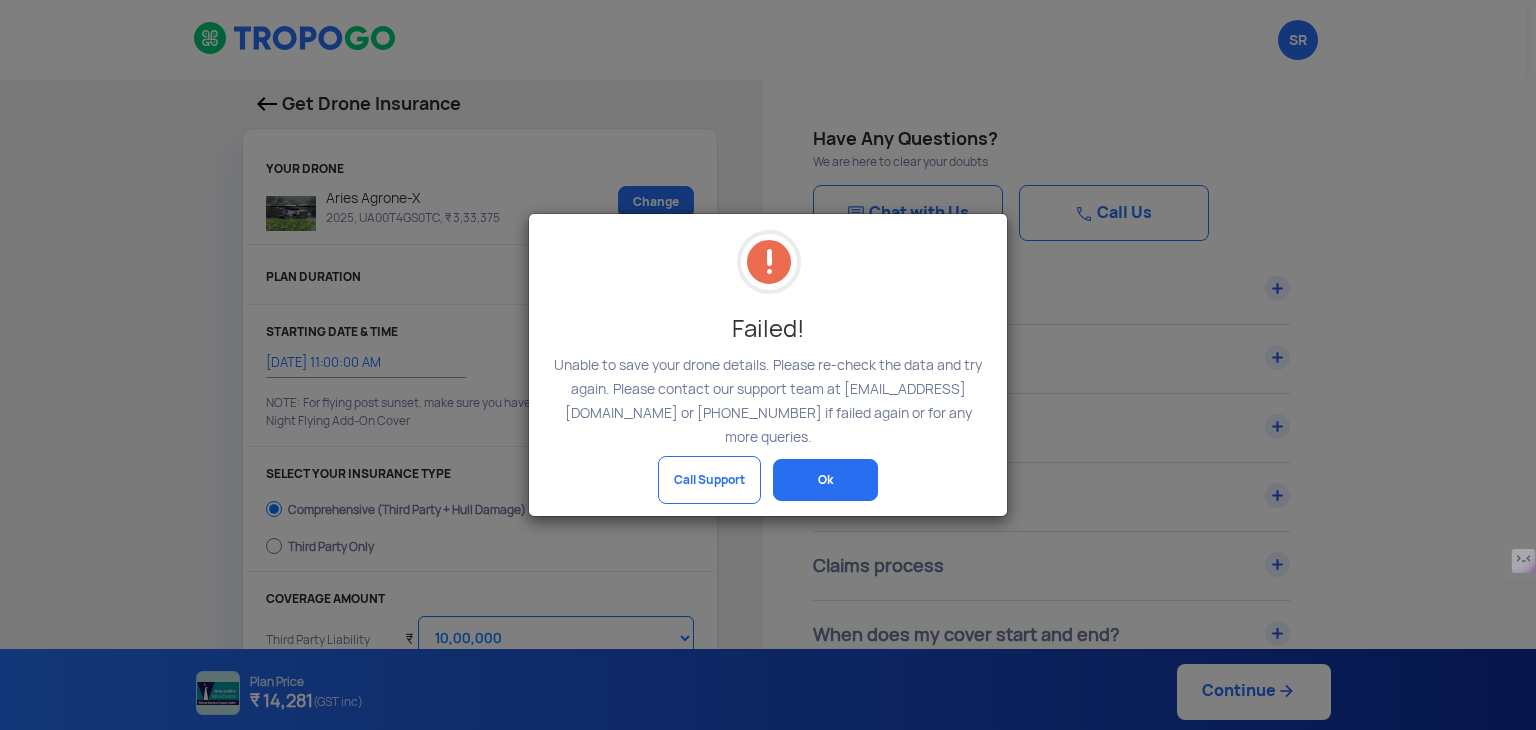 click on "Ok" 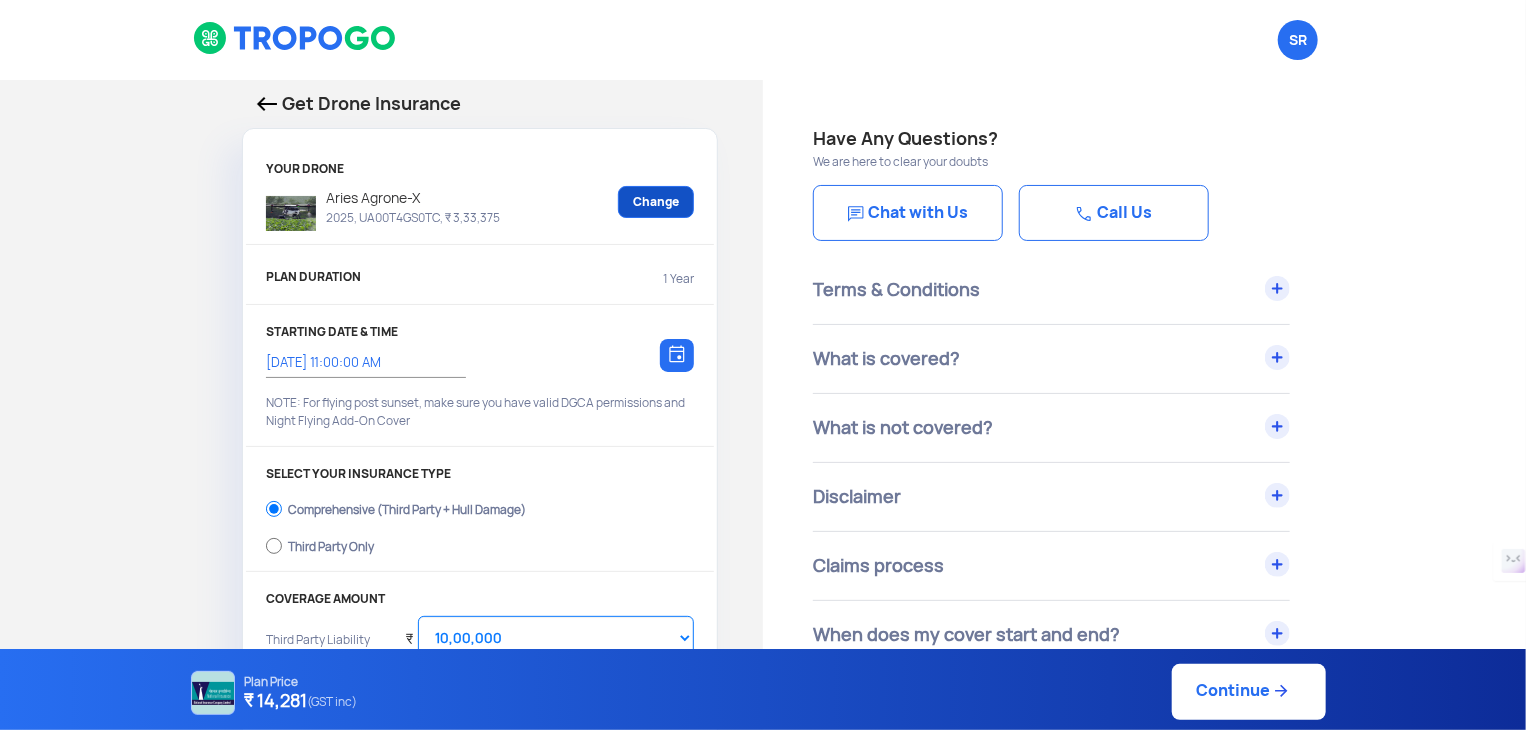 click on "Change" 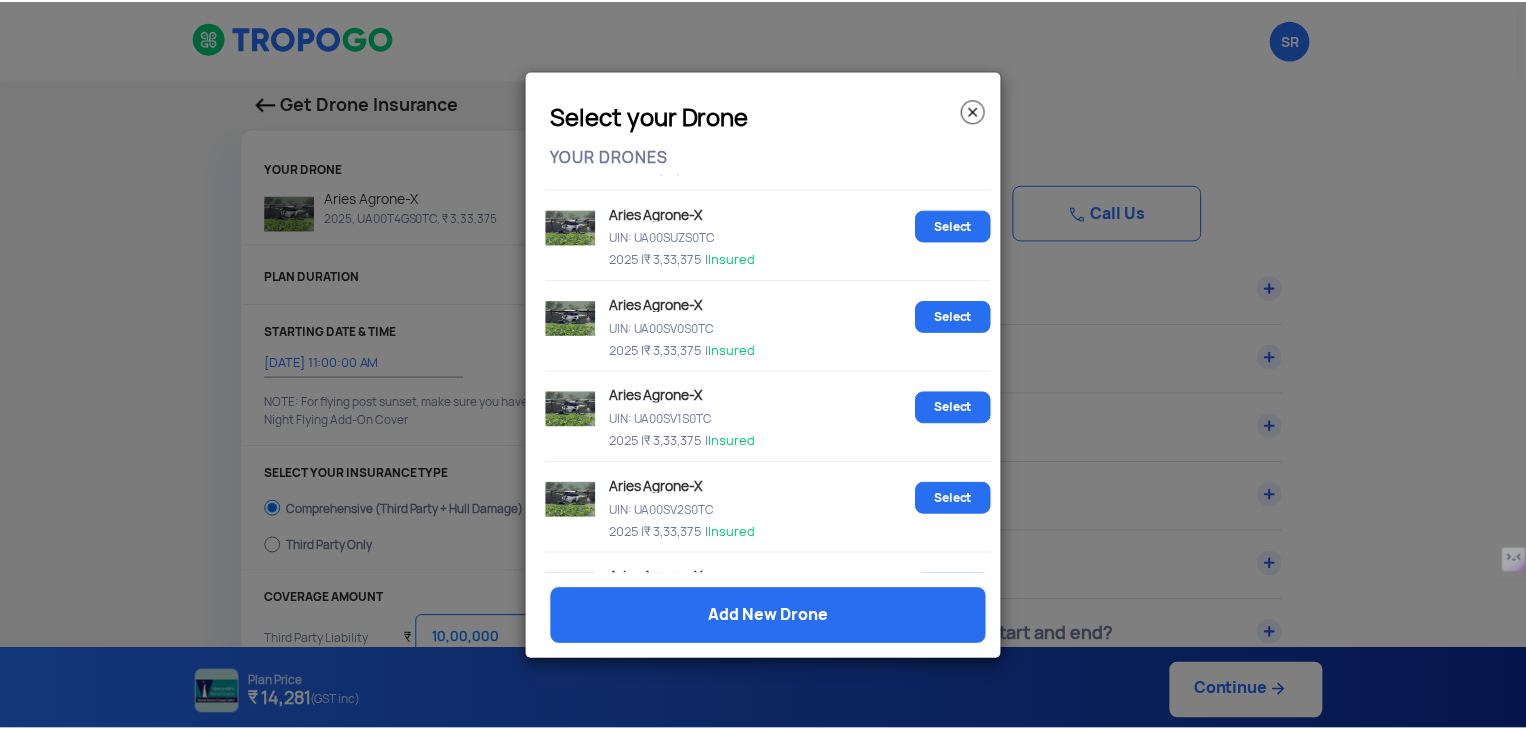 scroll, scrollTop: 1065, scrollLeft: 0, axis: vertical 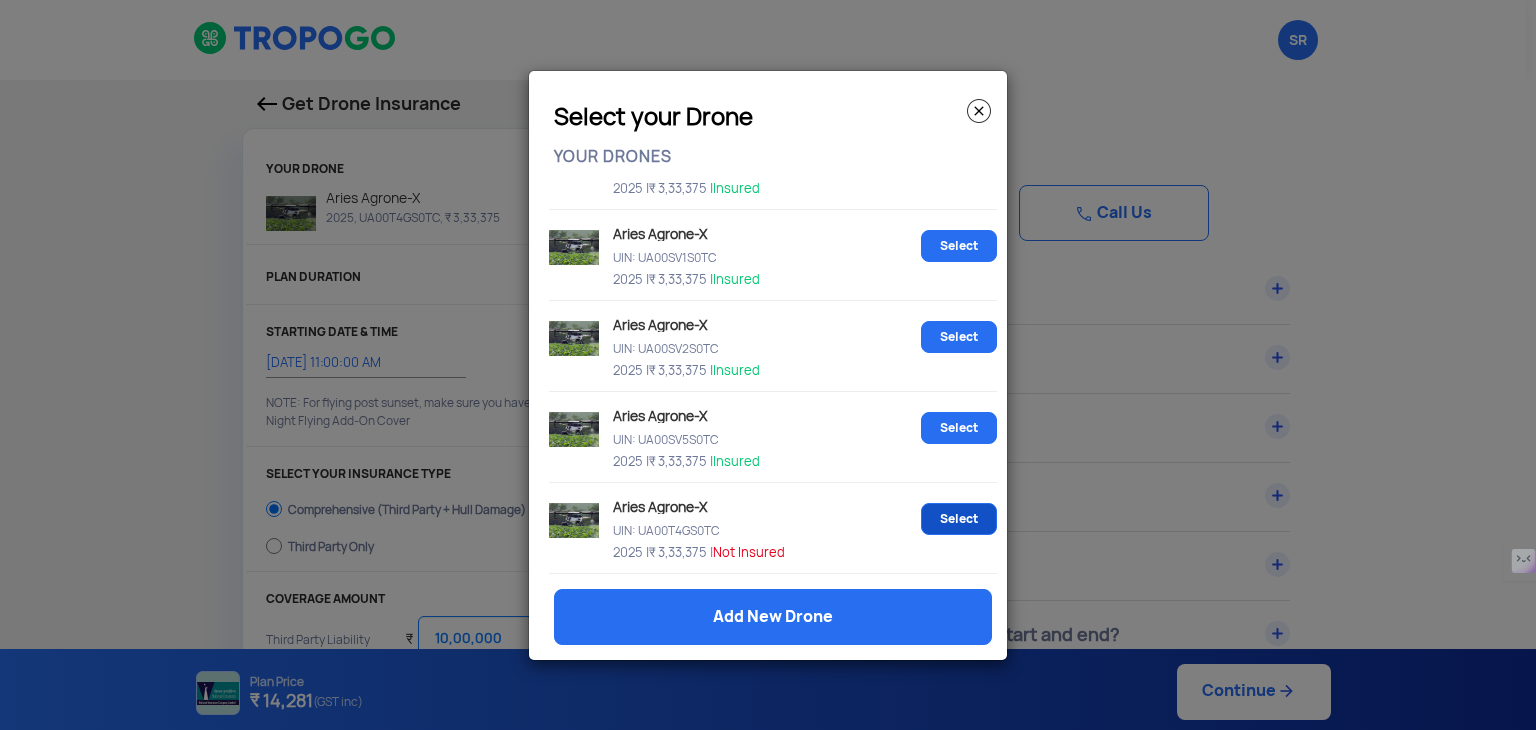 click on "Select" 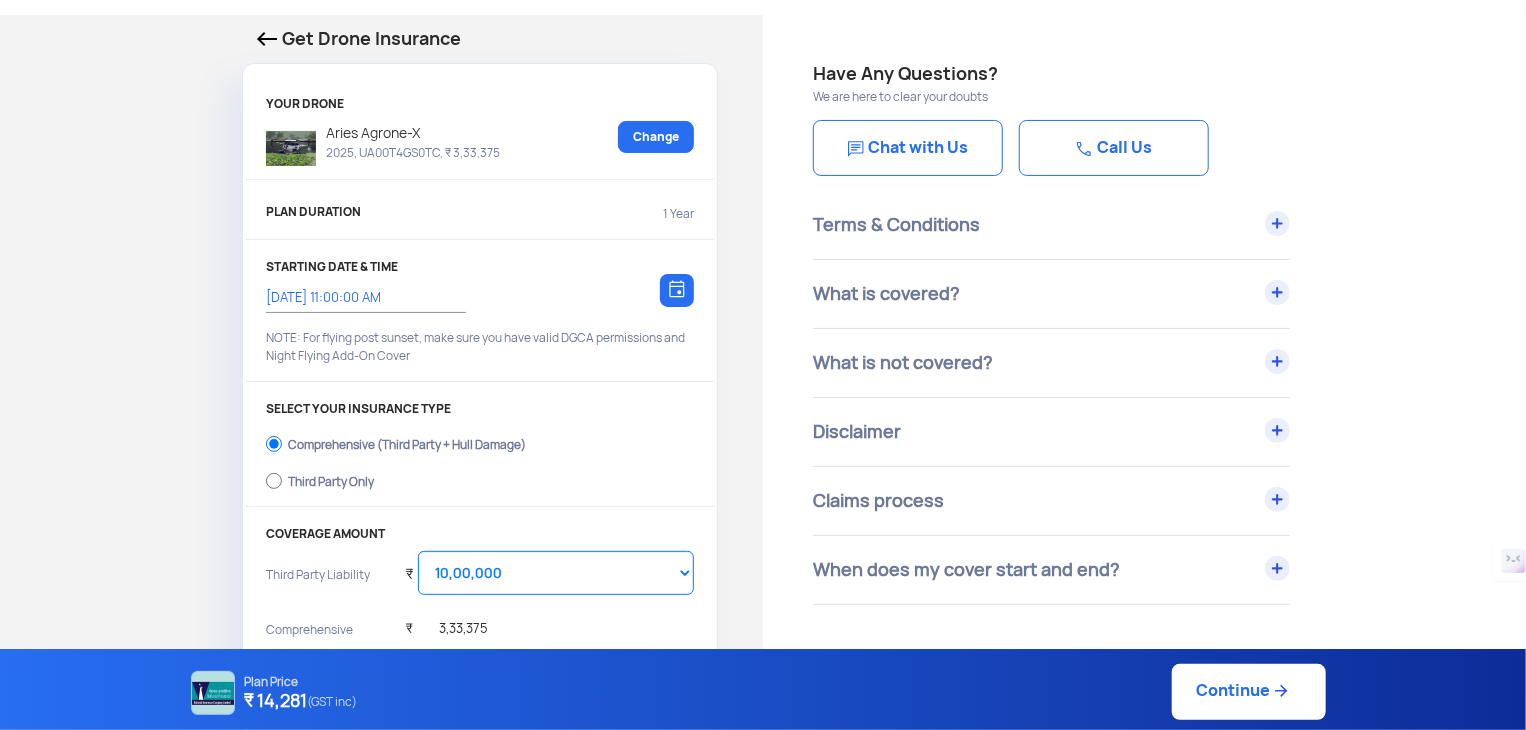 scroll, scrollTop: 100, scrollLeft: 0, axis: vertical 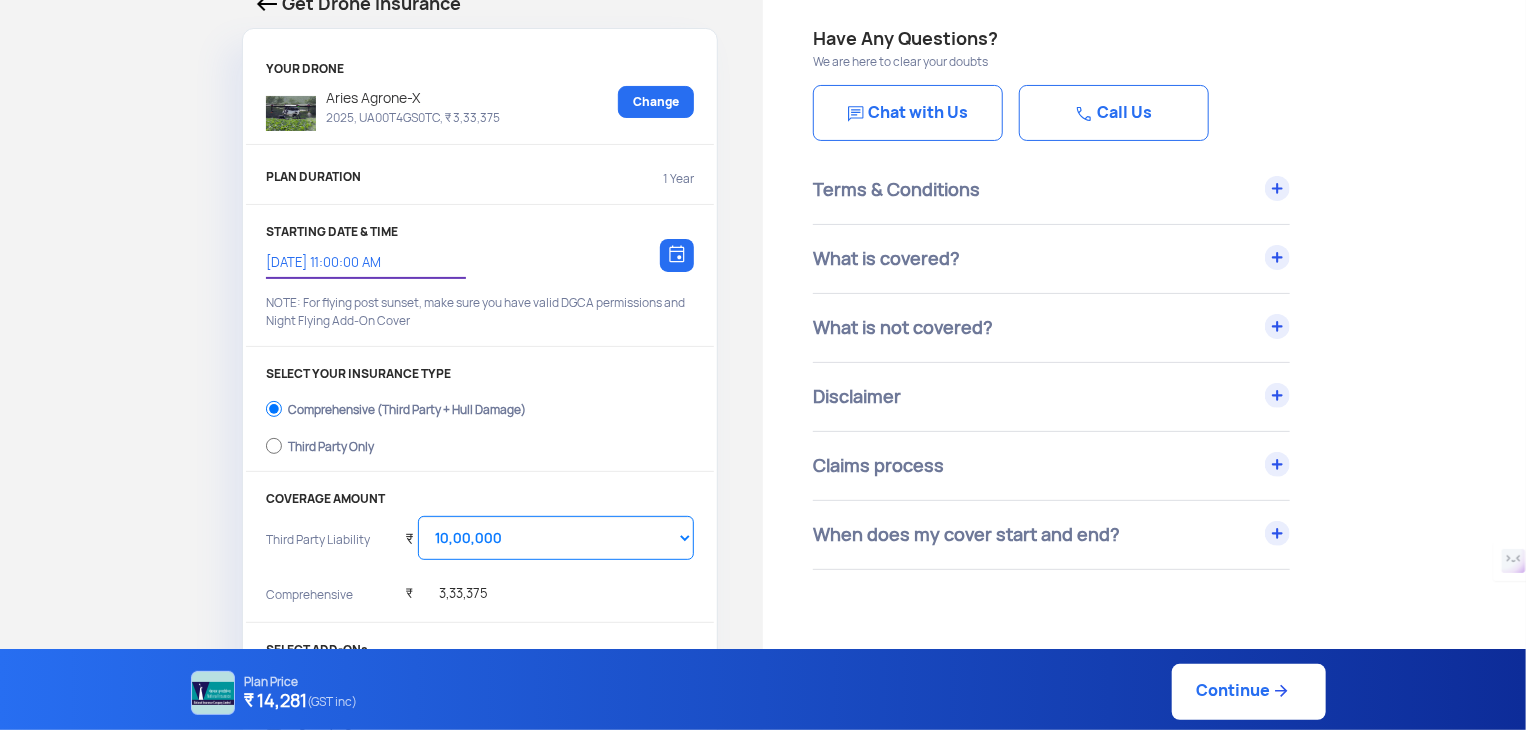 click on "[DATE] 11:00:00 AM" at bounding box center (356, 263) 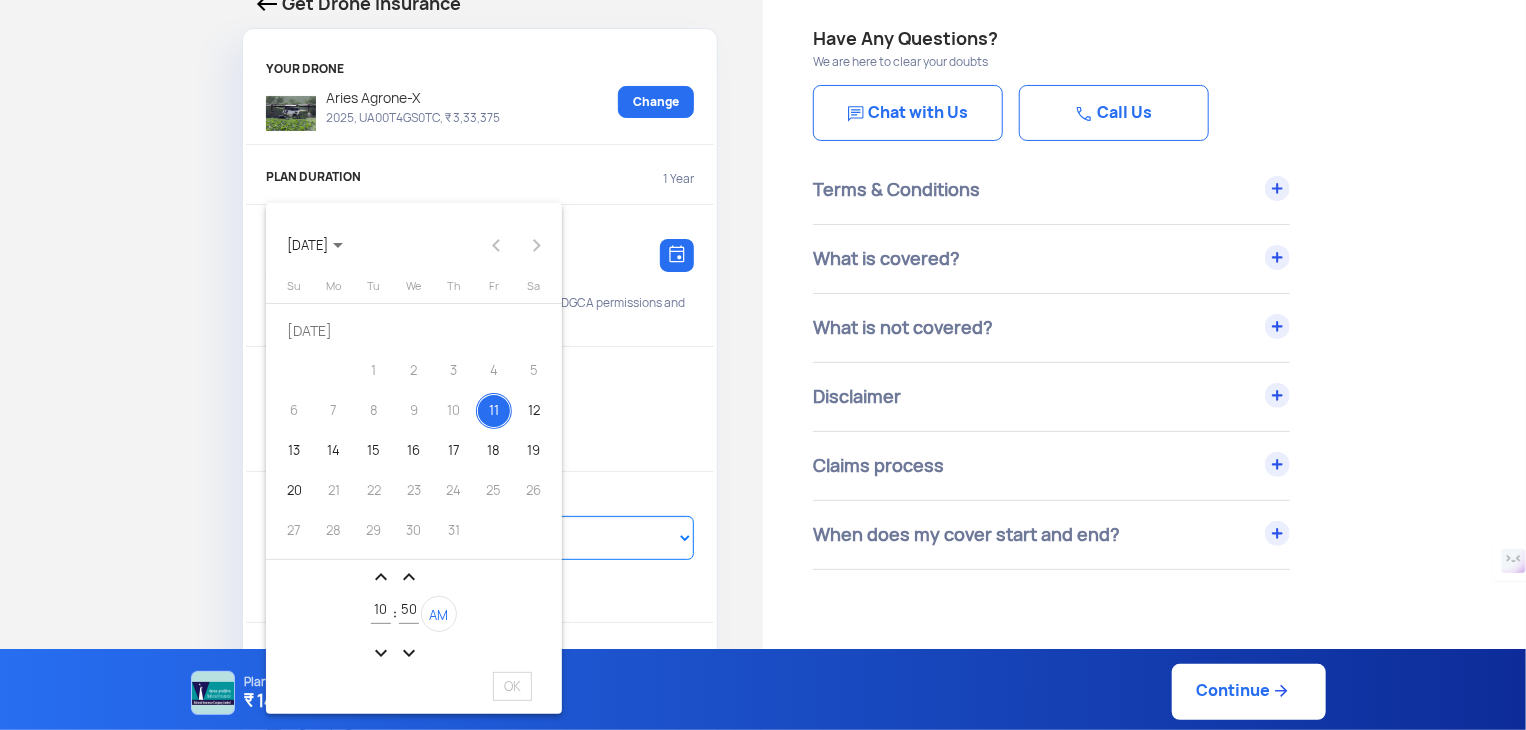 click on "expand_less" at bounding box center [409, 577] 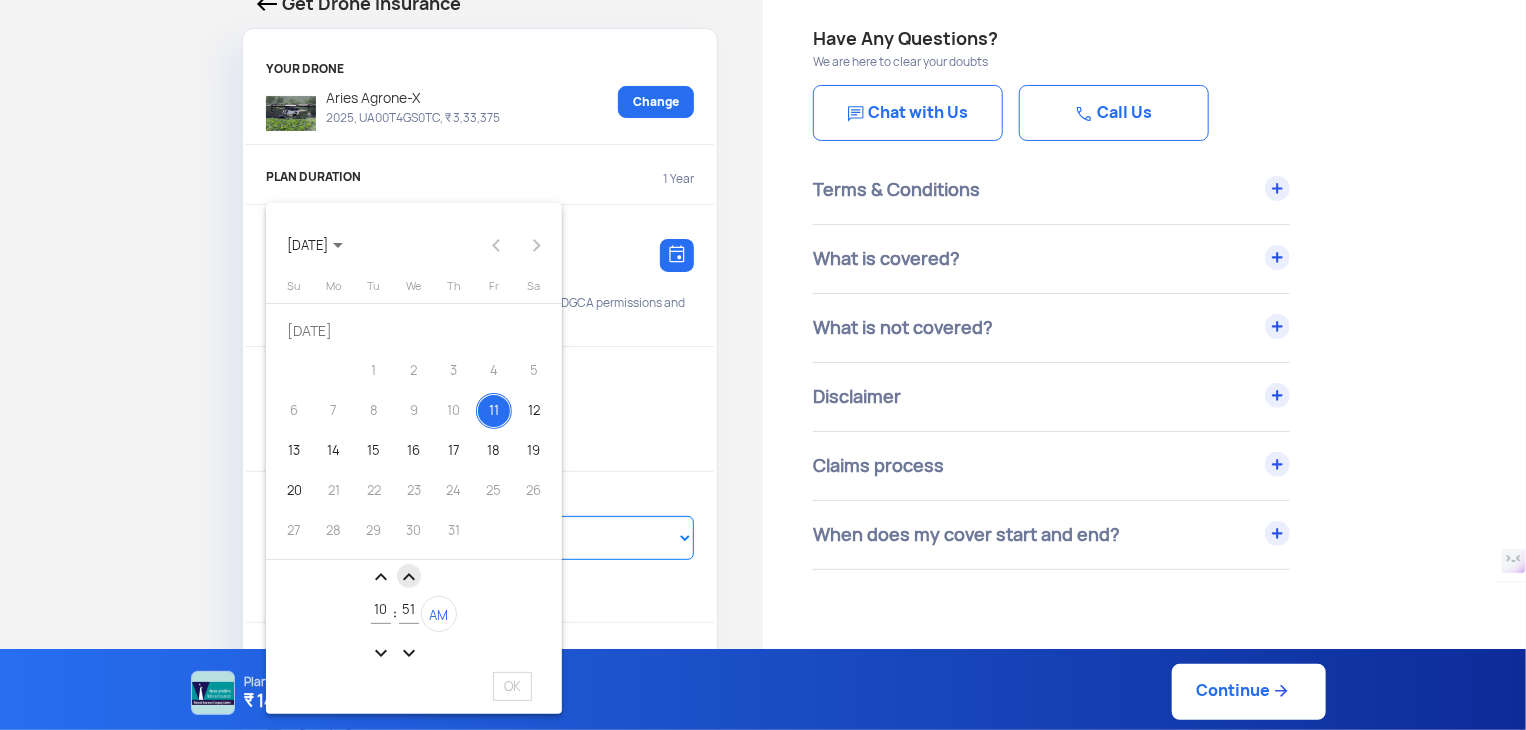 click on "expand_less" at bounding box center [409, 577] 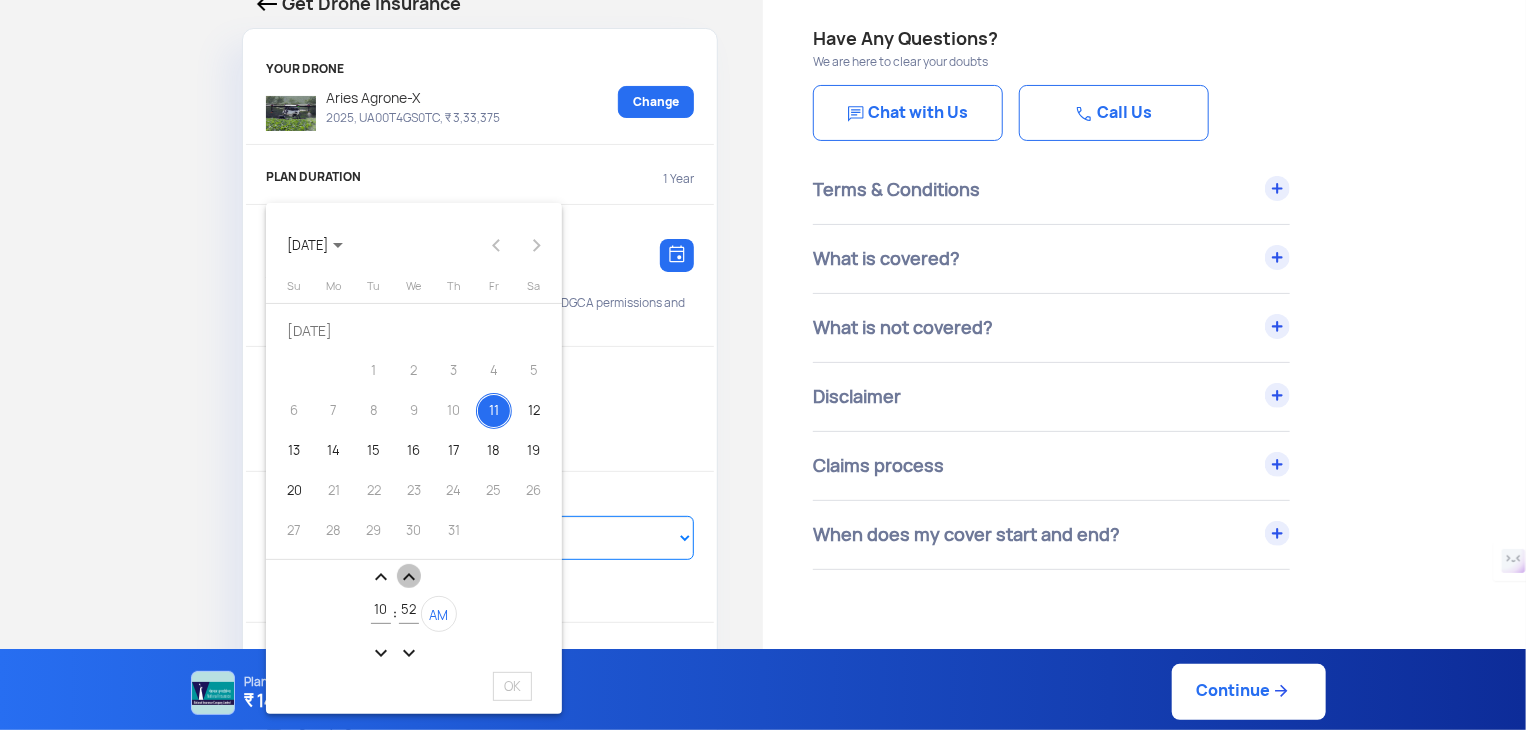 click on "expand_less" at bounding box center (409, 577) 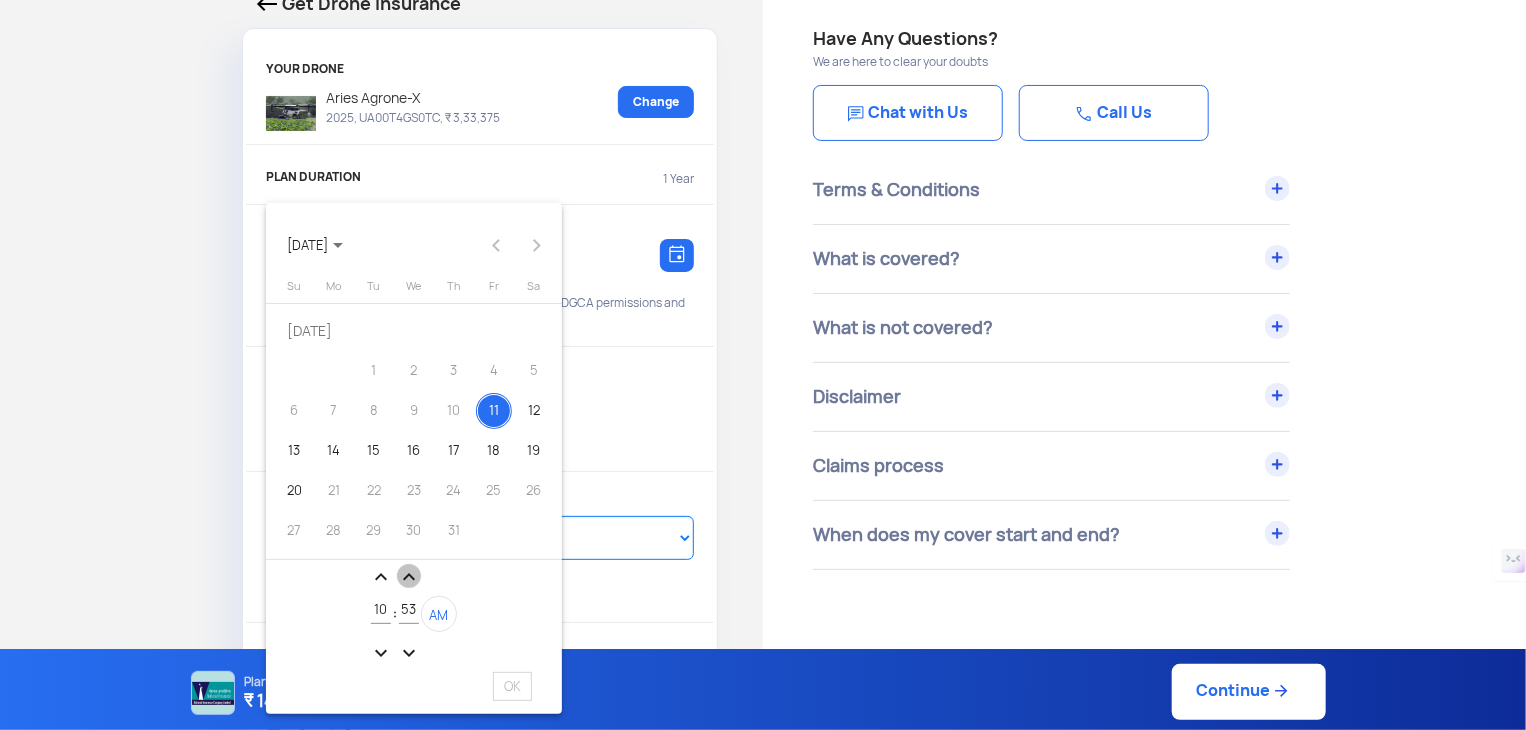 click on "expand_less" at bounding box center [409, 577] 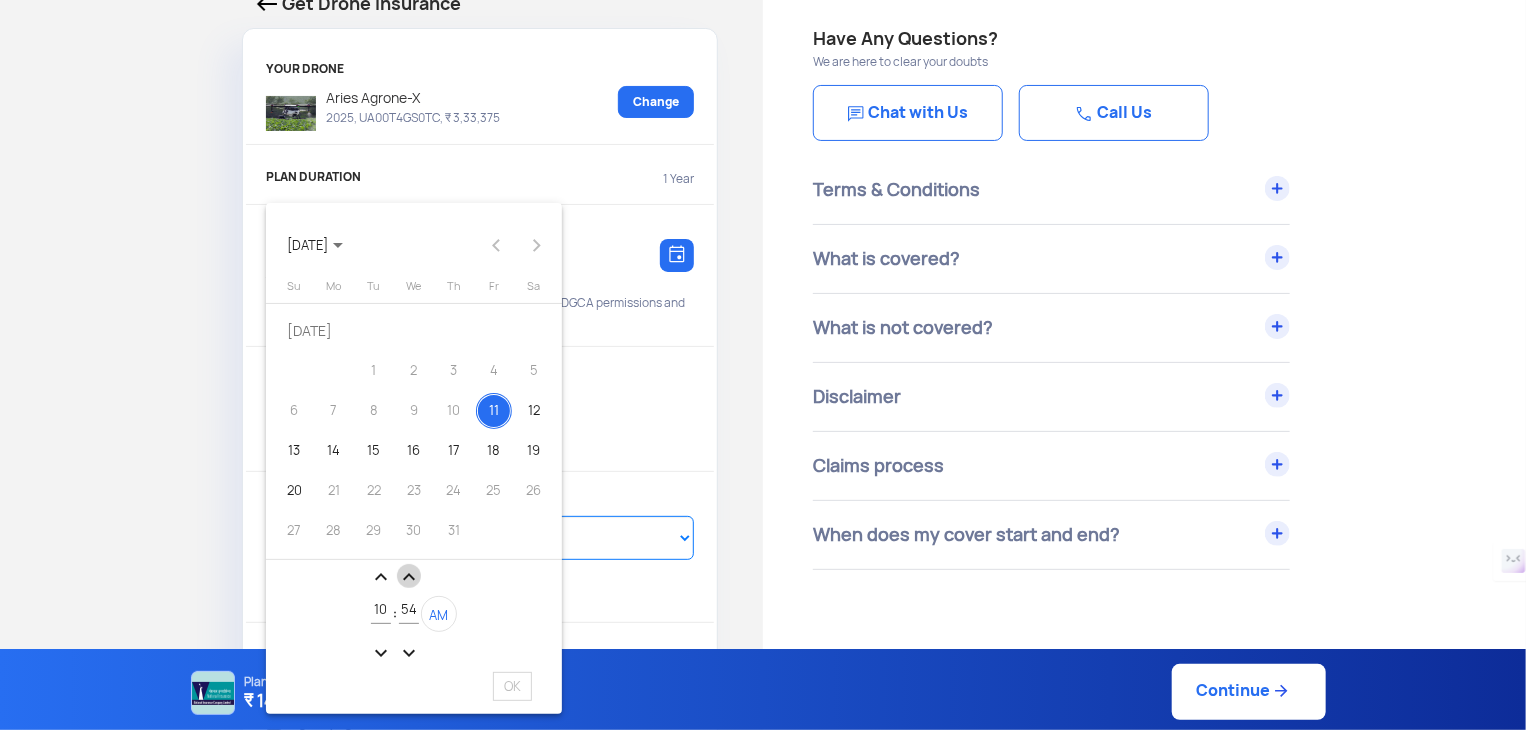click on "expand_less" at bounding box center (409, 577) 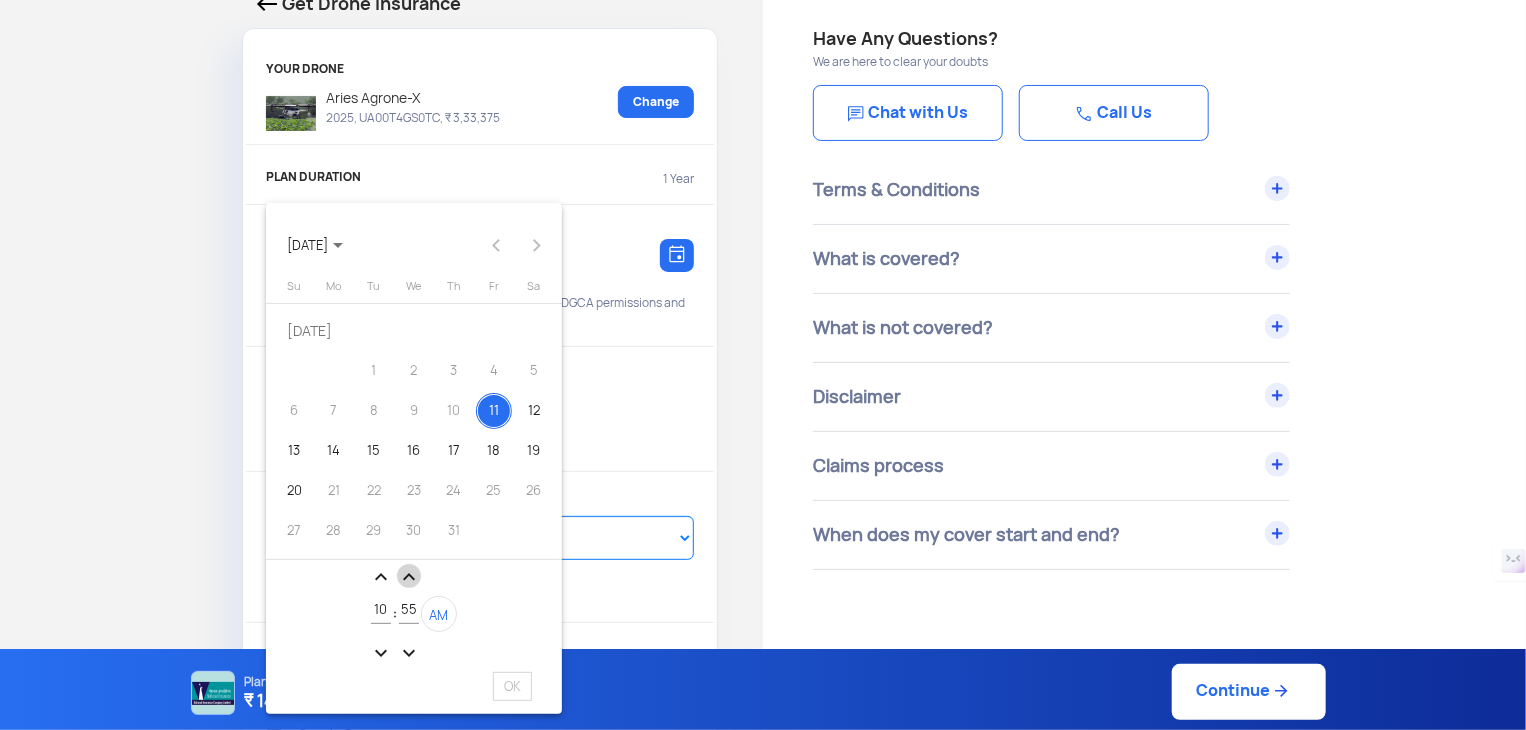 click on "expand_less" at bounding box center (409, 577) 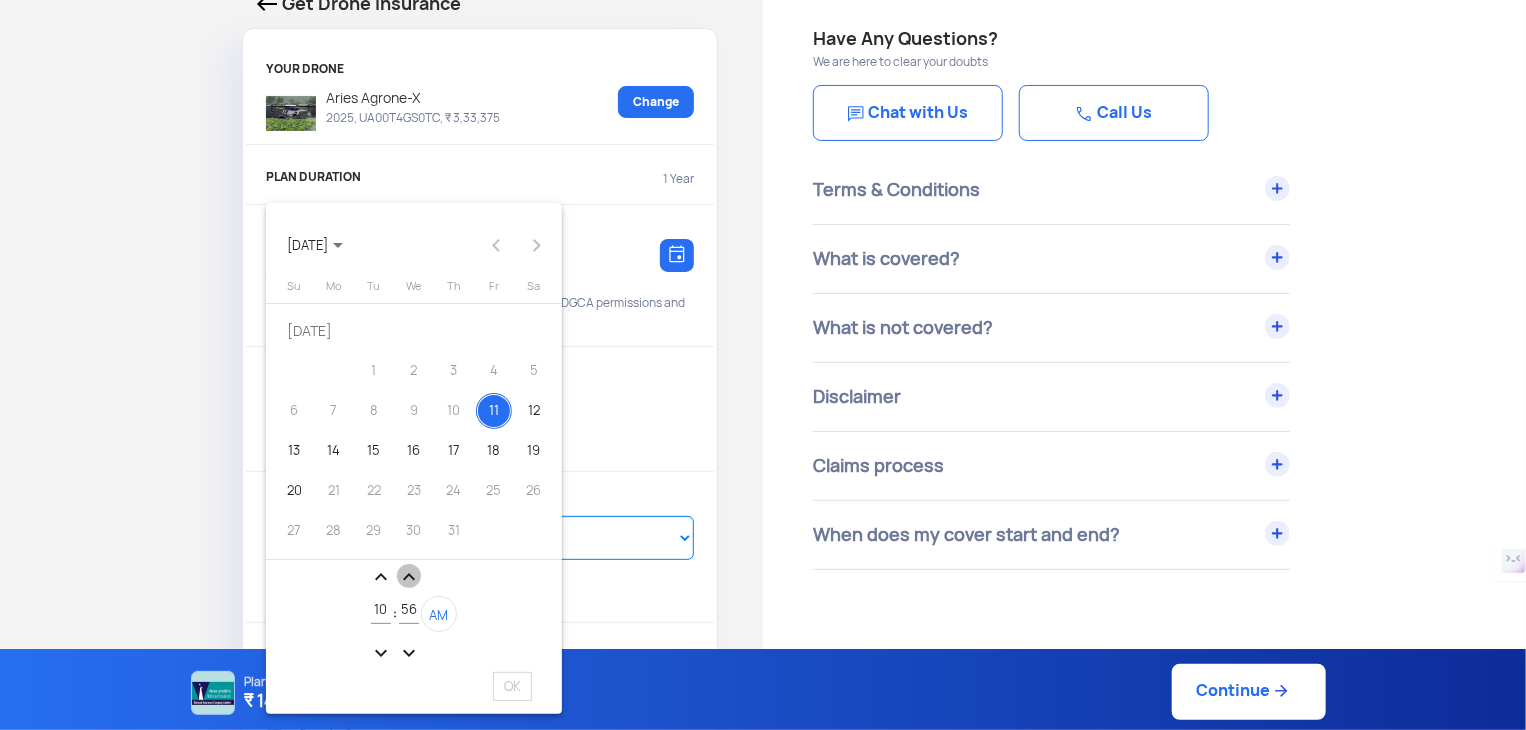 click on "expand_less" at bounding box center [409, 577] 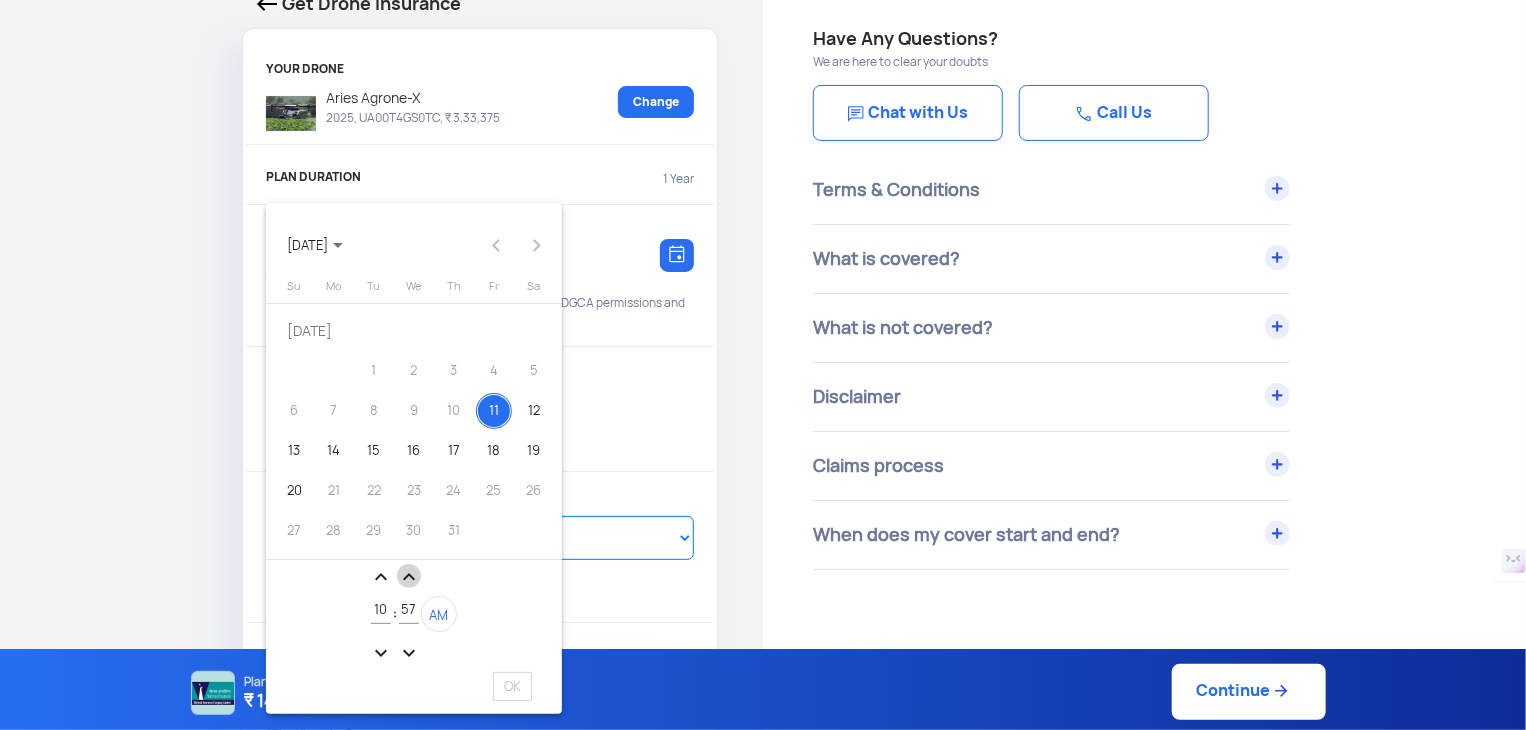 click on "expand_less" at bounding box center (409, 577) 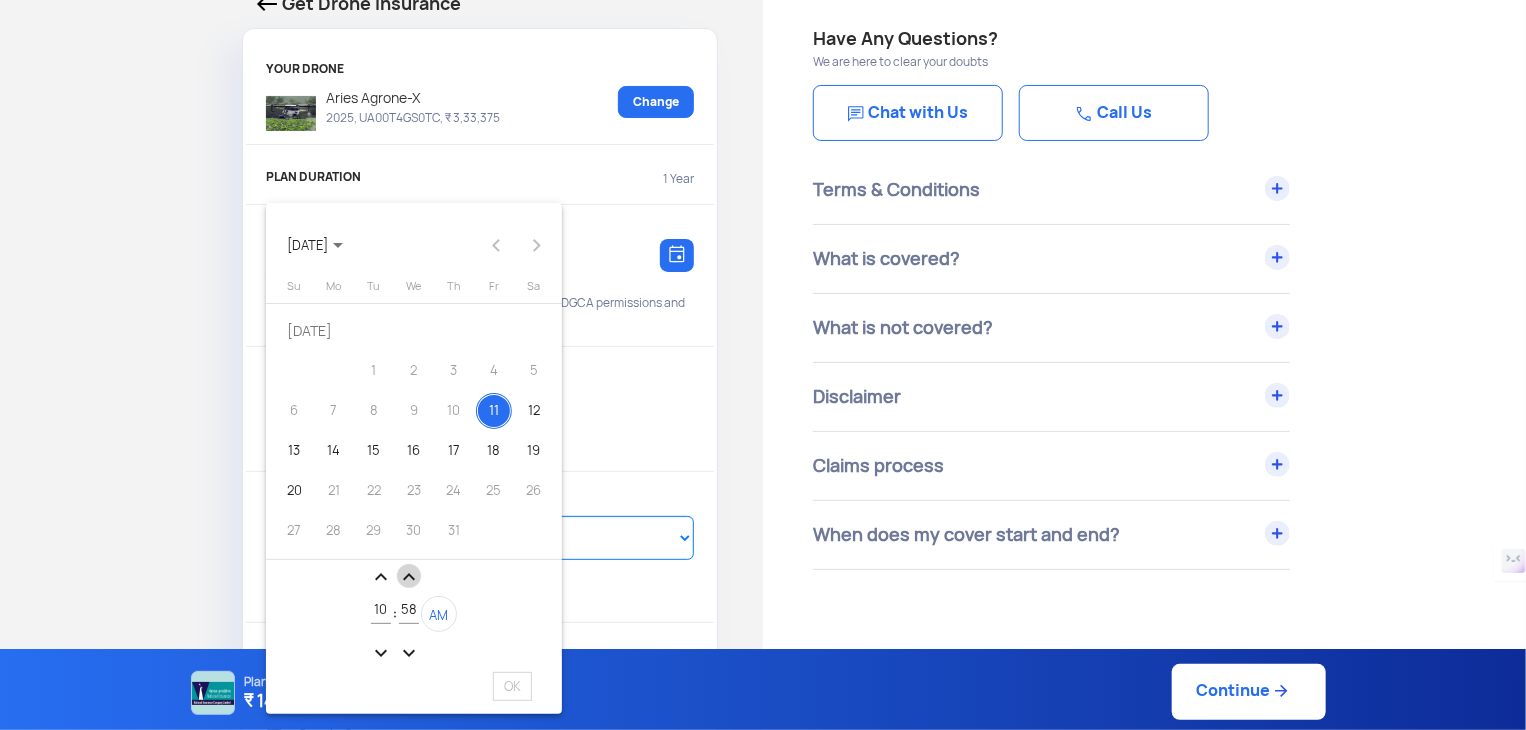 click on "expand_less" at bounding box center [409, 577] 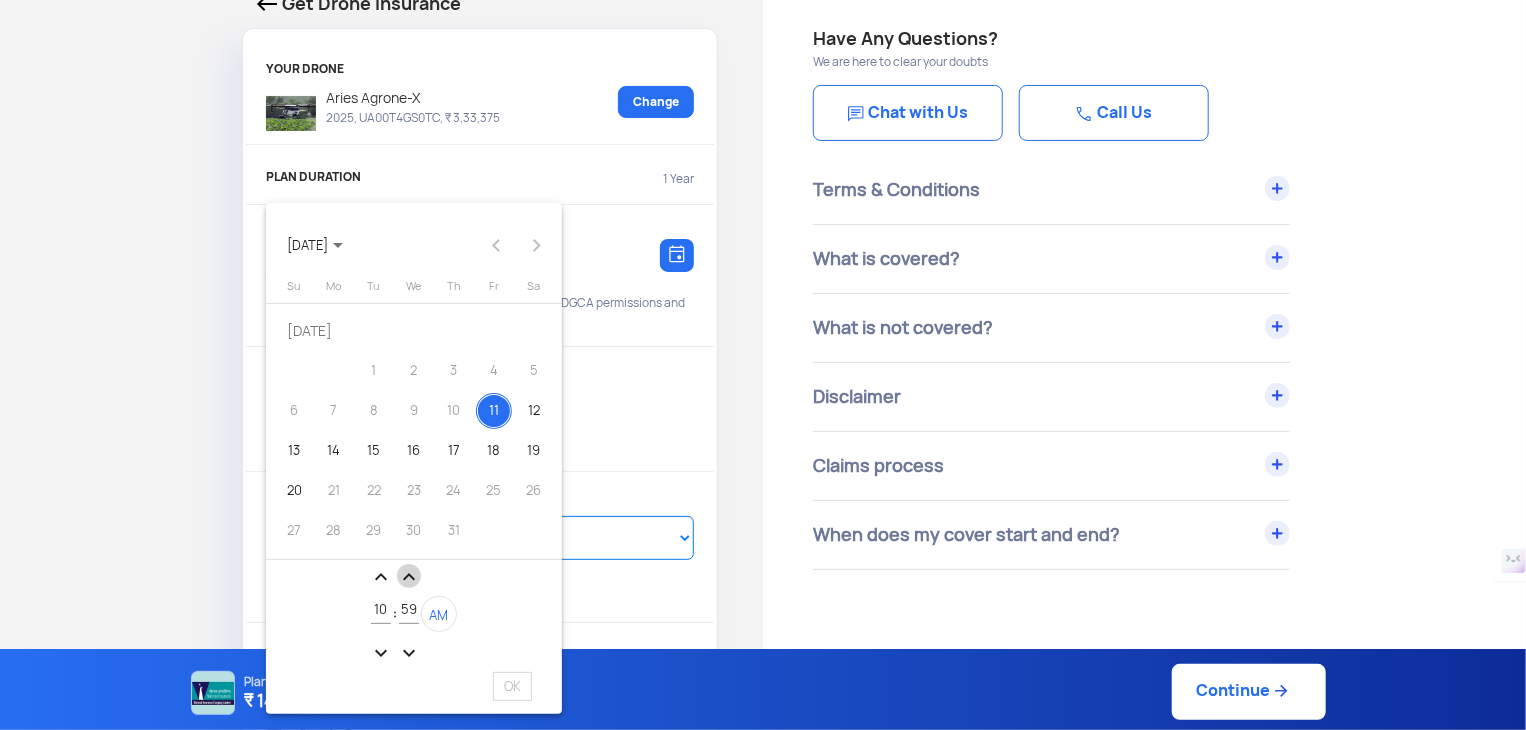 click on "expand_less" at bounding box center (409, 577) 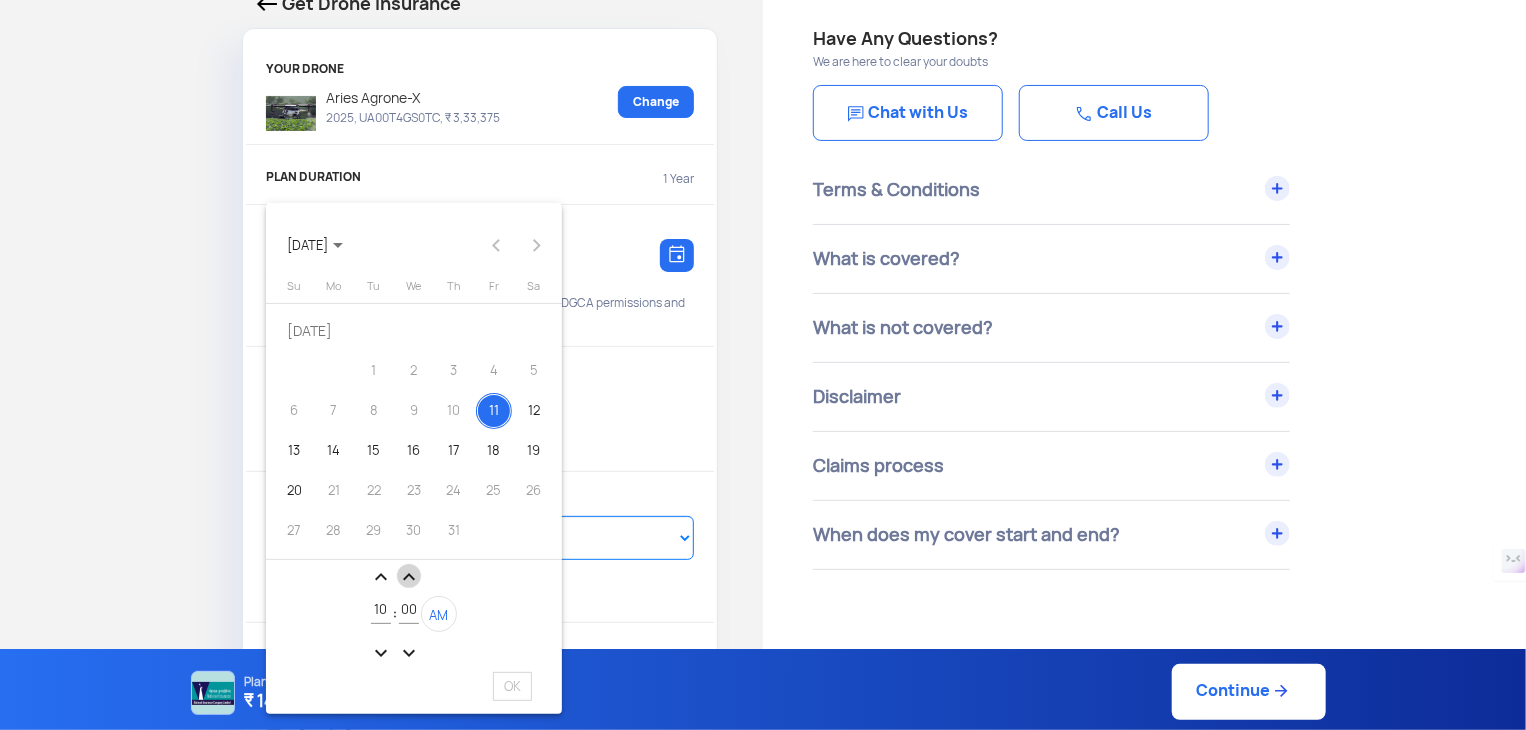 click on "expand_less" at bounding box center (409, 577) 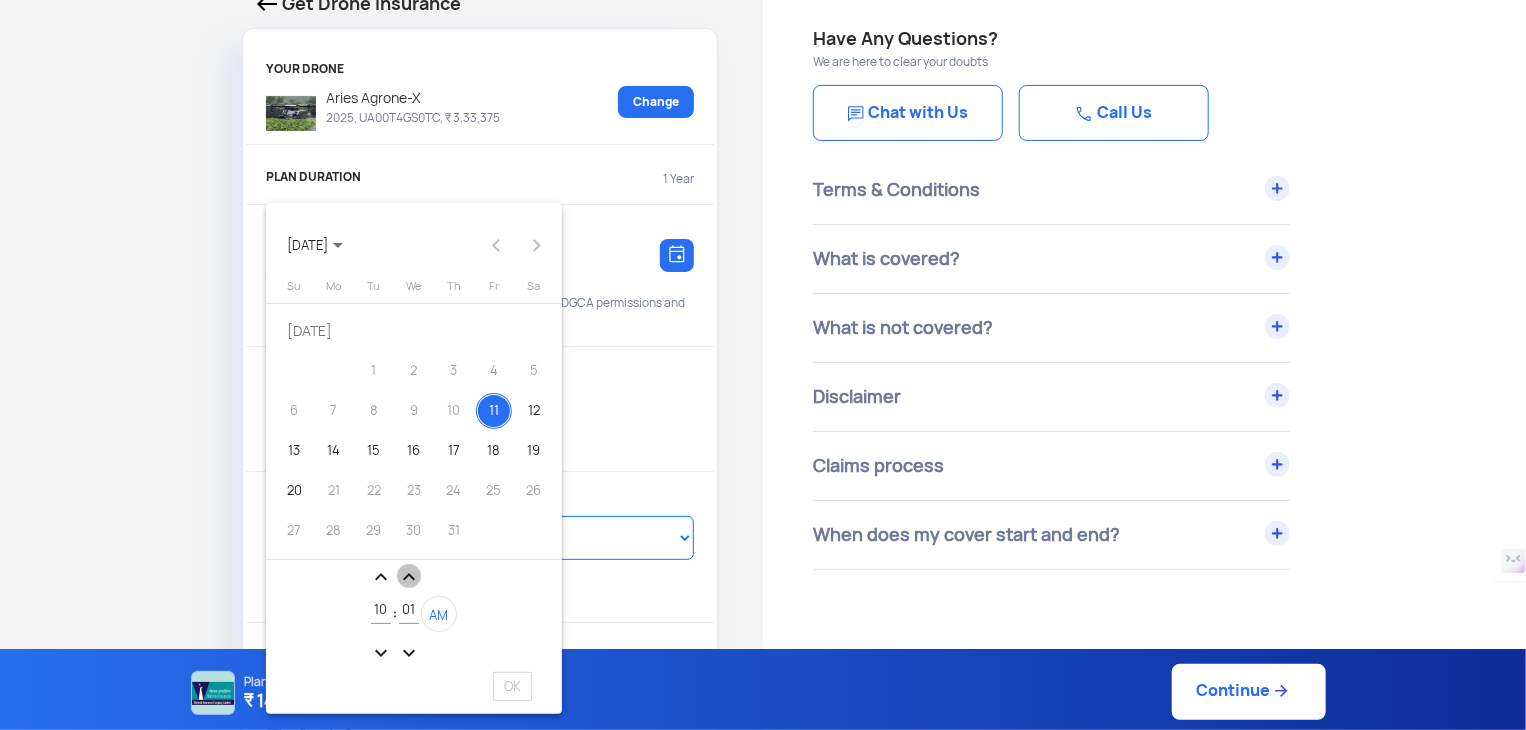 click on "expand_less" at bounding box center (409, 577) 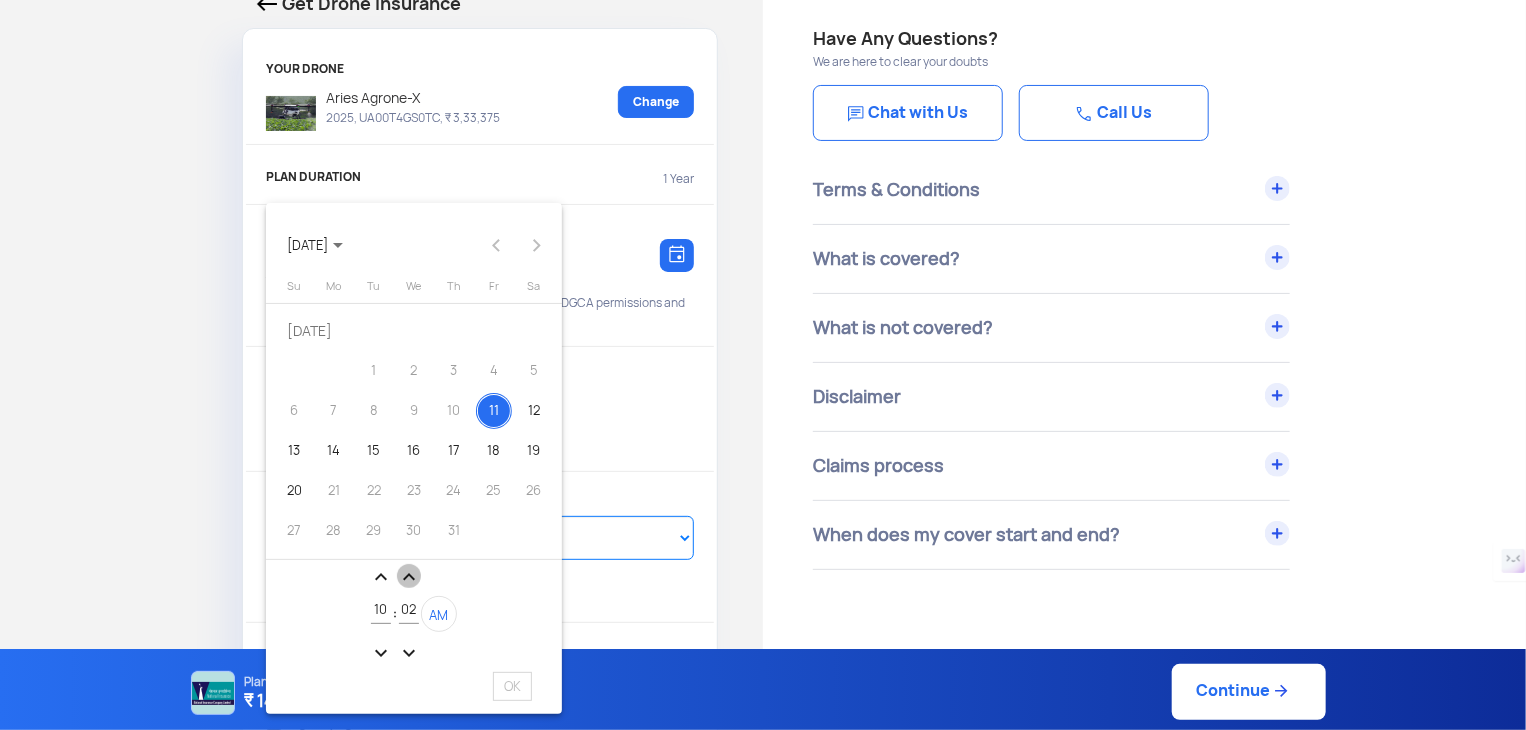 click on "expand_less" at bounding box center [409, 577] 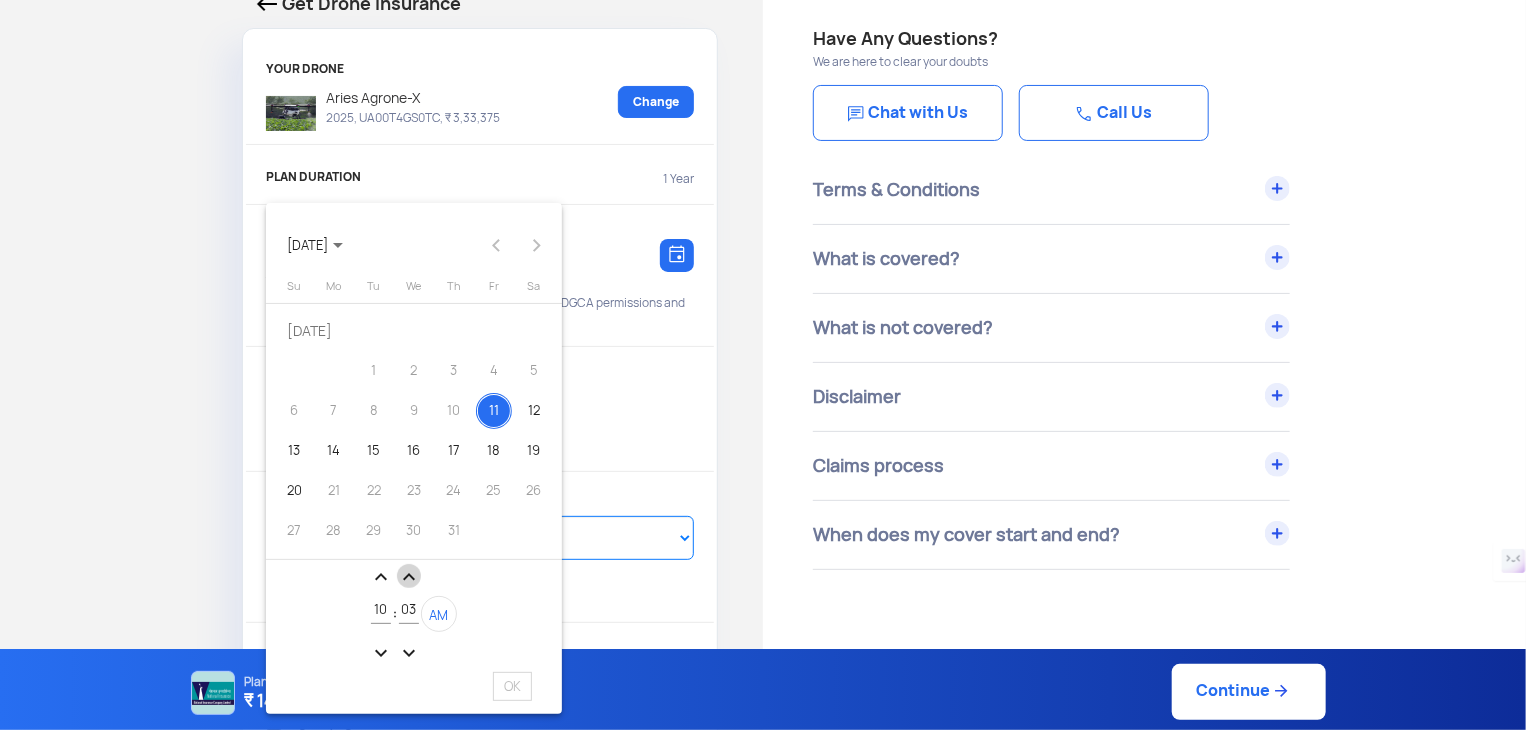 click on "expand_less" at bounding box center [409, 577] 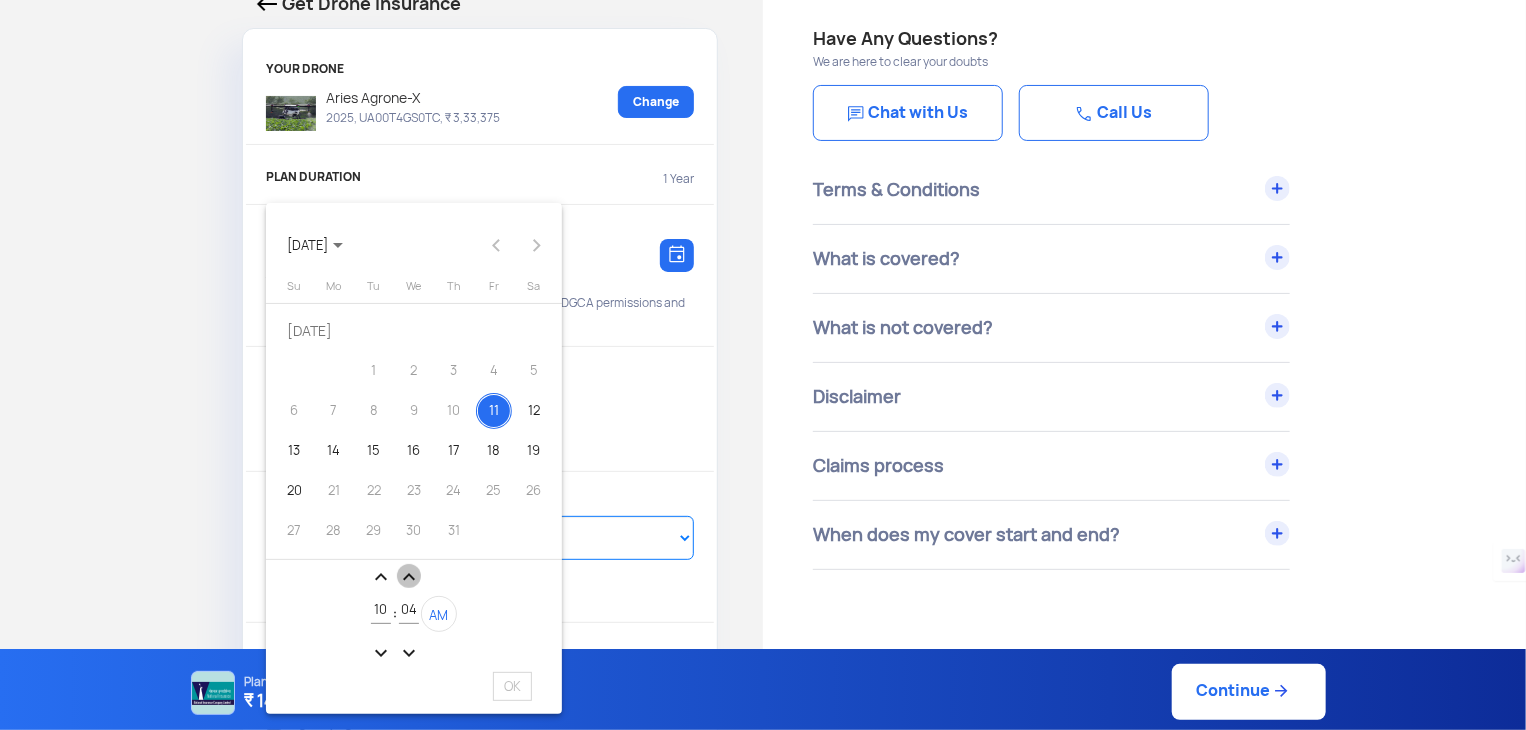 click on "expand_less" at bounding box center (409, 577) 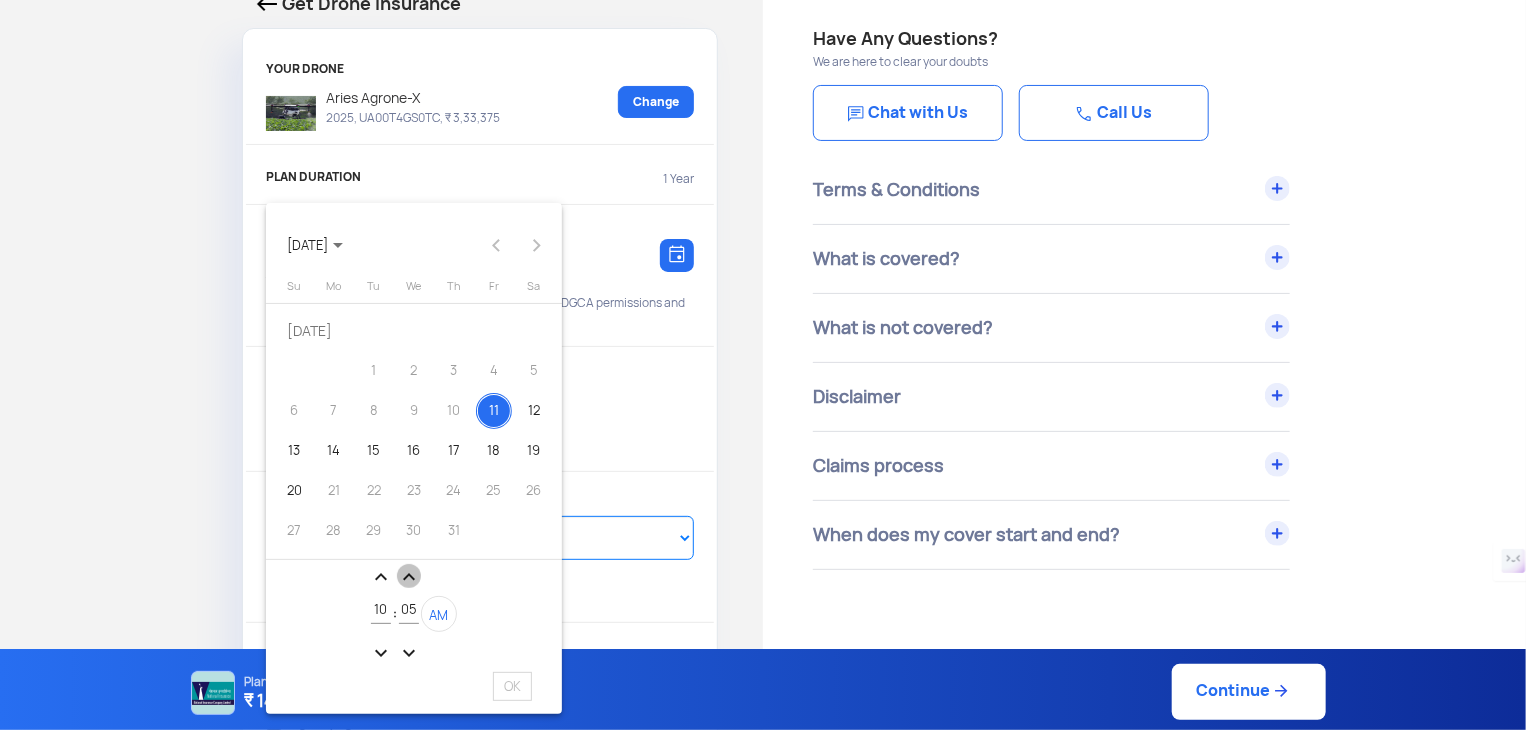 click on "expand_less" at bounding box center [409, 577] 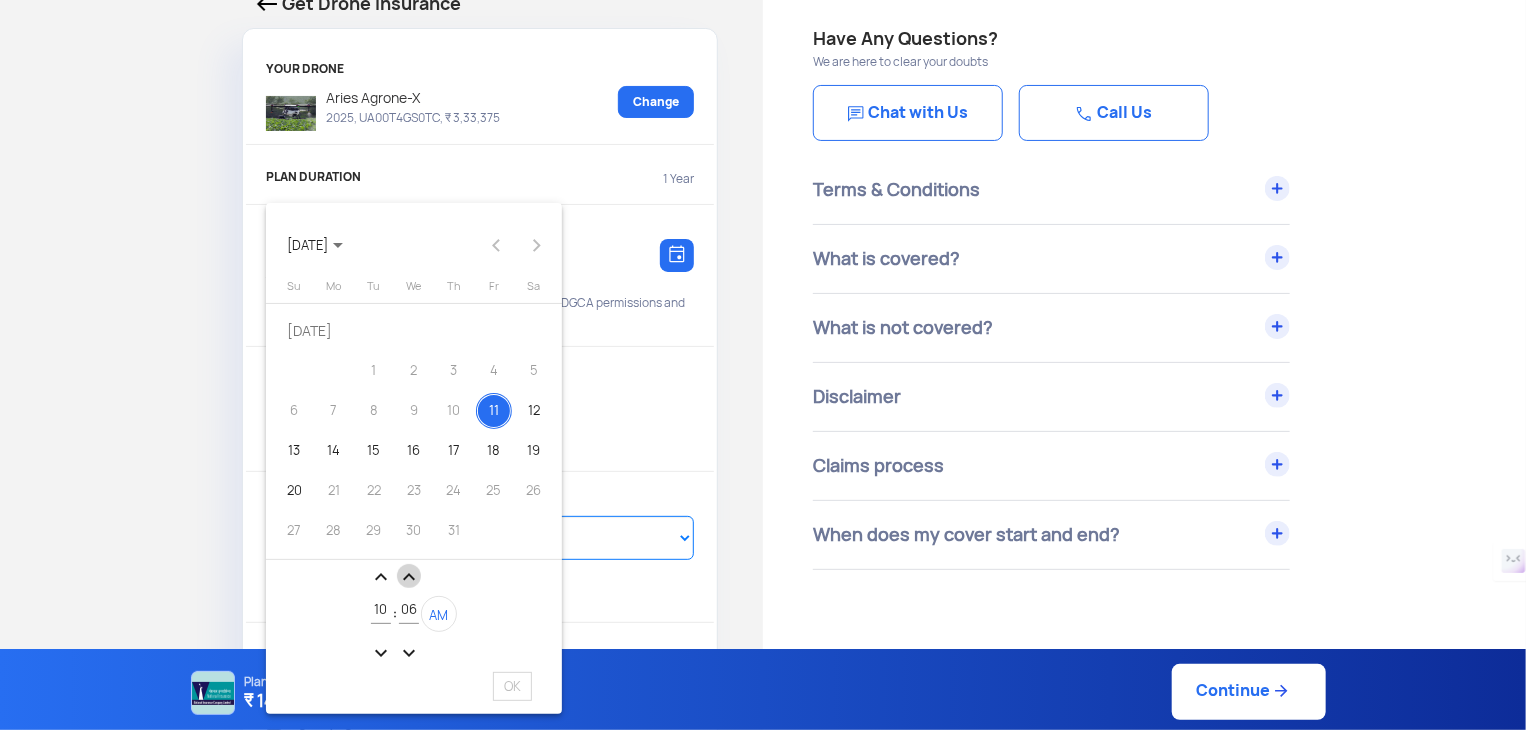 click on "expand_less" at bounding box center [409, 577] 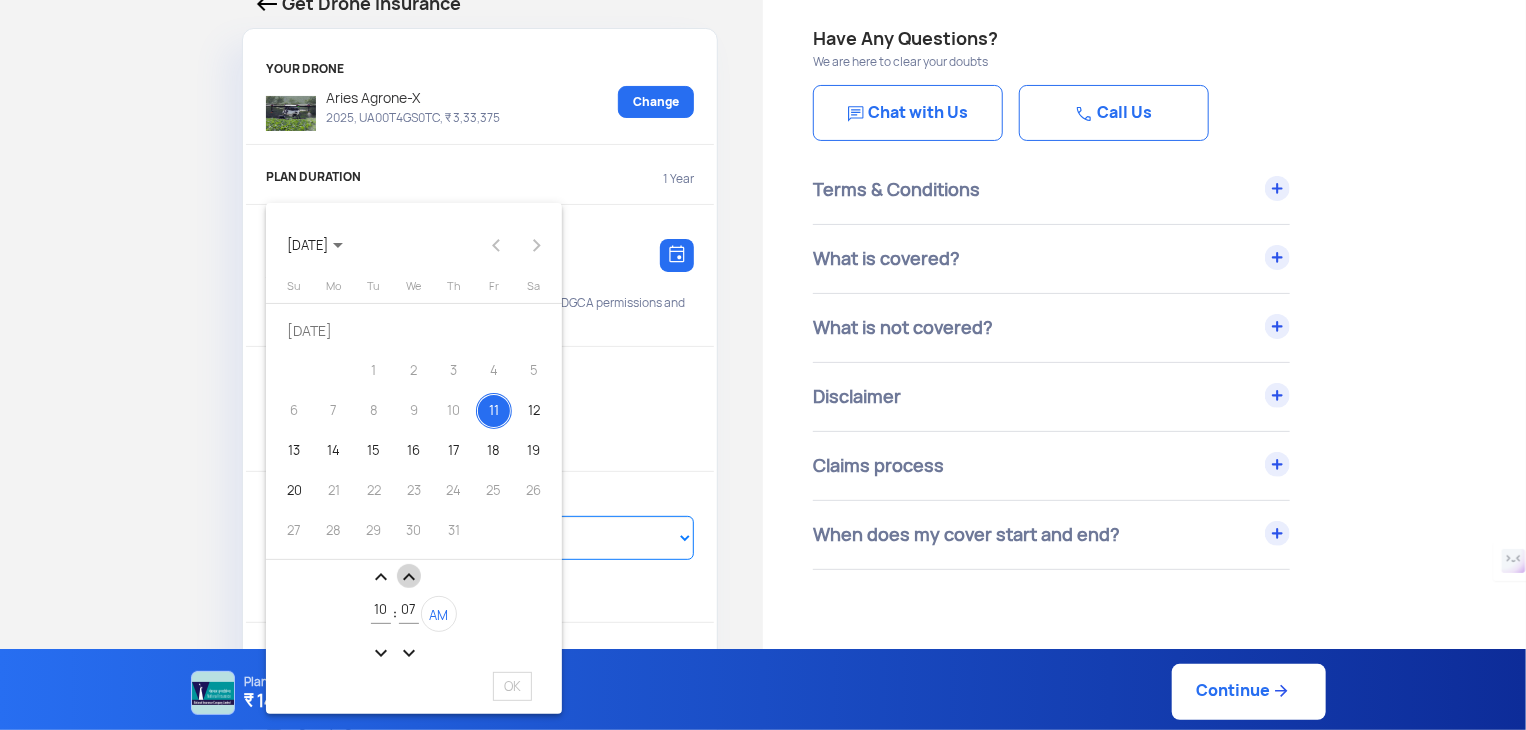 click on "expand_less" at bounding box center [409, 577] 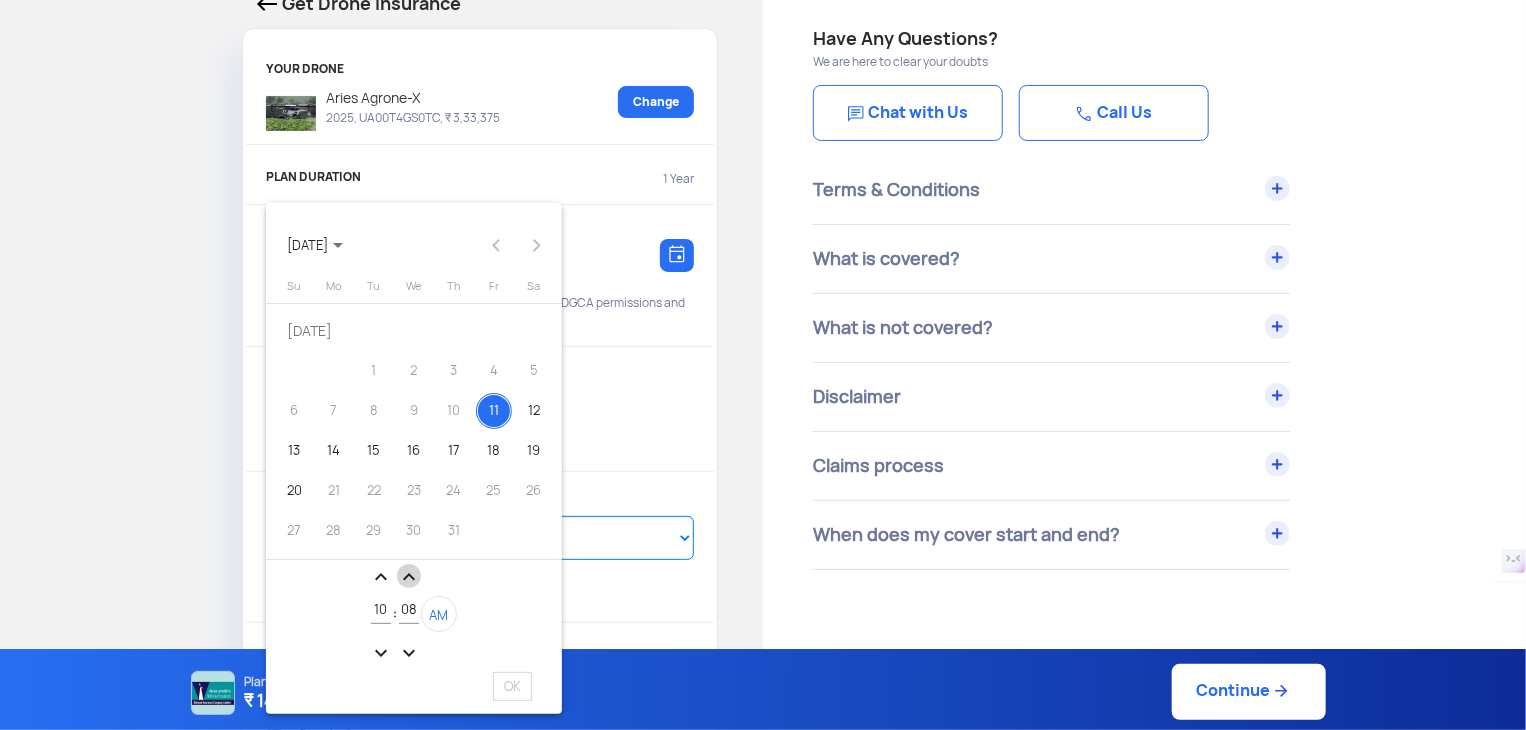 click on "expand_less" at bounding box center (409, 577) 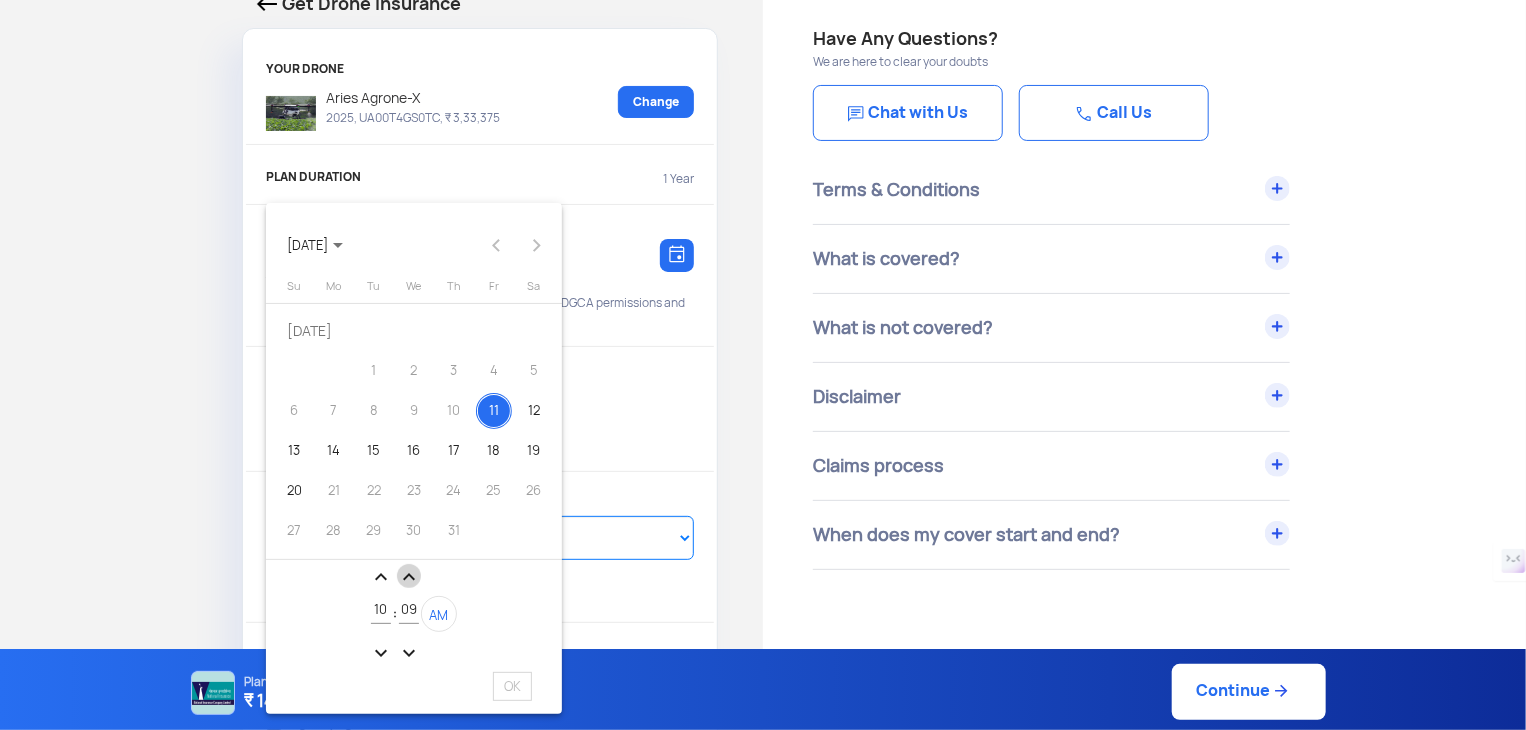 click on "expand_less" at bounding box center (409, 577) 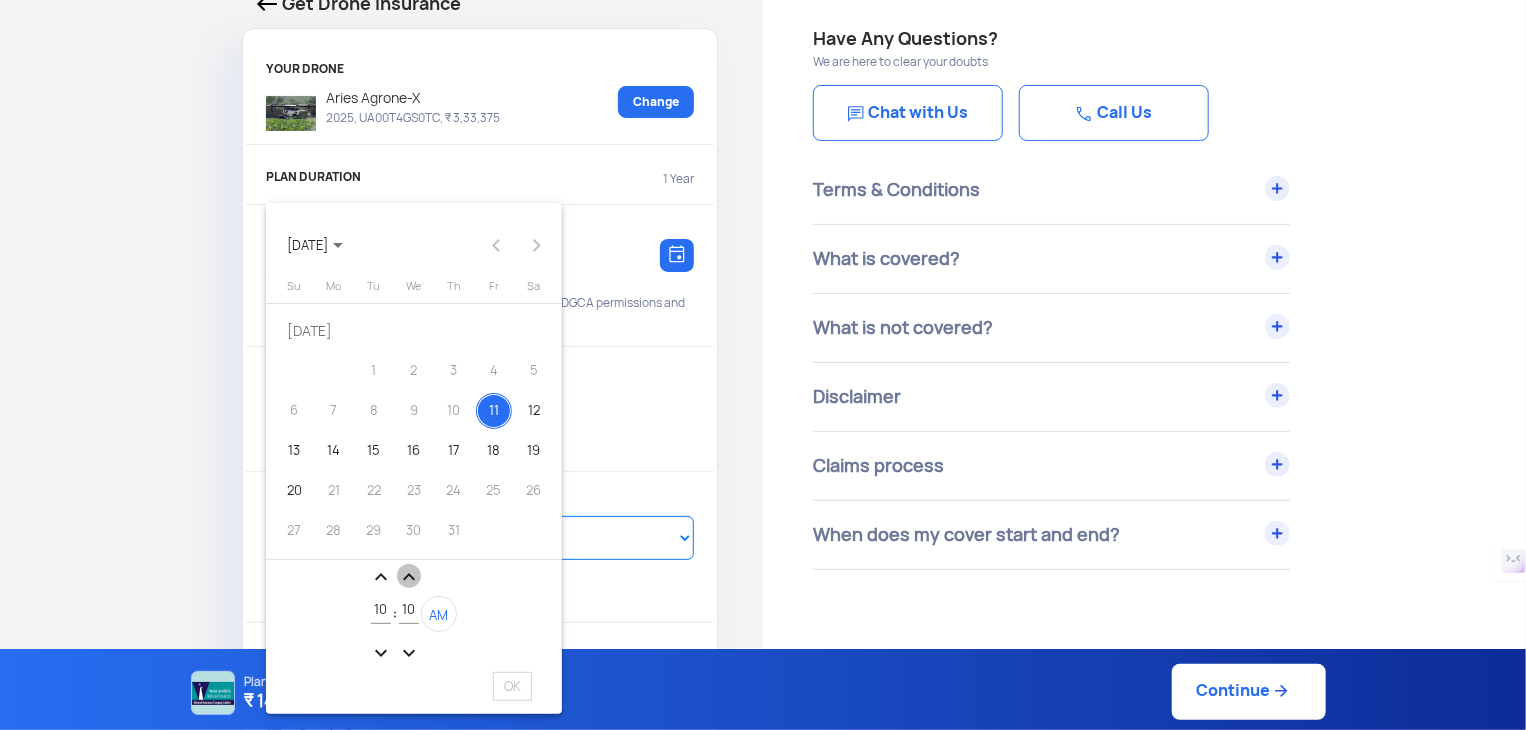 click on "expand_less" at bounding box center (409, 577) 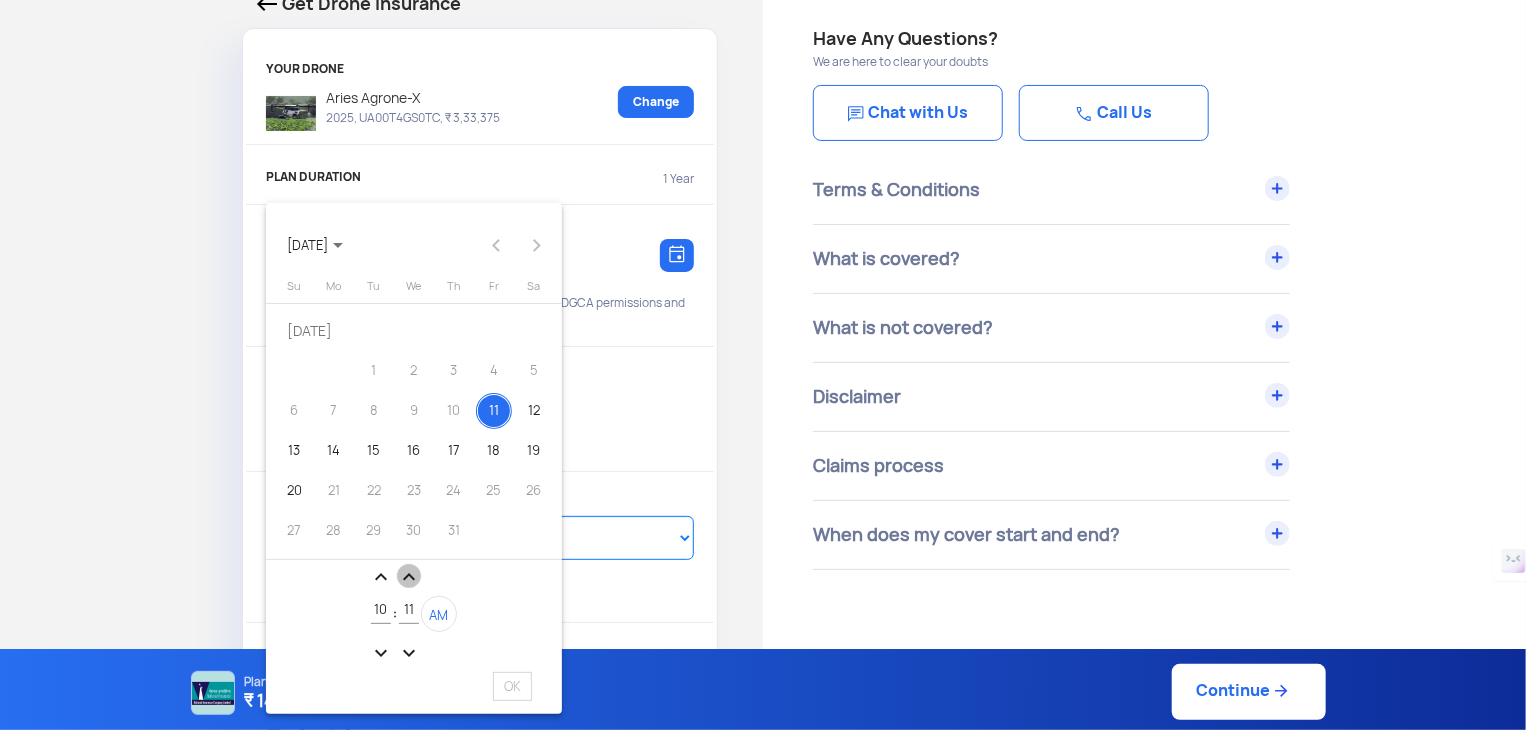 click on "expand_less" at bounding box center (409, 577) 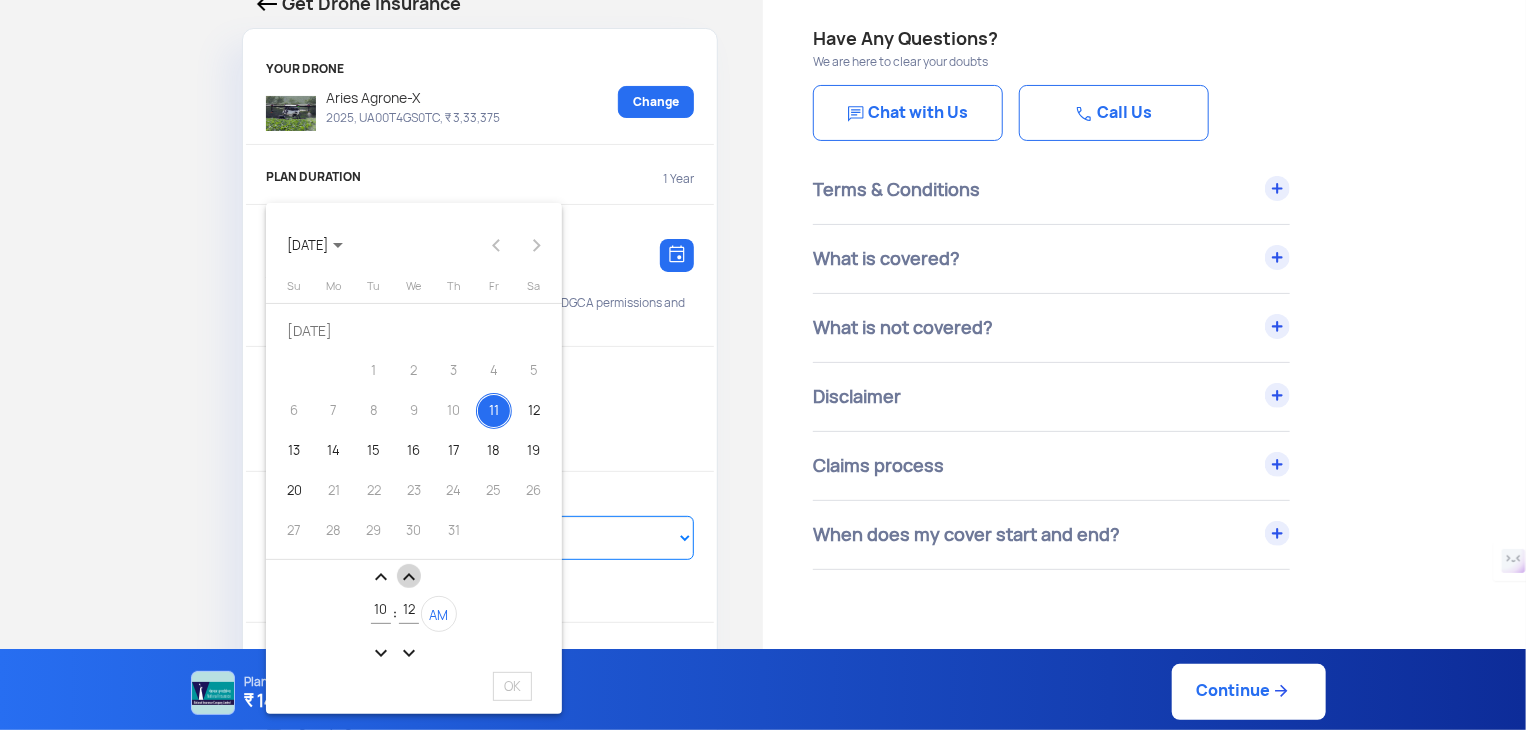 click on "expand_less" at bounding box center (409, 577) 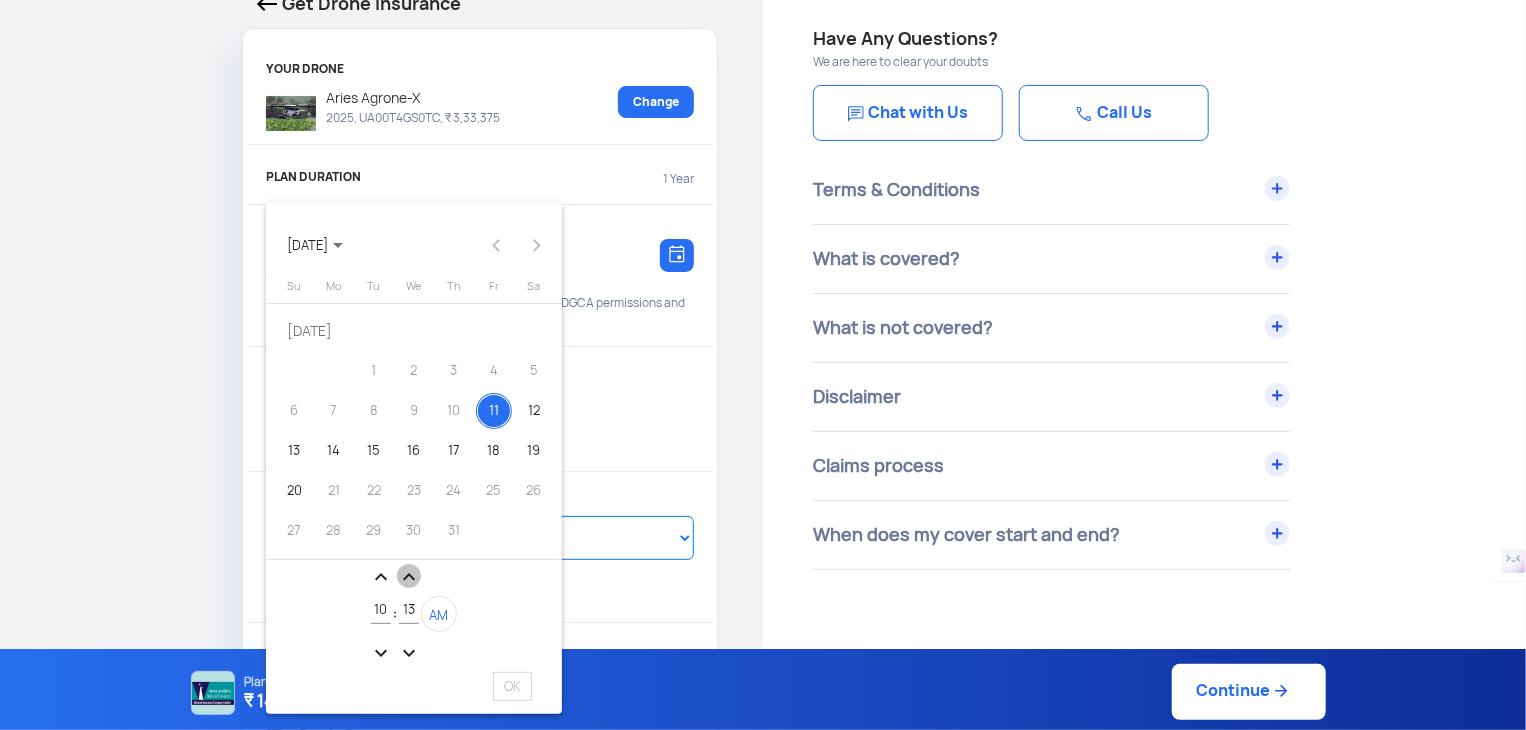 click on "expand_less" at bounding box center [409, 577] 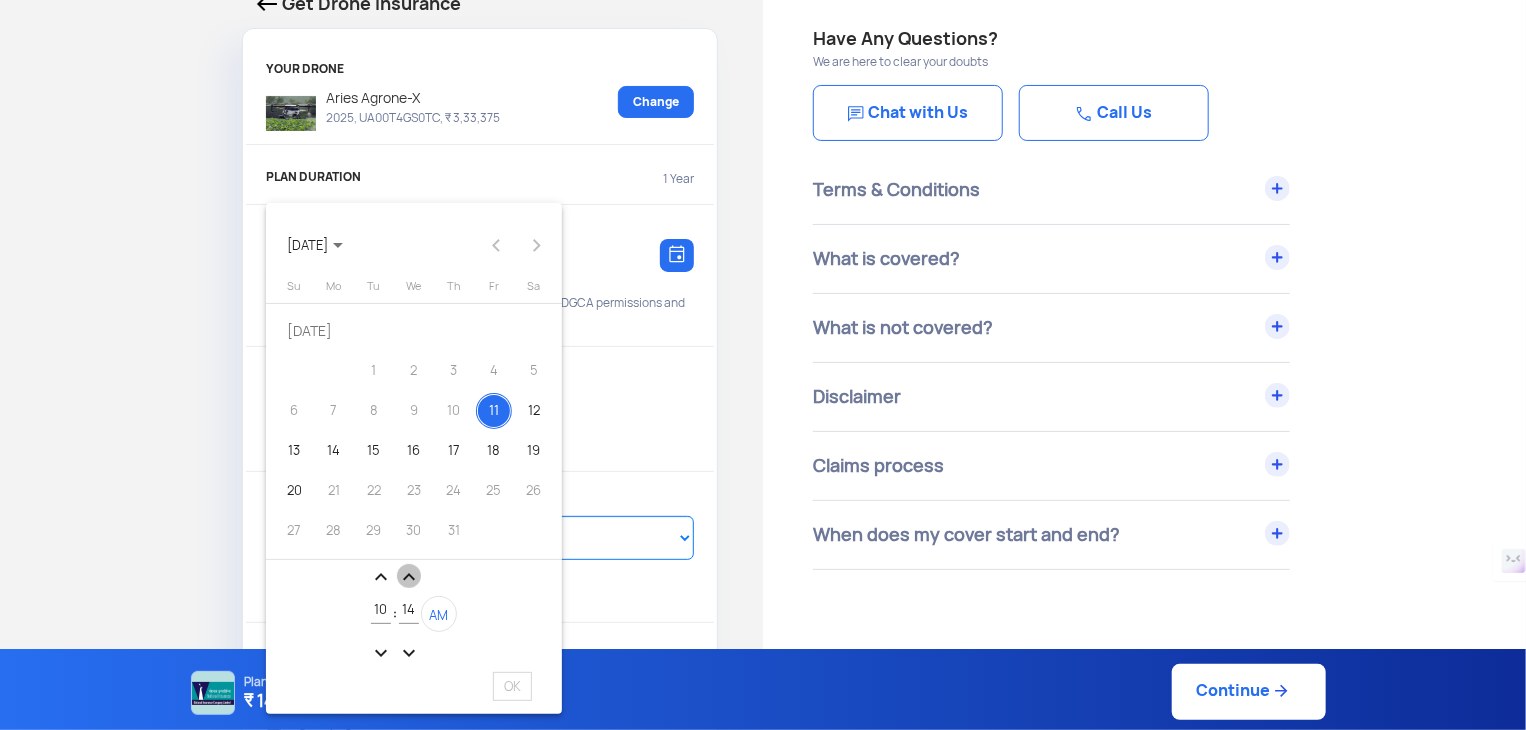 click on "expand_less" at bounding box center [409, 577] 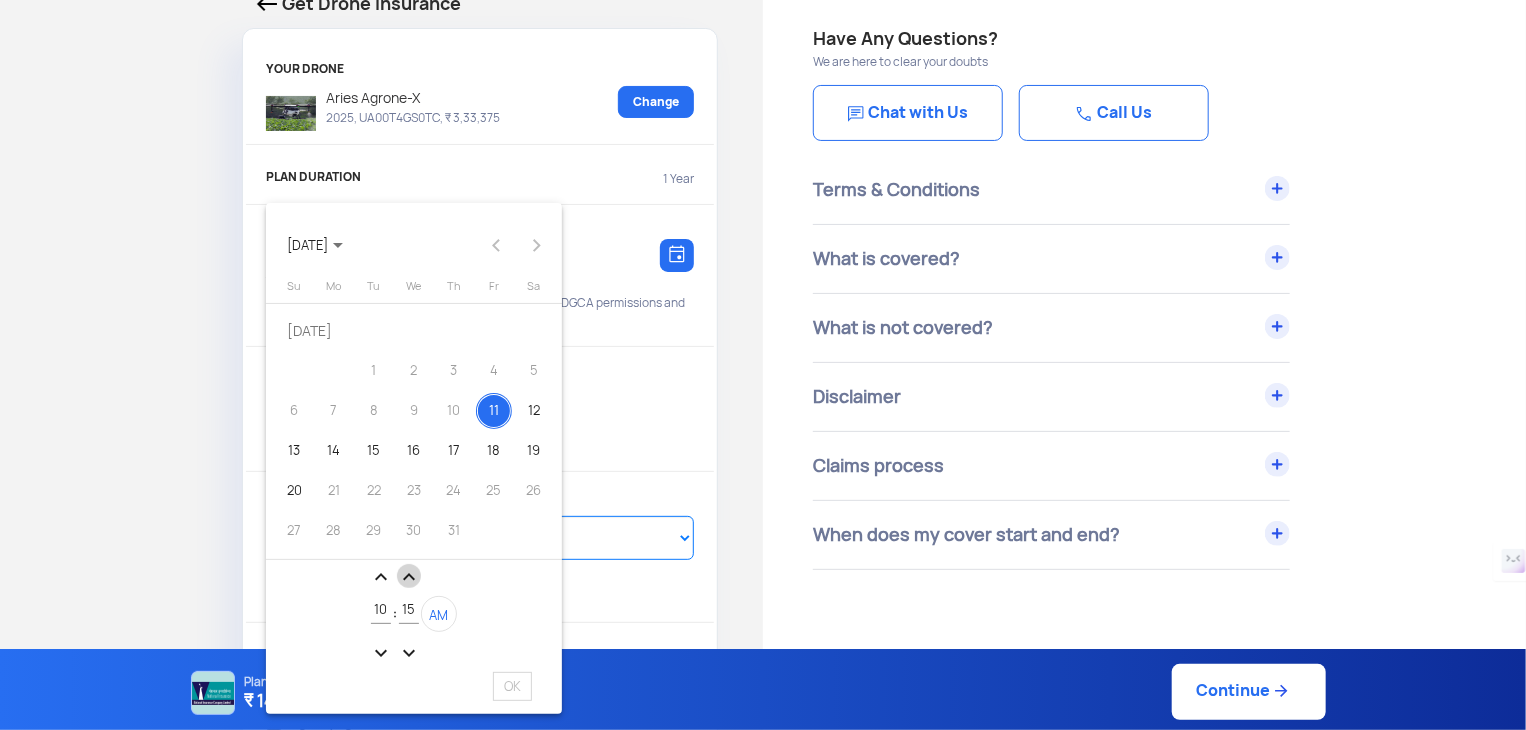 click on "expand_less" at bounding box center (409, 577) 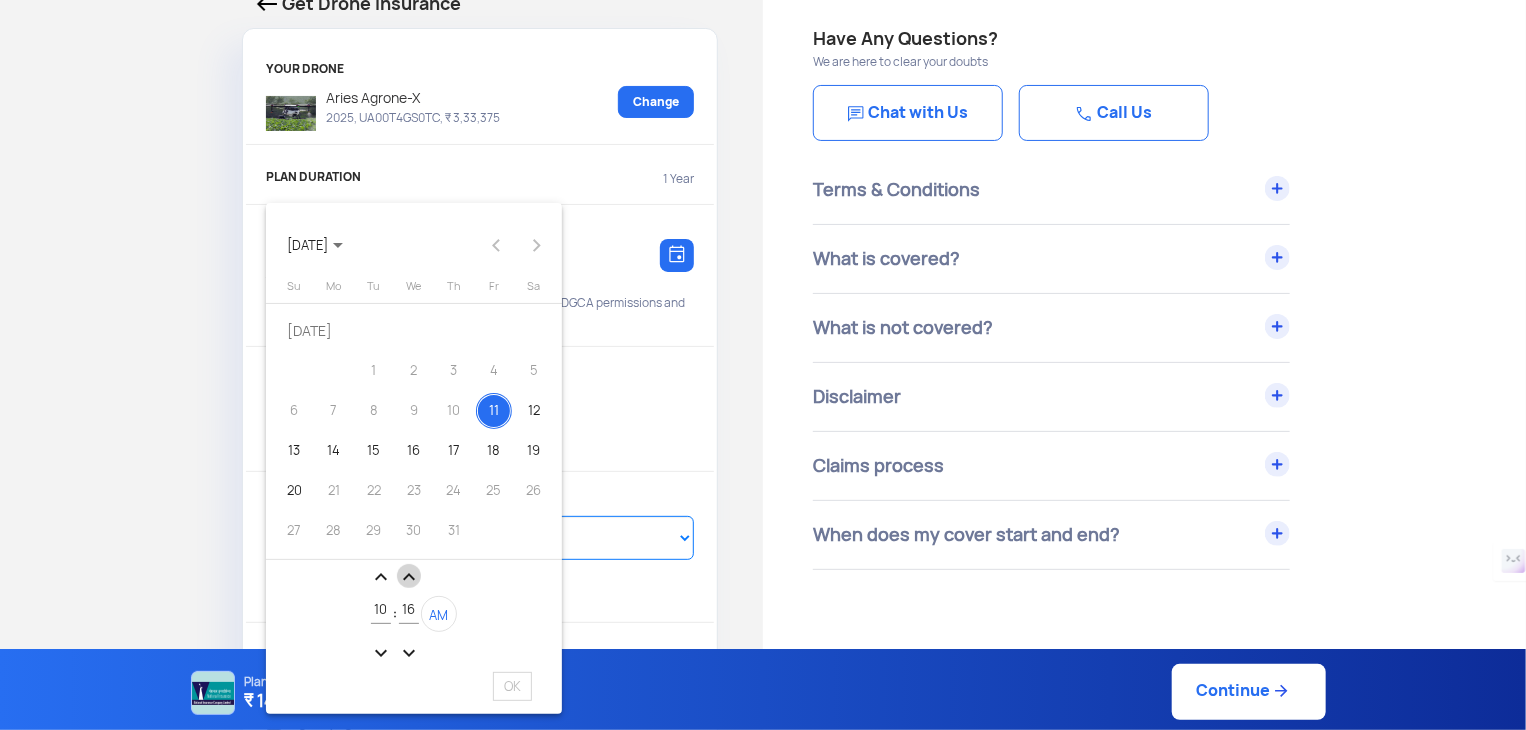 click on "expand_less" at bounding box center (409, 577) 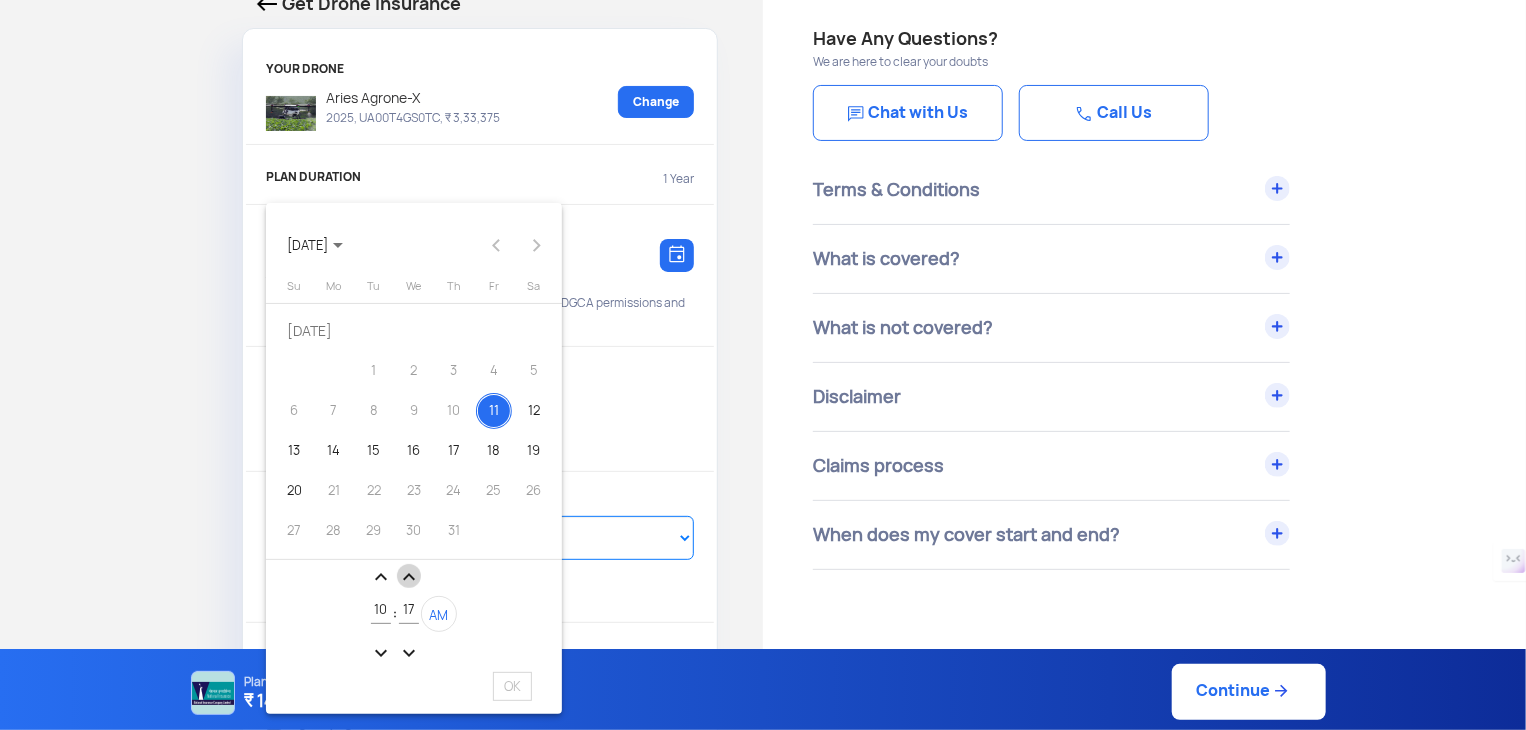 click on "expand_less" at bounding box center [409, 577] 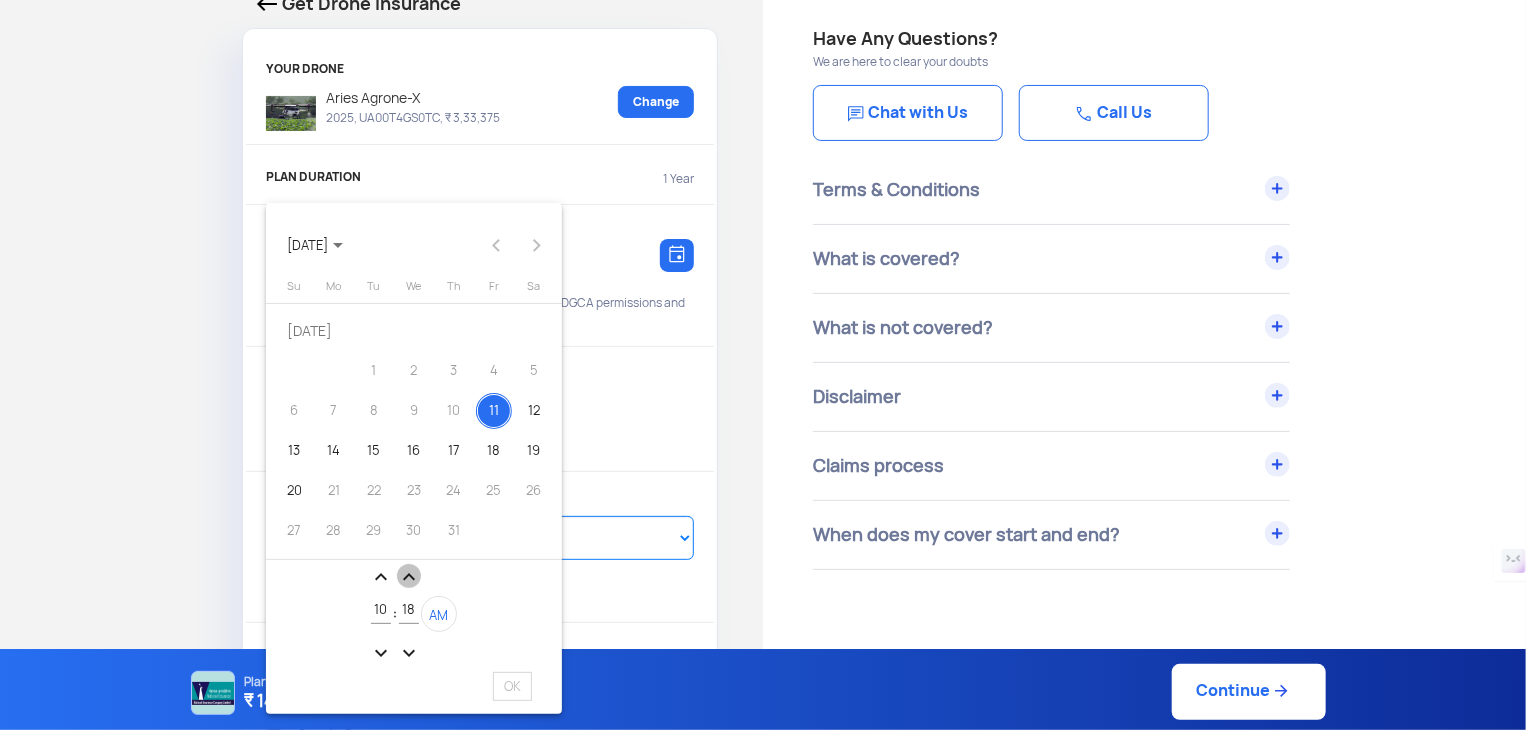 click on "expand_less" at bounding box center (409, 577) 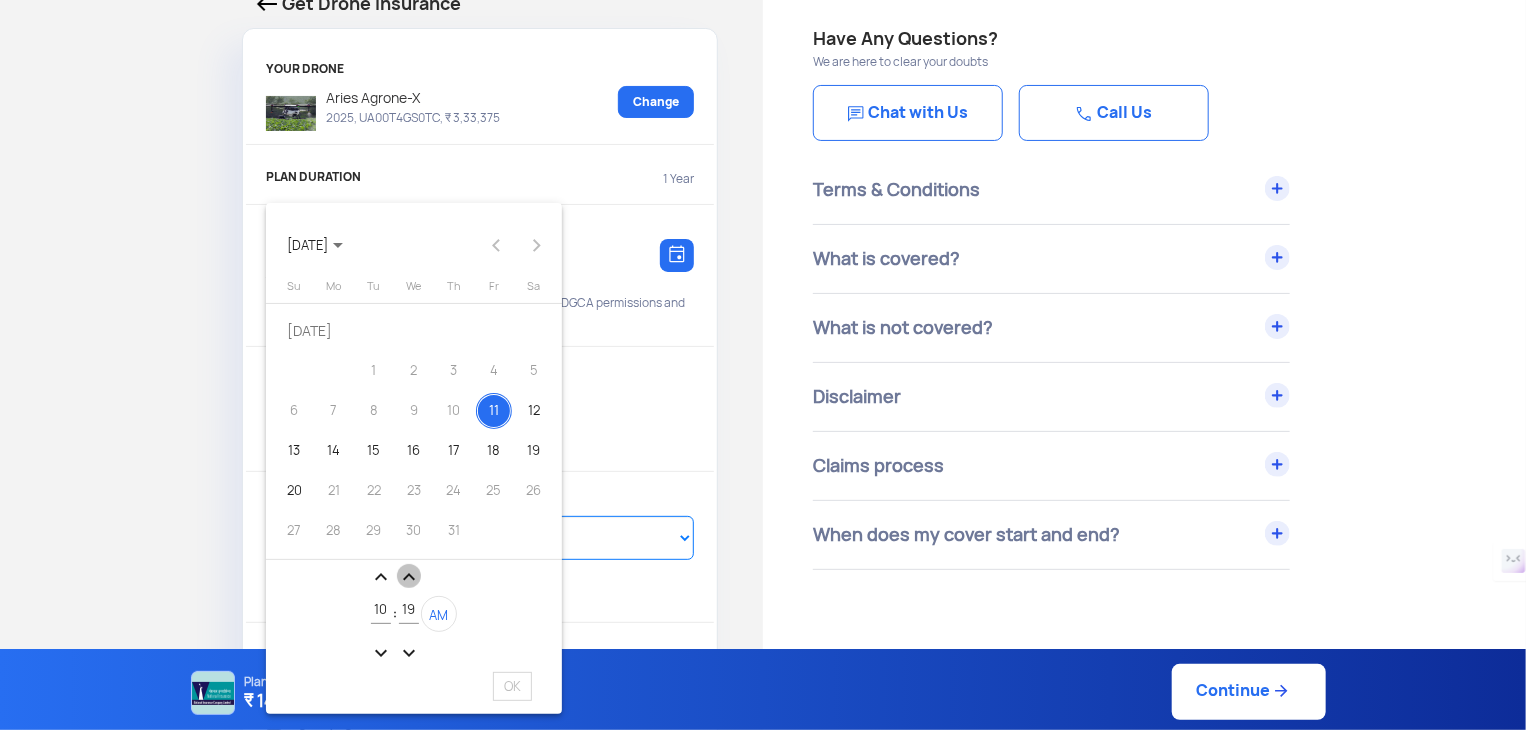 click on "expand_less" at bounding box center (409, 577) 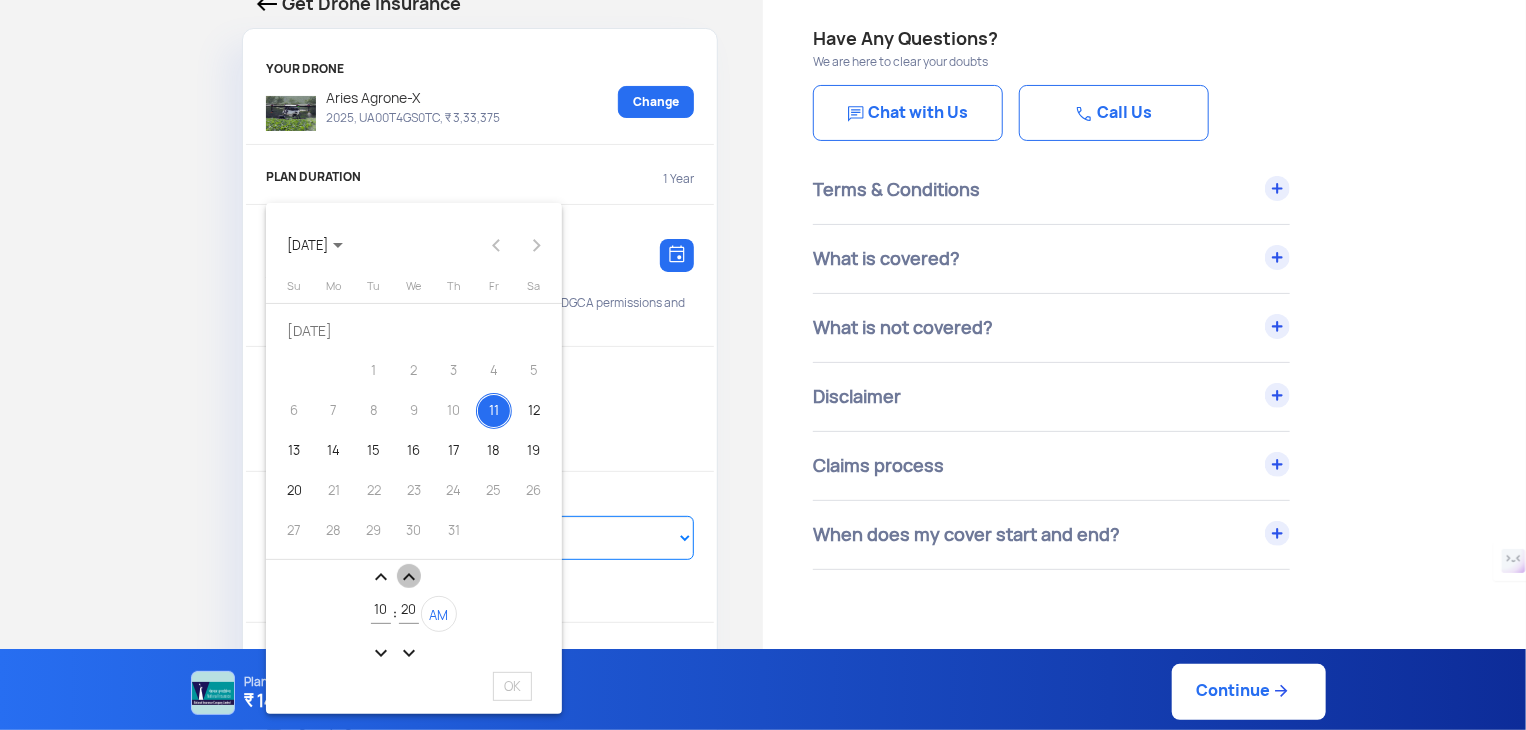 click on "expand_less" at bounding box center (409, 577) 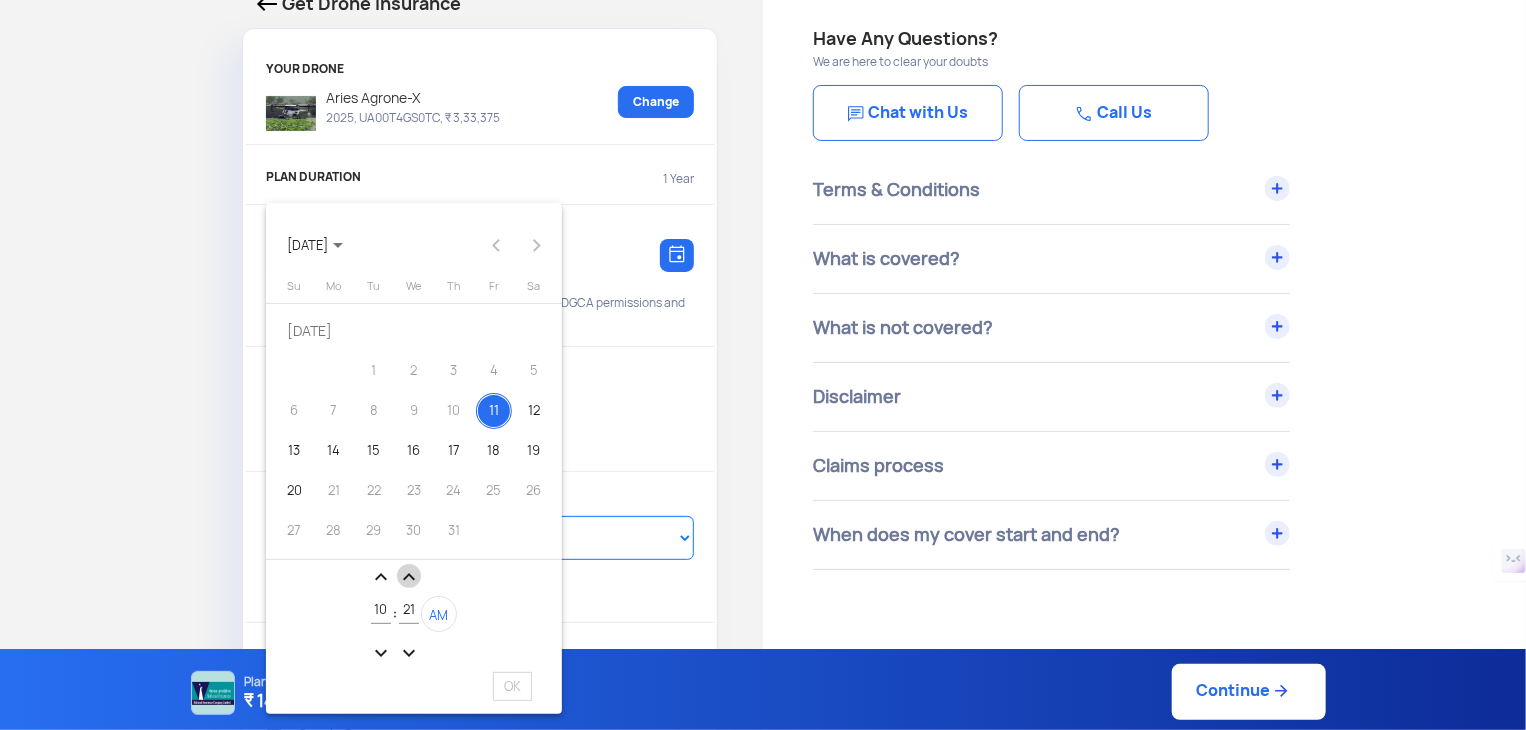click on "expand_less" at bounding box center [409, 577] 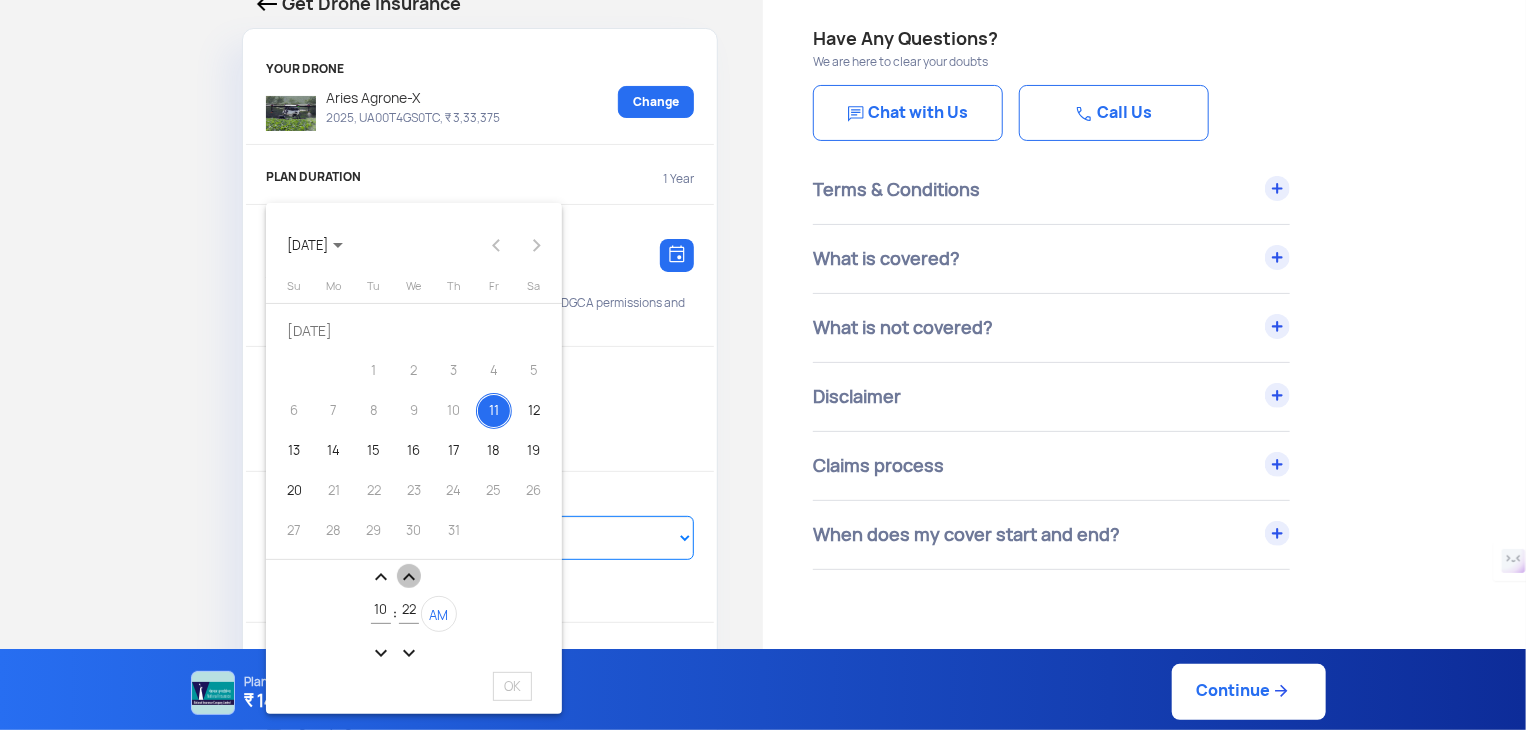 click on "expand_less" at bounding box center (409, 577) 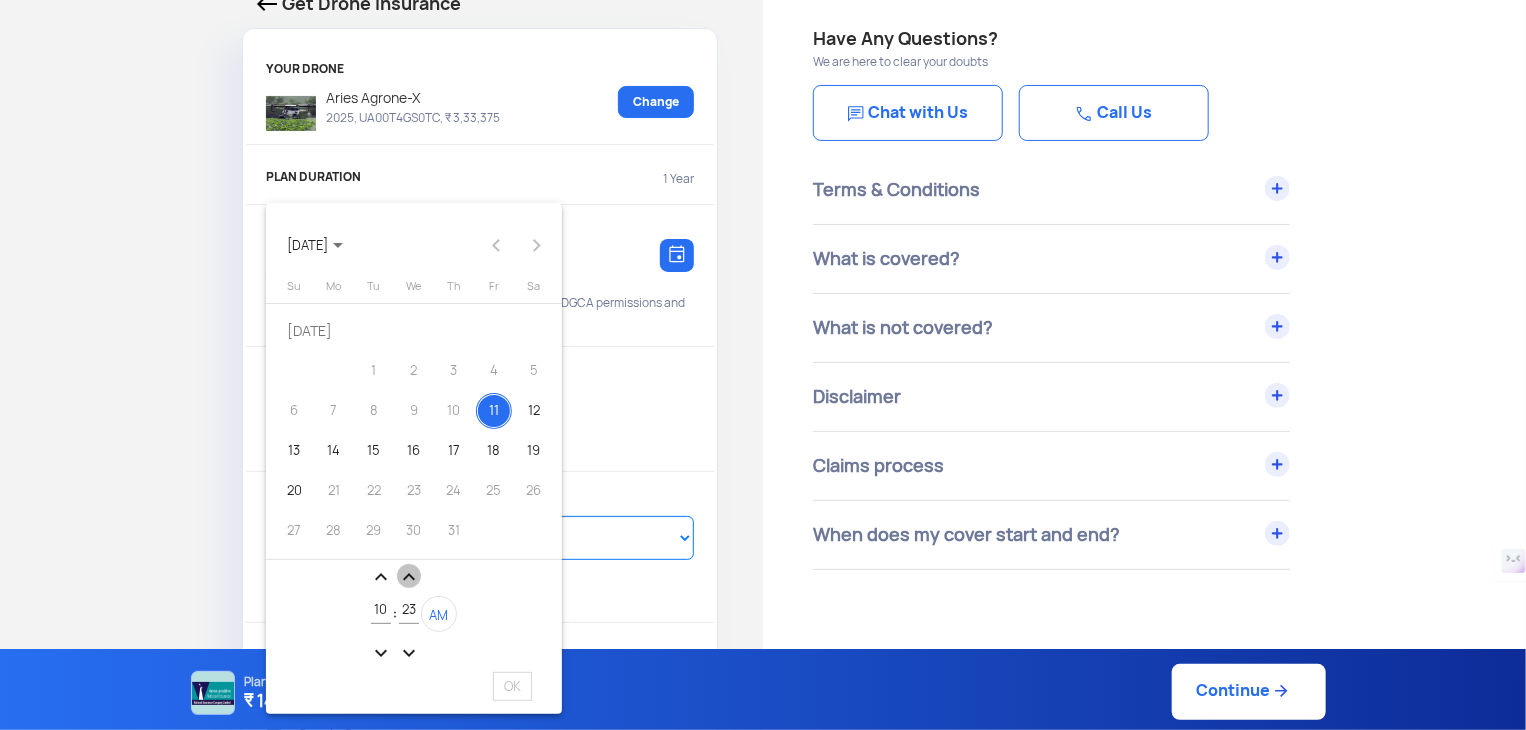 click on "expand_less" at bounding box center (409, 577) 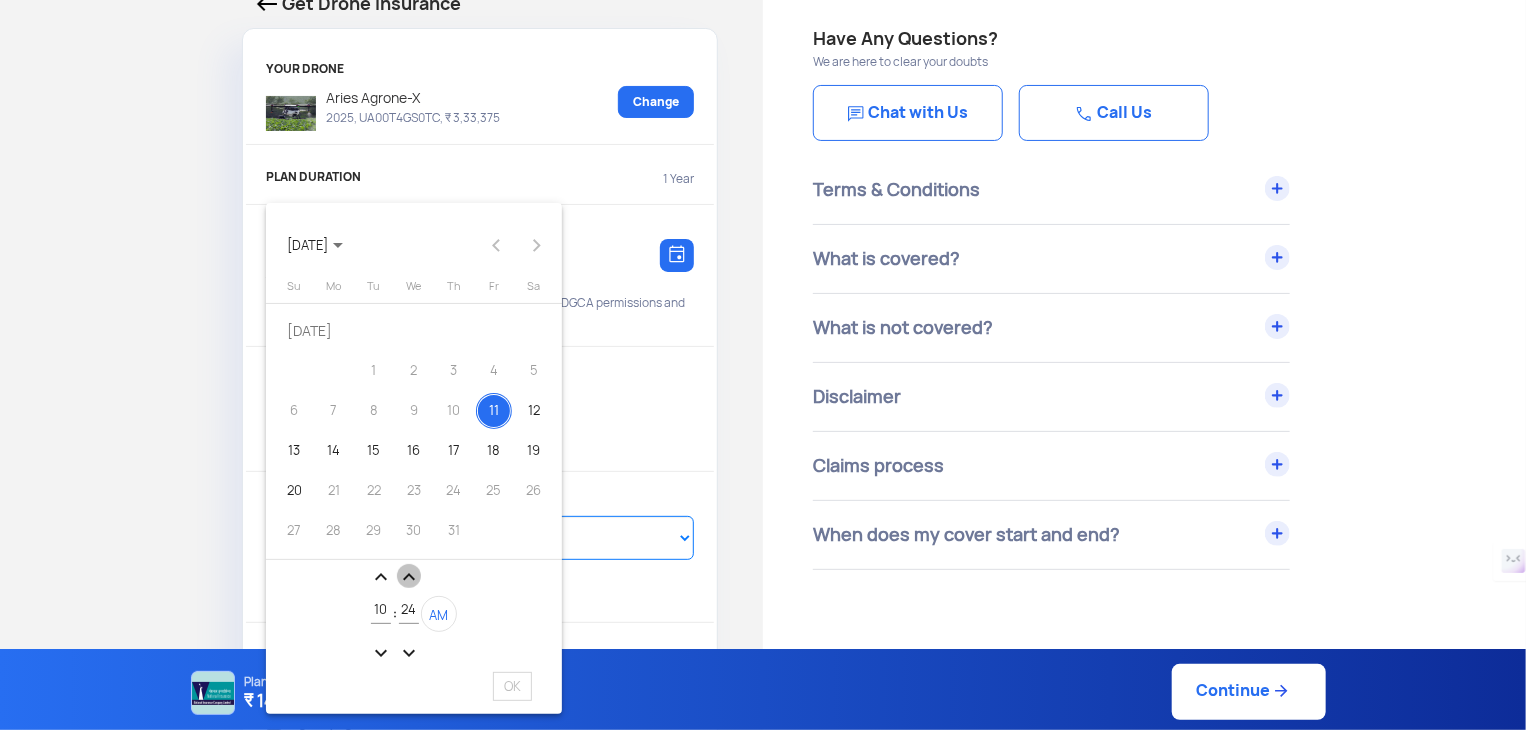 click on "expand_less" at bounding box center [409, 577] 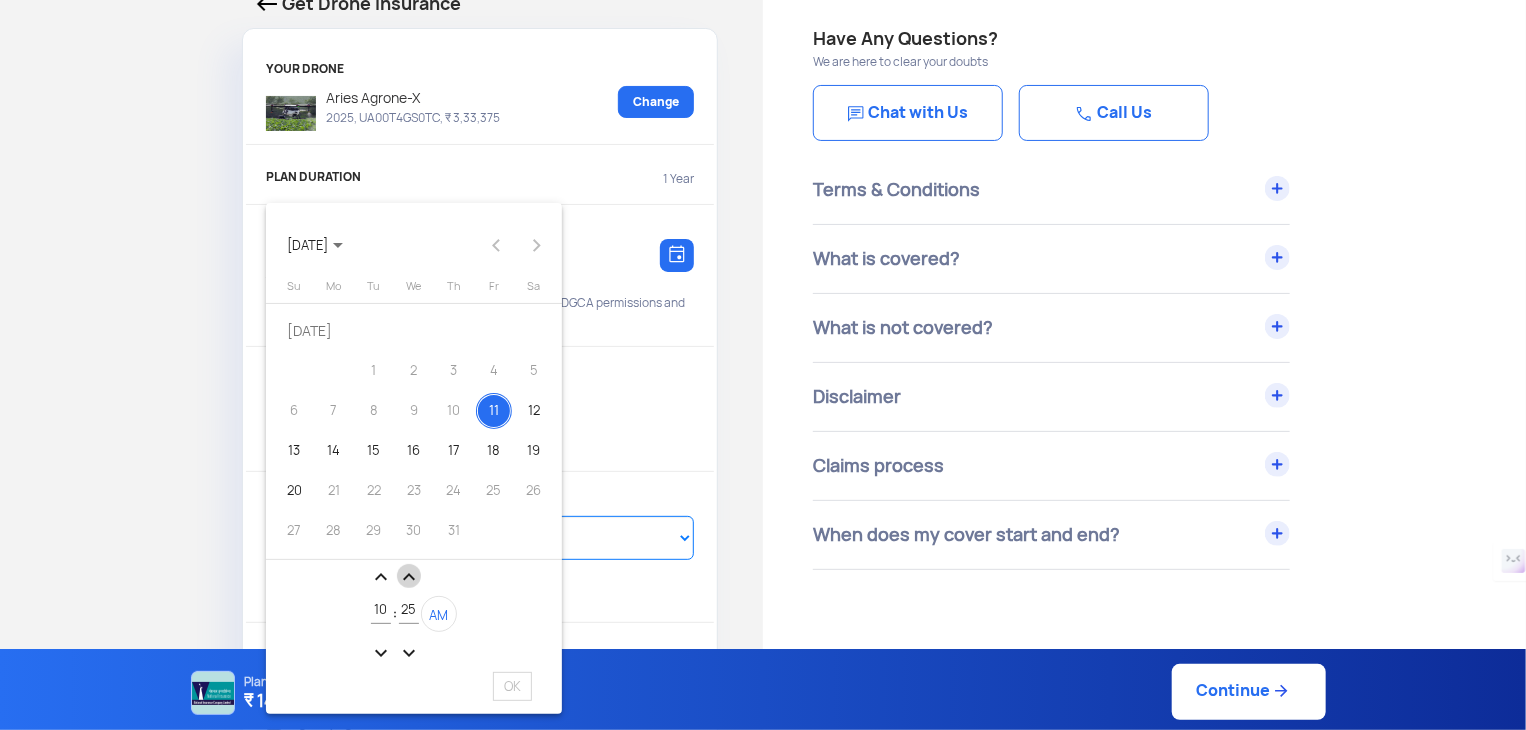 click on "expand_less" at bounding box center [409, 577] 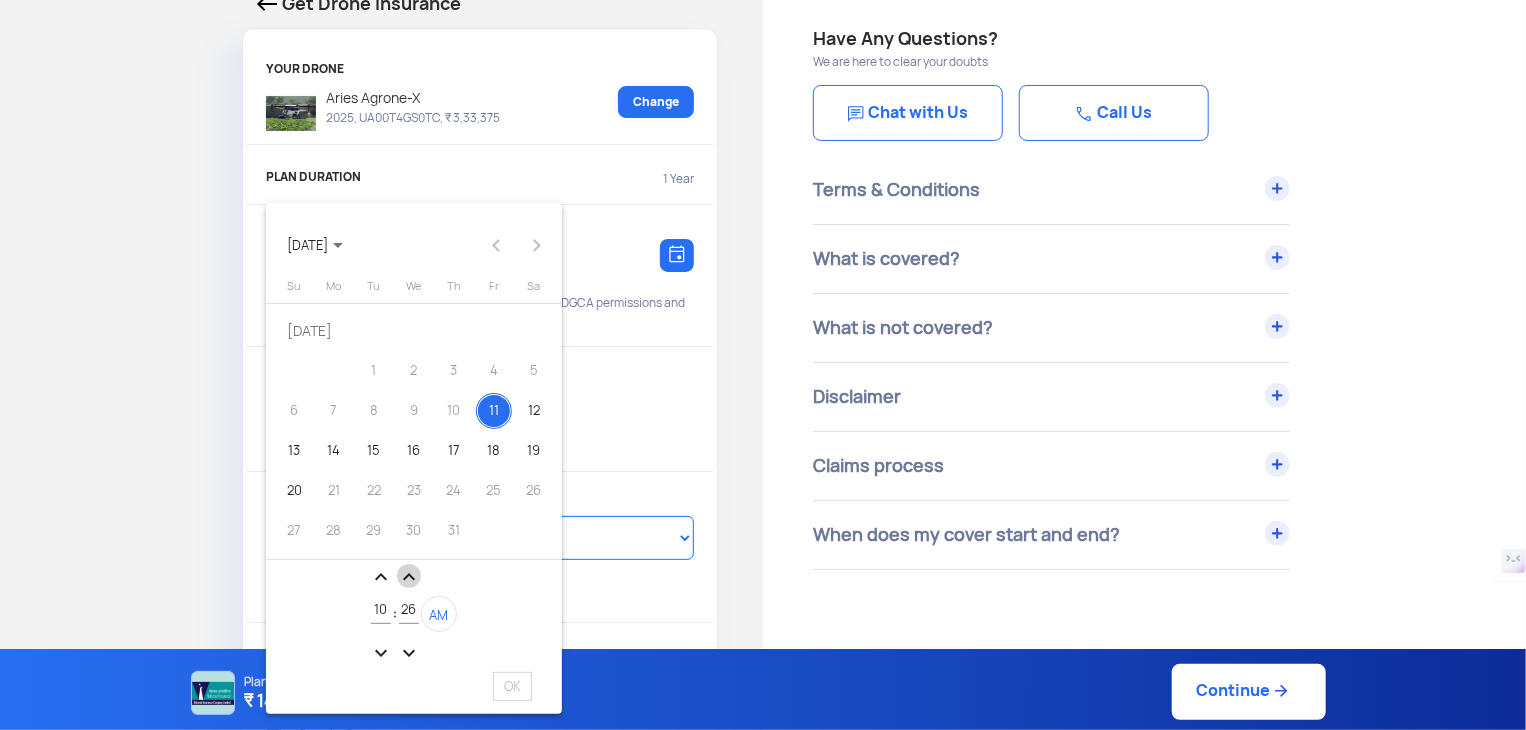 click on "expand_less" at bounding box center [409, 577] 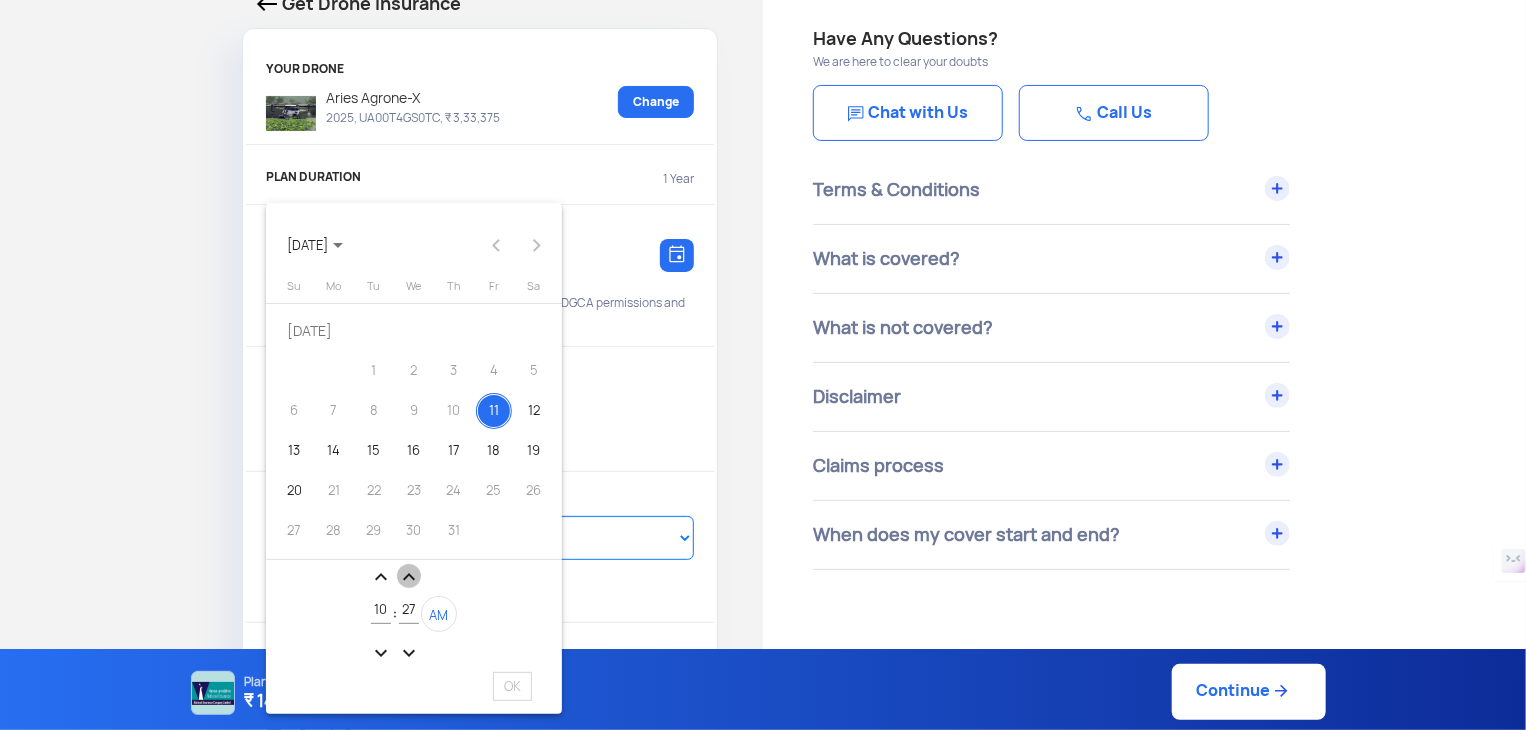 click on "expand_less" at bounding box center [409, 577] 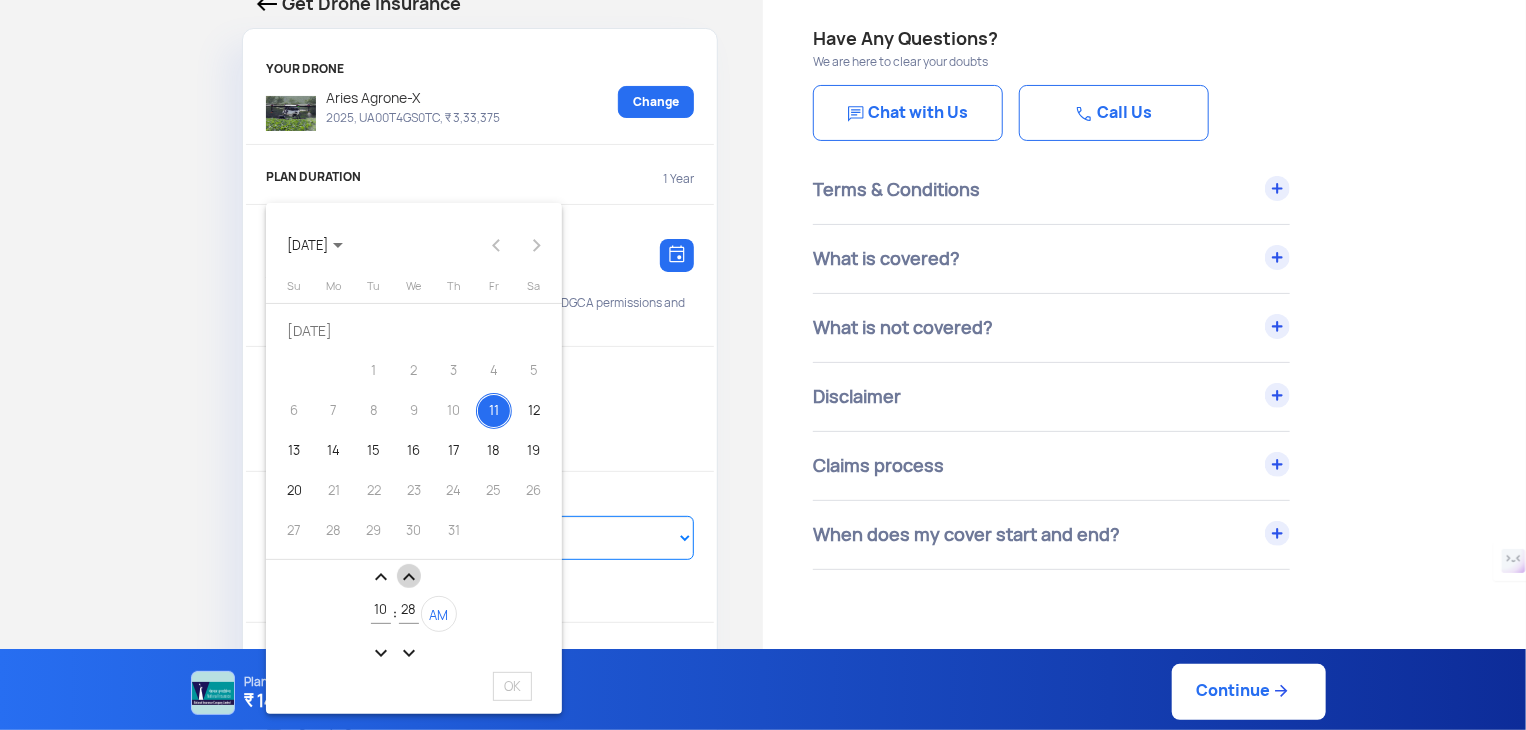click on "expand_less" at bounding box center [409, 577] 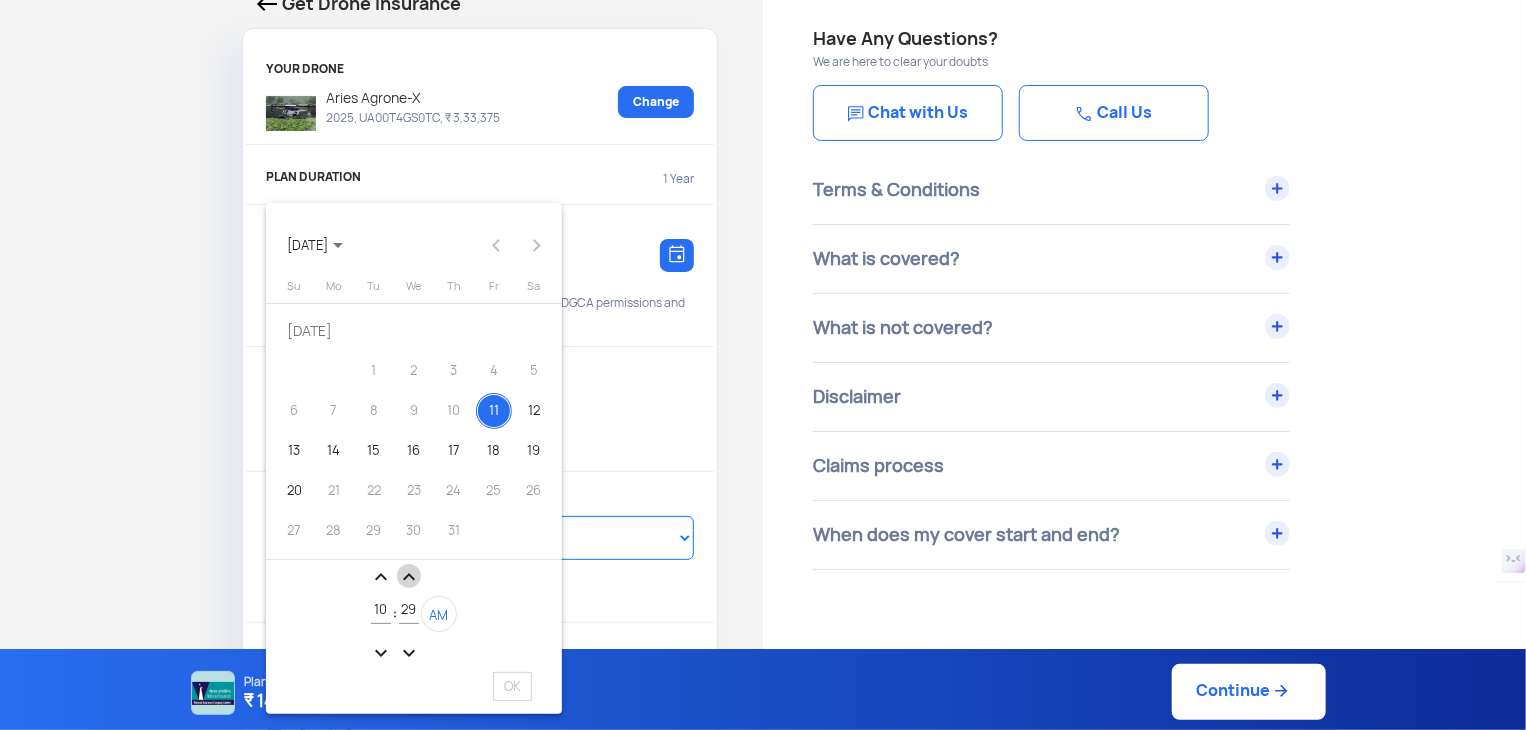click on "expand_less" at bounding box center [409, 577] 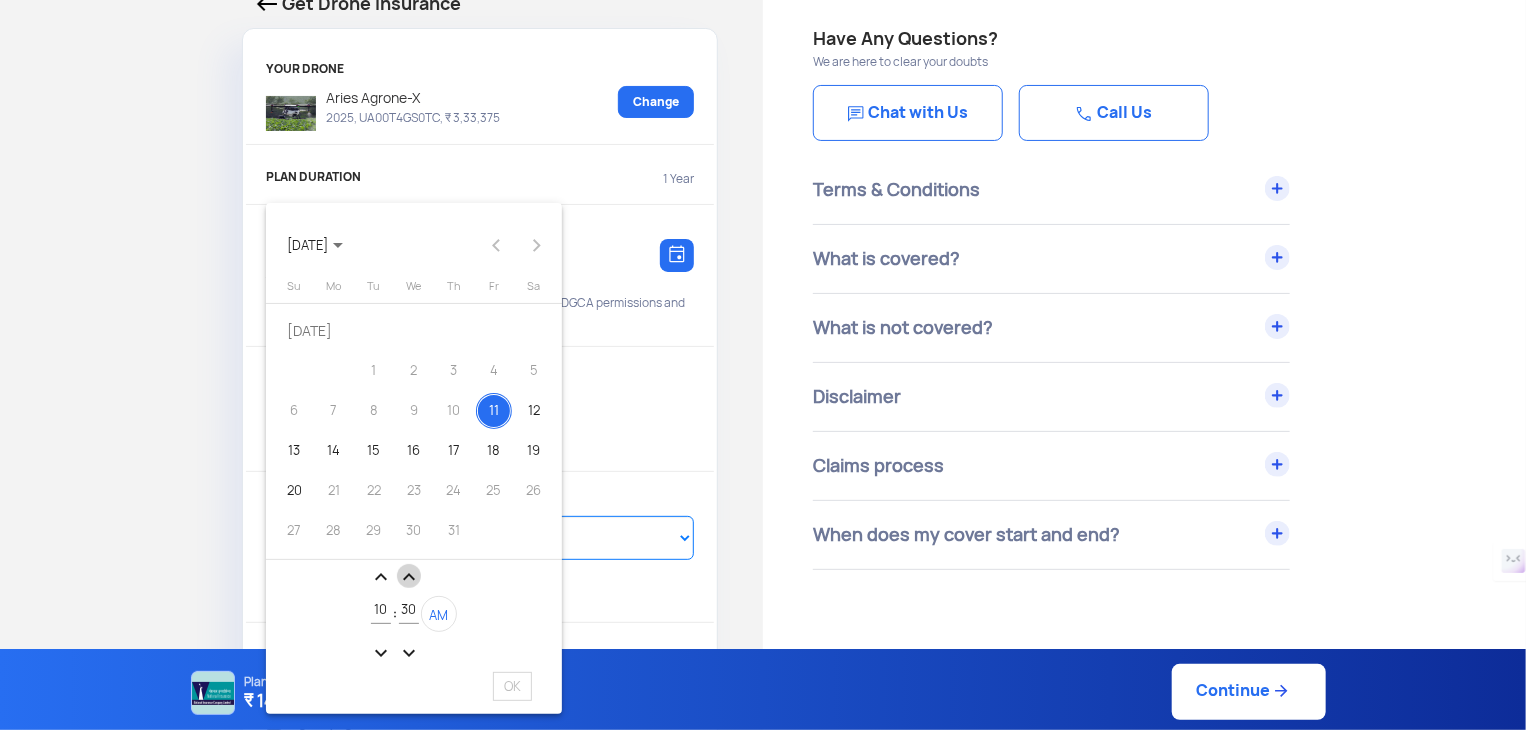 click on "expand_less" at bounding box center (409, 577) 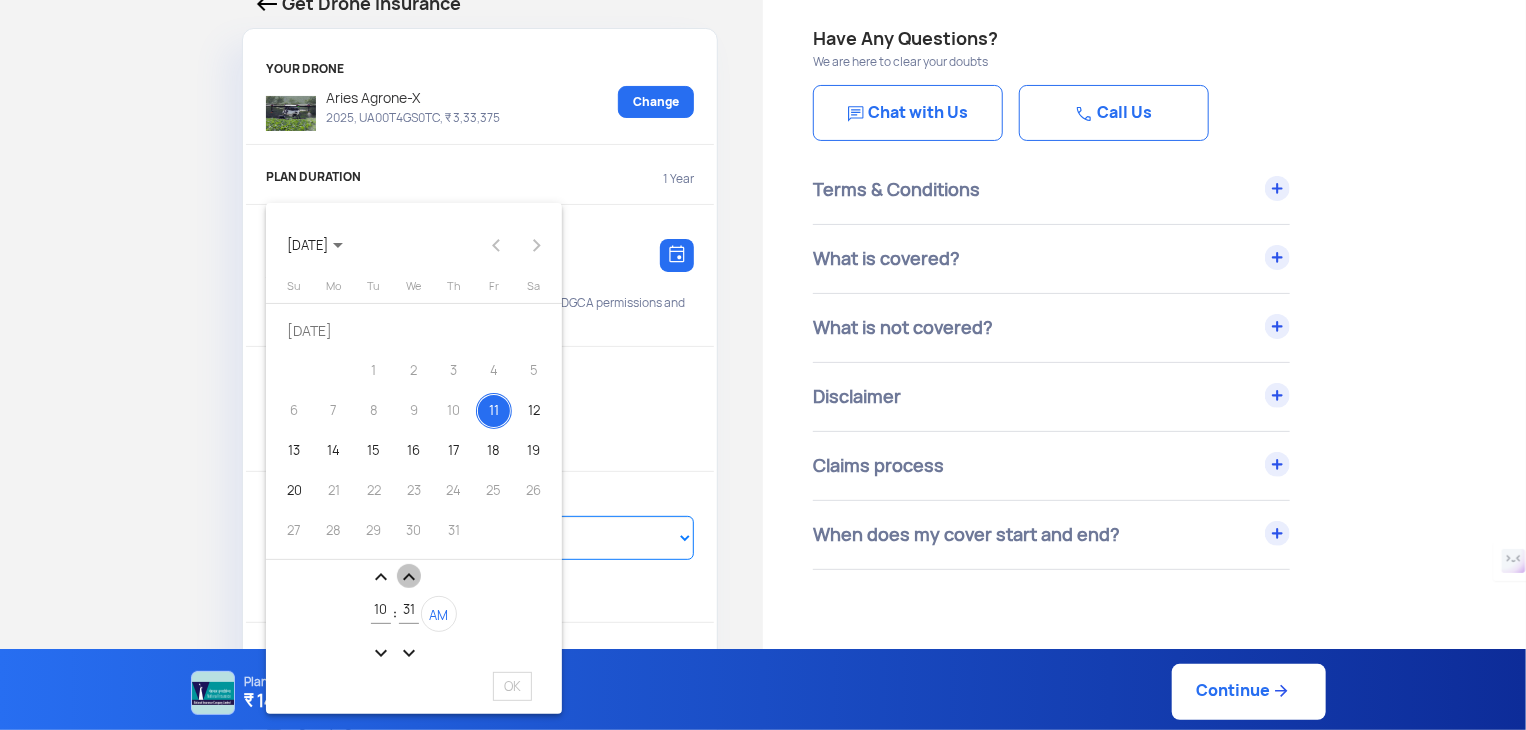 click on "expand_less" at bounding box center [409, 577] 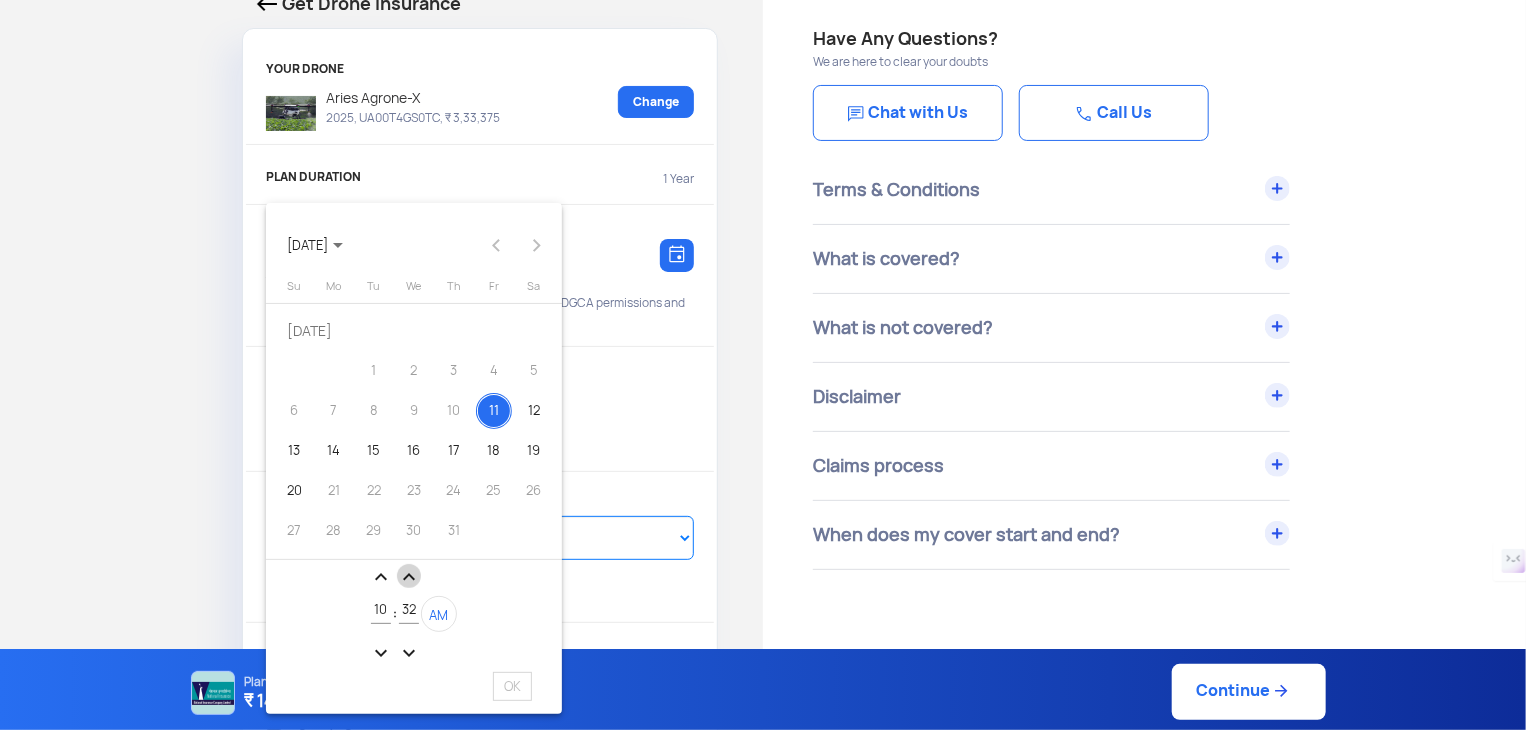 click on "expand_less" at bounding box center [409, 577] 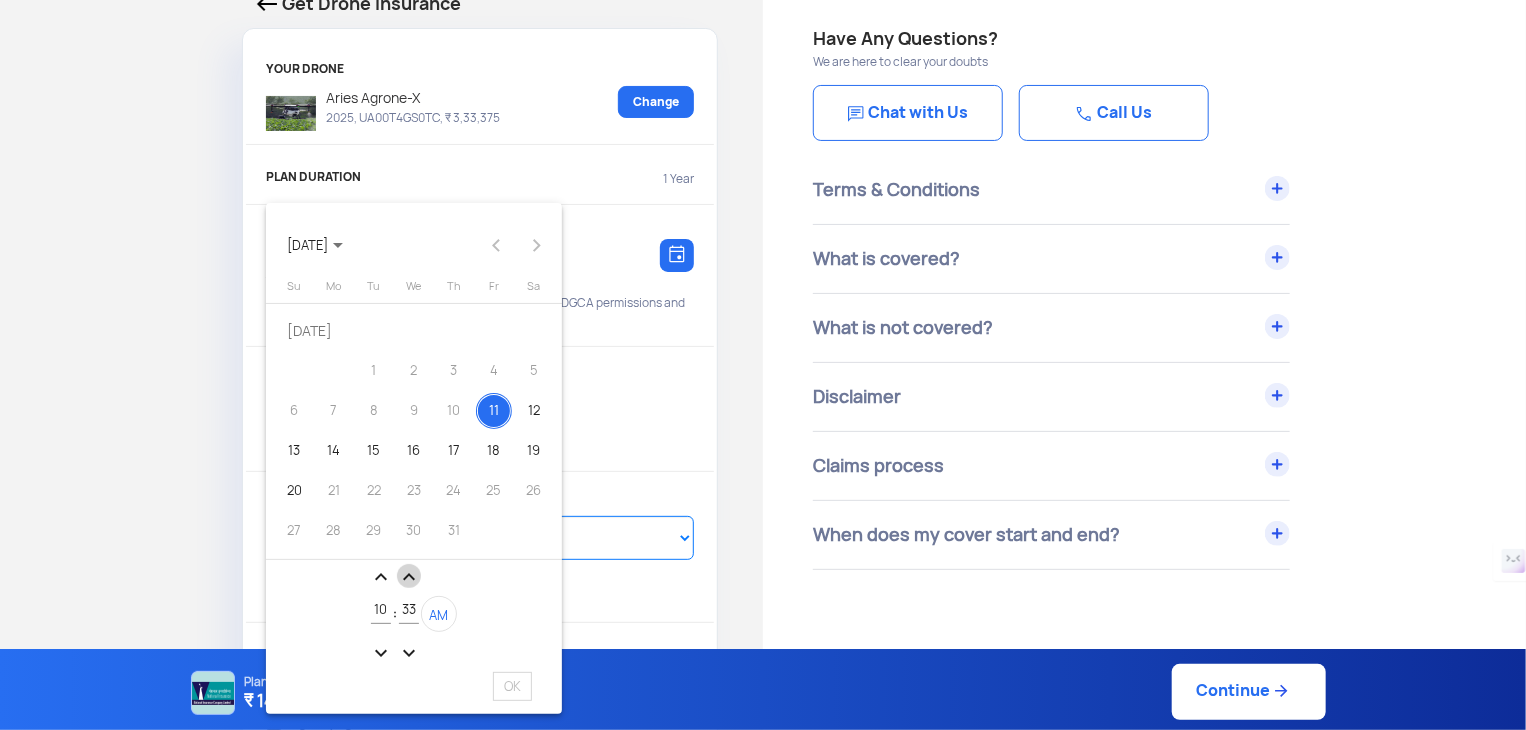 click on "expand_less" at bounding box center (409, 577) 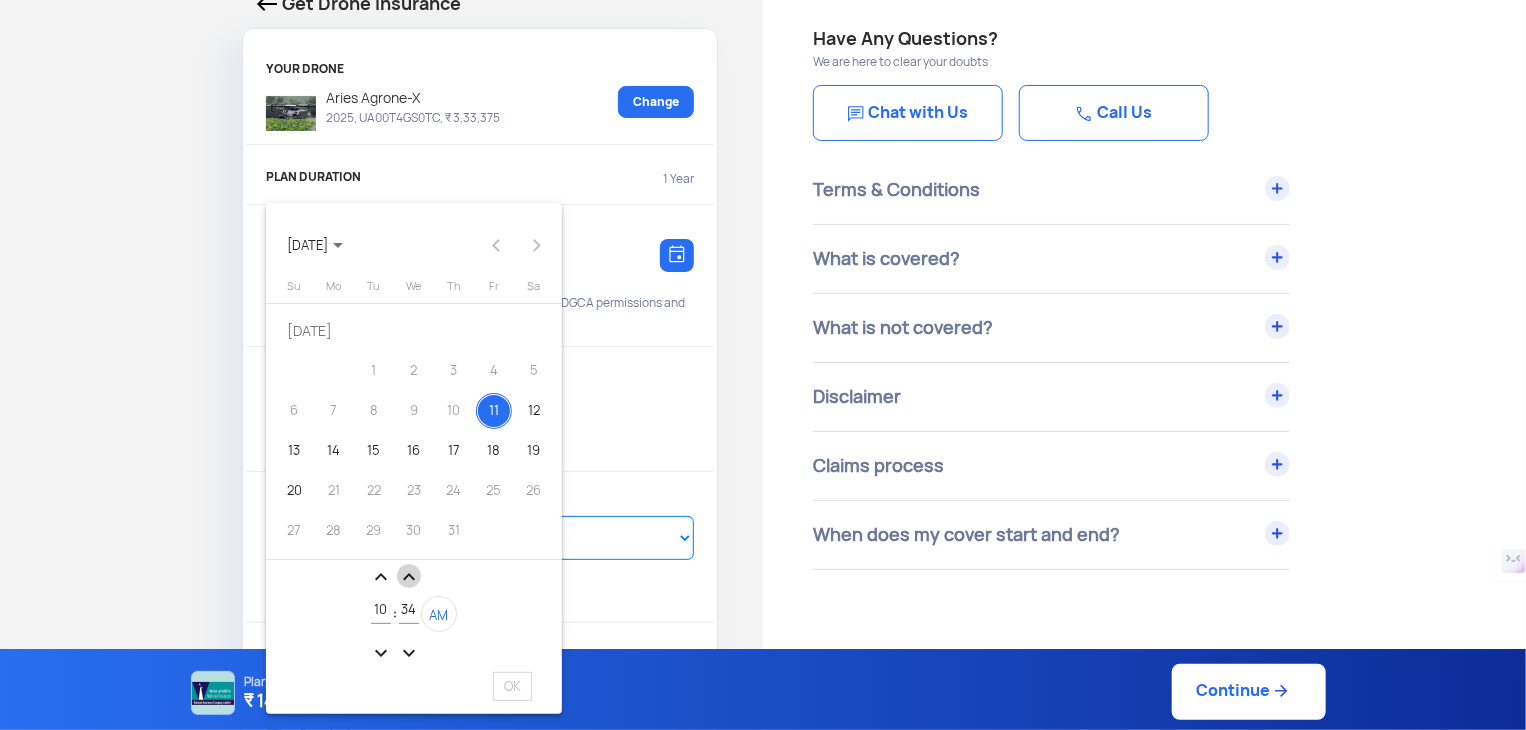 click on "expand_less" at bounding box center [409, 577] 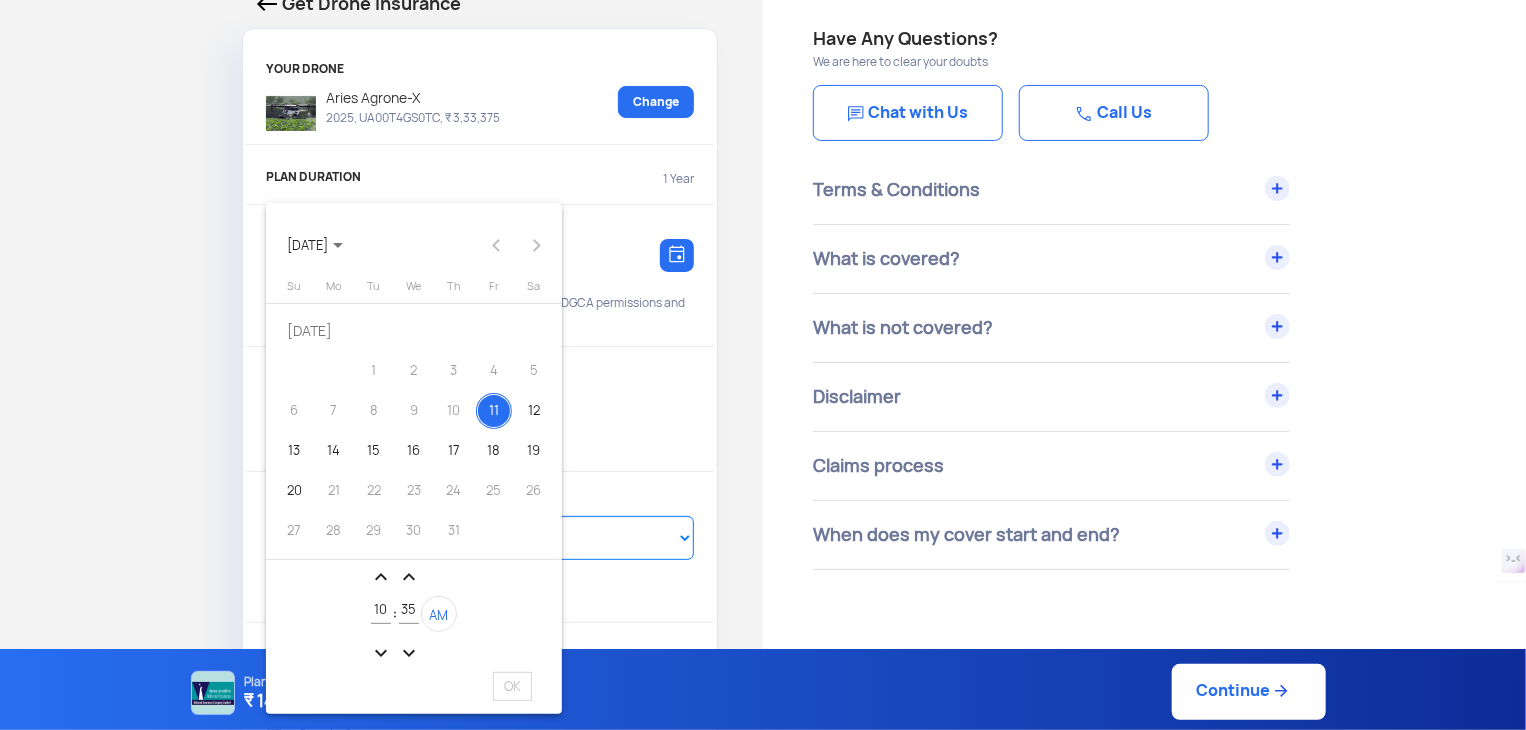 click on "expand_less" at bounding box center [381, 577] 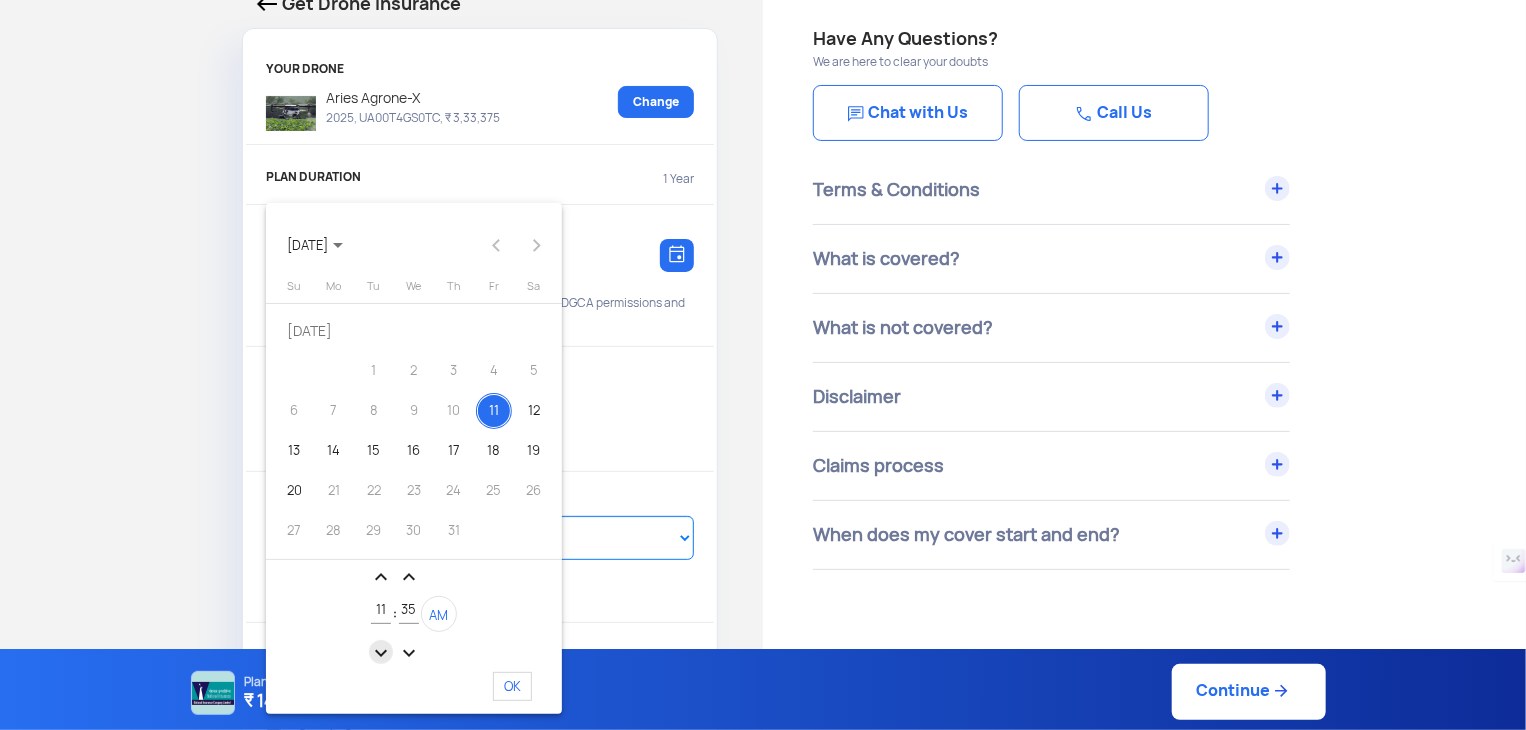 click on "expand_more" at bounding box center (381, 653) 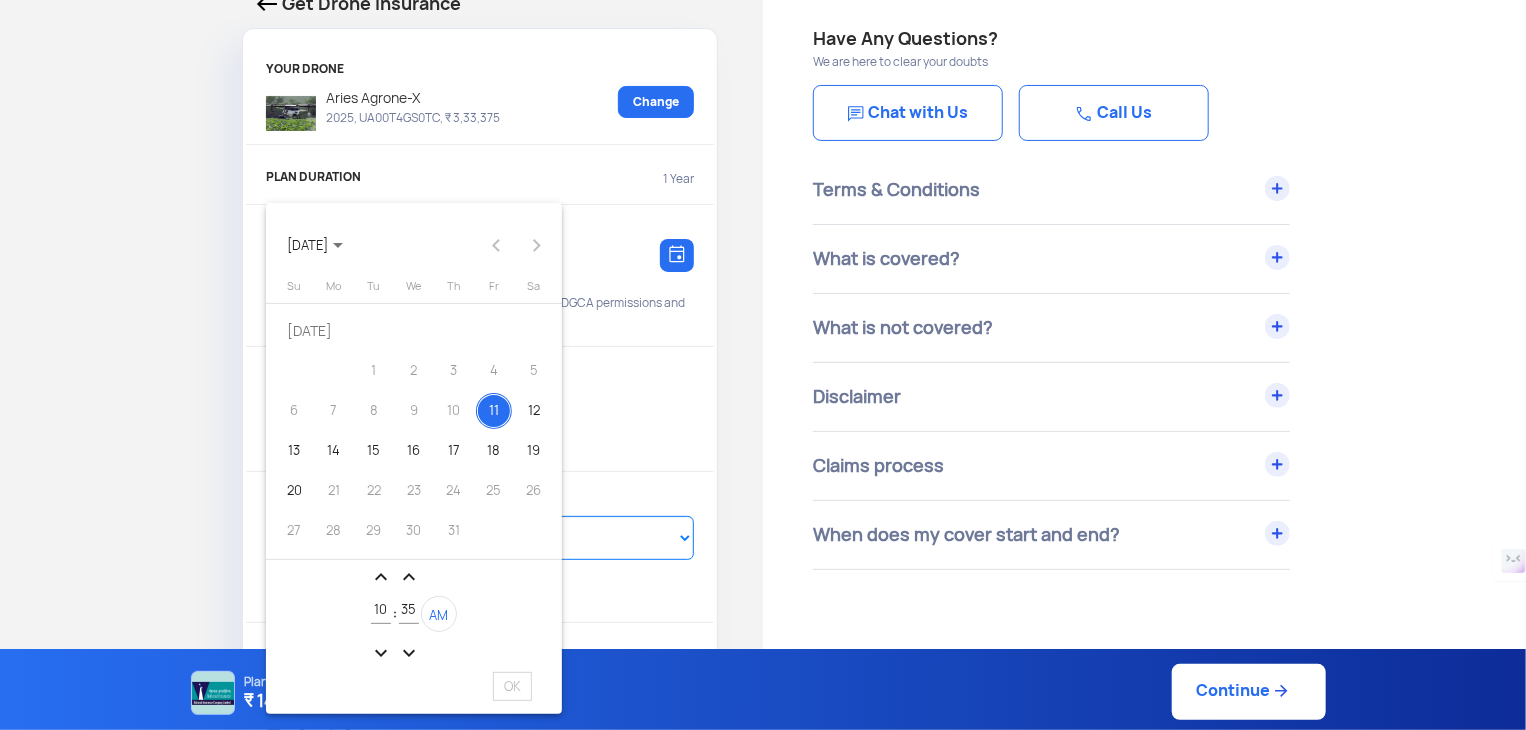 click on "expand_less" at bounding box center (409, 577) 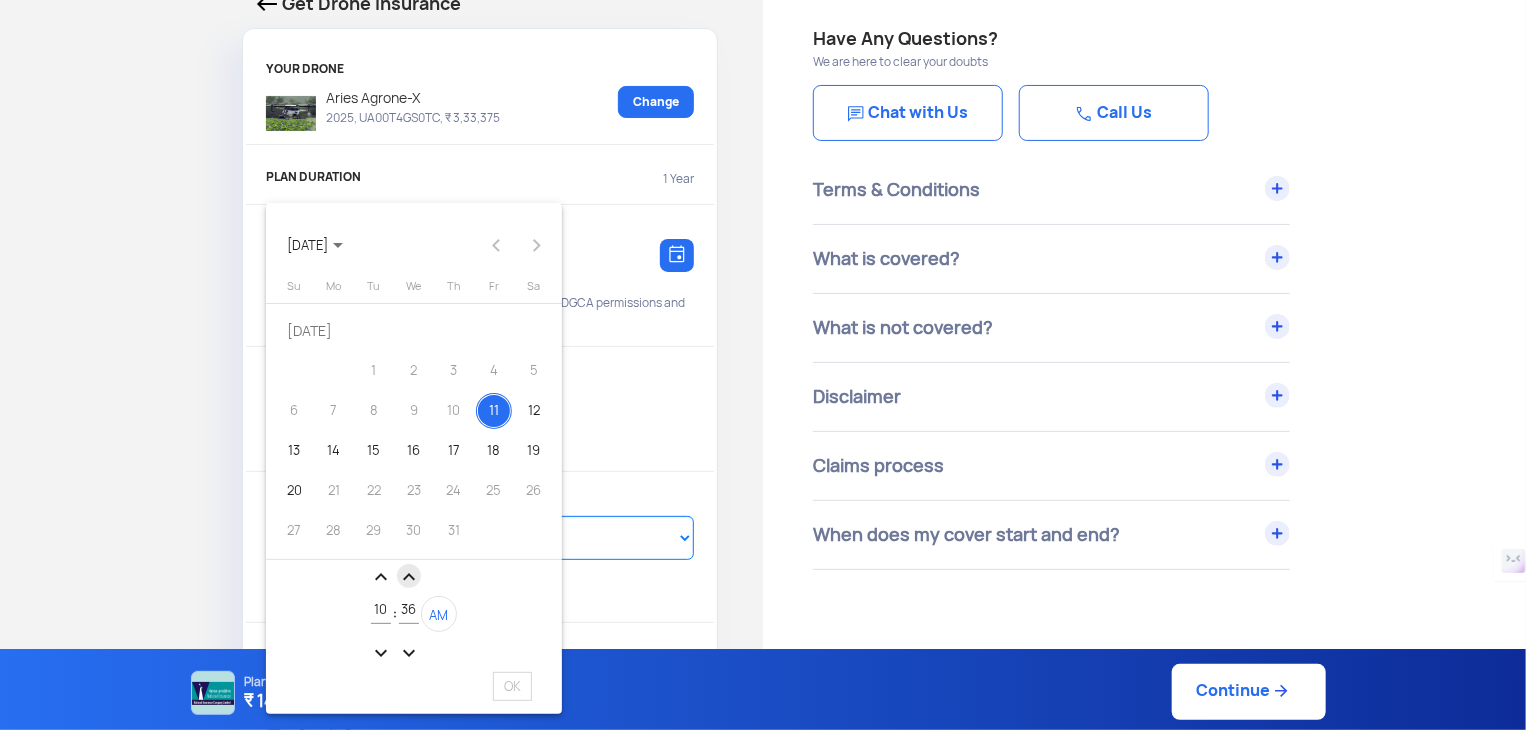 click on "expand_less" at bounding box center [409, 577] 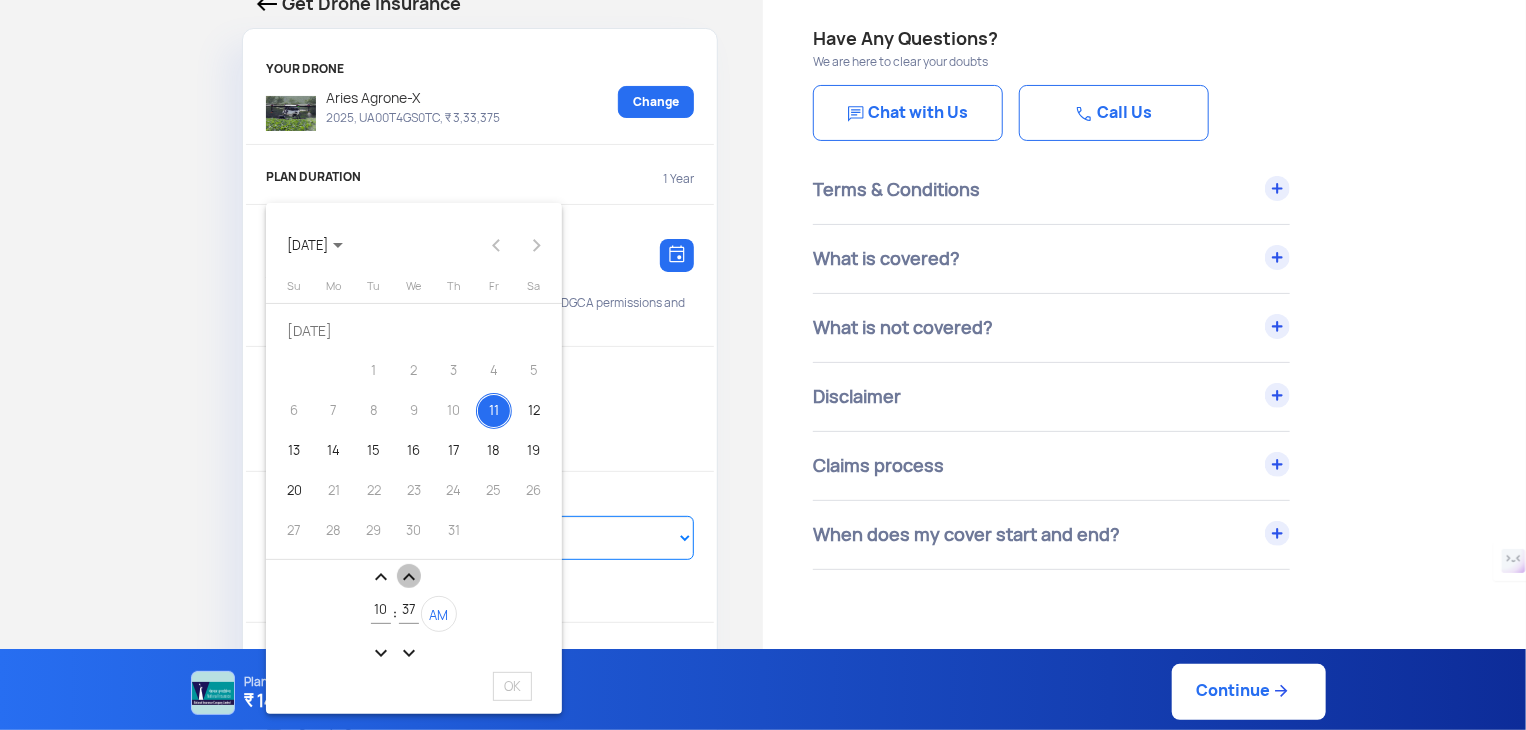 click on "expand_less" at bounding box center (409, 577) 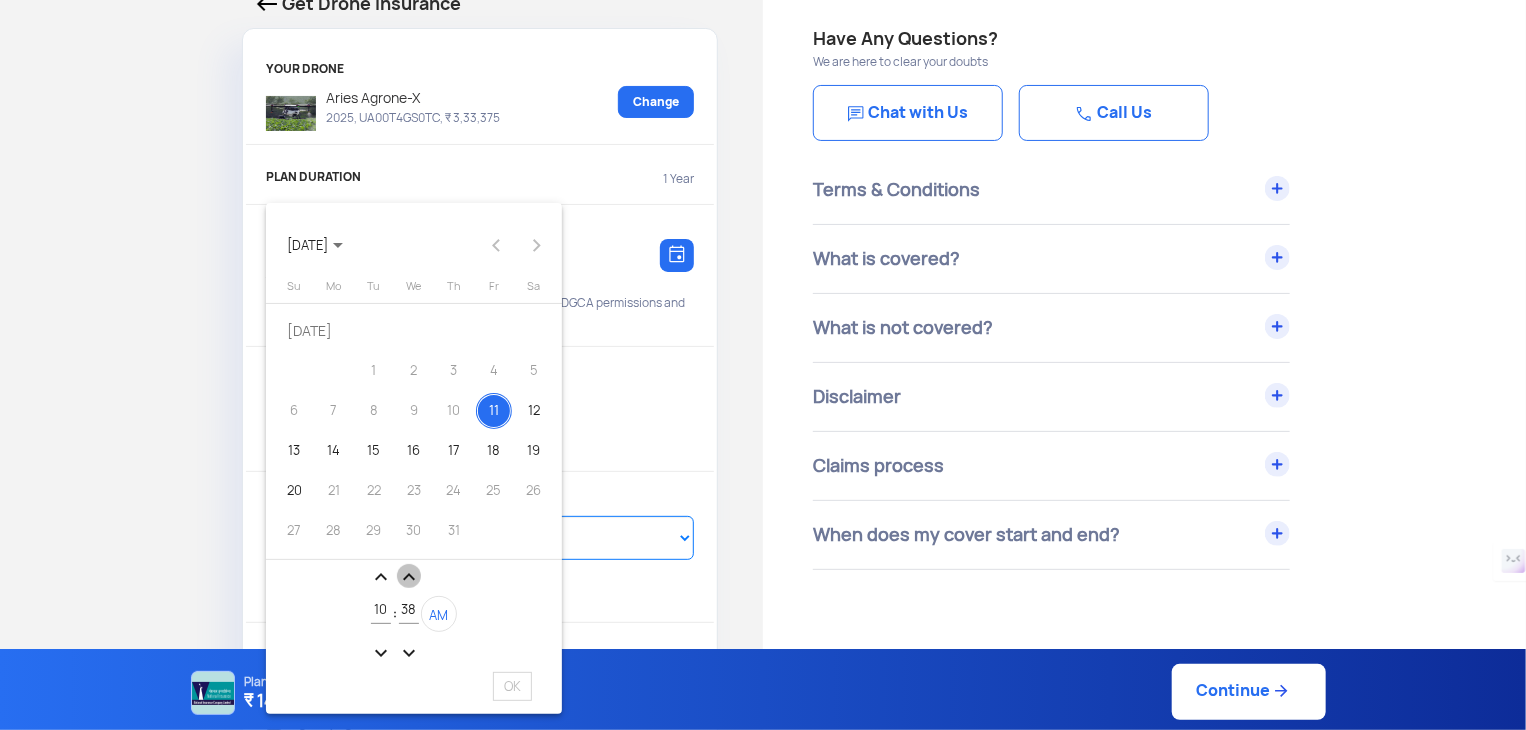 click on "expand_less" at bounding box center [409, 577] 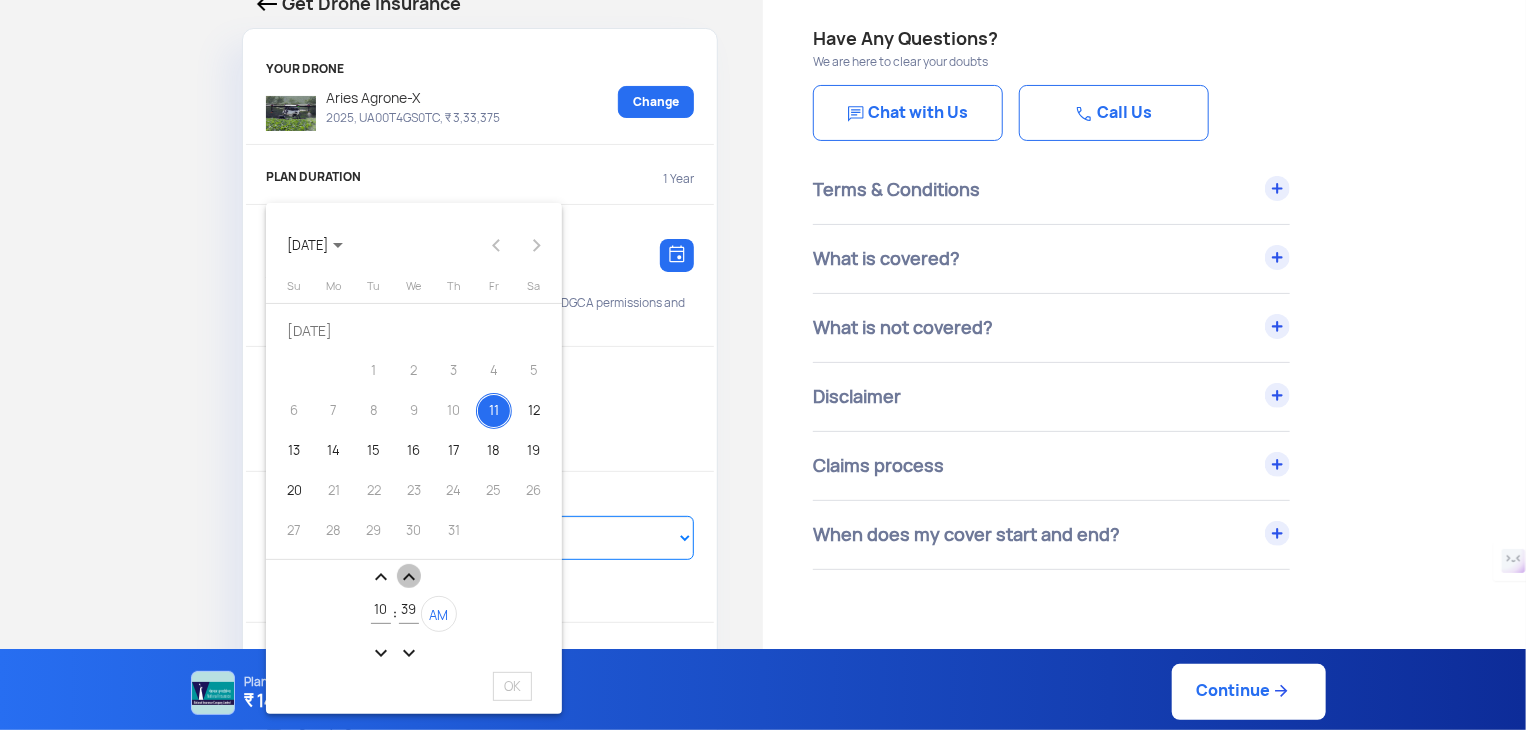 click on "expand_less" at bounding box center (409, 577) 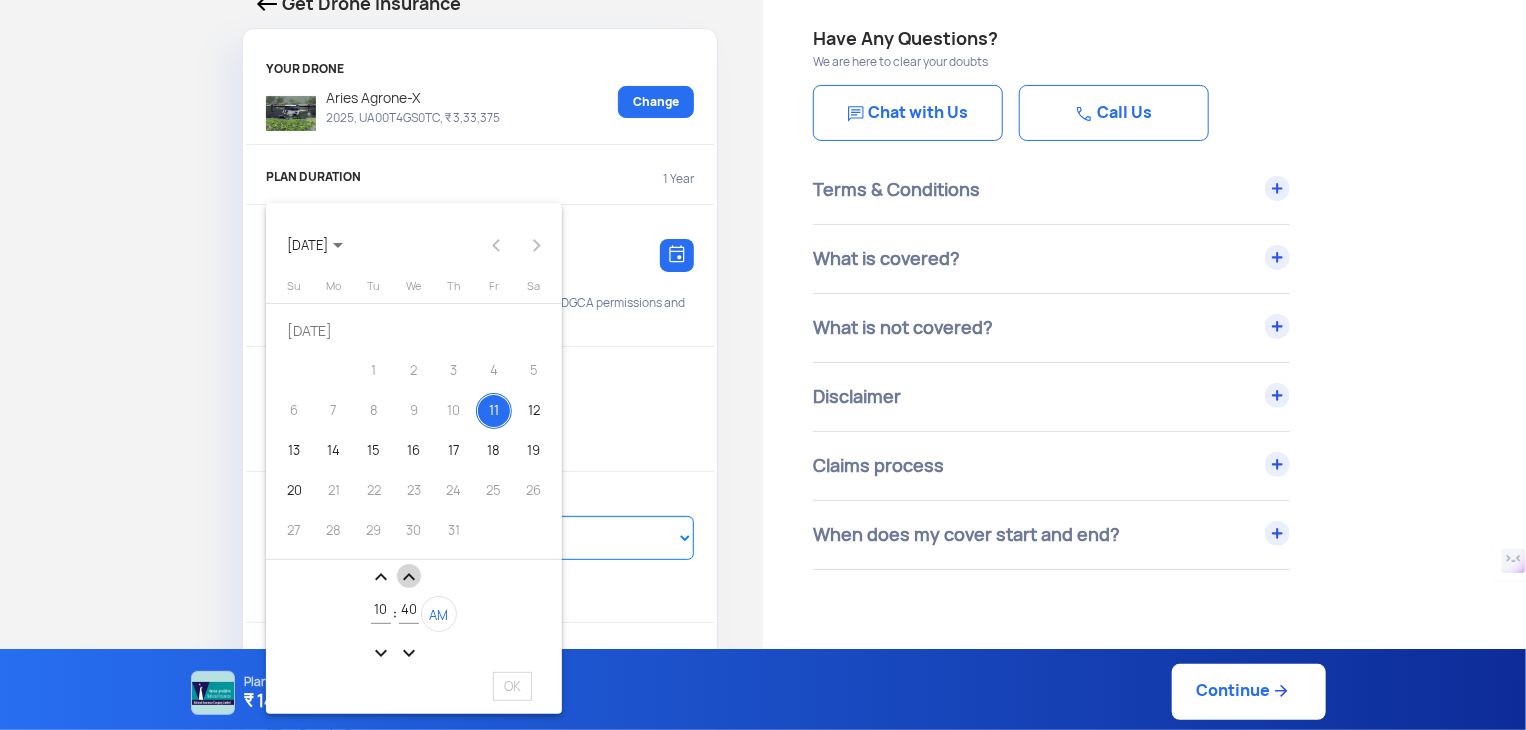 click on "expand_less" at bounding box center [409, 577] 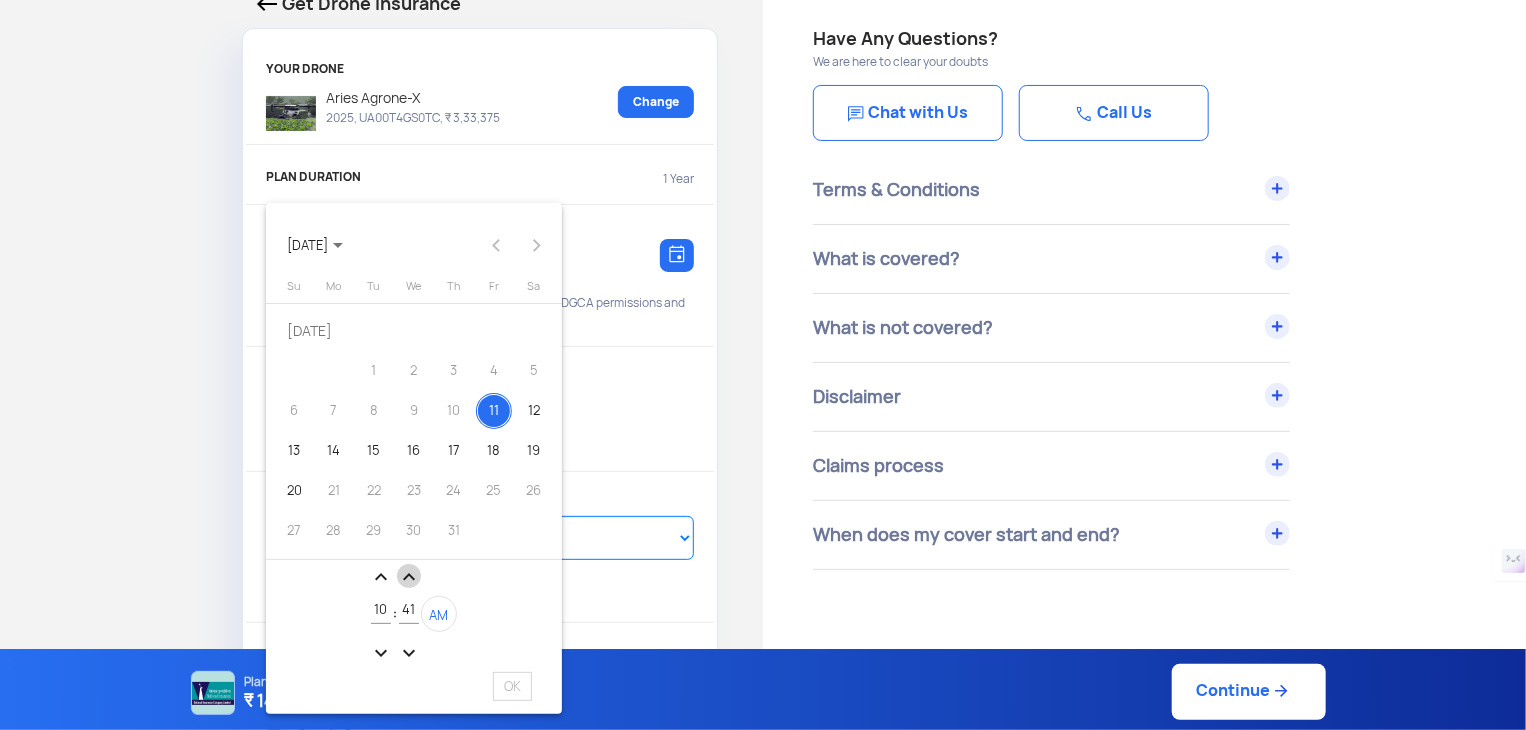 click on "expand_less" at bounding box center [409, 577] 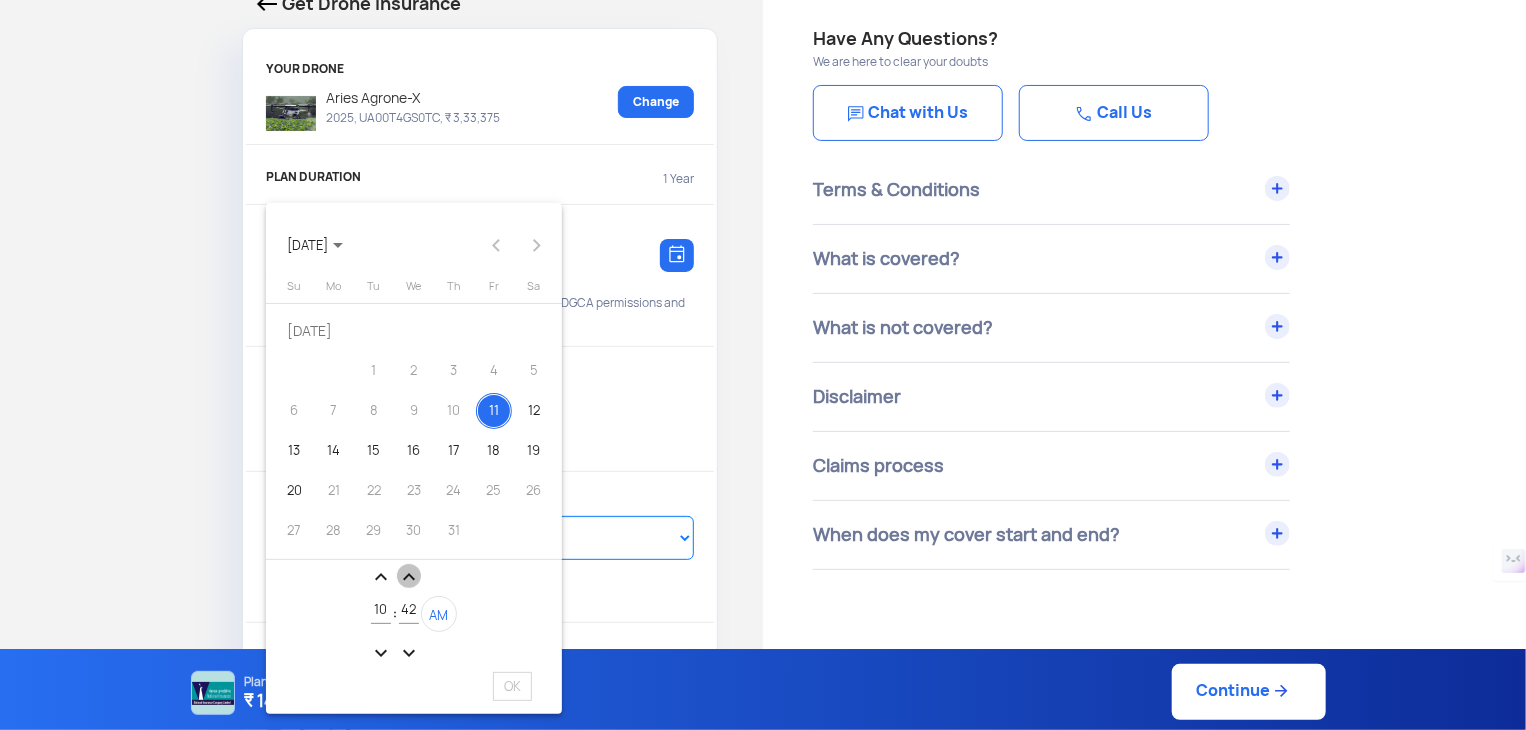click on "expand_less" at bounding box center [409, 577] 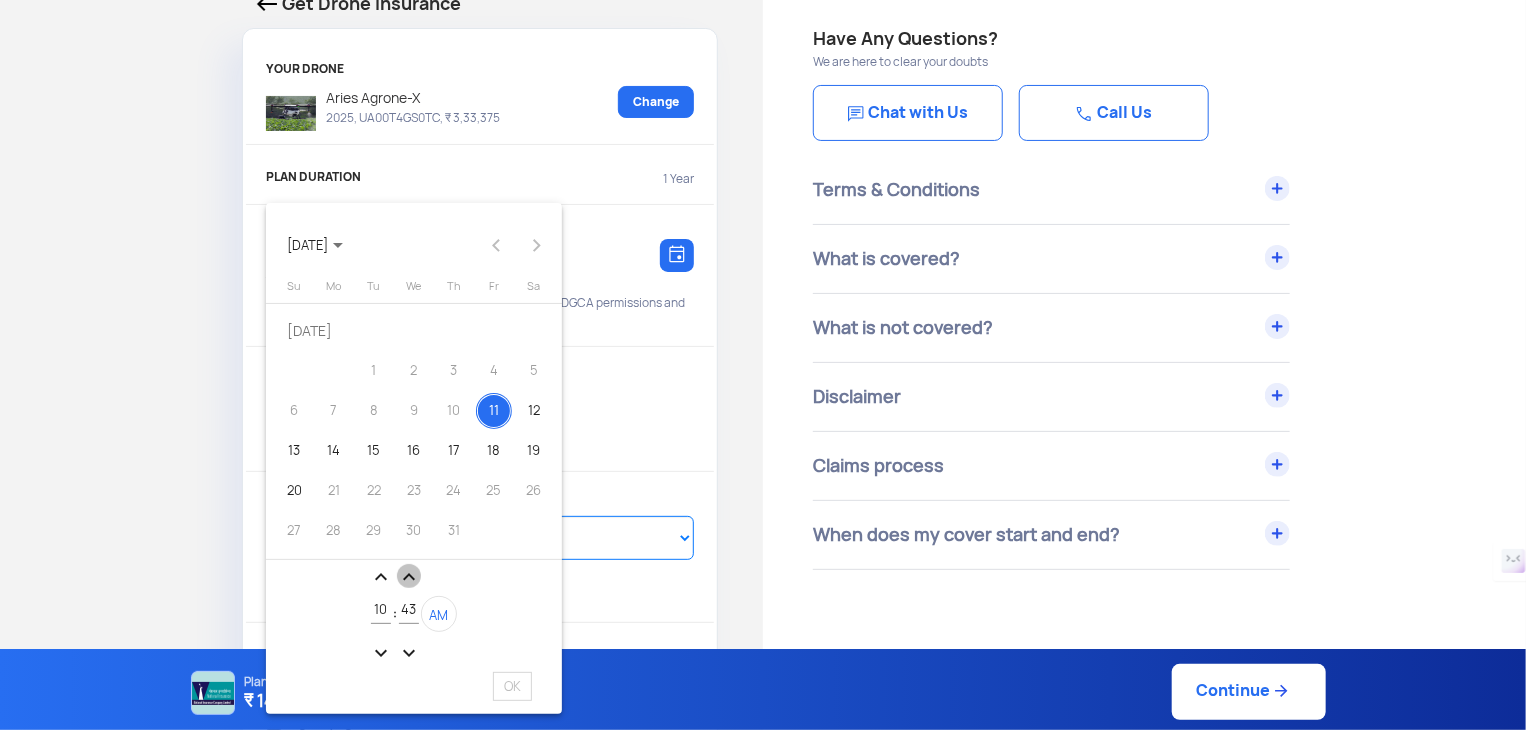click on "expand_less" at bounding box center [409, 577] 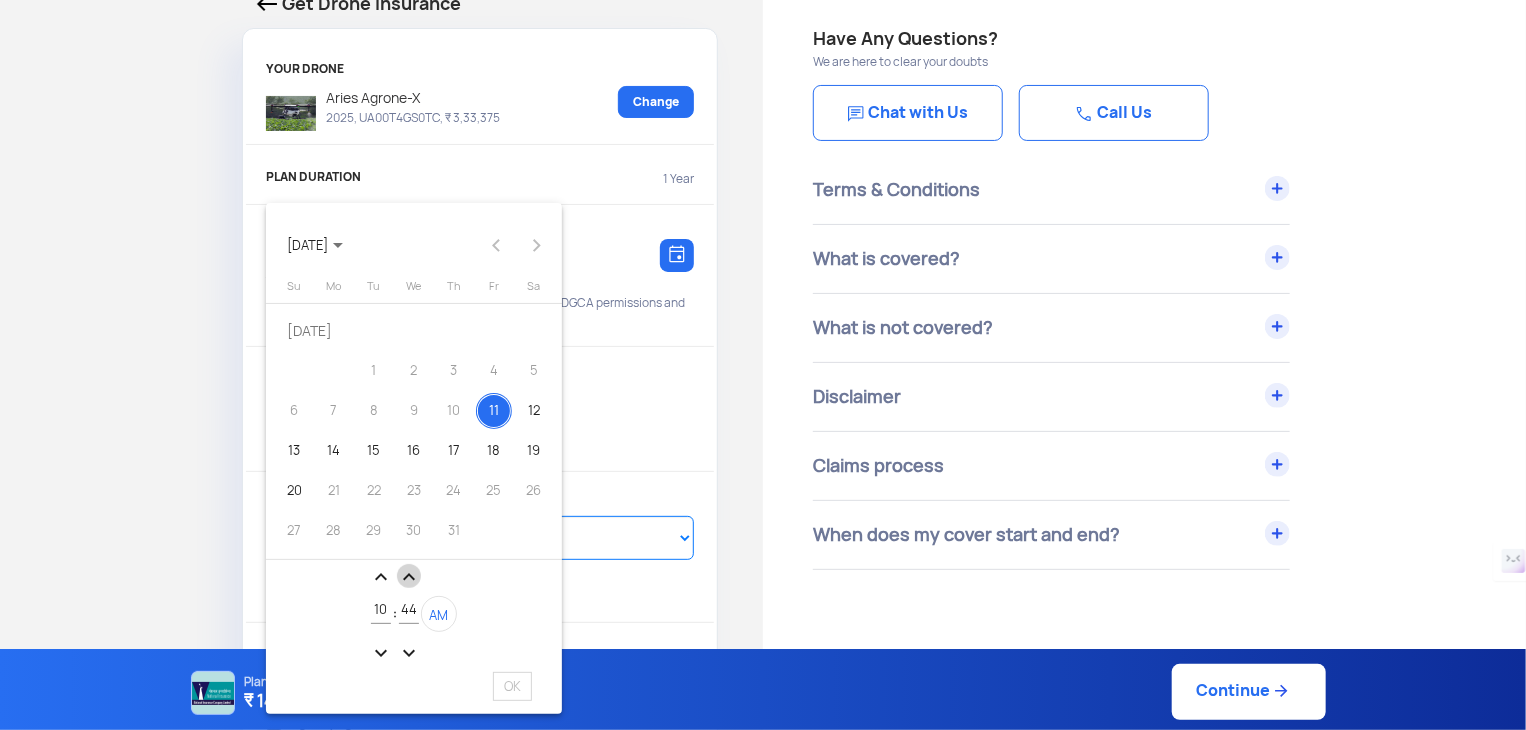 click on "expand_less" at bounding box center [409, 577] 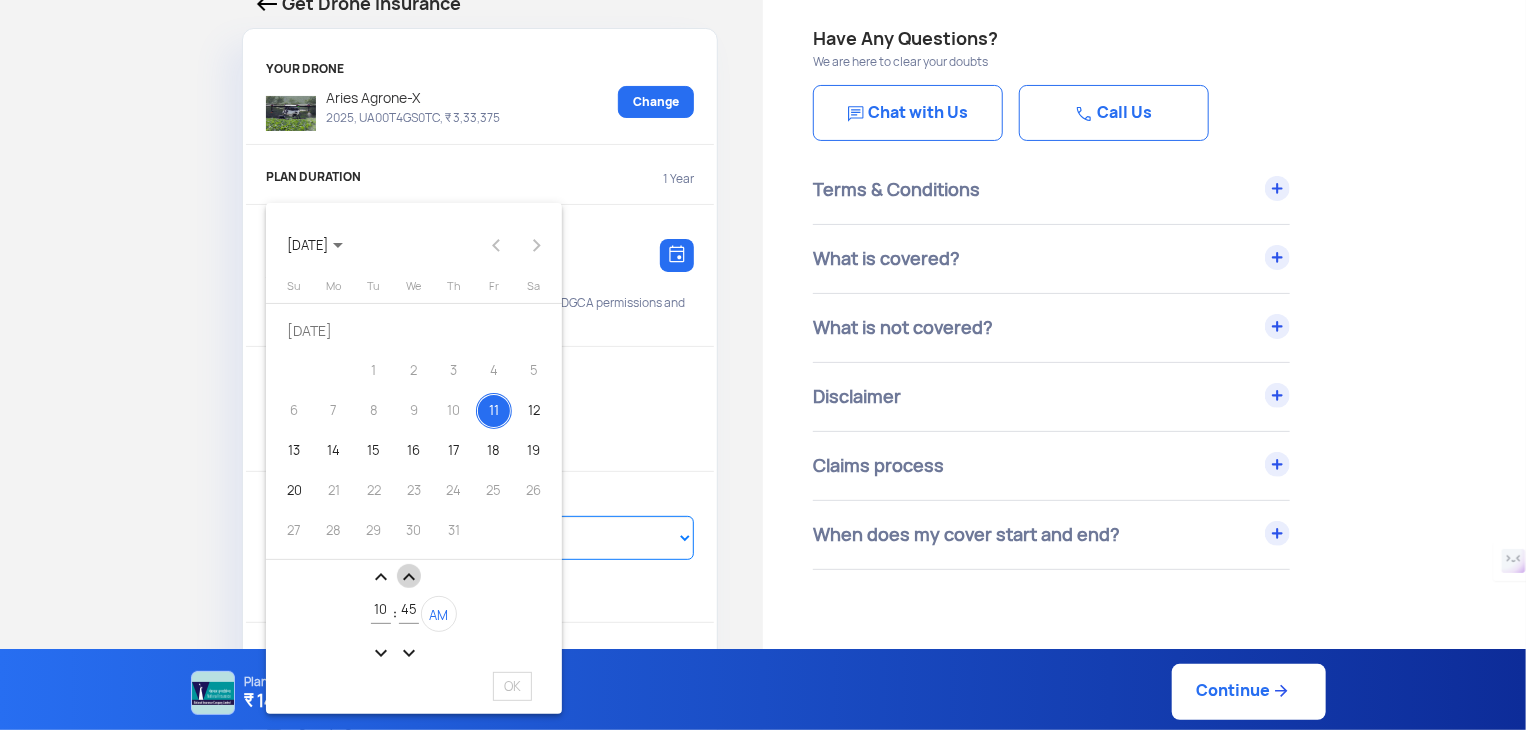 click on "expand_less" at bounding box center [409, 577] 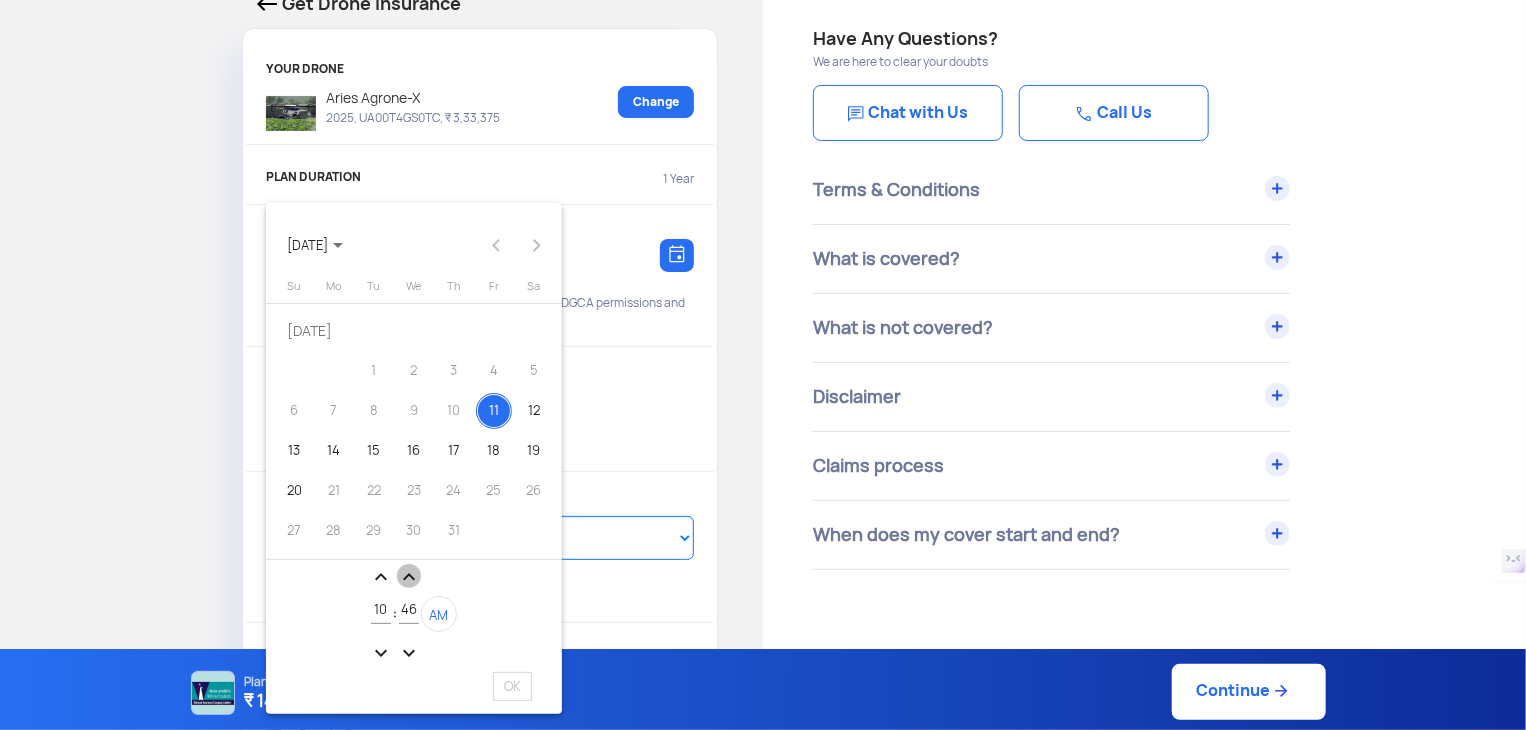 click on "expand_less" at bounding box center [409, 577] 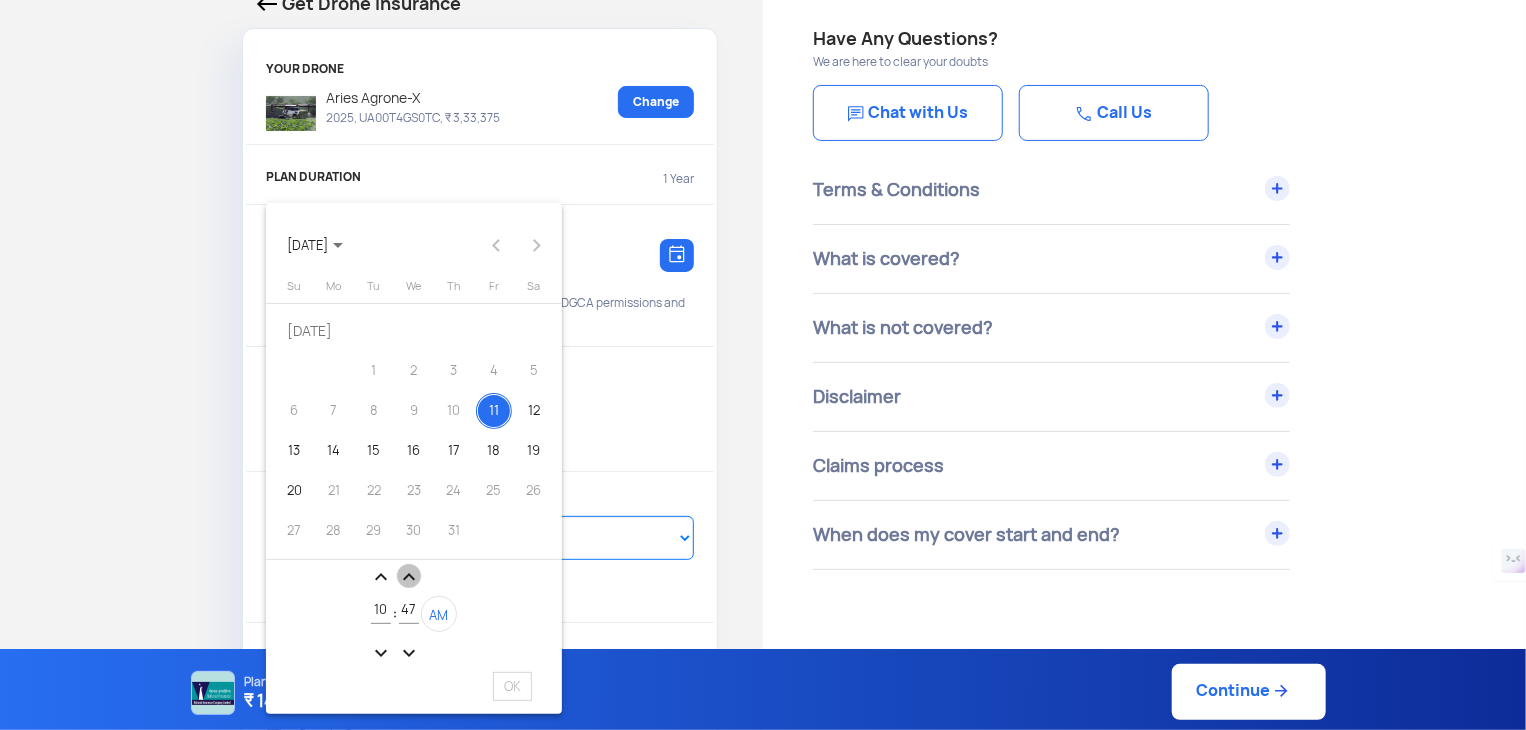 click on "expand_less" at bounding box center [409, 577] 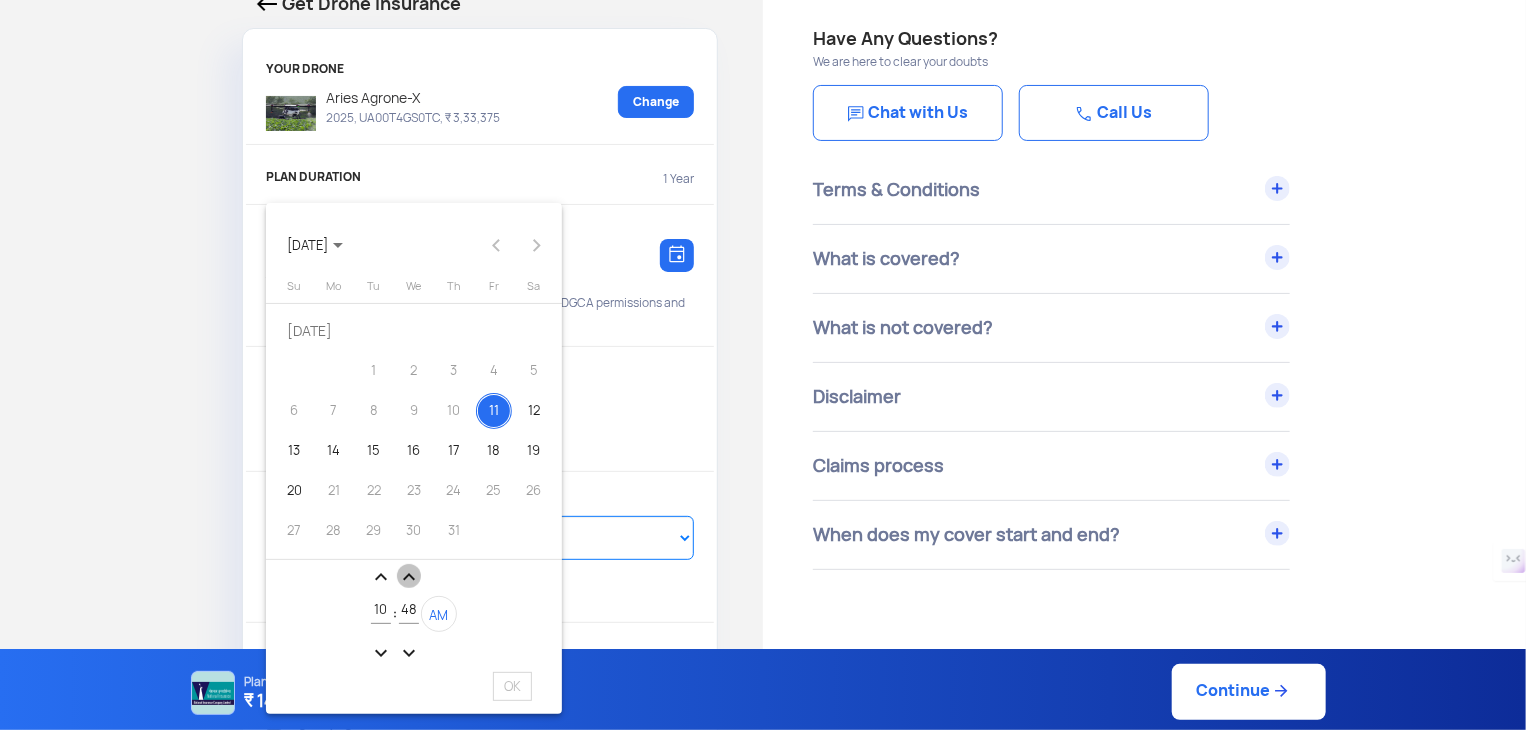 click on "expand_less" at bounding box center [409, 577] 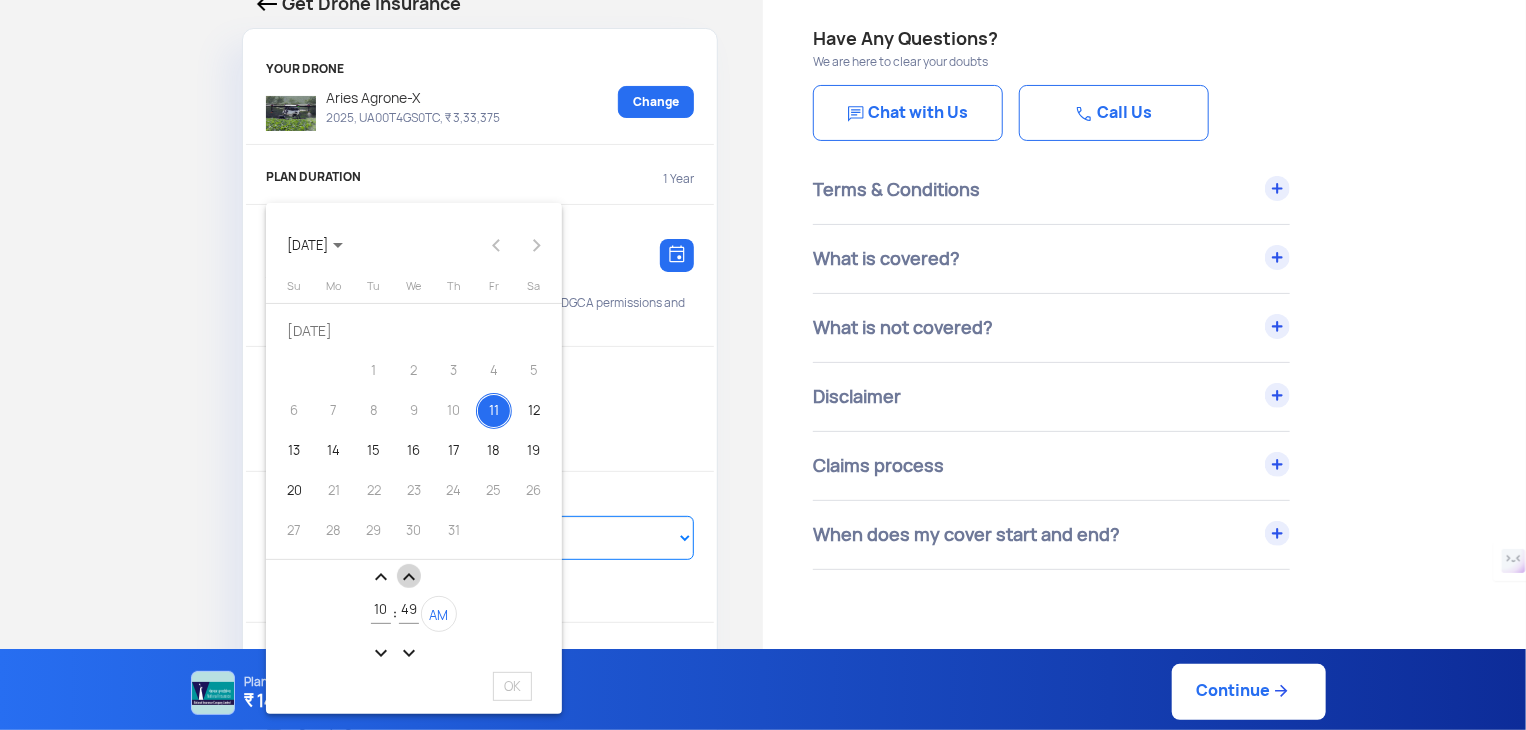 click on "expand_less" at bounding box center [409, 577] 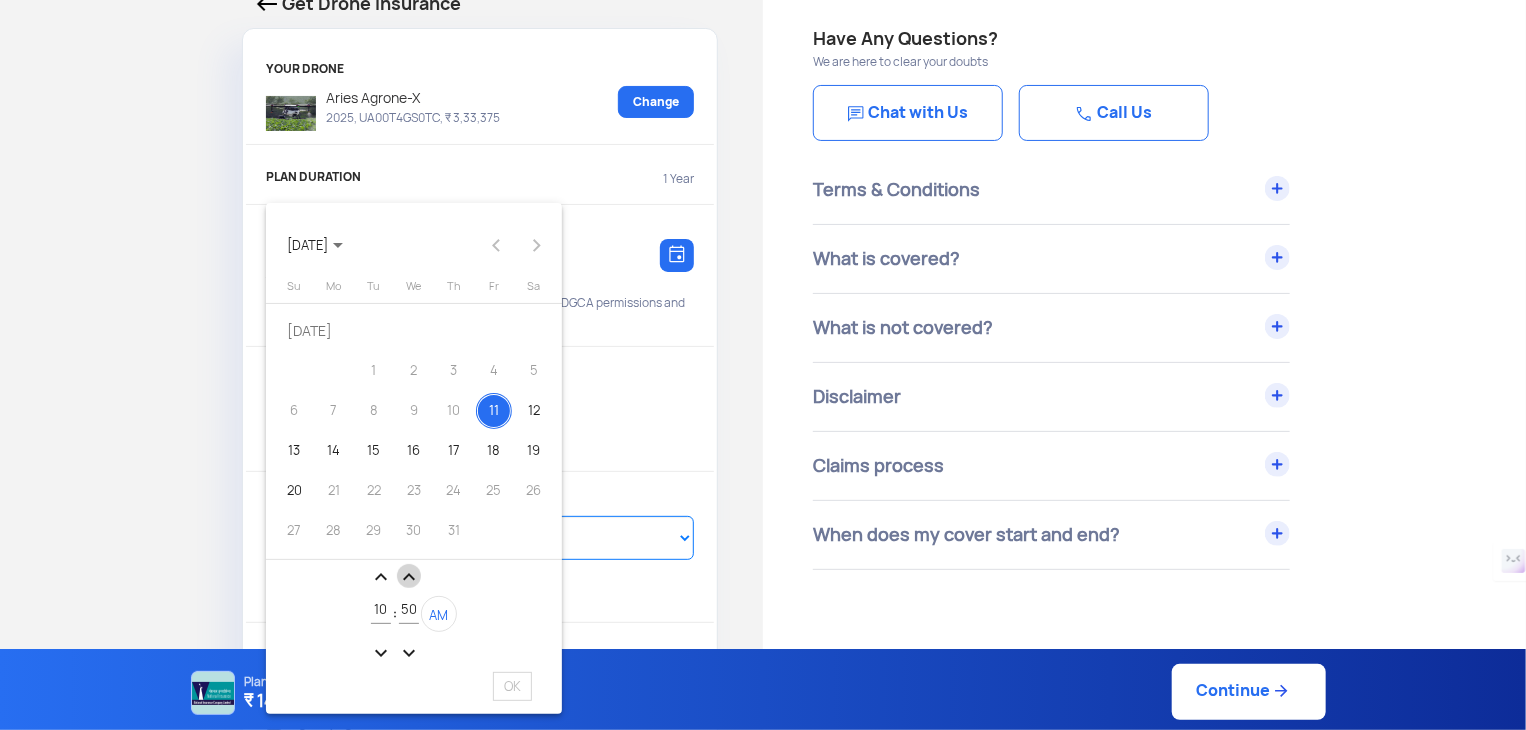 click on "expand_less" at bounding box center [409, 577] 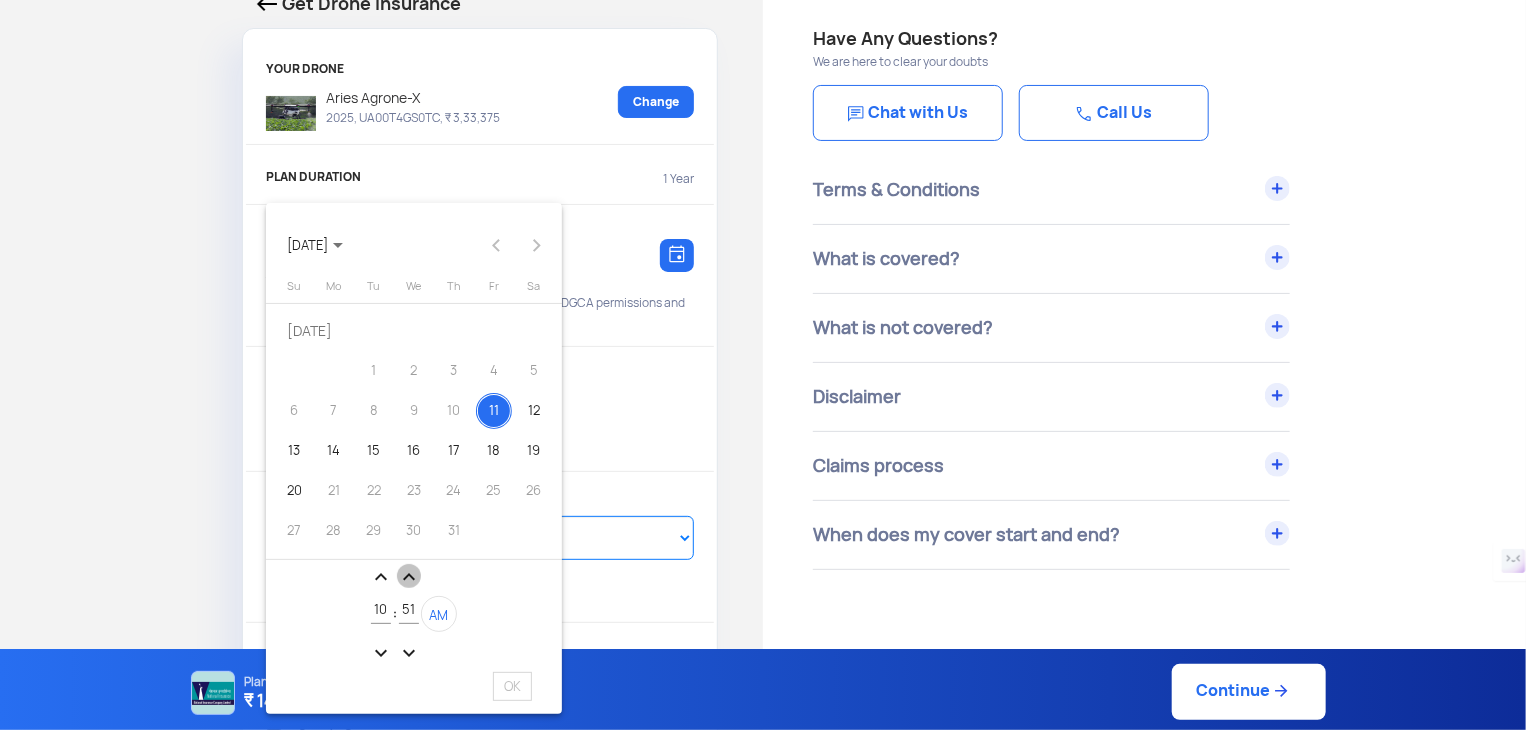 click on "expand_less" at bounding box center (409, 577) 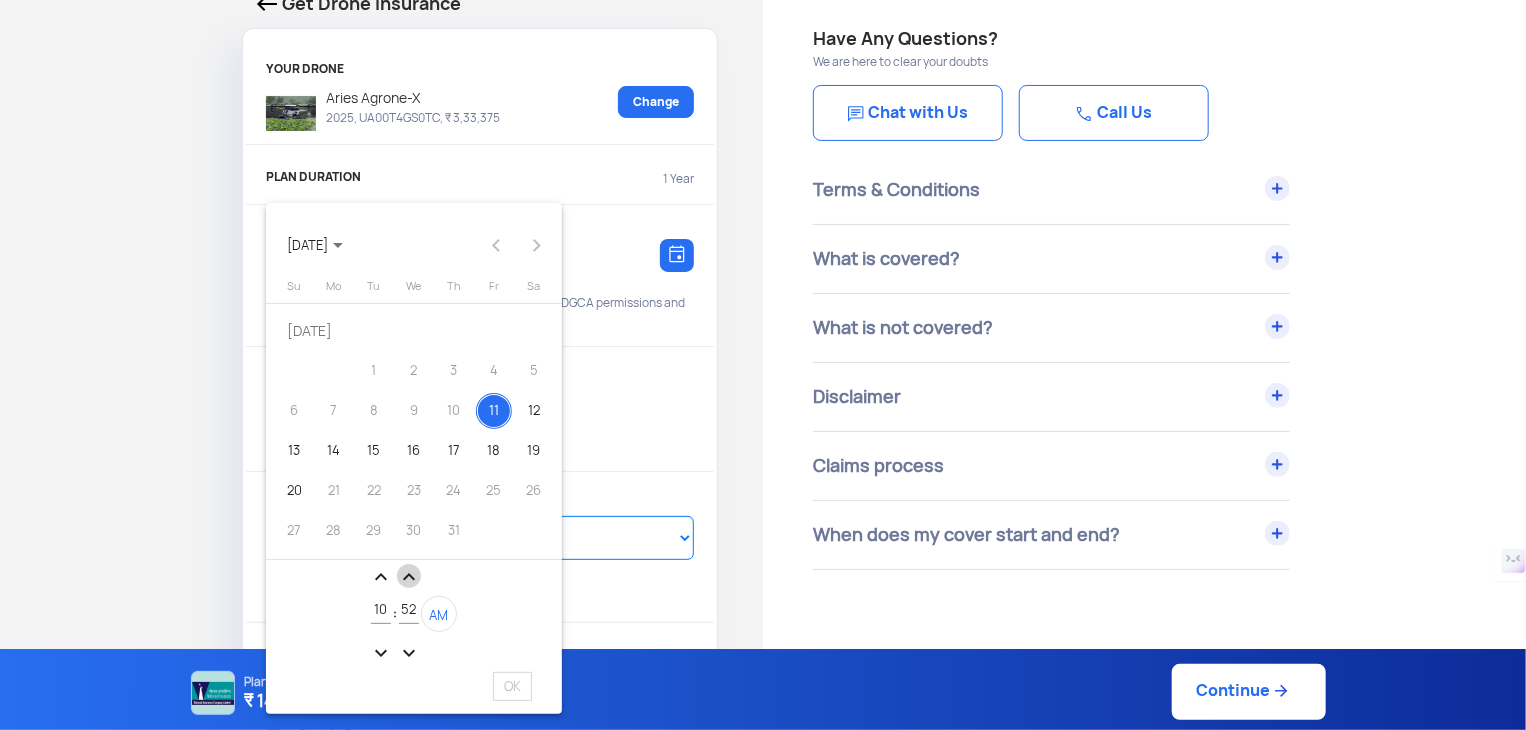 click on "expand_less" at bounding box center (409, 577) 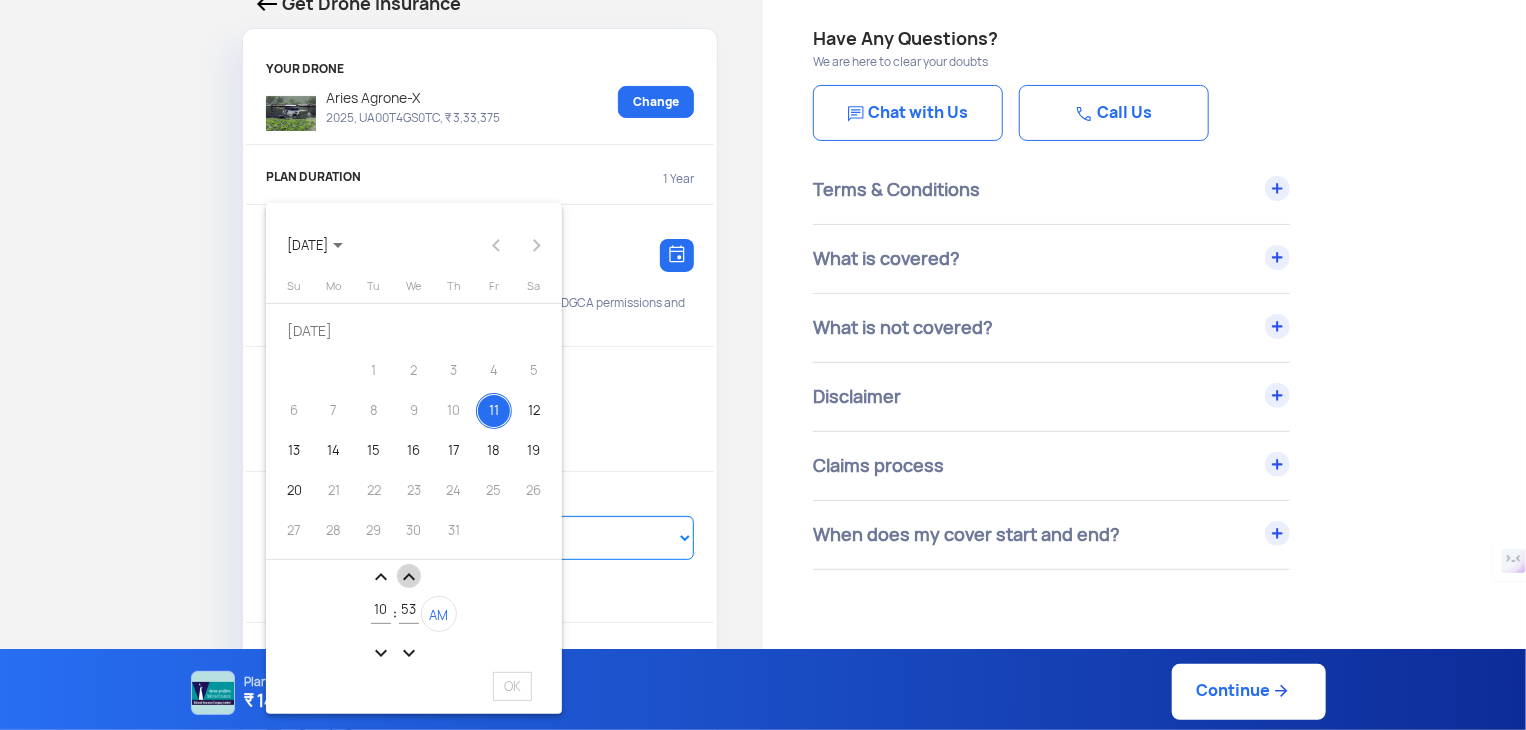 click on "expand_less" at bounding box center (409, 577) 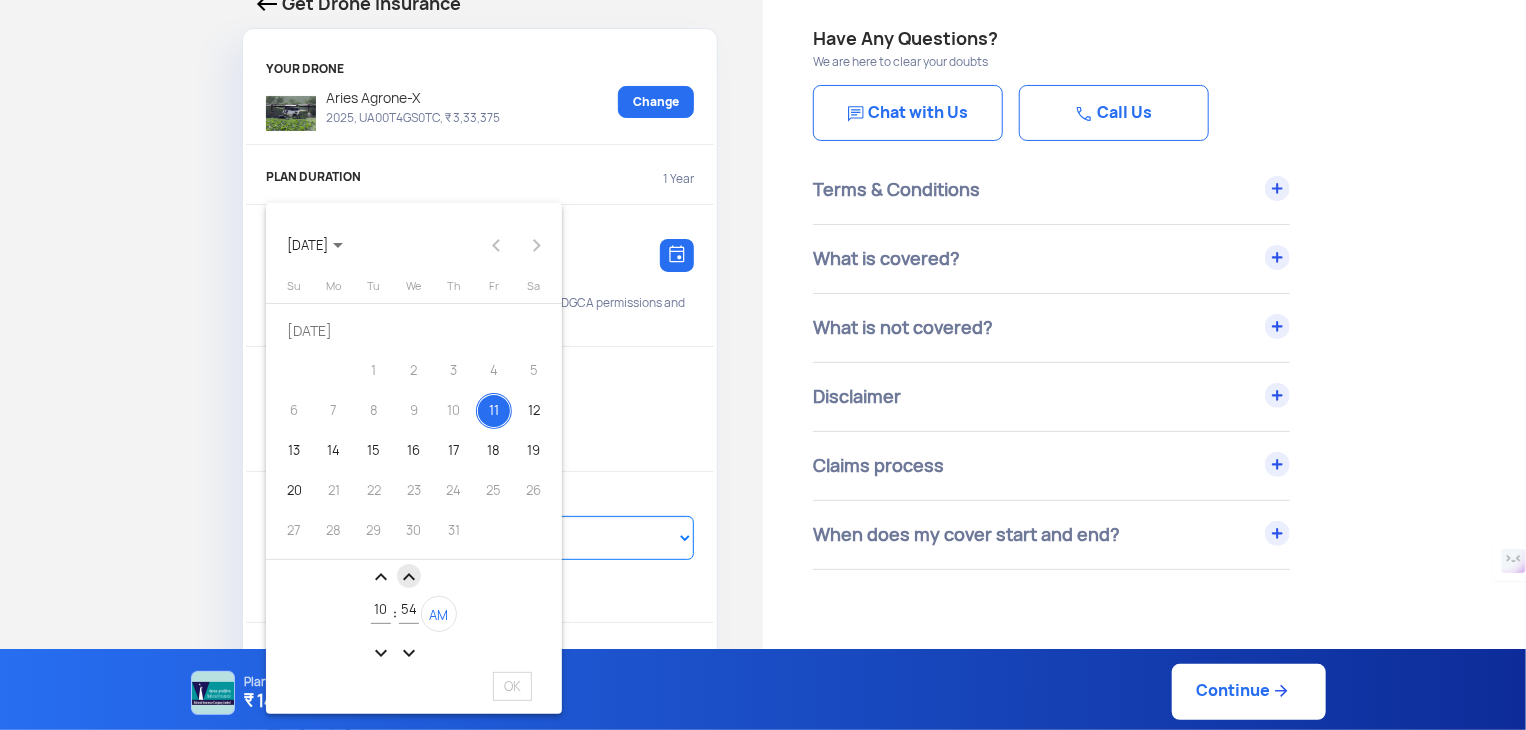 click on "expand_less" at bounding box center [409, 577] 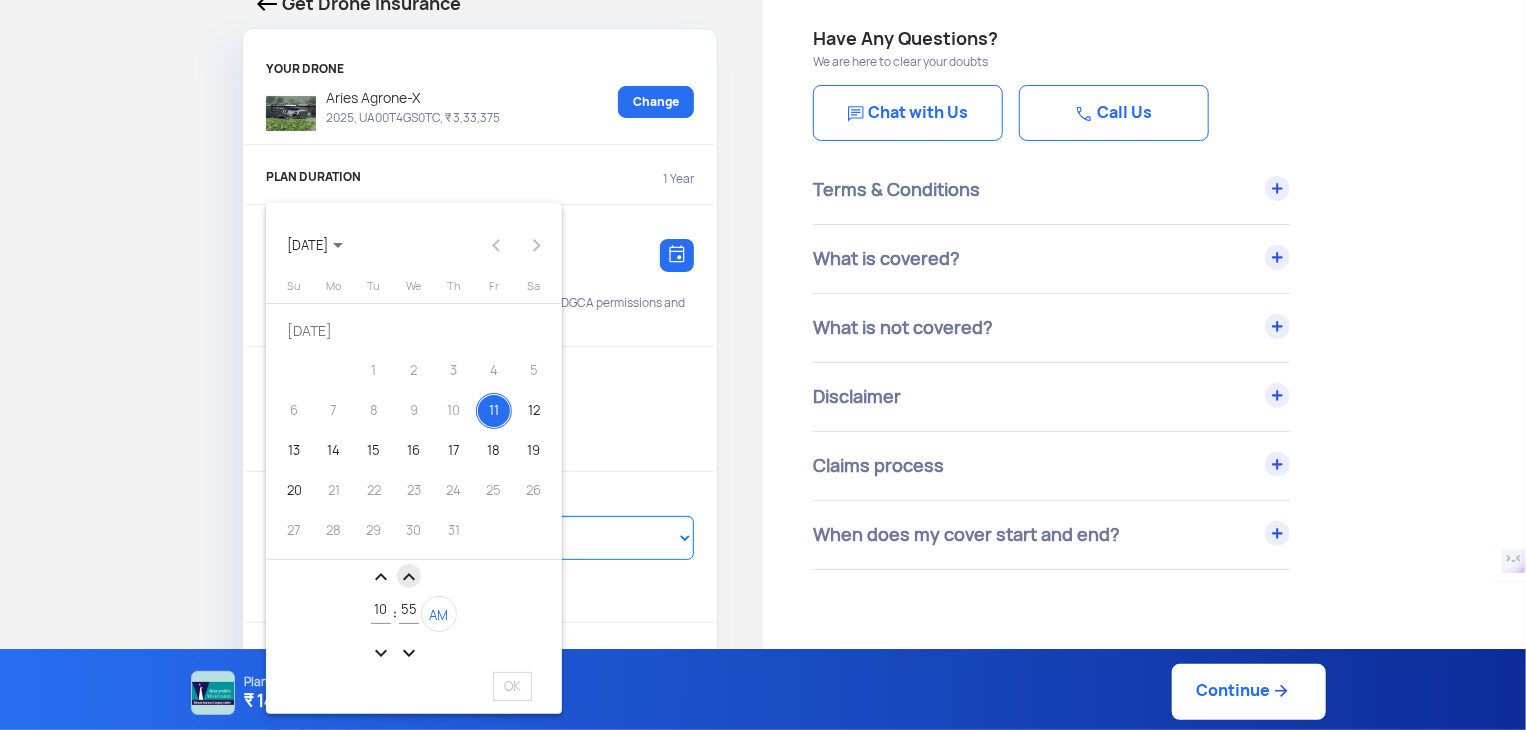 click on "expand_less" at bounding box center (409, 577) 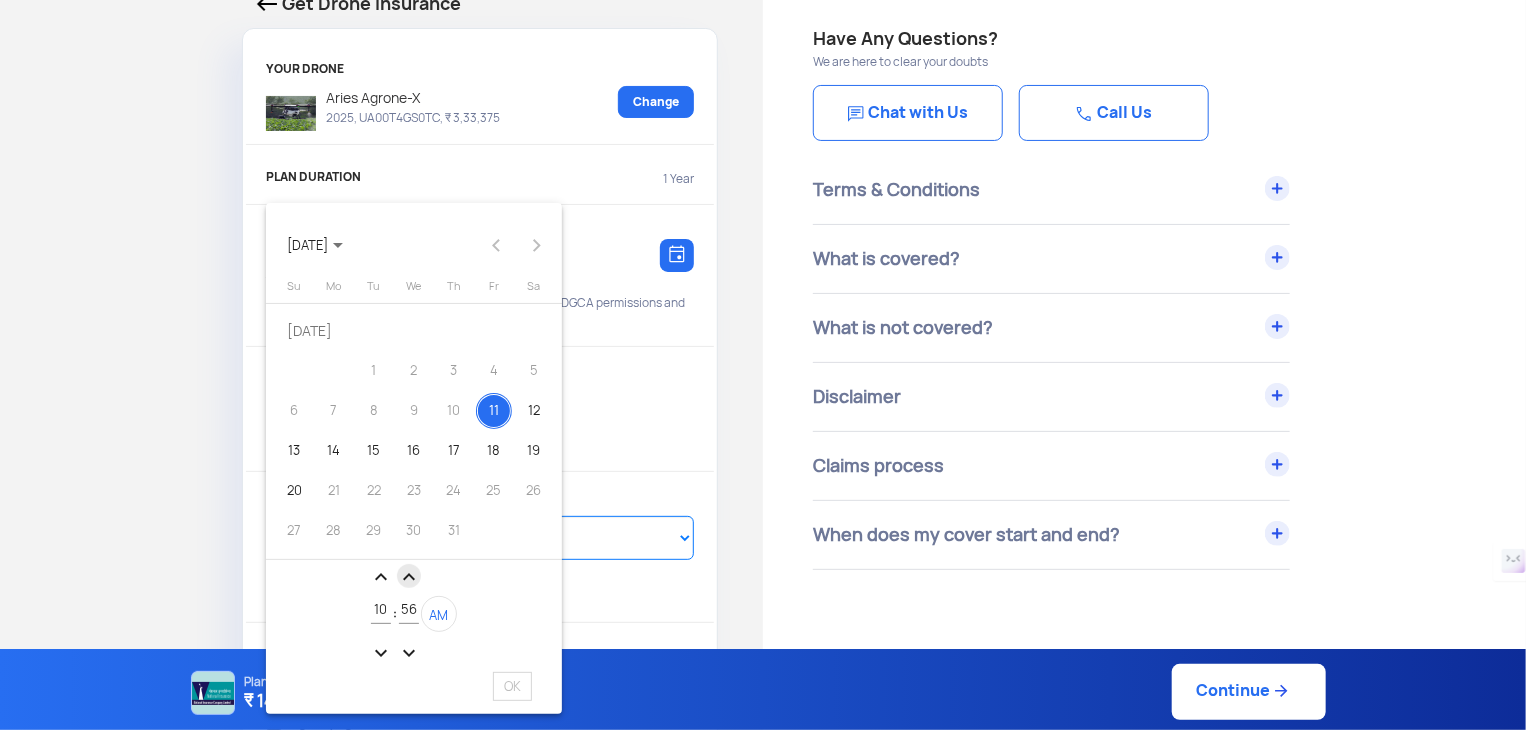click on "expand_less" at bounding box center (409, 577) 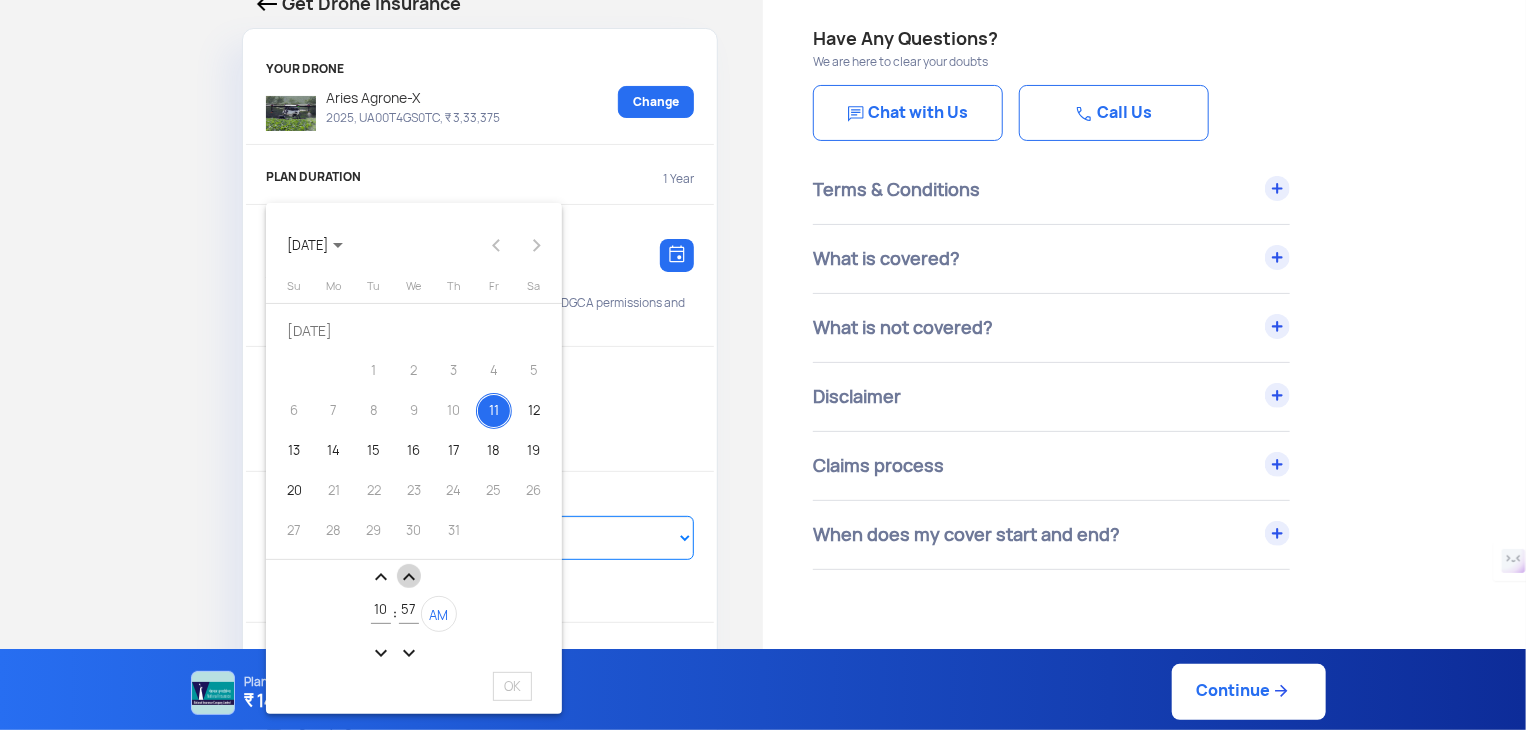 click on "expand_less" at bounding box center [409, 577] 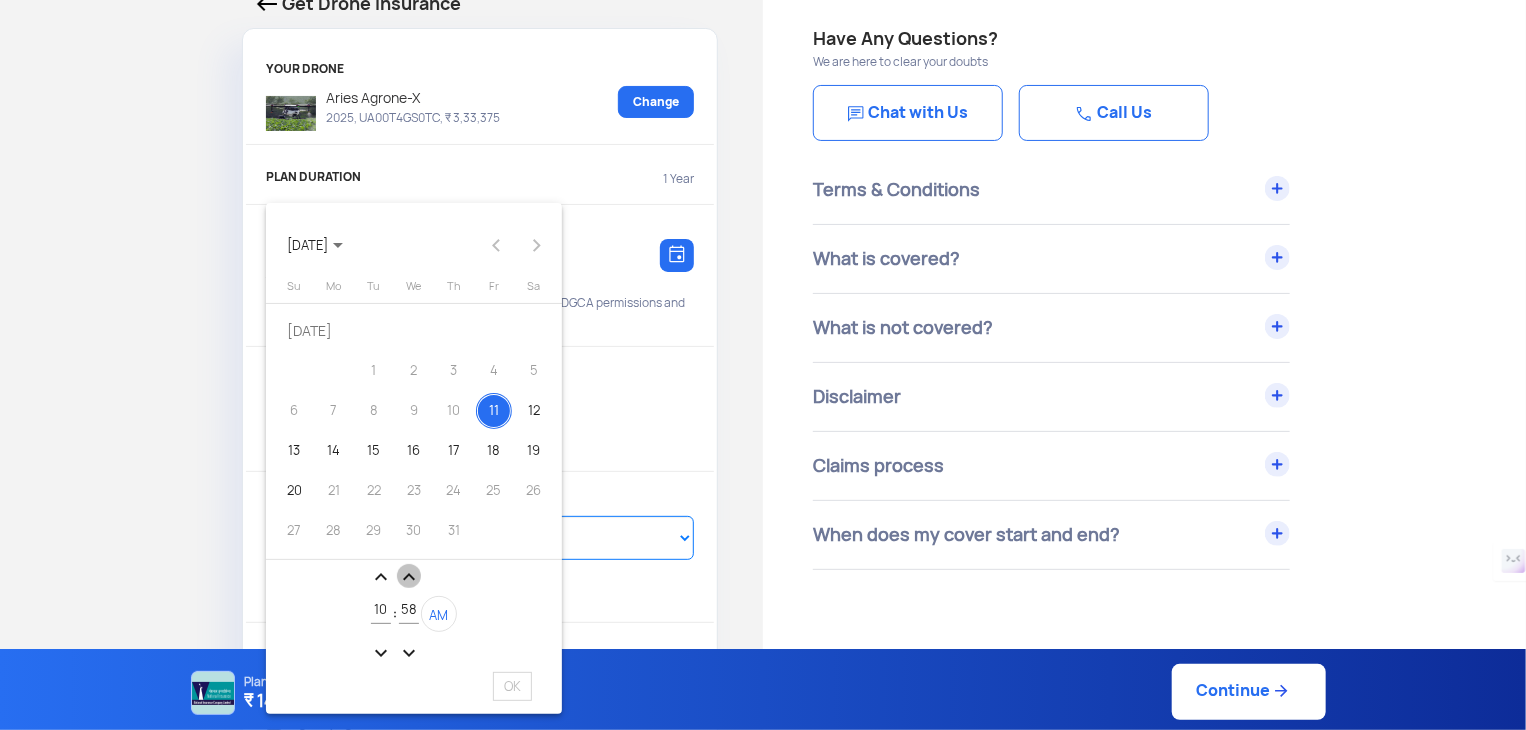 click on "expand_less" at bounding box center (409, 577) 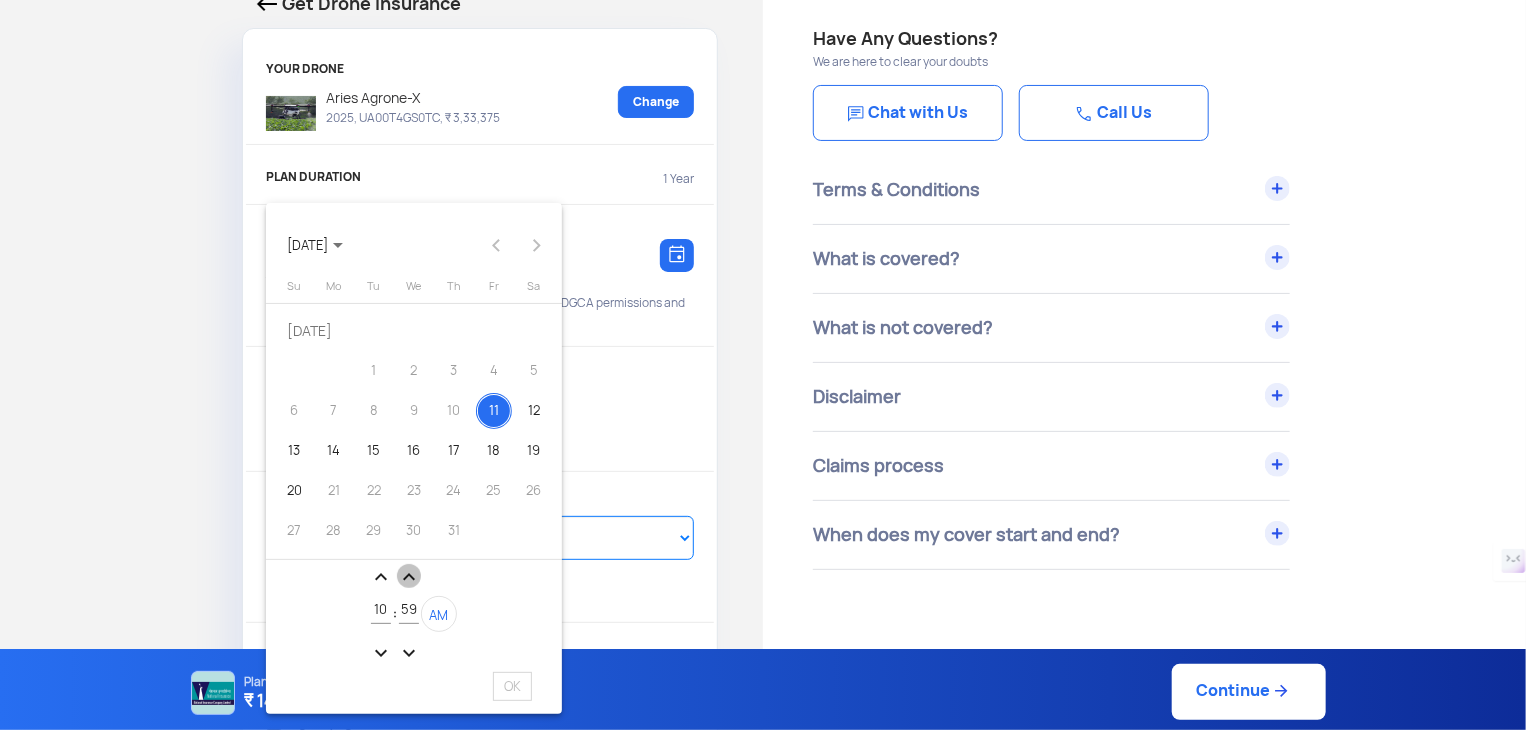 click on "expand_less" at bounding box center [409, 577] 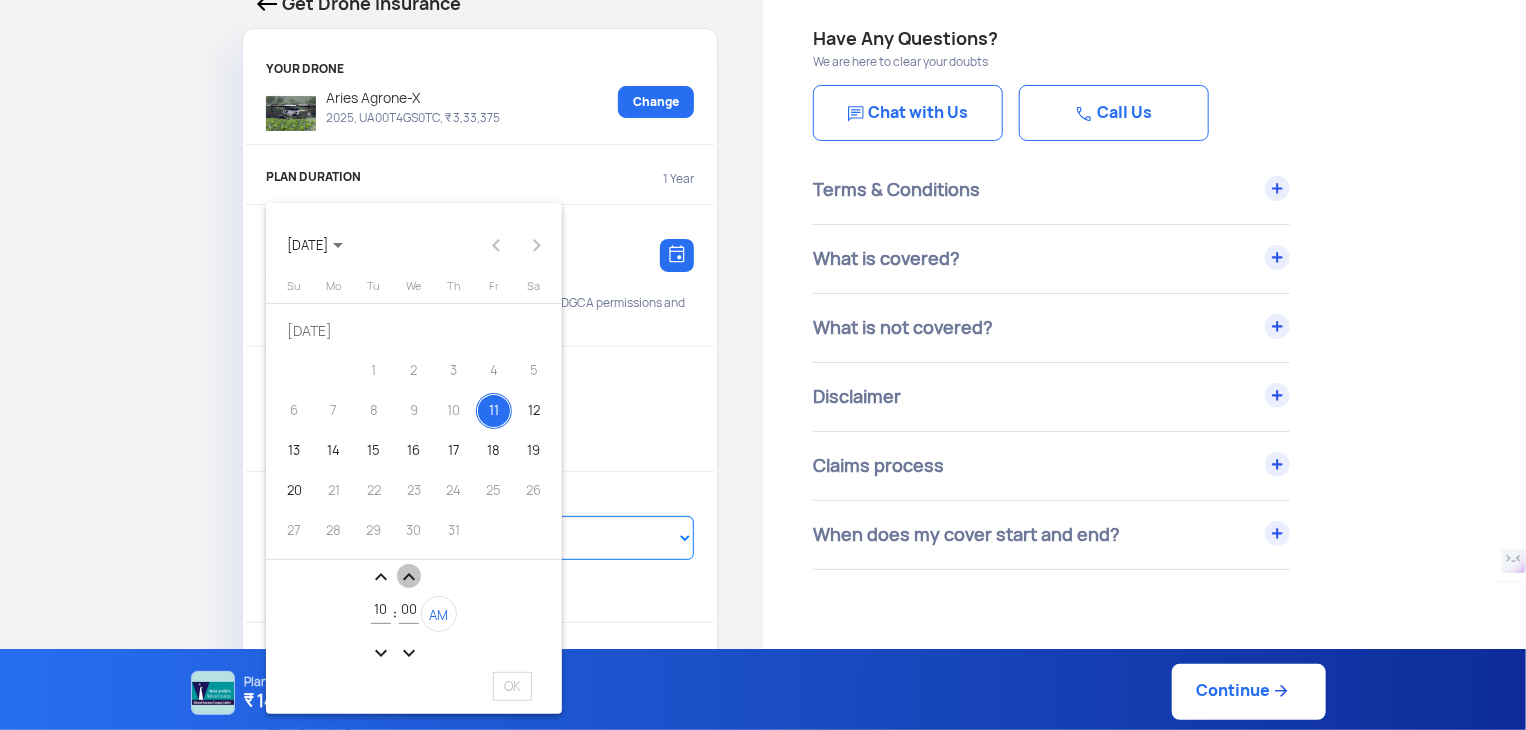 click on "expand_less" at bounding box center (409, 577) 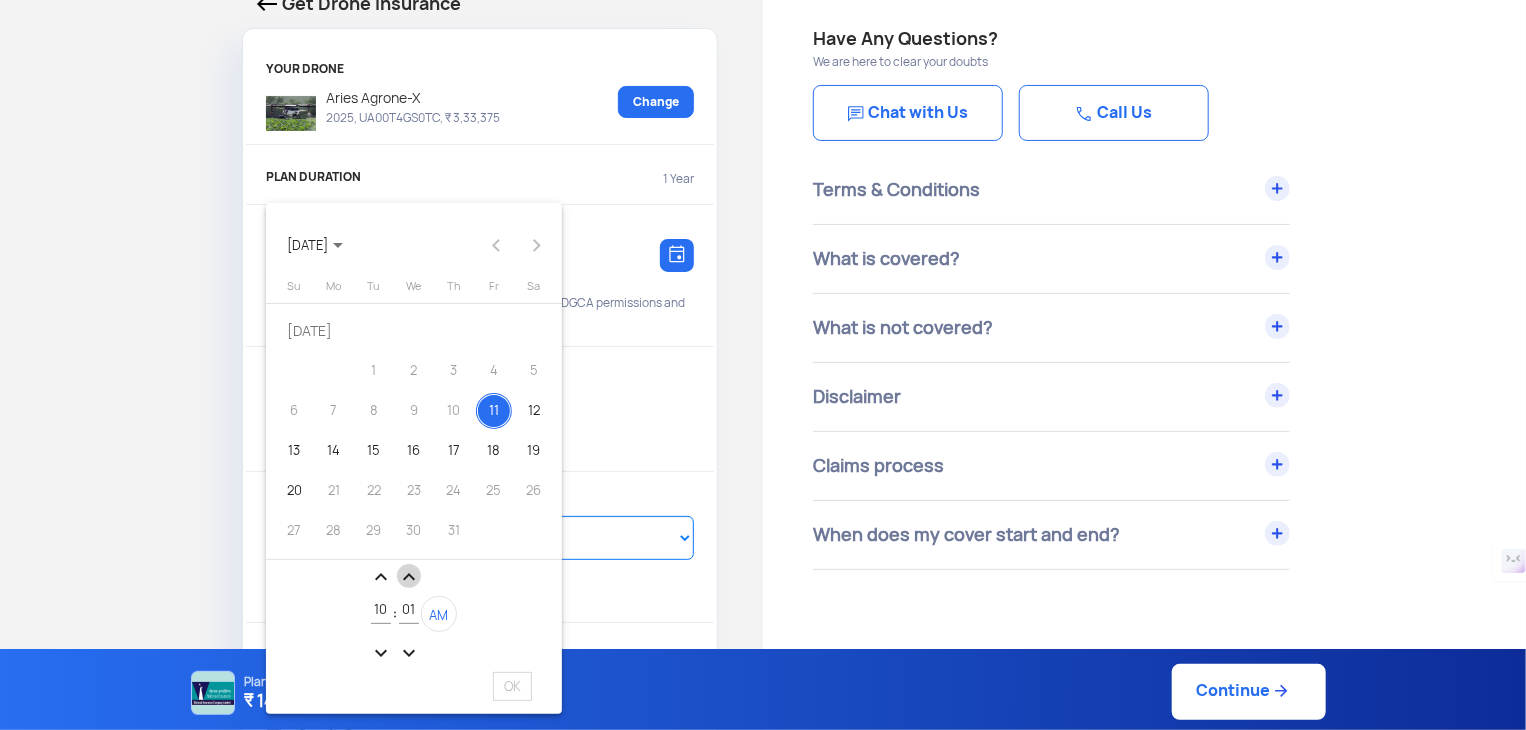 click on "expand_less" at bounding box center [409, 577] 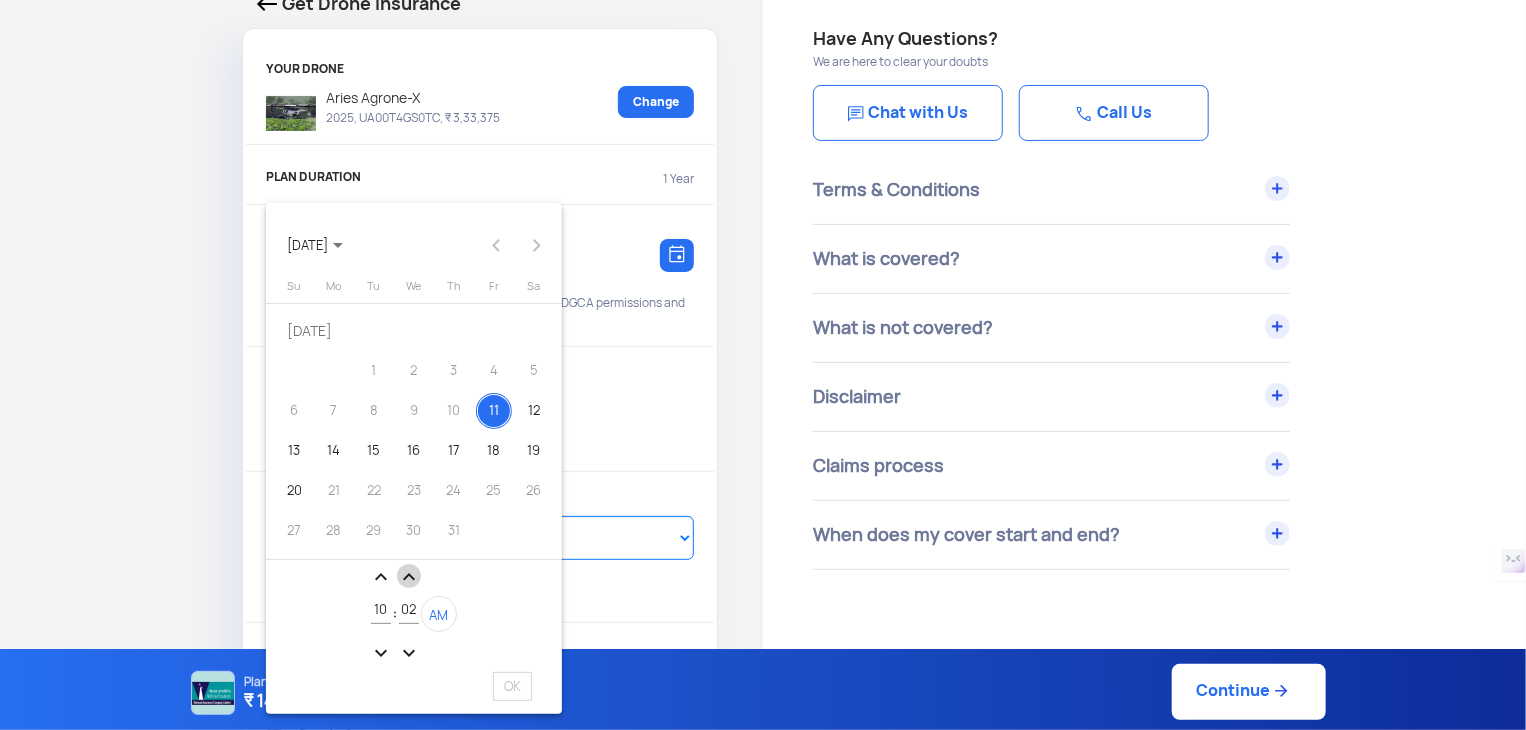 click on "expand_less" at bounding box center [409, 577] 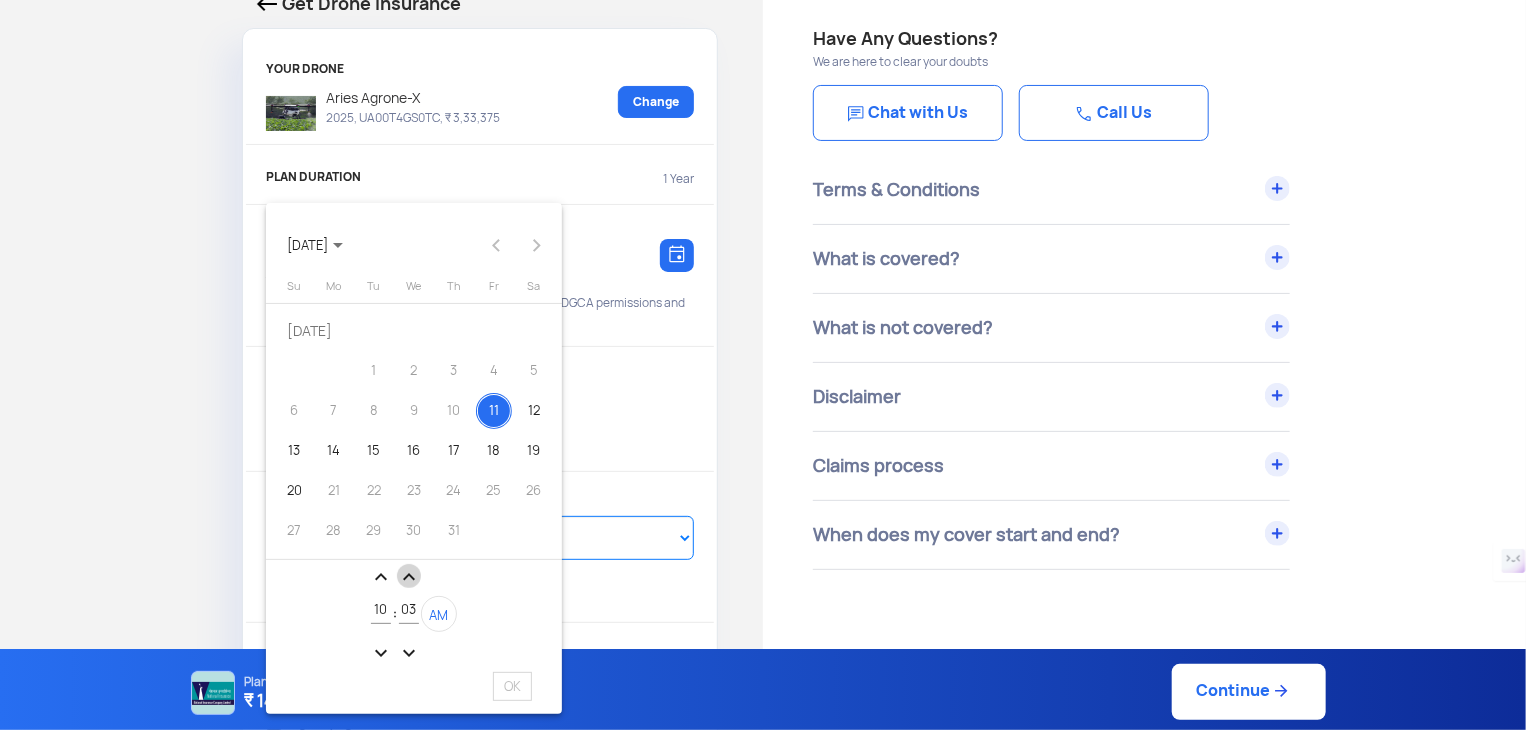 click on "expand_less" at bounding box center (409, 577) 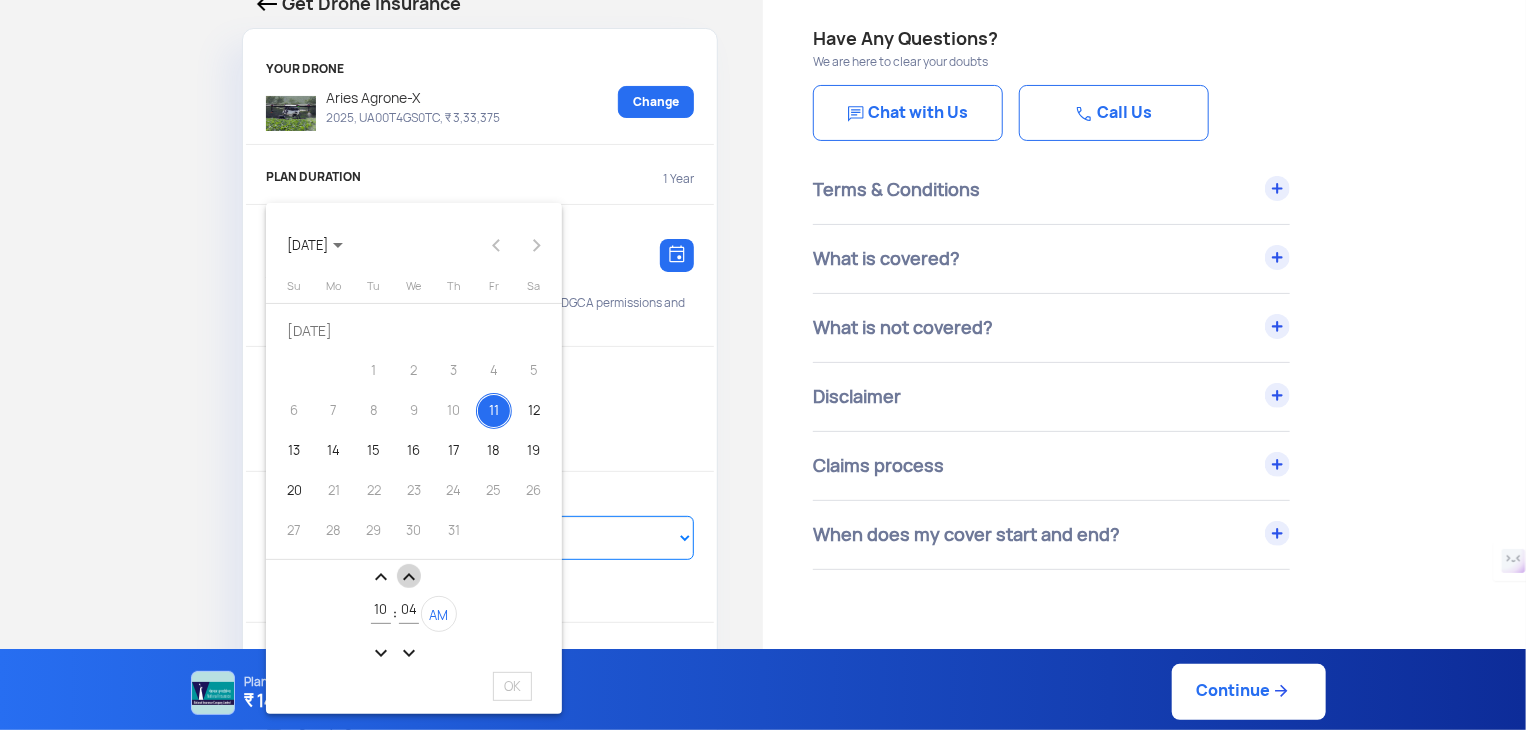 click on "expand_less" at bounding box center (409, 577) 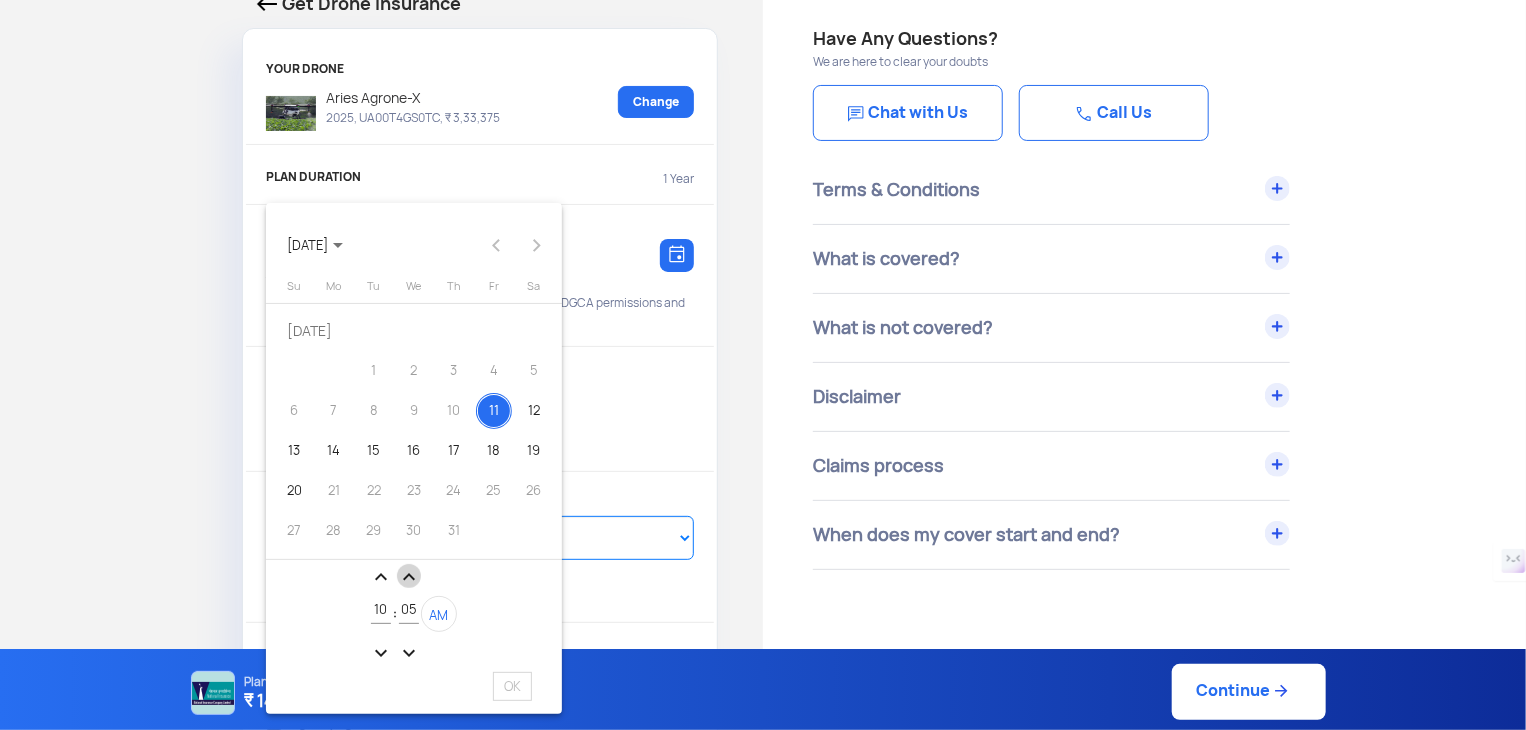 click on "expand_less" at bounding box center (409, 577) 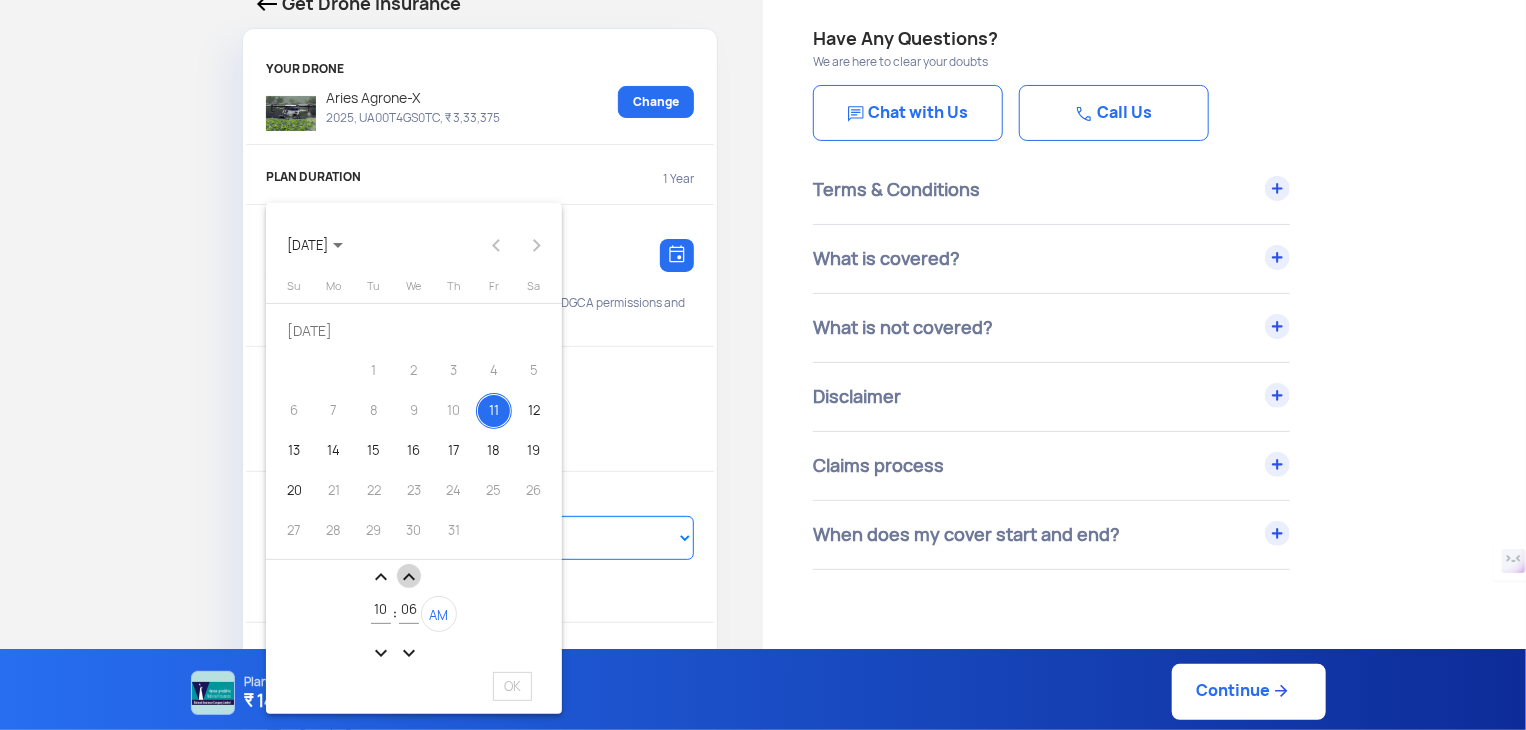 click on "expand_less" at bounding box center [409, 577] 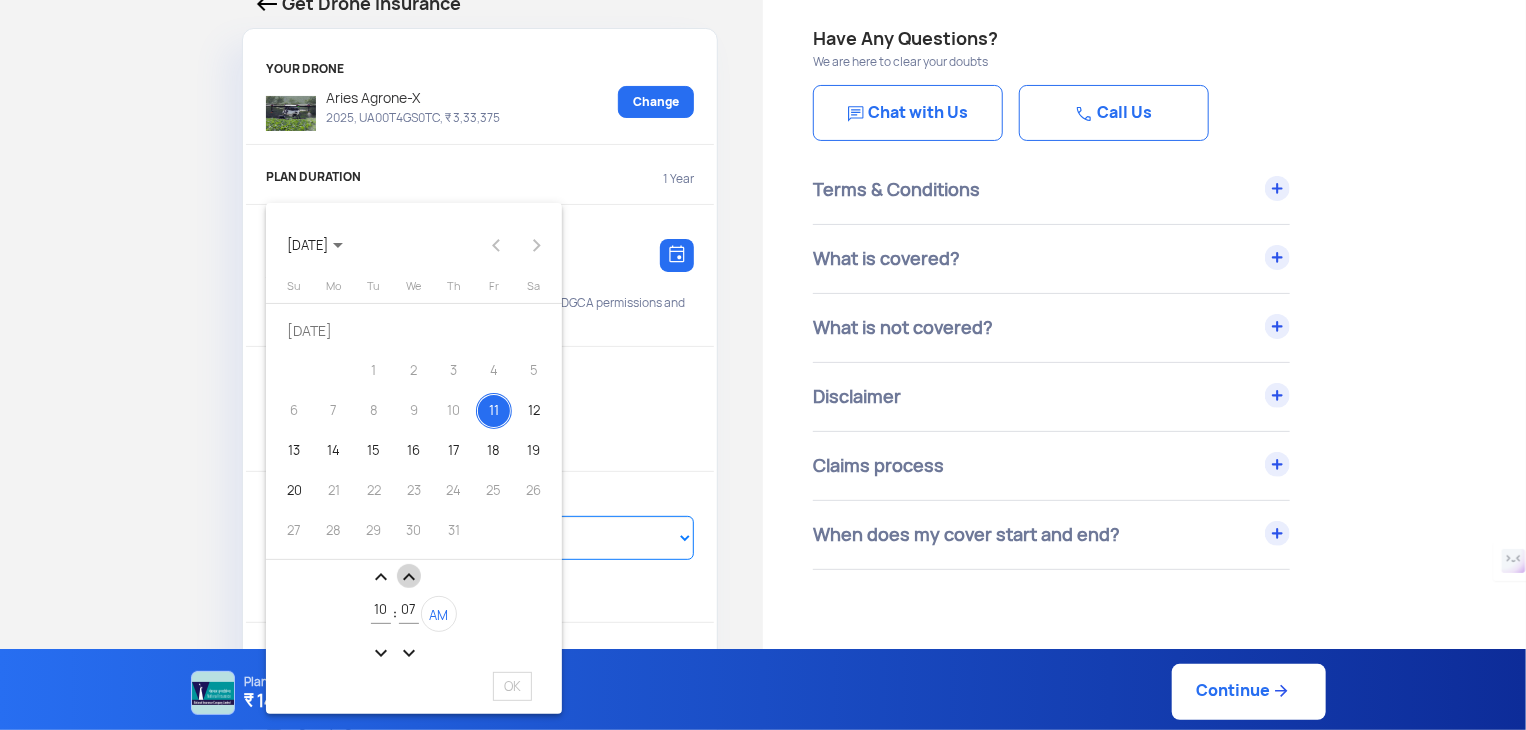 click on "expand_less" at bounding box center (409, 577) 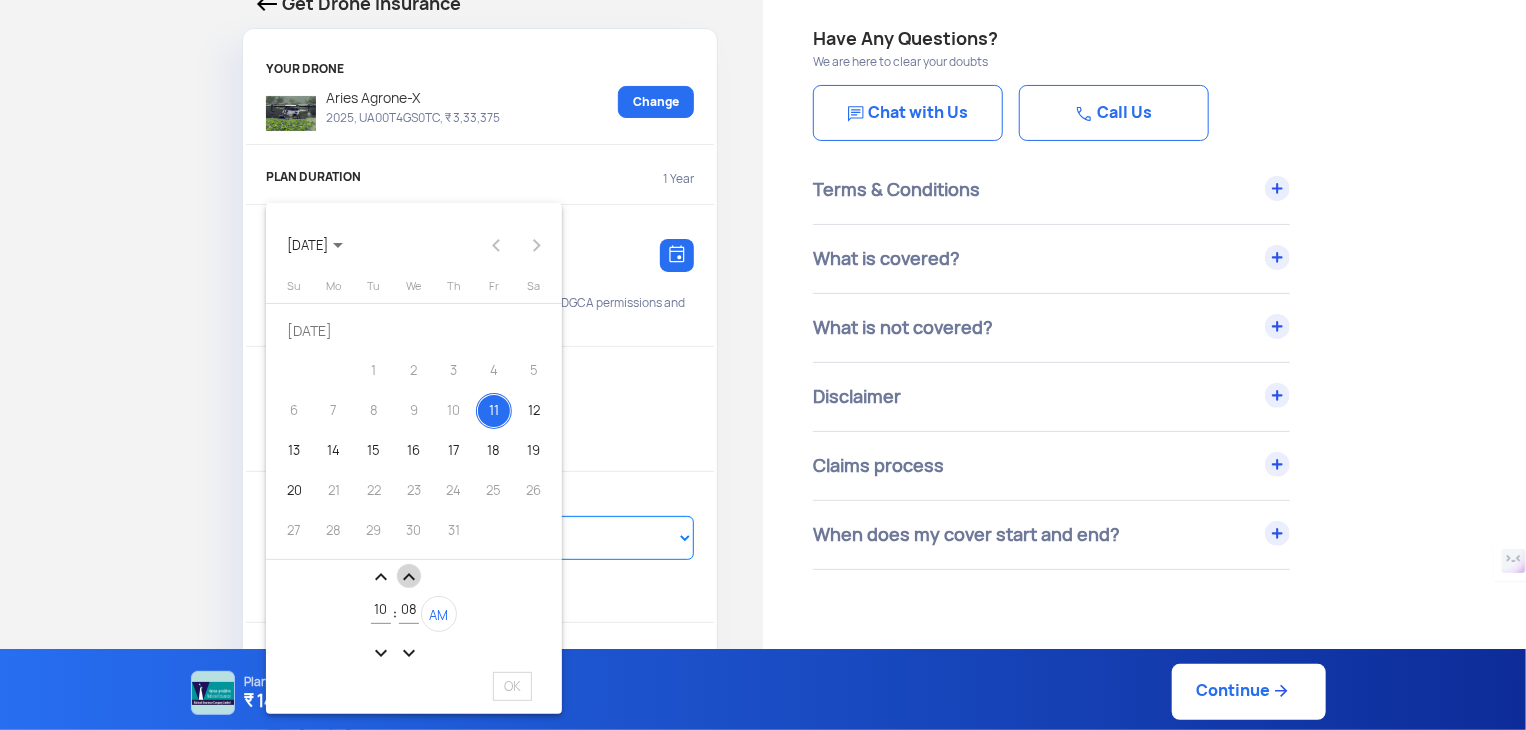 click on "expand_less" at bounding box center (409, 577) 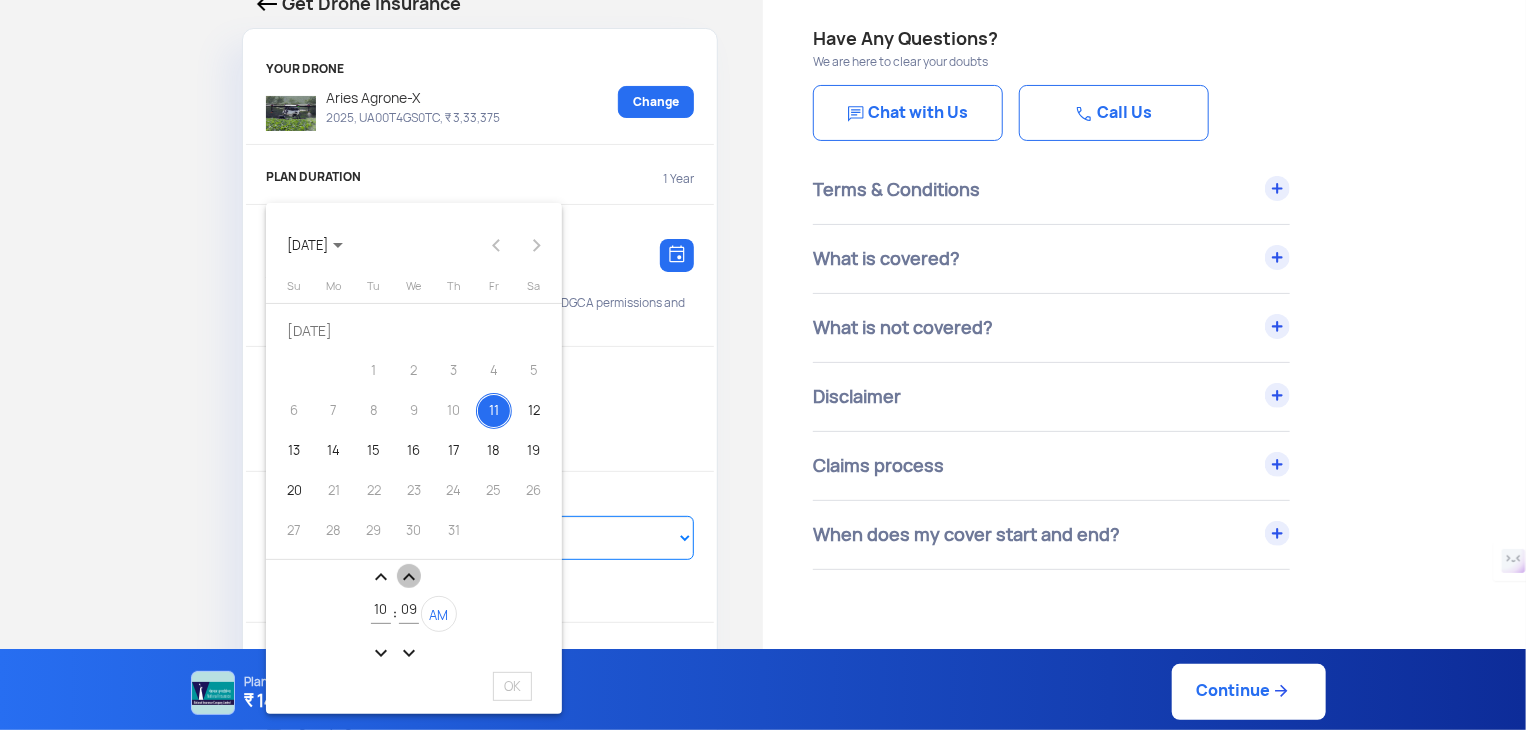 click on "expand_less" at bounding box center [409, 577] 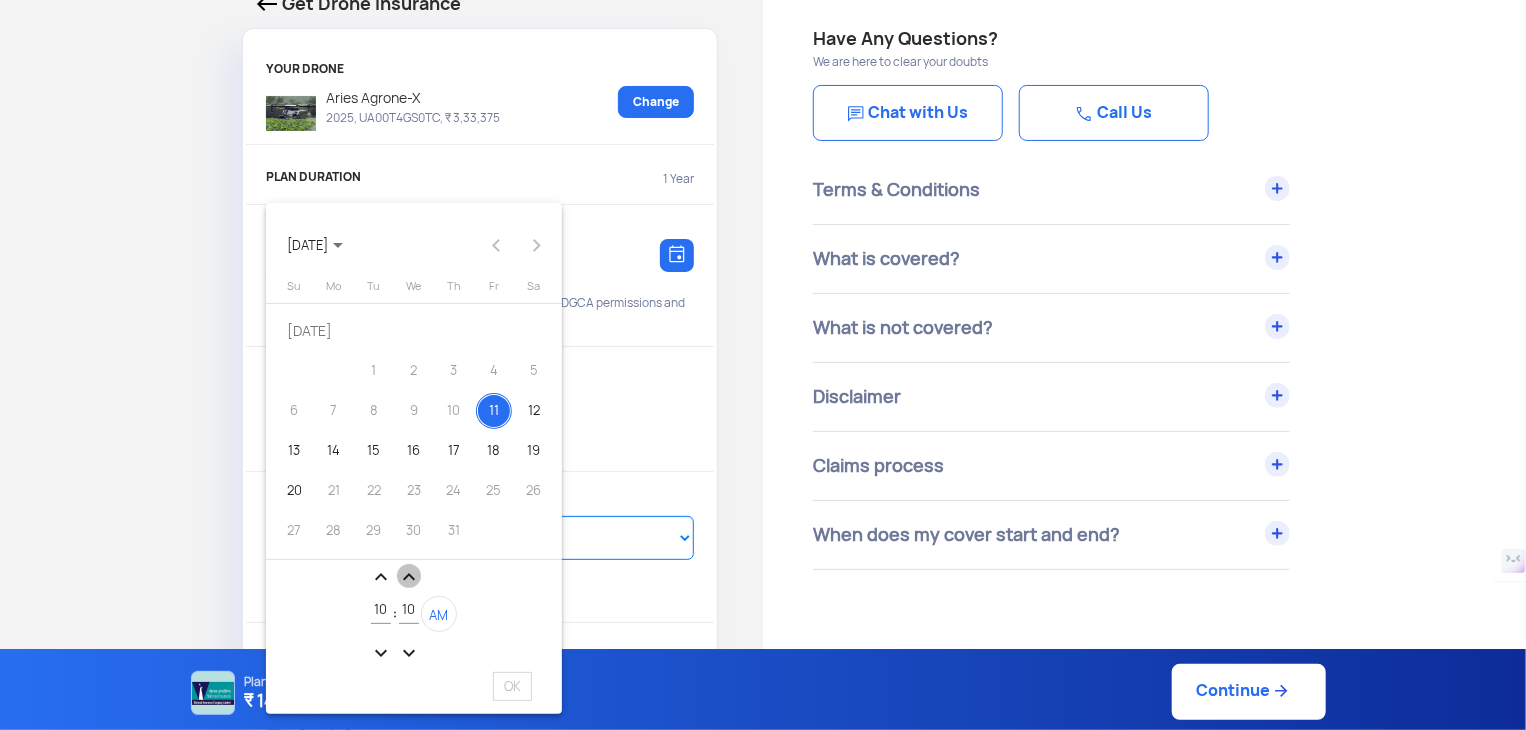 click on "expand_less" at bounding box center (409, 577) 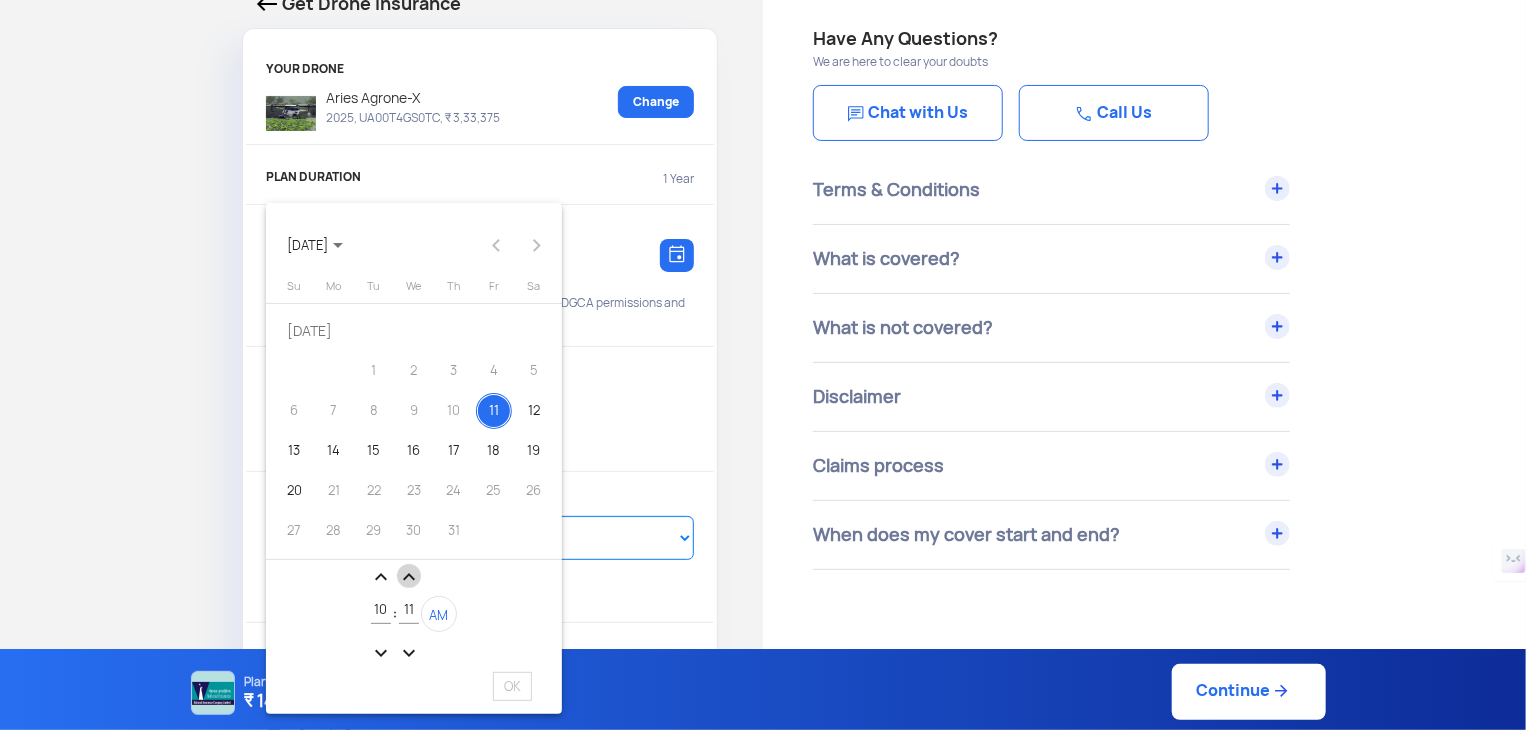 click on "expand_less" at bounding box center [409, 577] 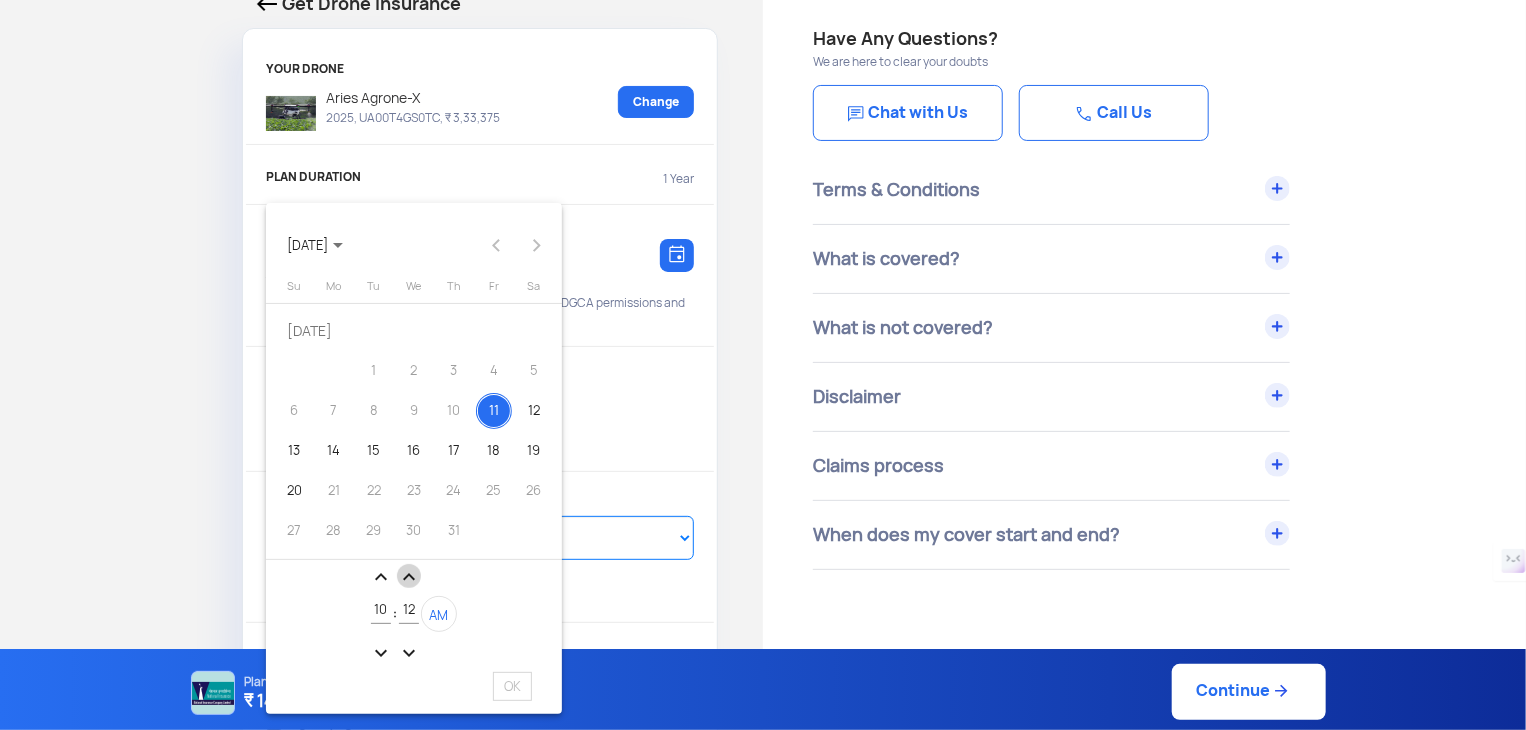 click on "expand_less" at bounding box center [409, 577] 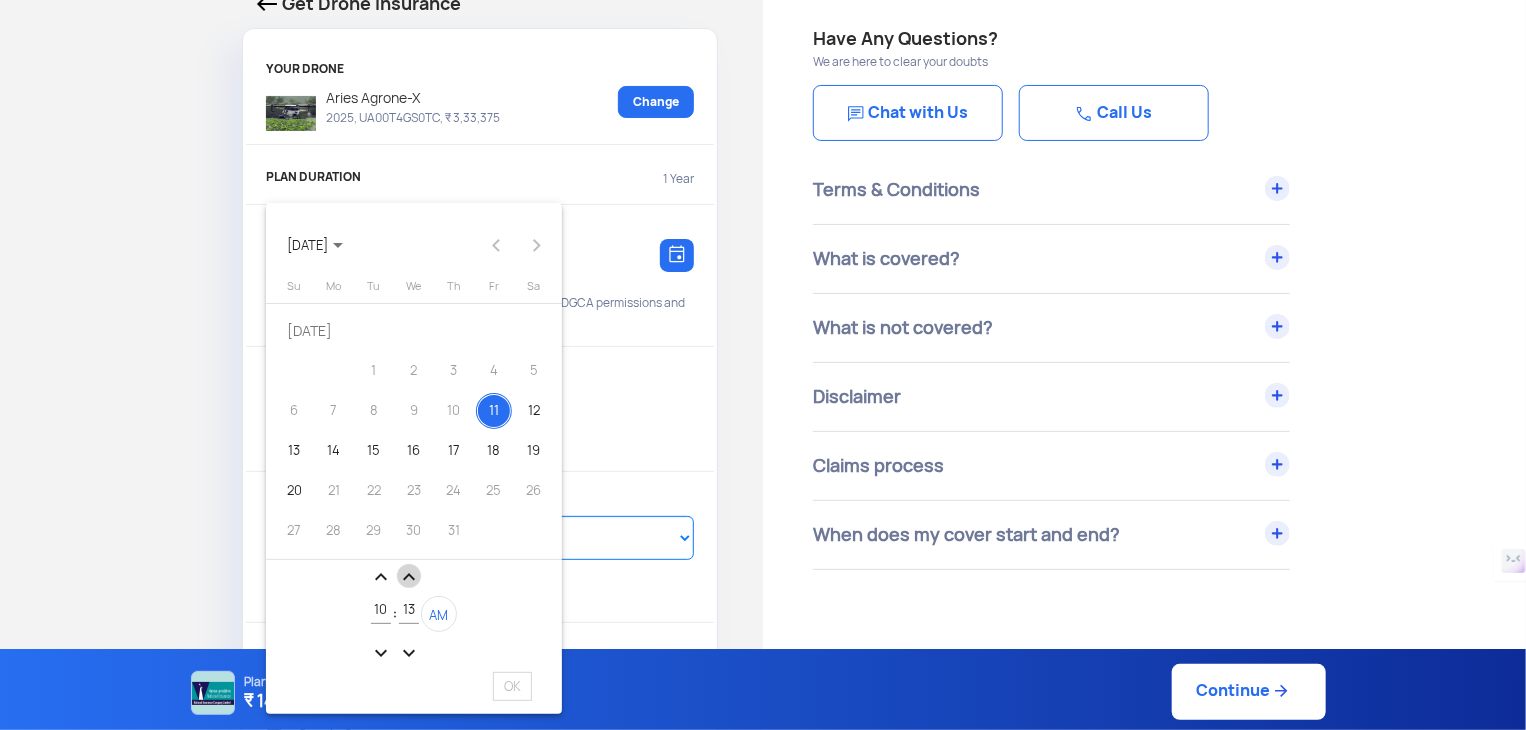 click at bounding box center [439, 576] 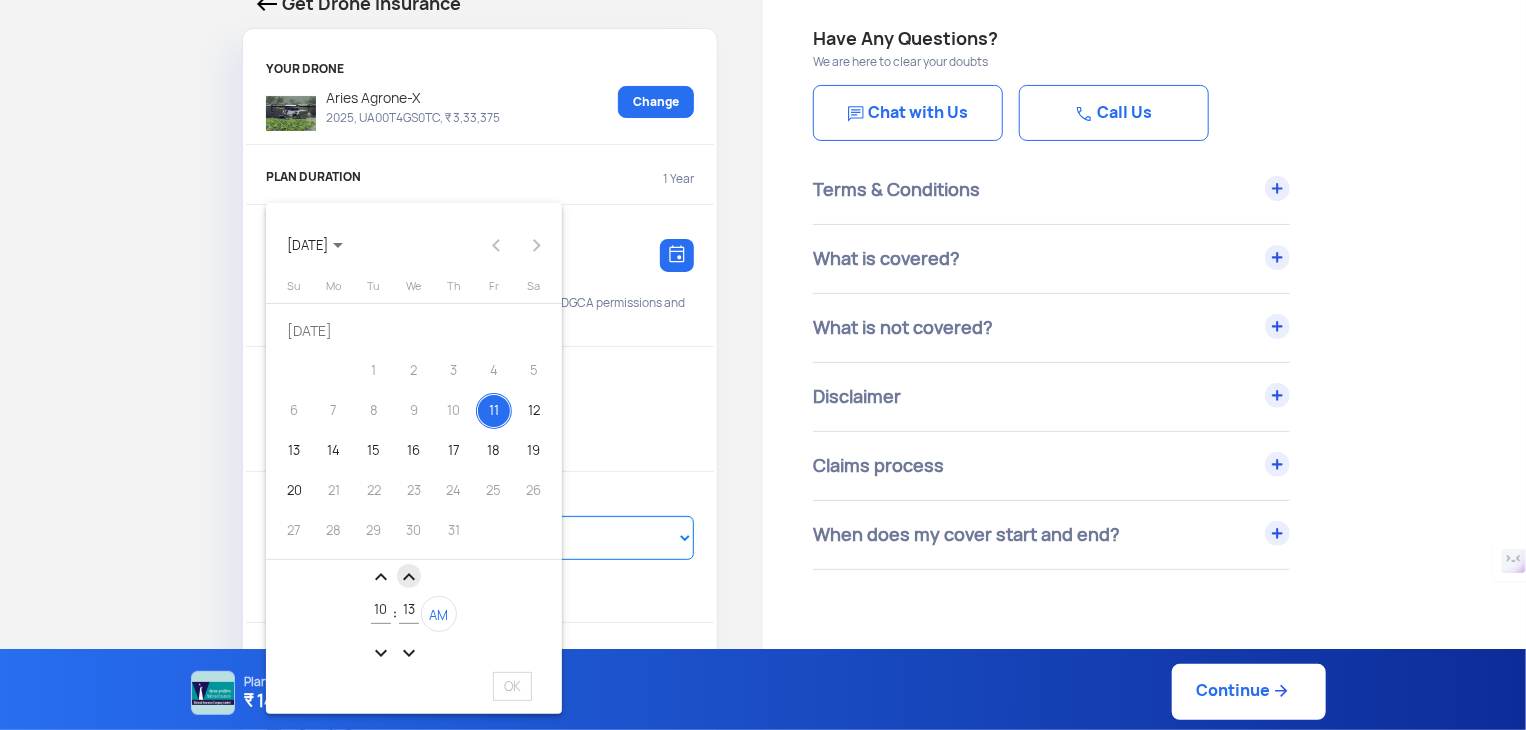 click on "expand_less" at bounding box center (409, 577) 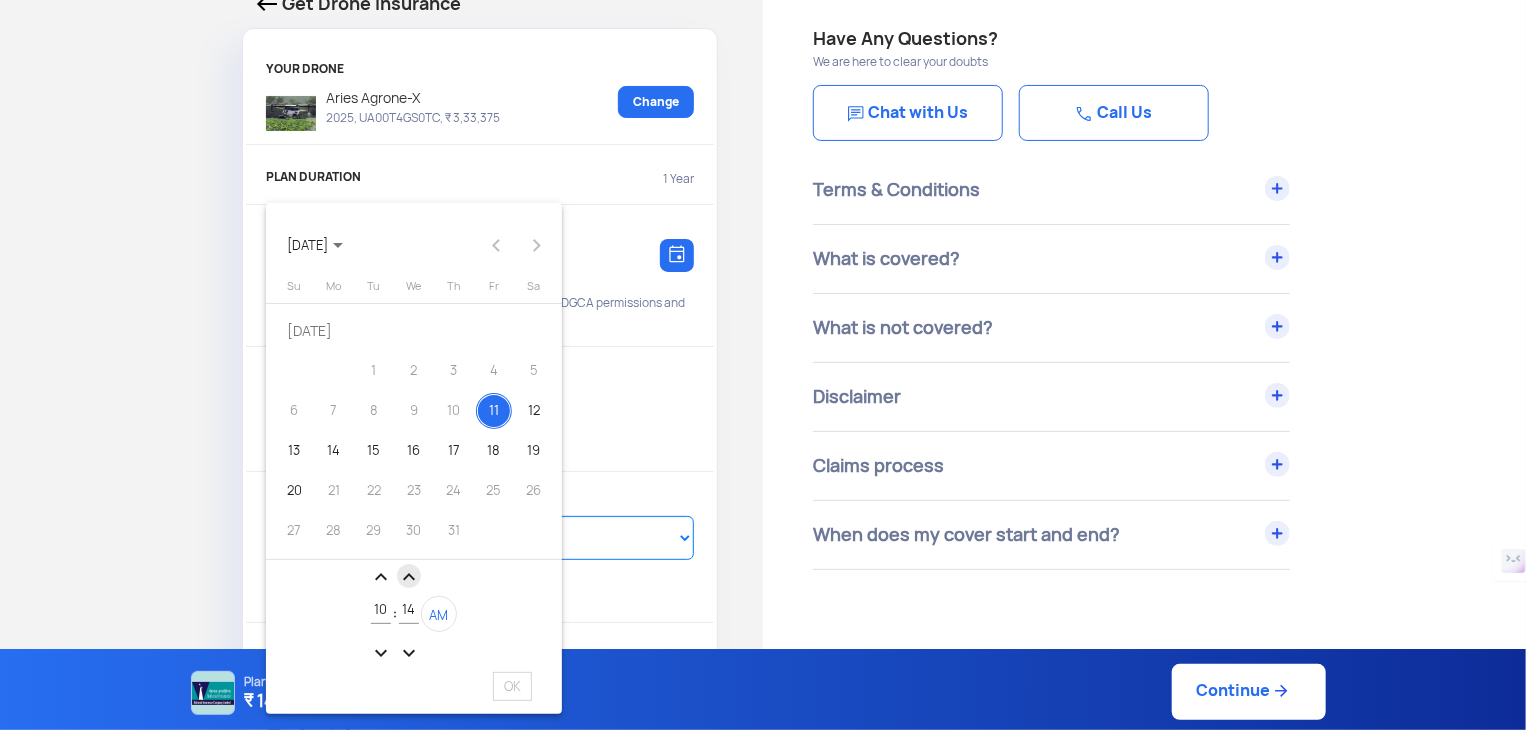 click on "expand_less" at bounding box center (409, 577) 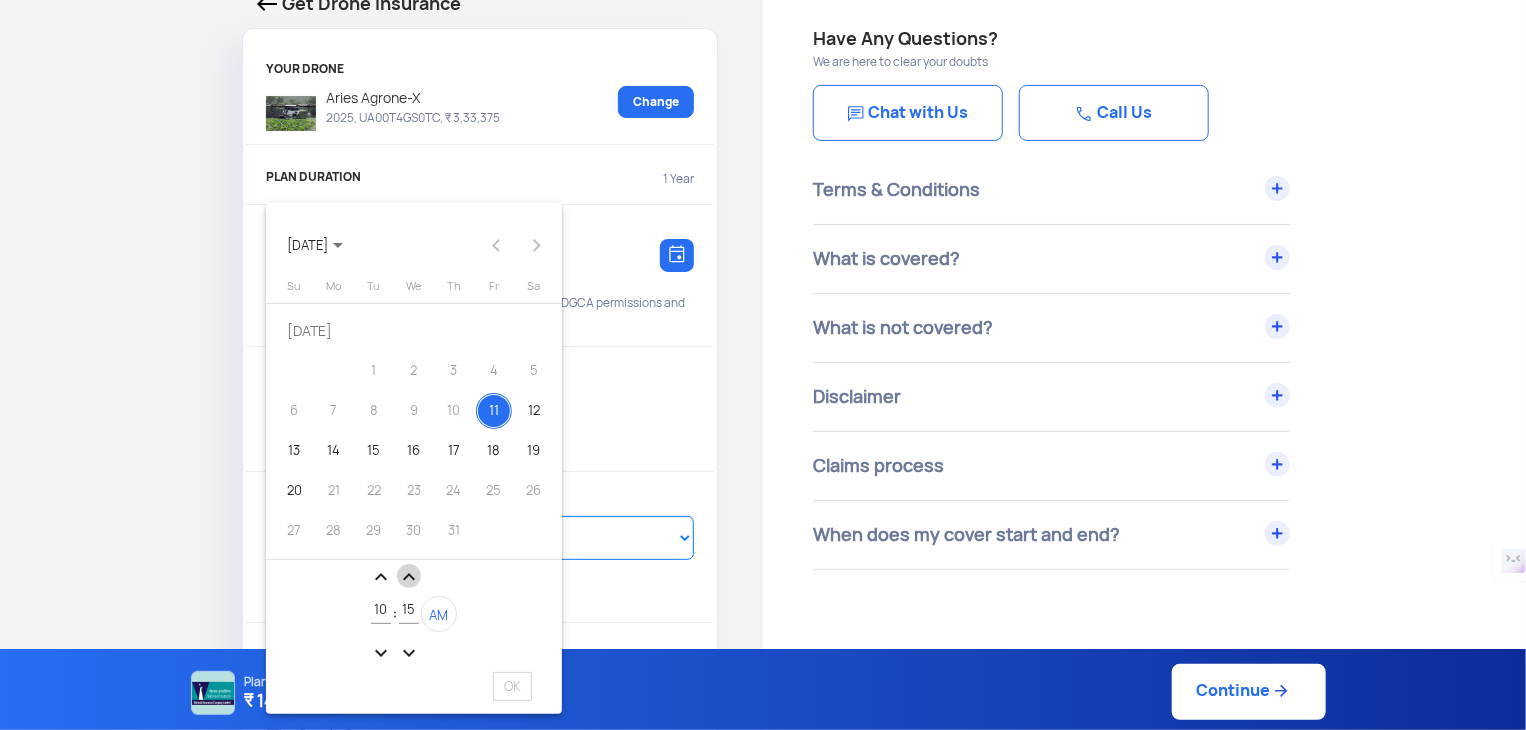 click on "expand_less" at bounding box center [409, 577] 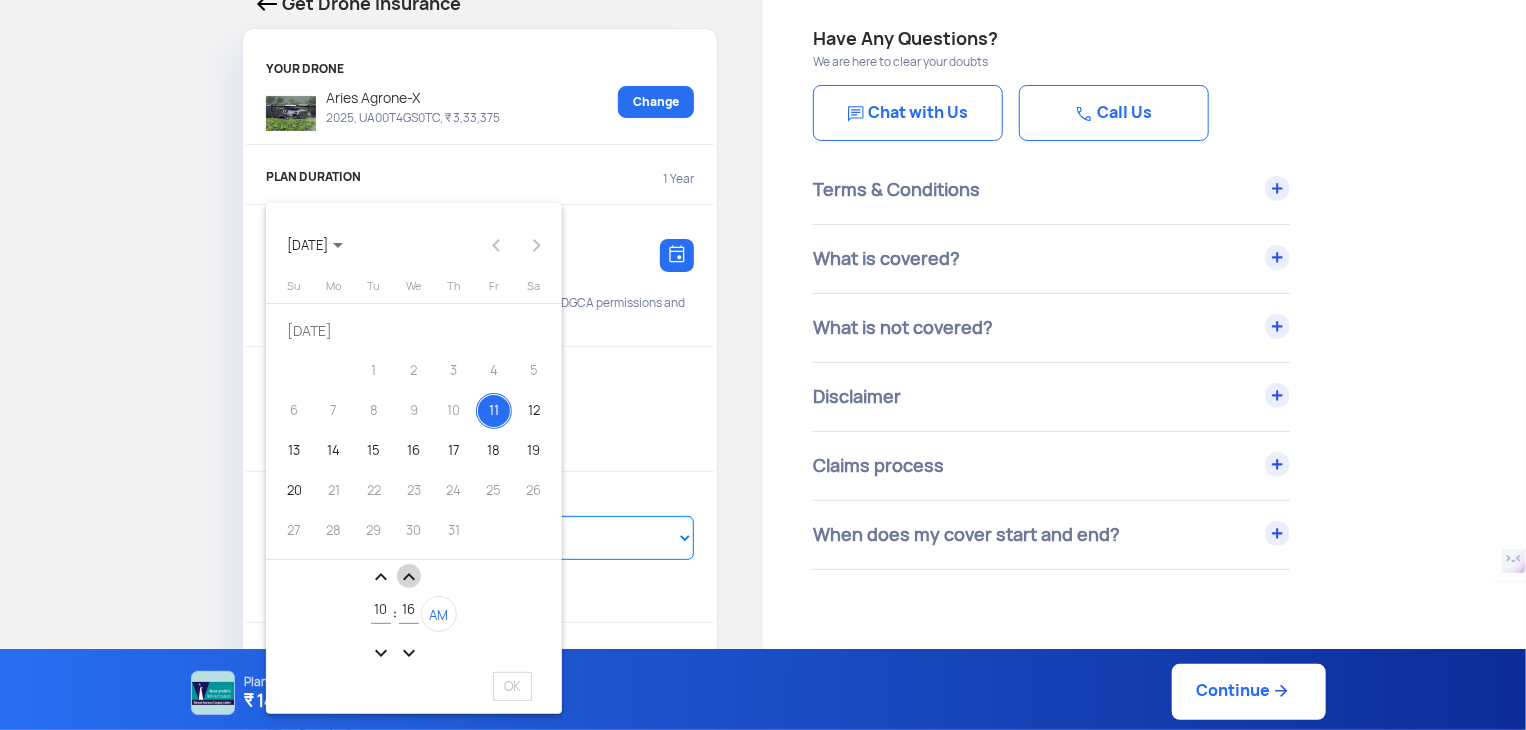 click on "expand_less" at bounding box center (409, 577) 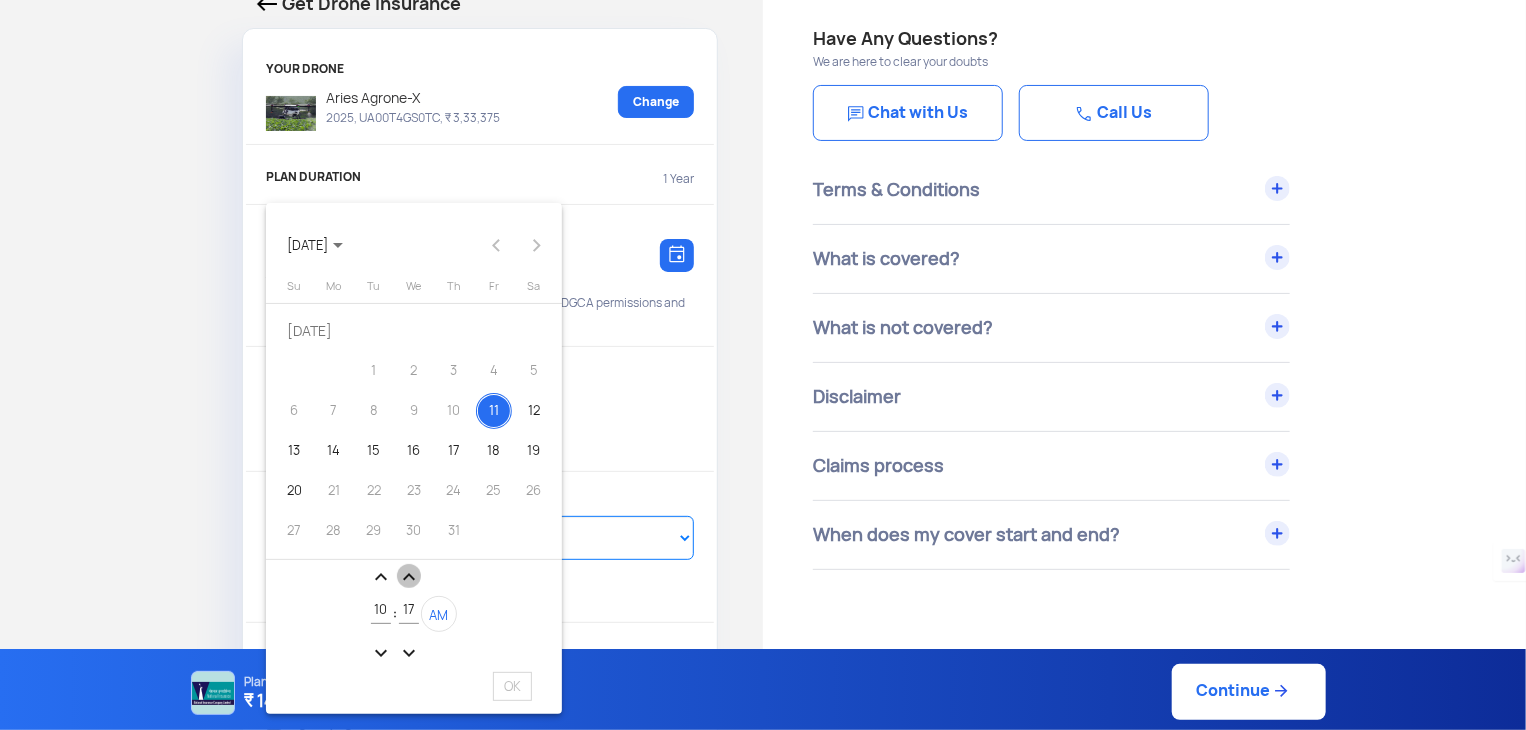 click on "expand_less" at bounding box center [409, 577] 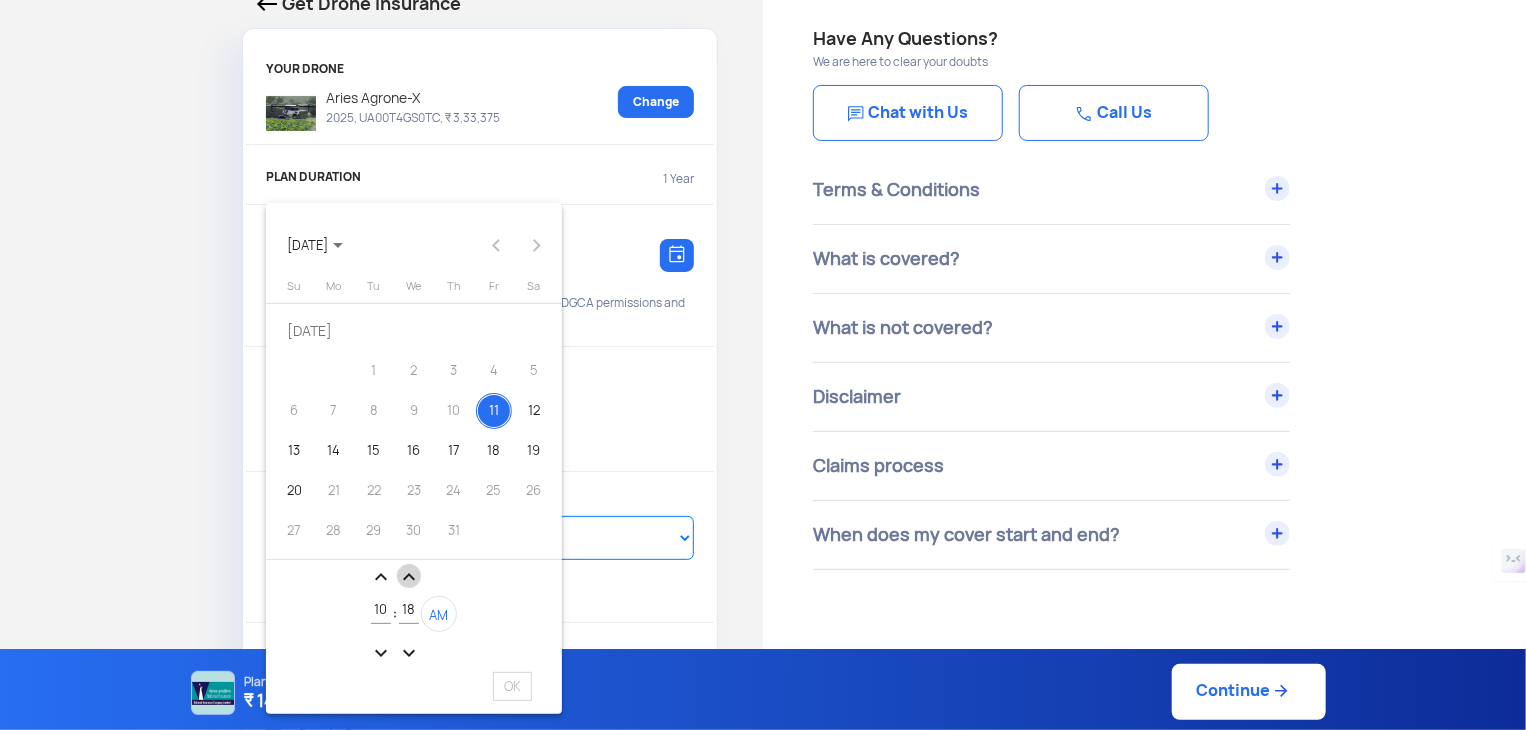 click on "expand_less" at bounding box center [409, 577] 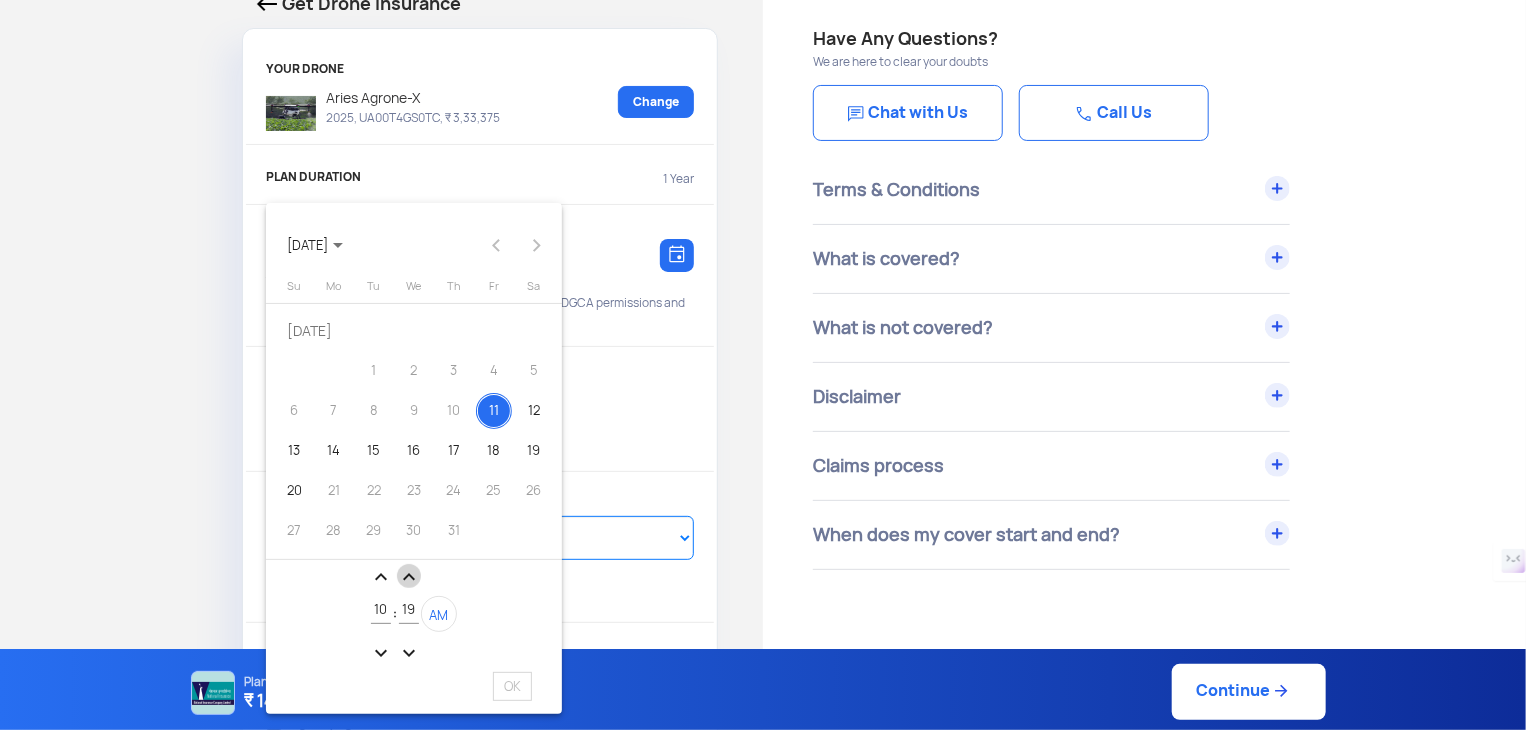 click on "expand_less" at bounding box center [409, 577] 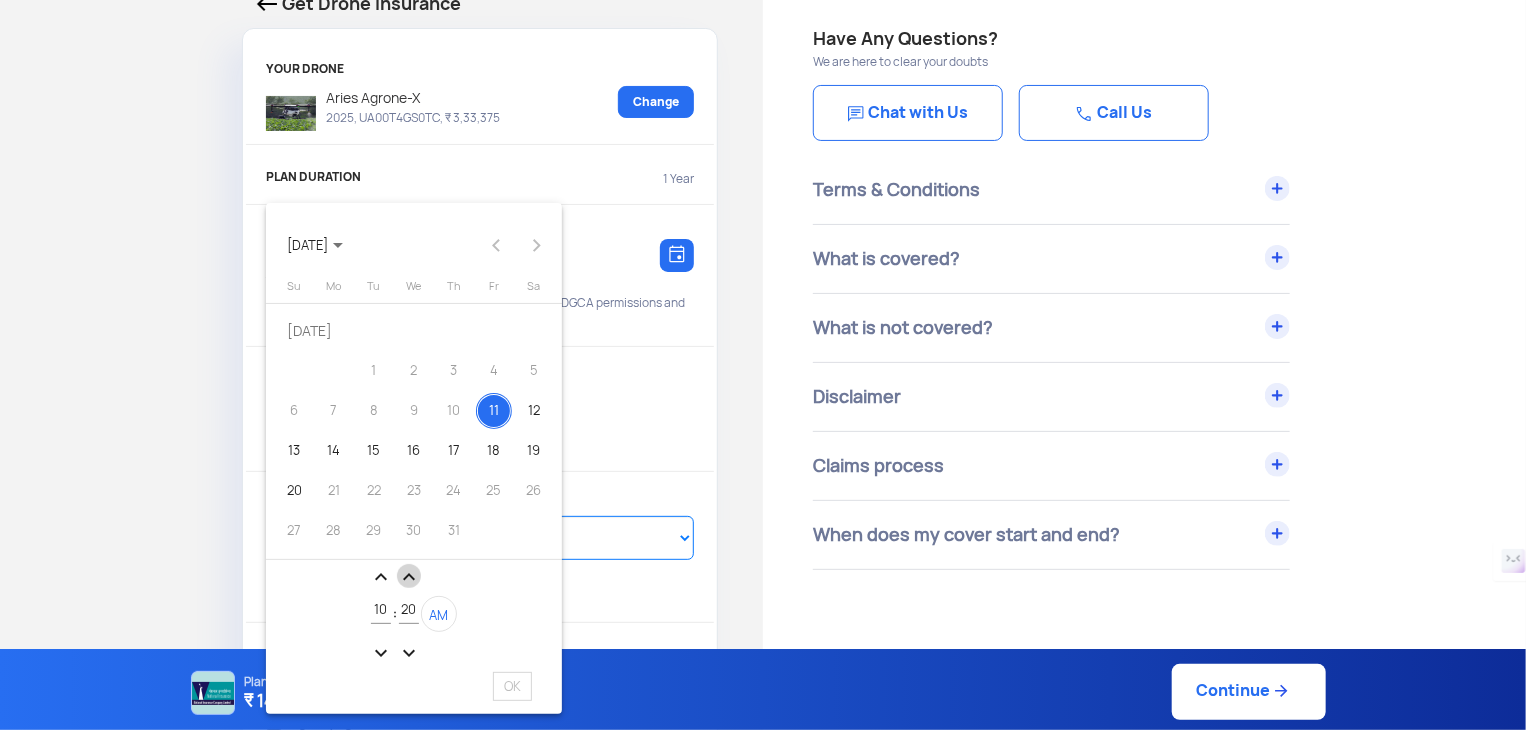 click on "expand_less" at bounding box center (409, 577) 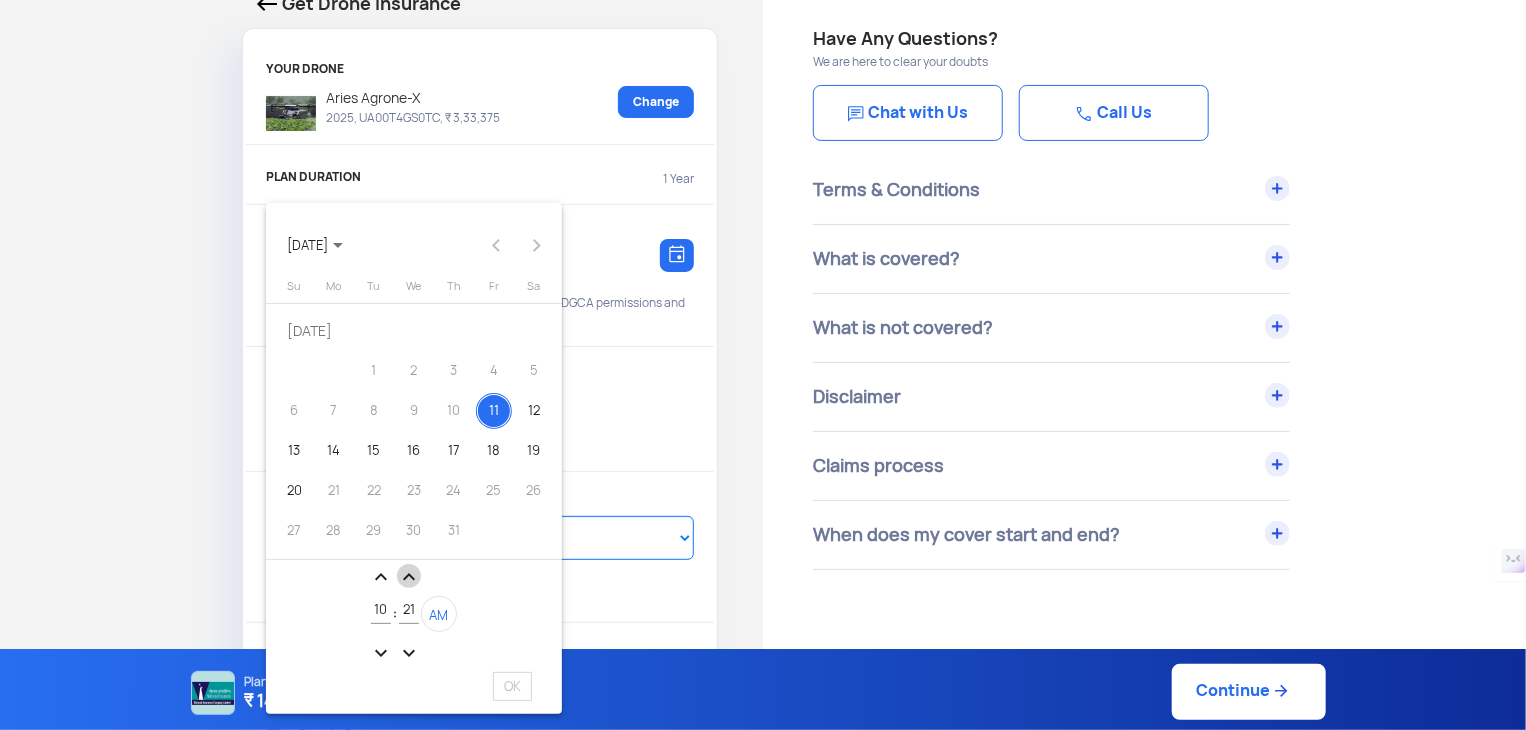click on "expand_less" at bounding box center (409, 577) 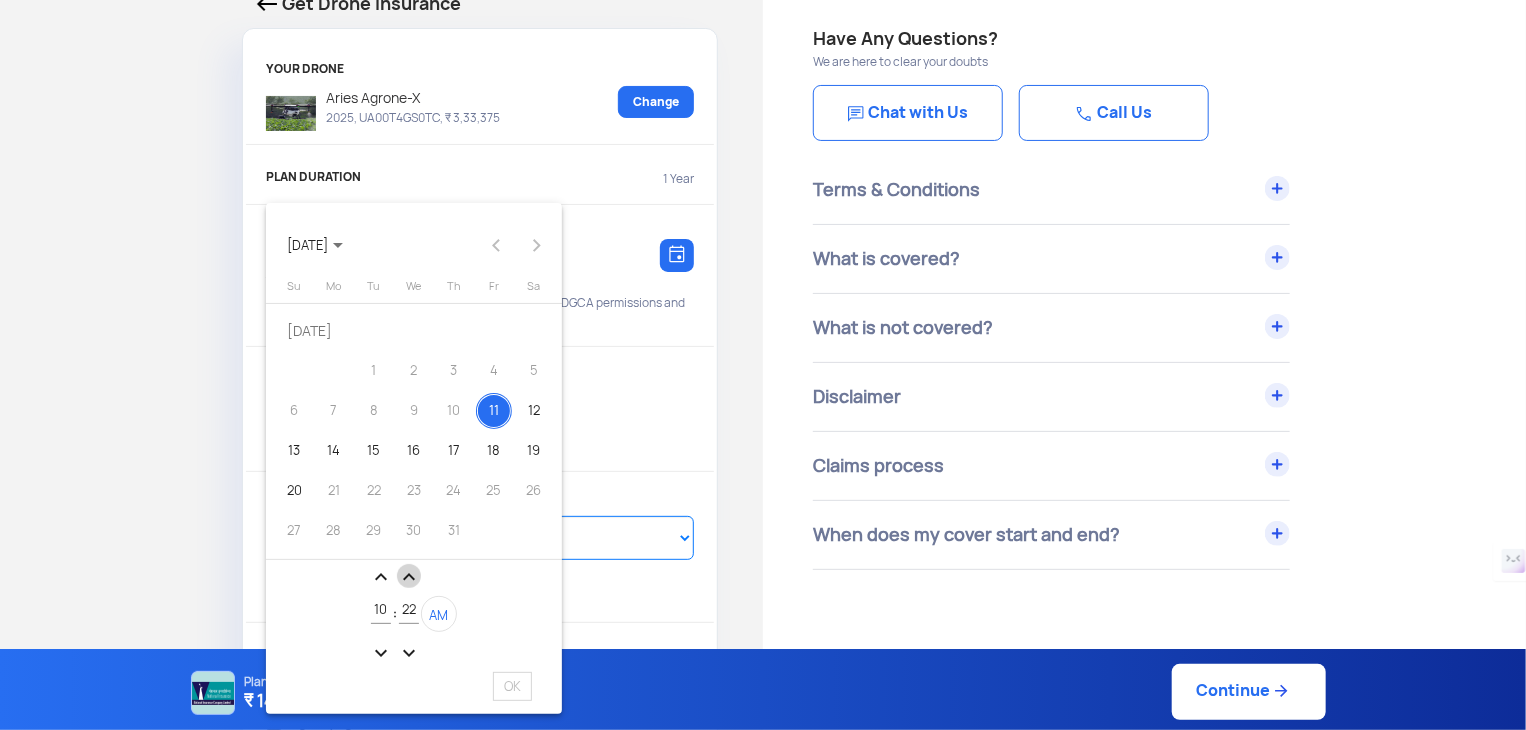 click on "expand_less" at bounding box center [409, 577] 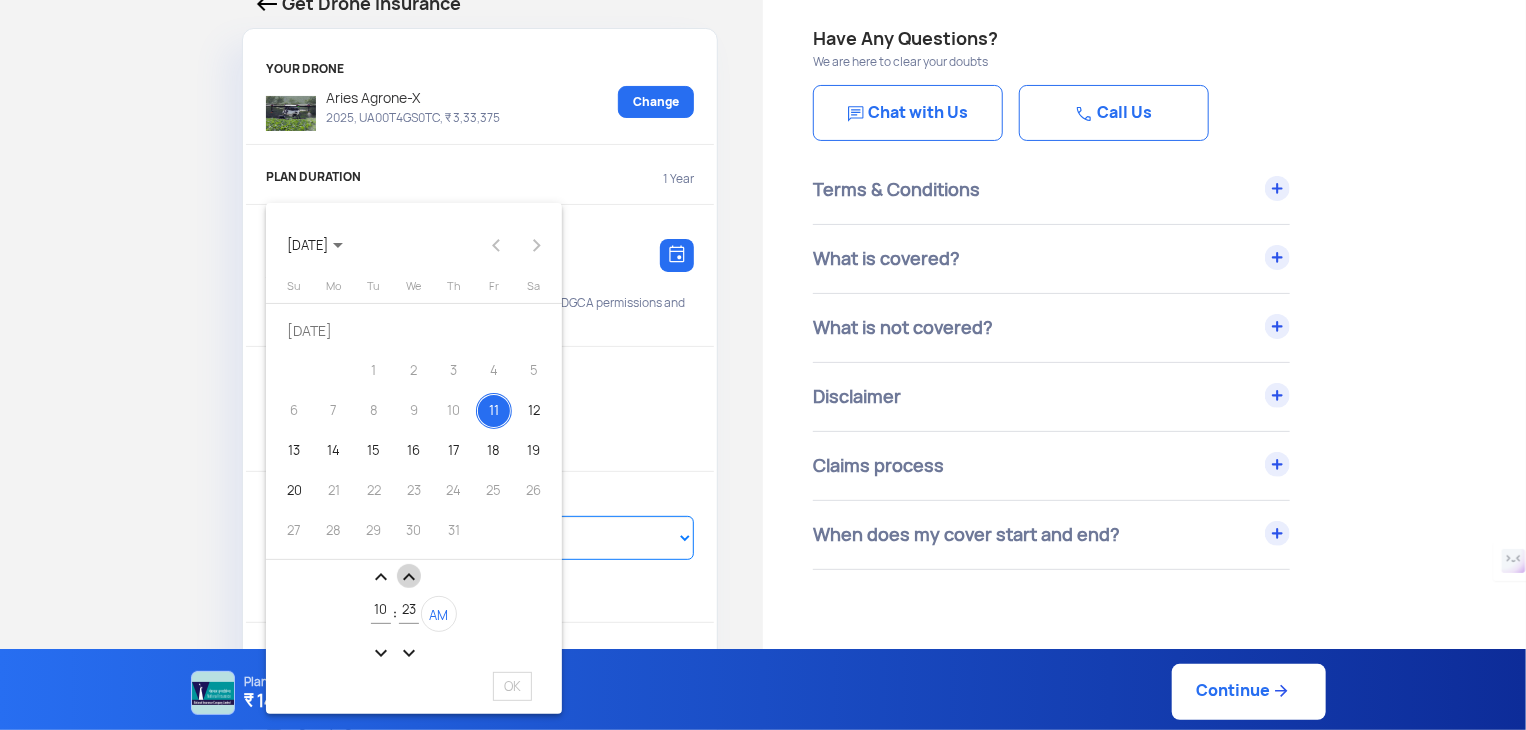 click on "expand_less" at bounding box center (409, 577) 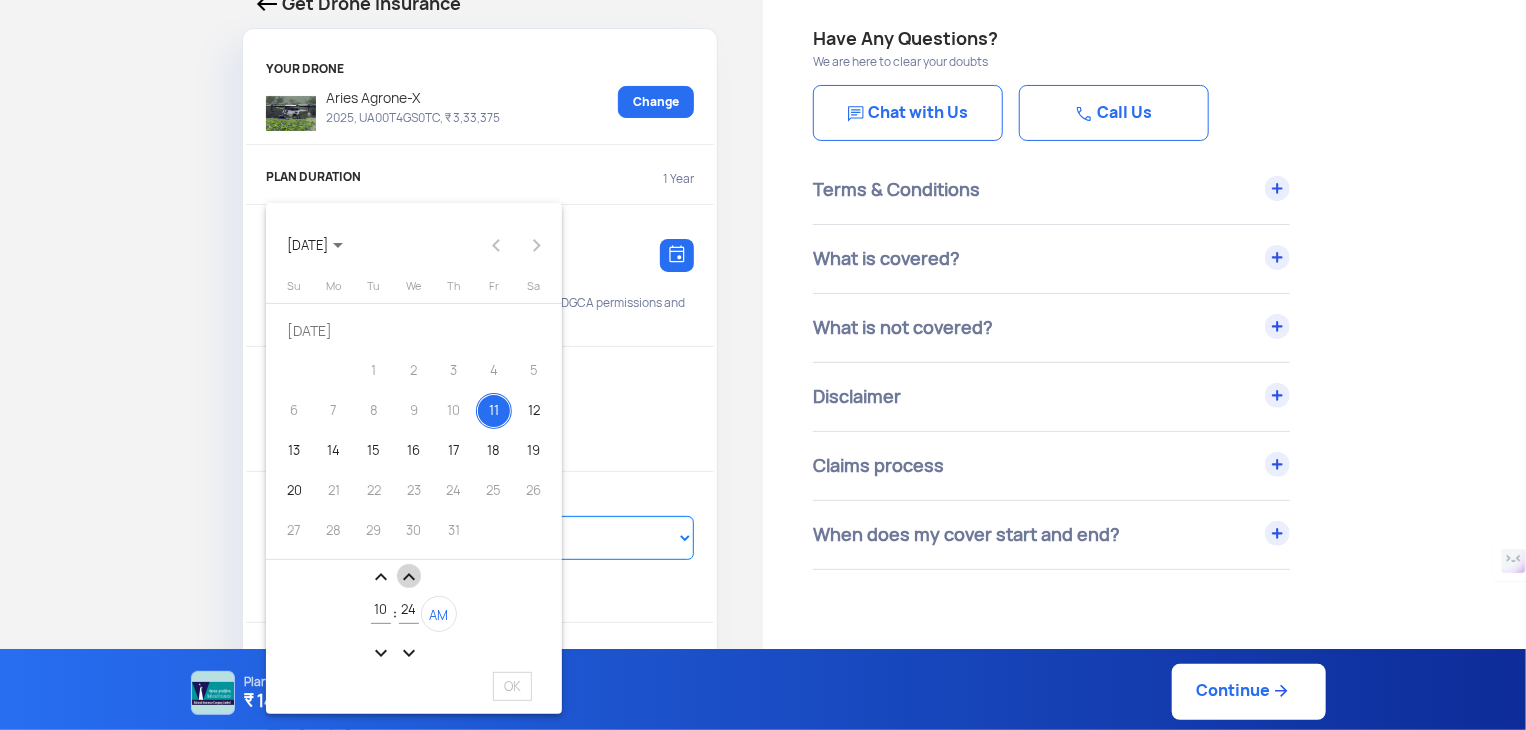 click on "expand_less" at bounding box center [409, 577] 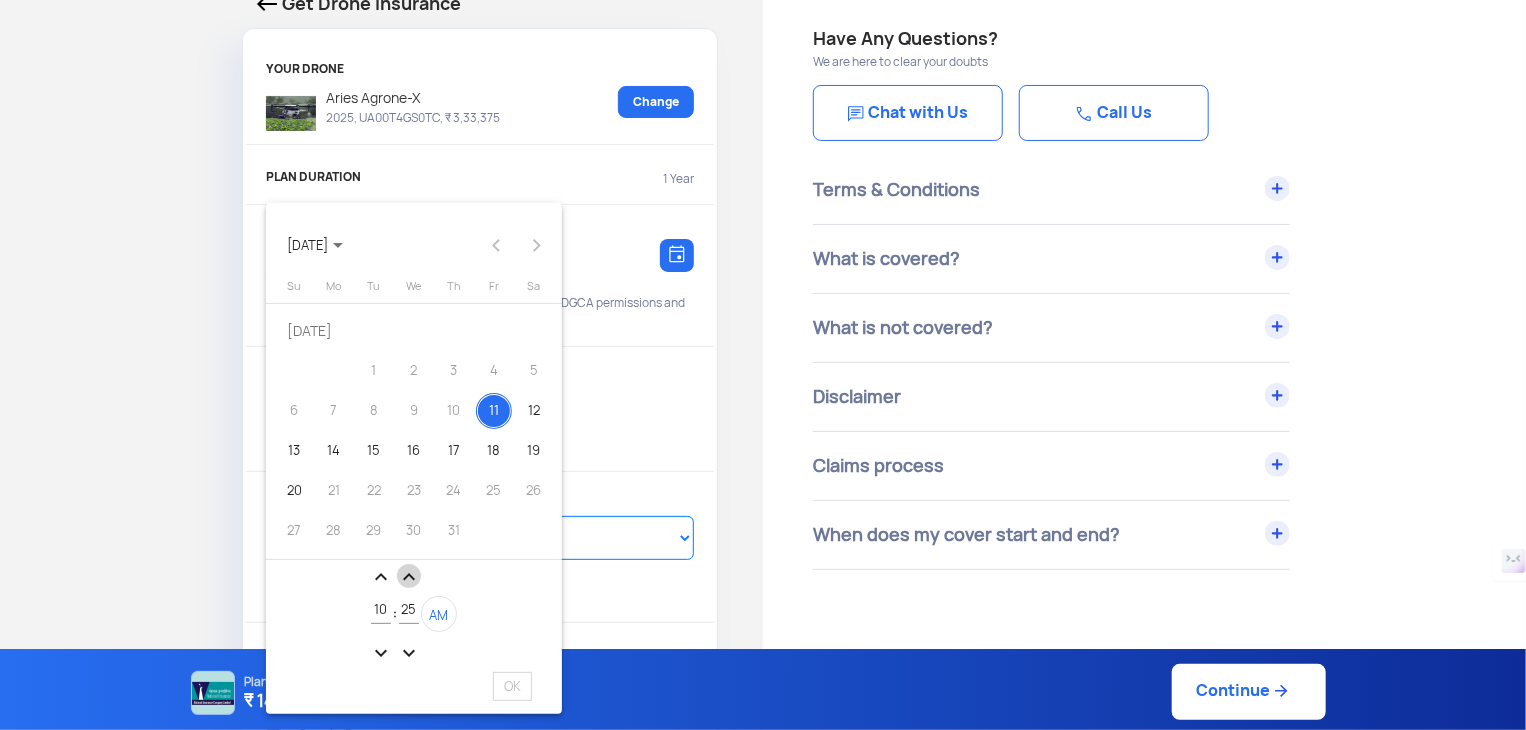 click on "expand_less" at bounding box center (409, 577) 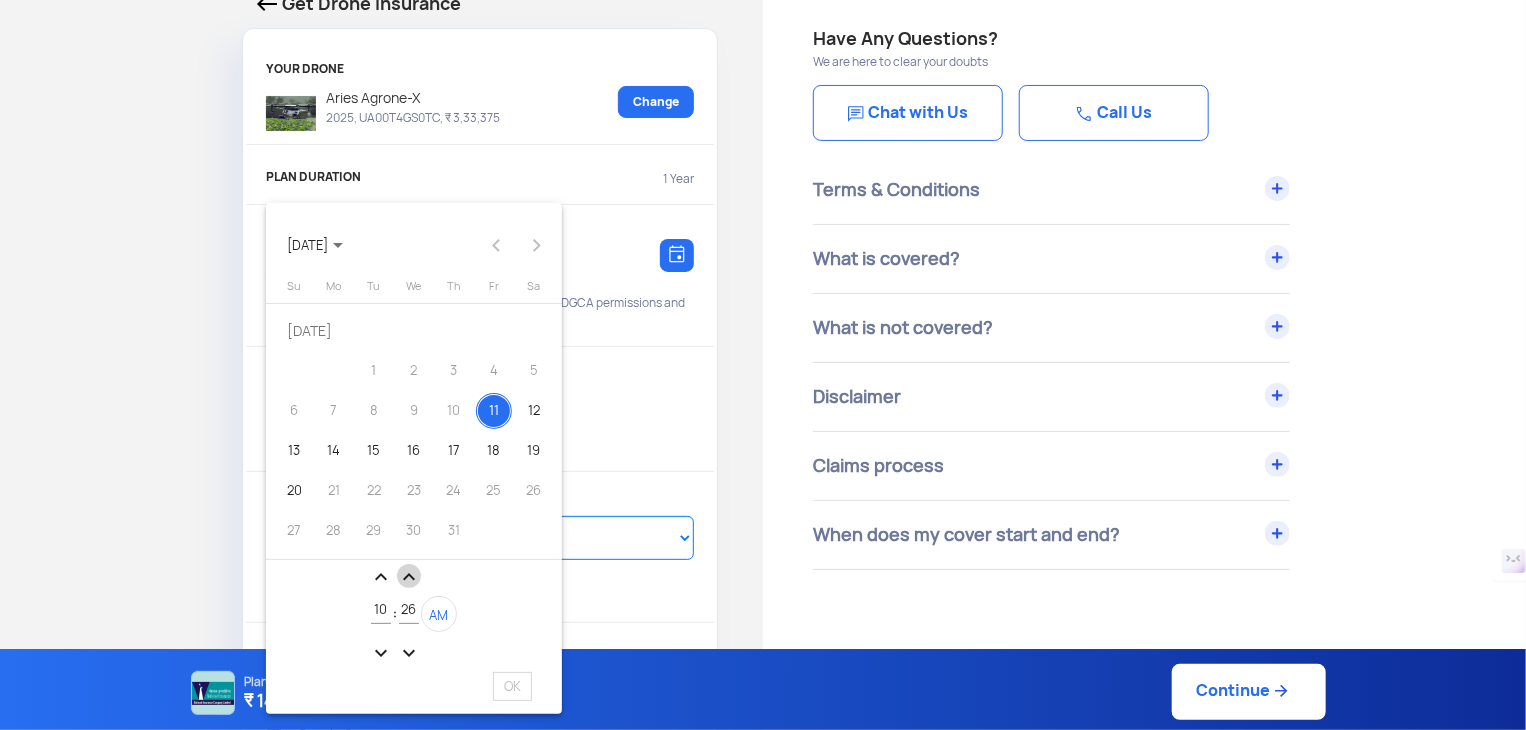 click on "expand_less" at bounding box center (409, 577) 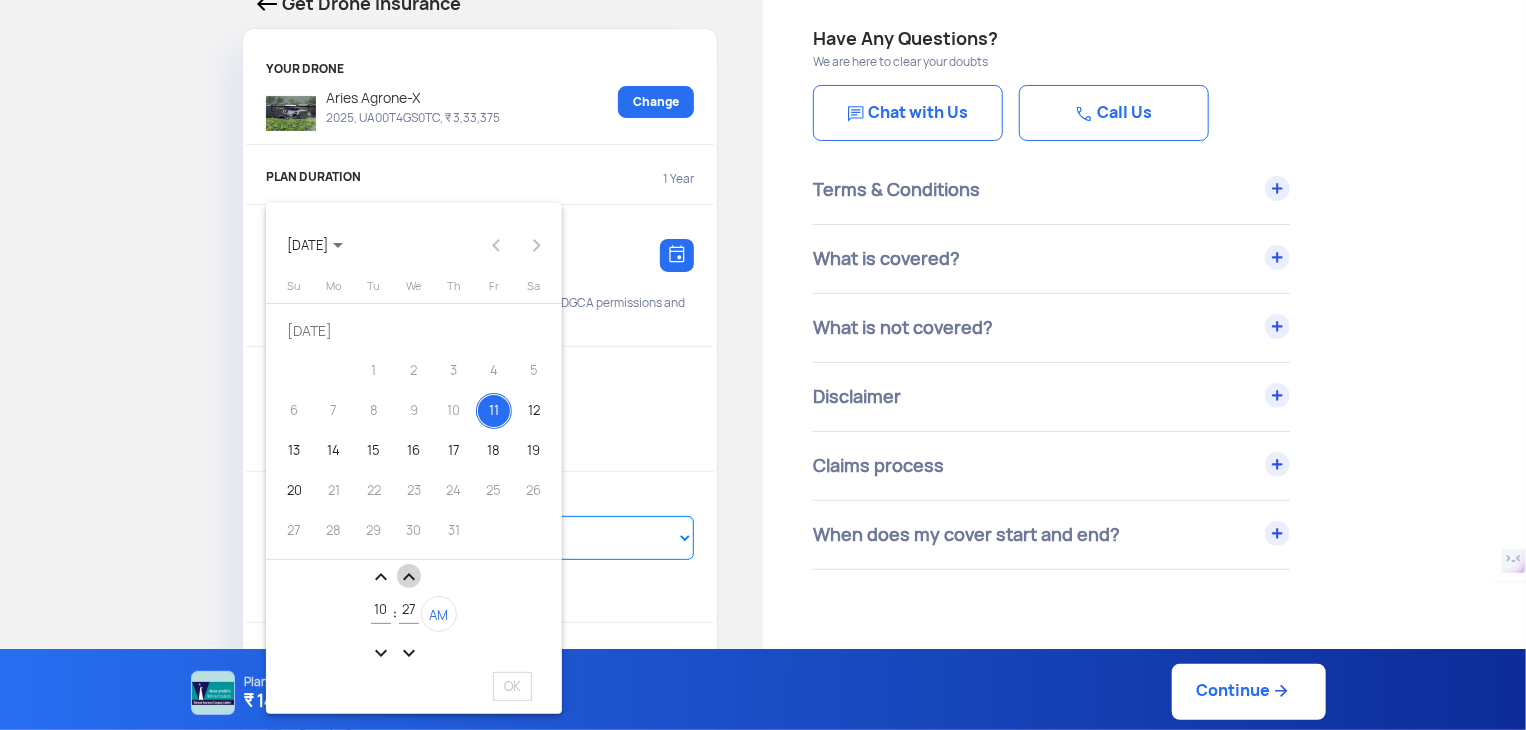 click on "expand_less" at bounding box center [409, 577] 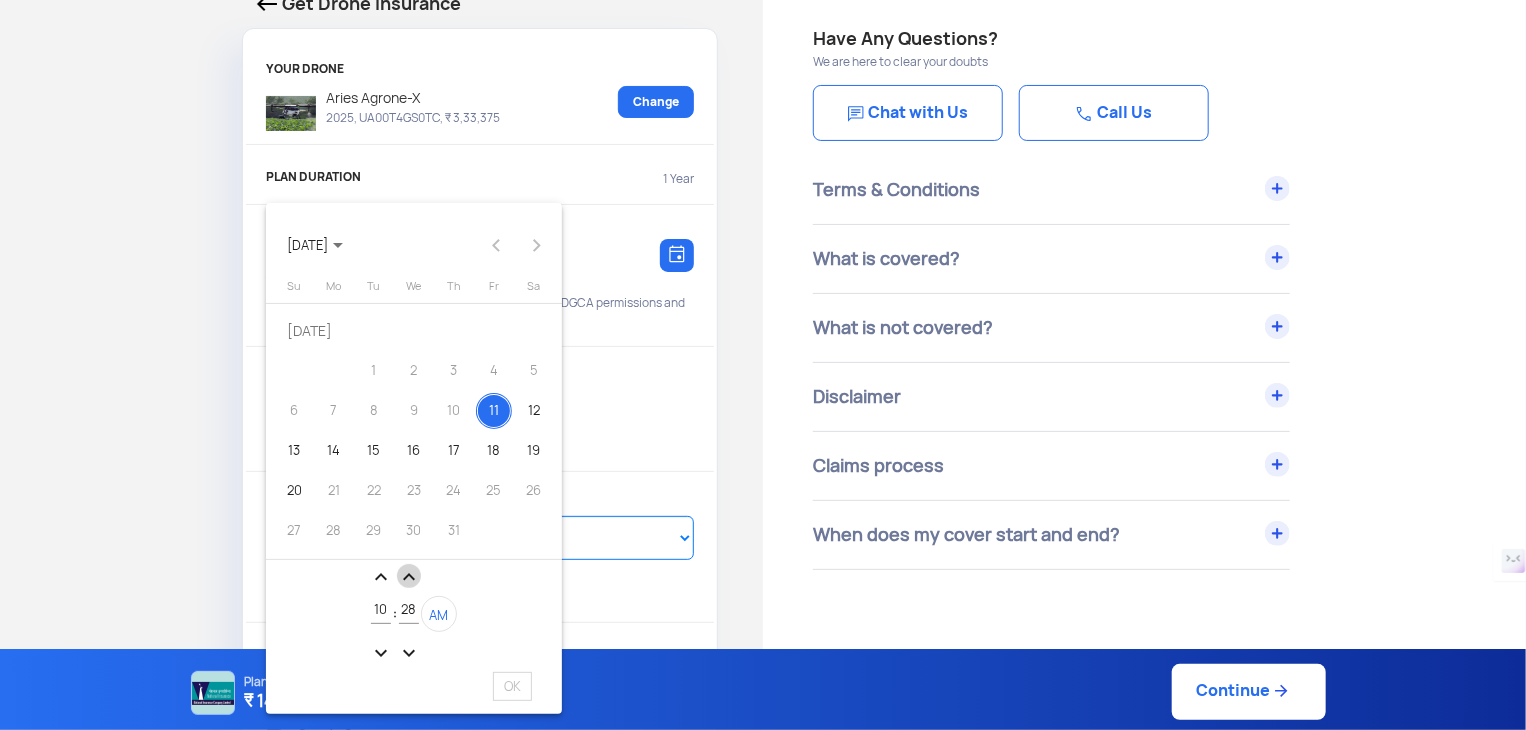 click on "expand_less" at bounding box center (409, 577) 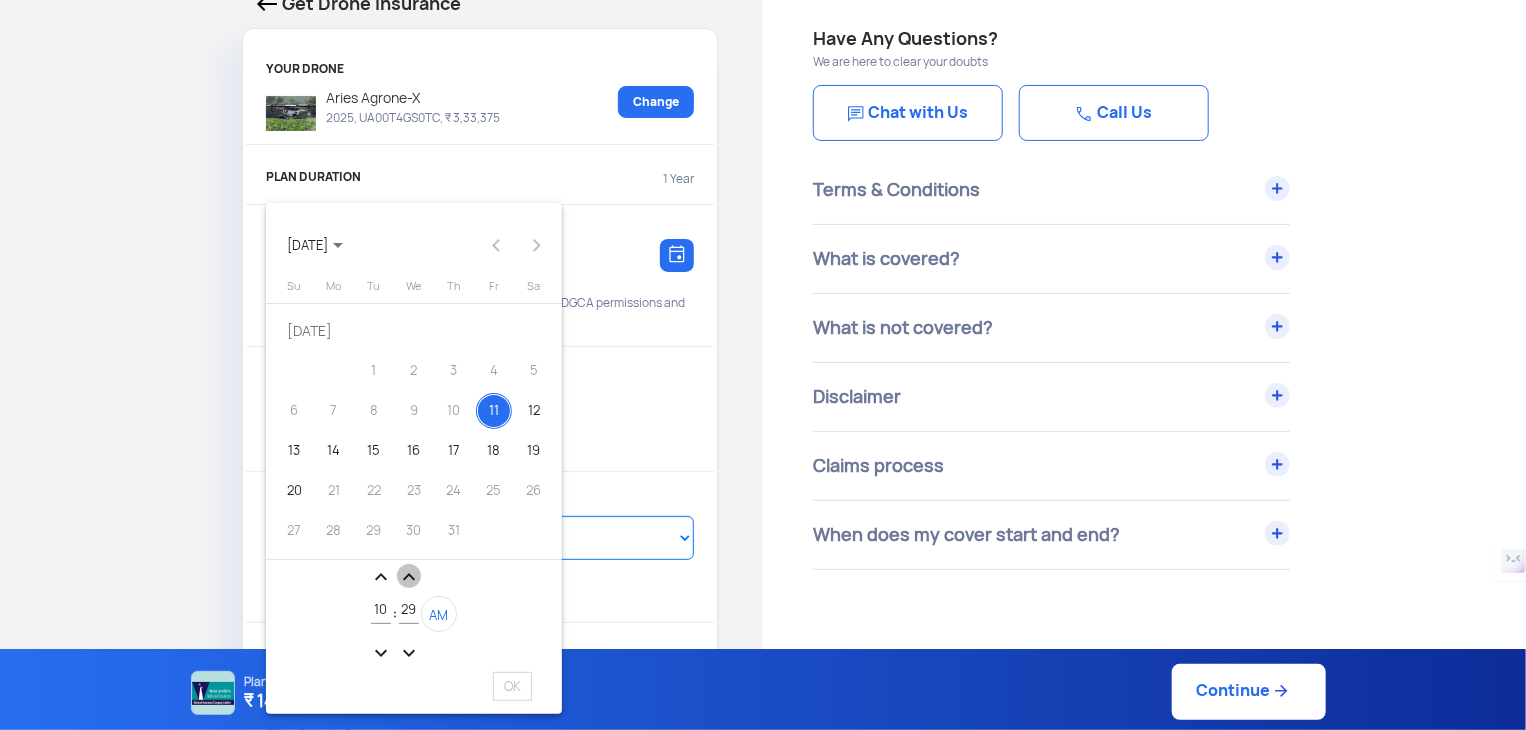 click on "expand_less" at bounding box center (409, 577) 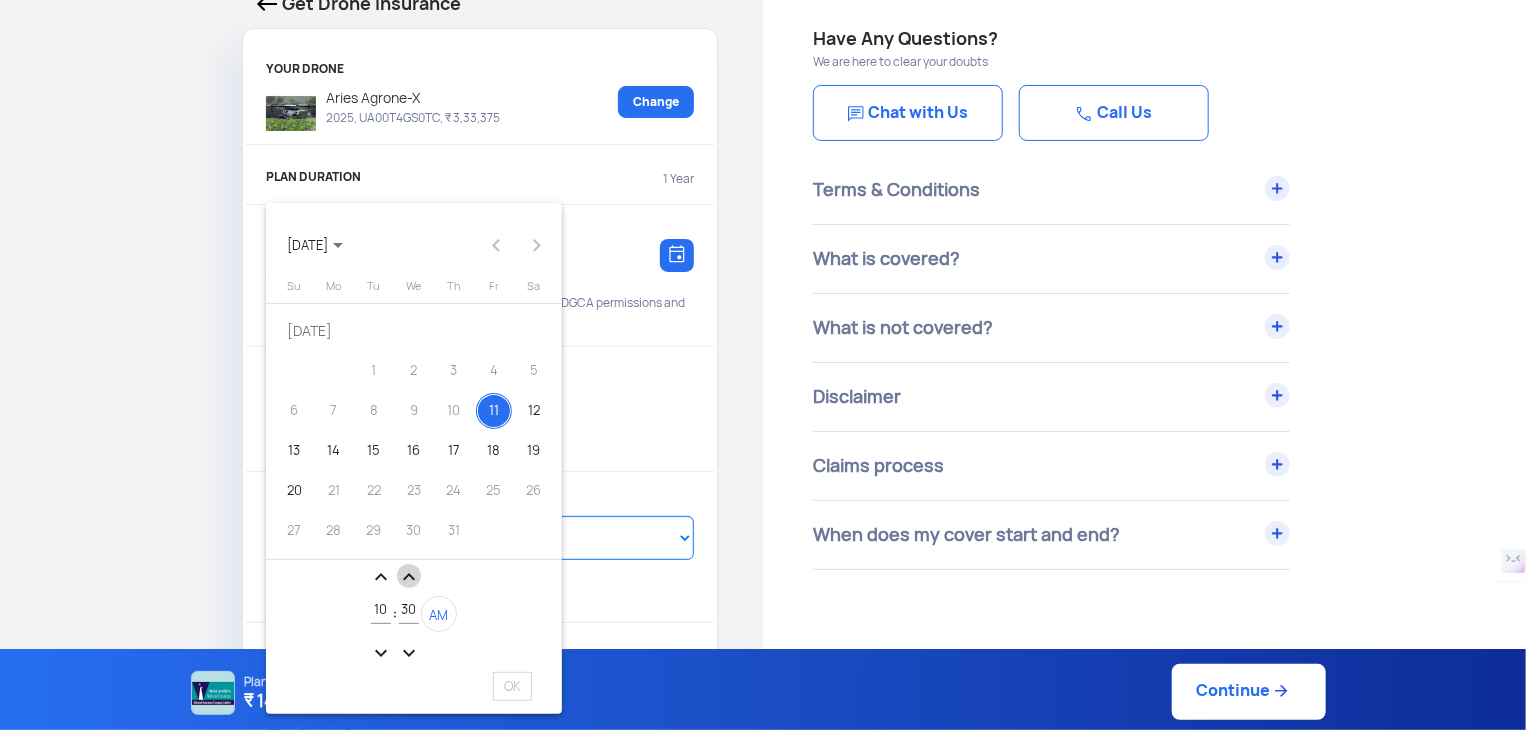click on "expand_less" at bounding box center (409, 577) 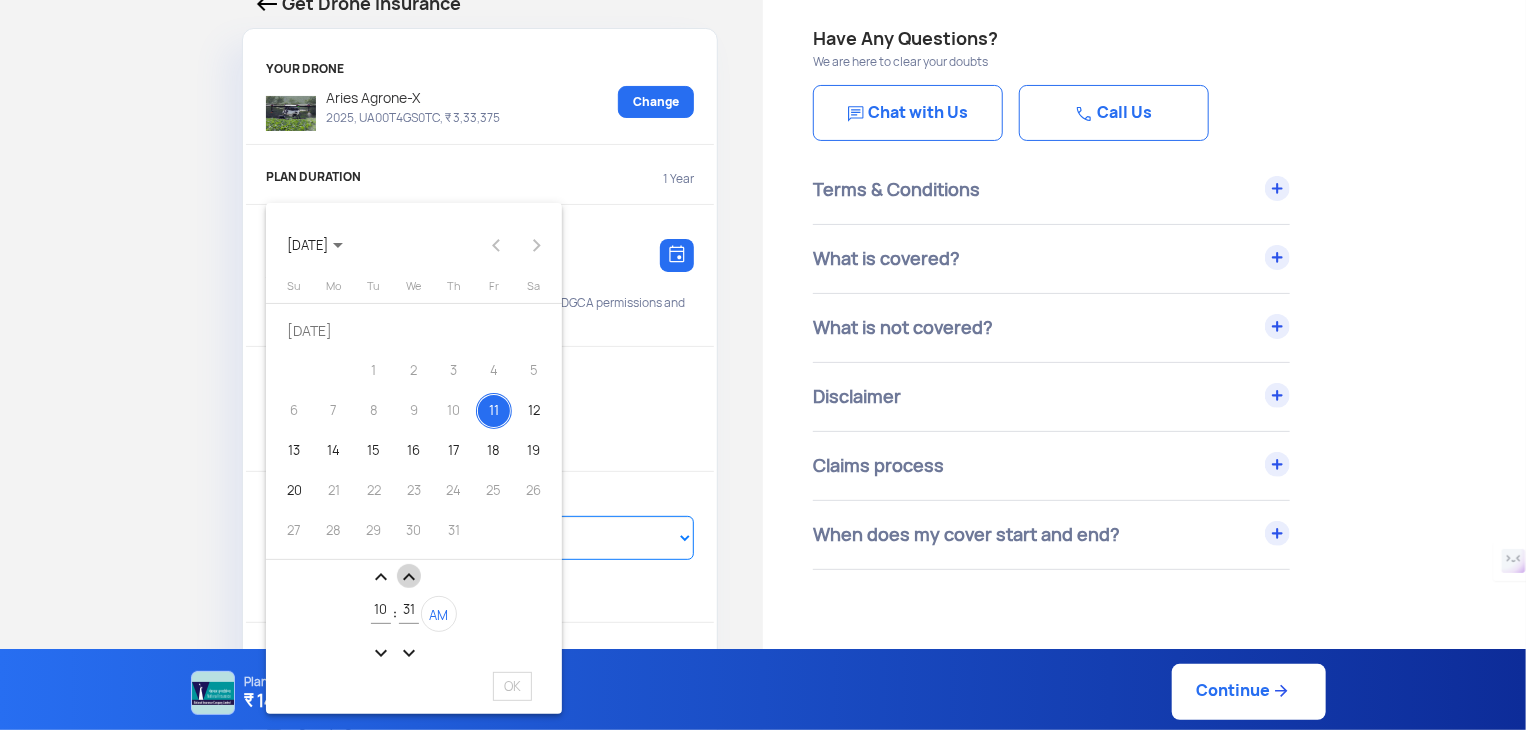 click on "expand_less" at bounding box center [409, 577] 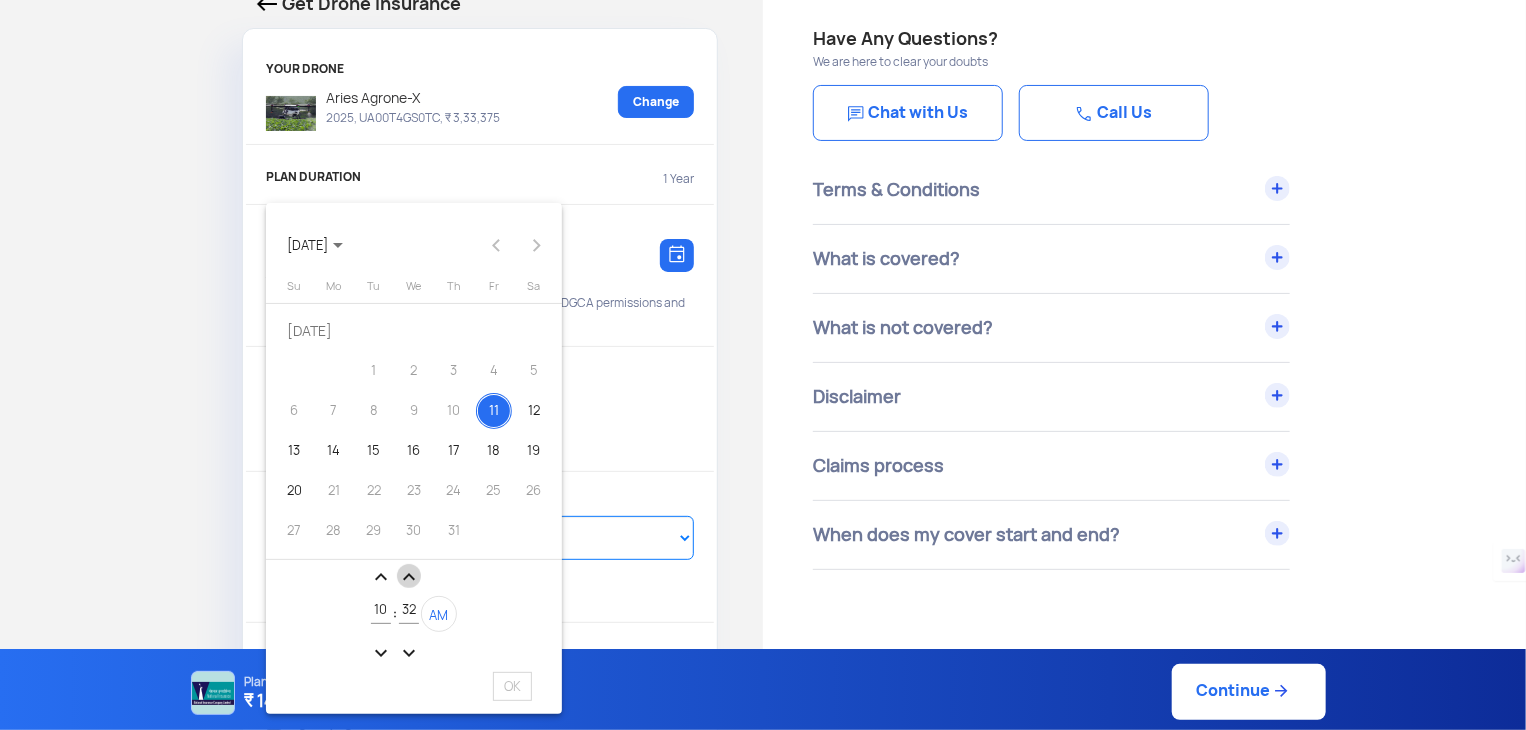 click on "expand_less" at bounding box center [409, 577] 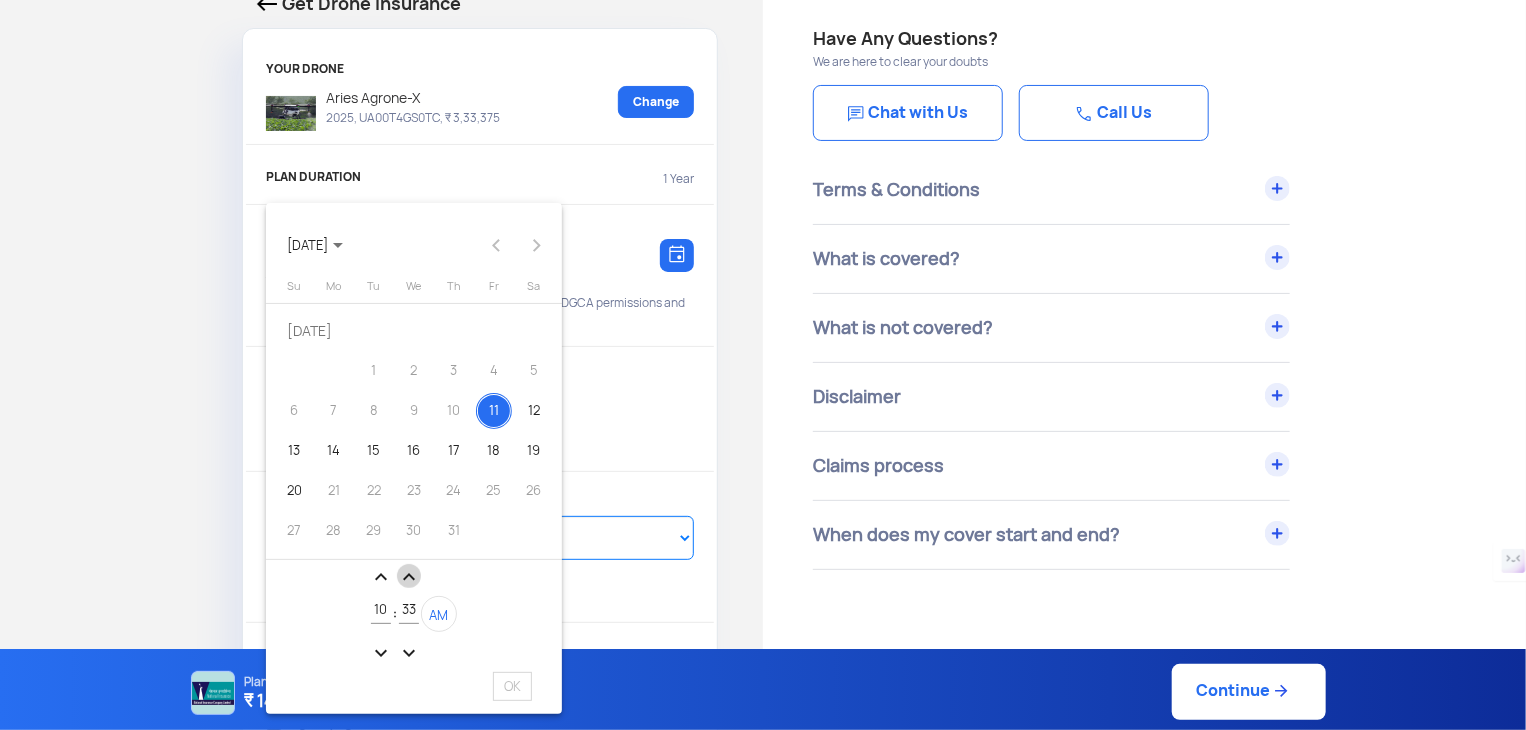 click on "expand_less" at bounding box center [409, 577] 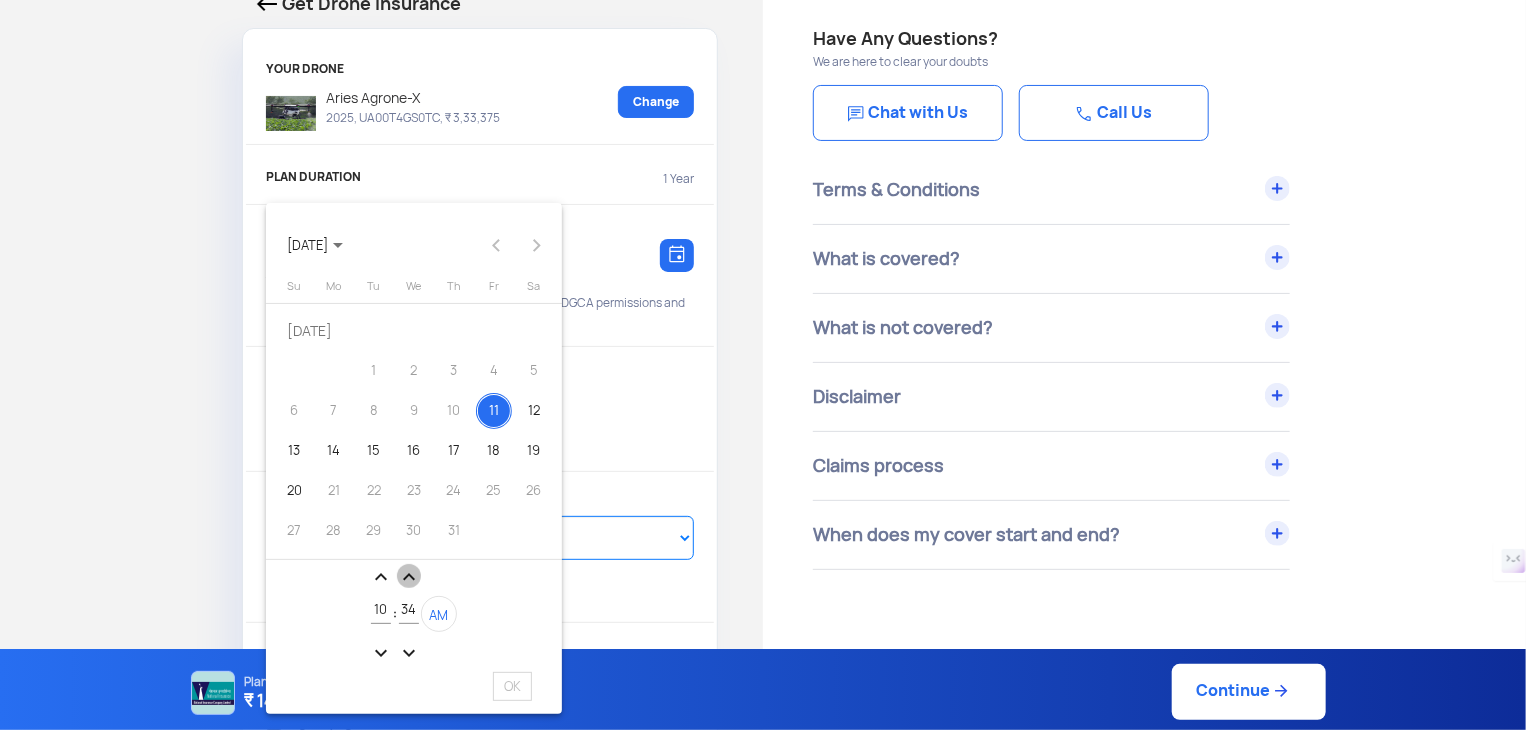 click on "expand_less" at bounding box center (409, 577) 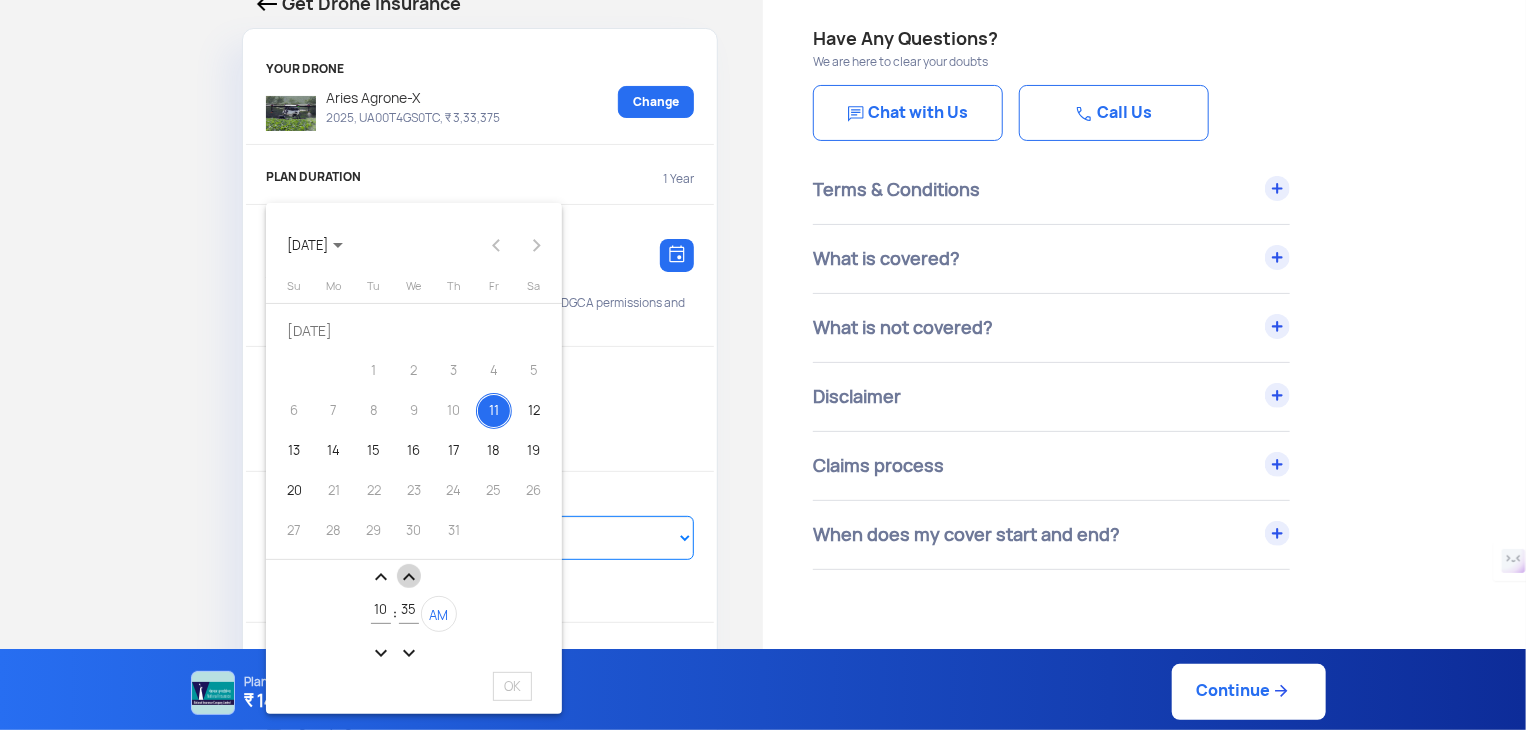 click on "expand_less" at bounding box center (409, 577) 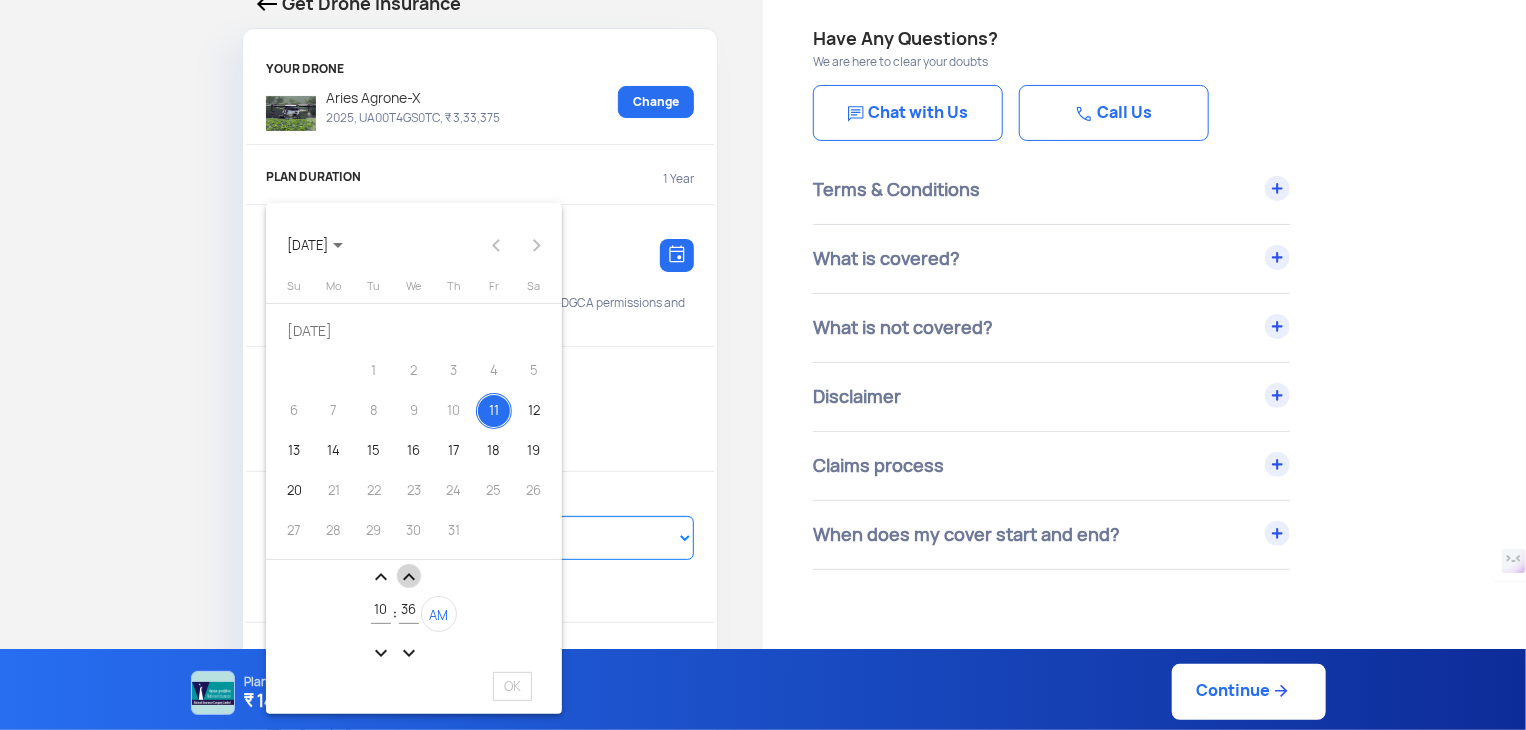 click on "expand_less" at bounding box center [409, 577] 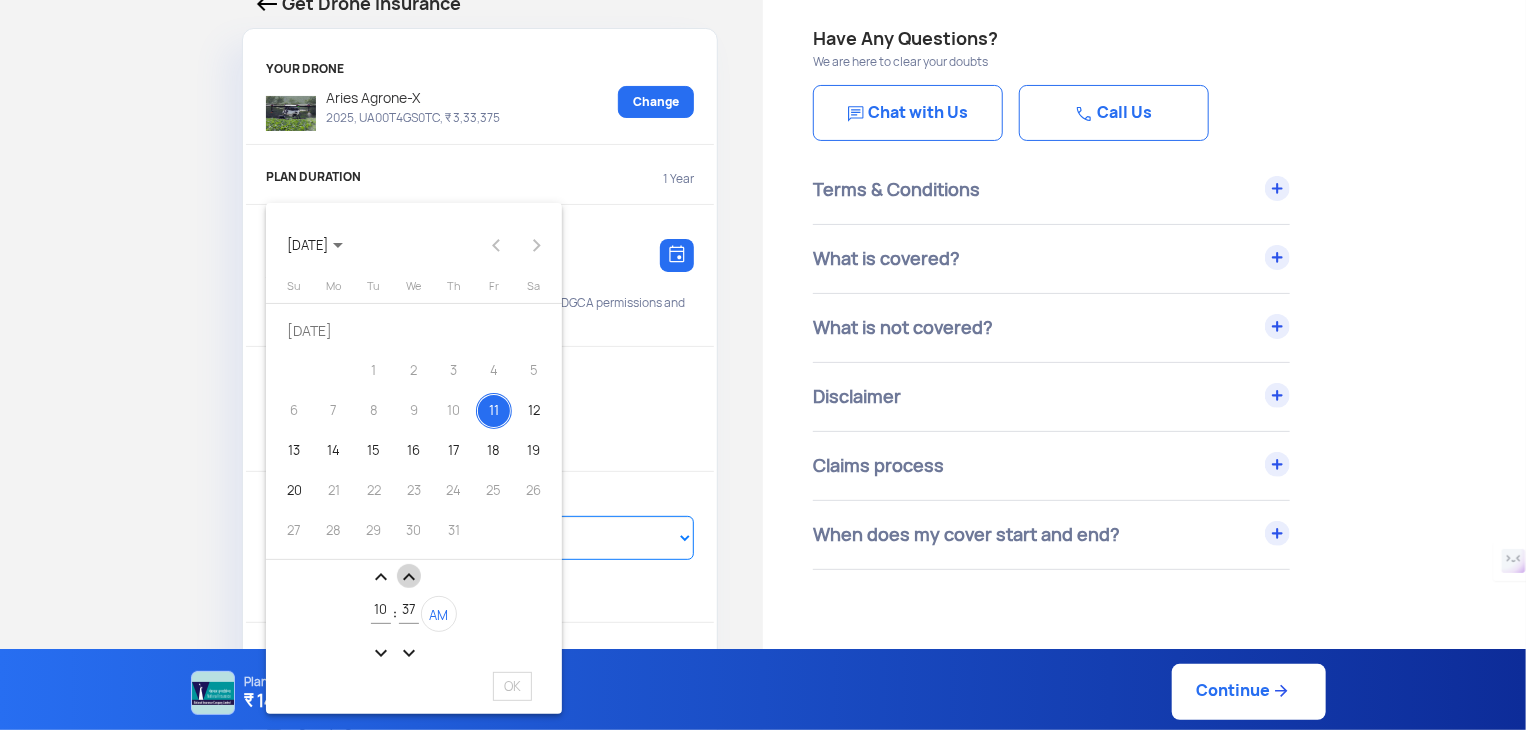 click on "expand_less" at bounding box center (409, 577) 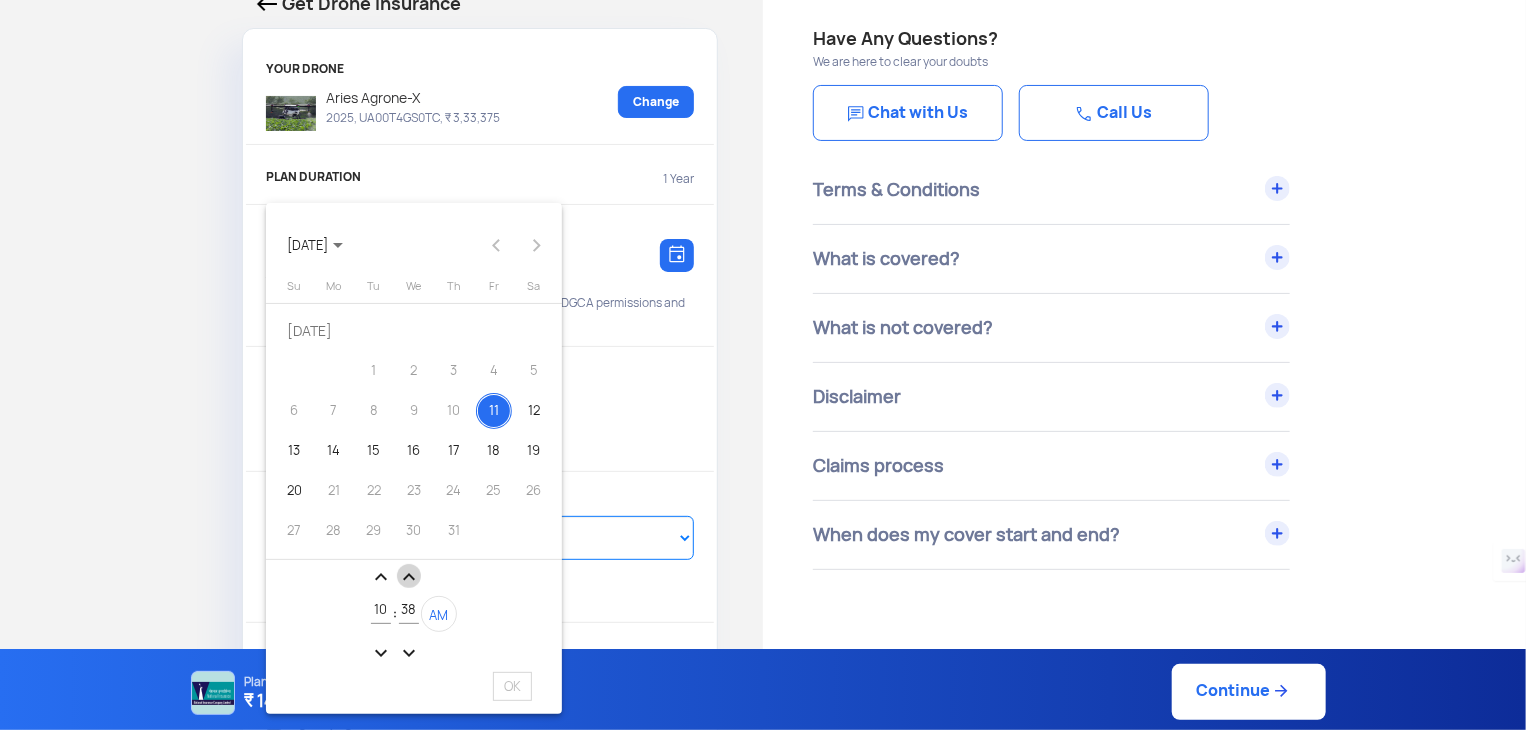 click on "expand_less" at bounding box center [409, 577] 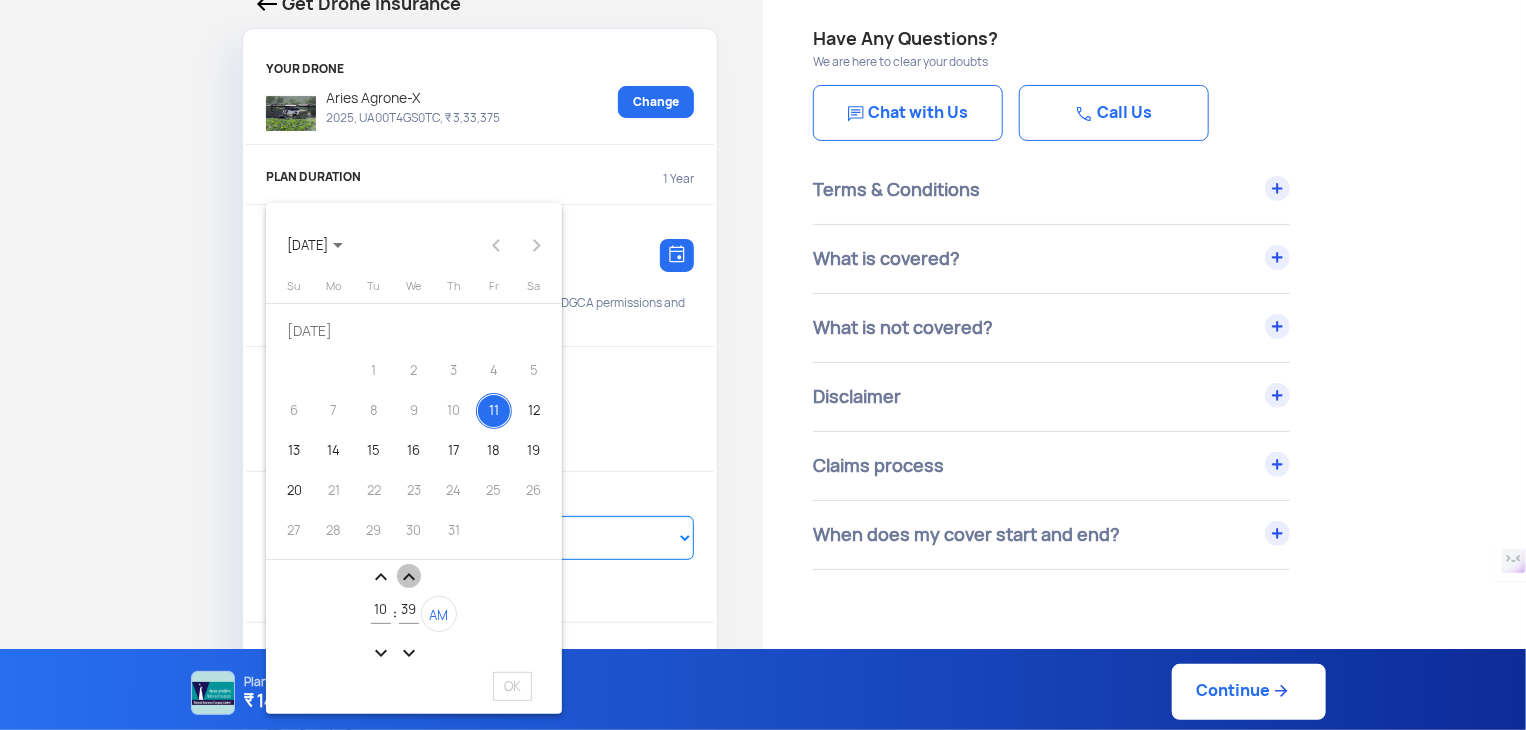 click on "expand_less" at bounding box center [409, 577] 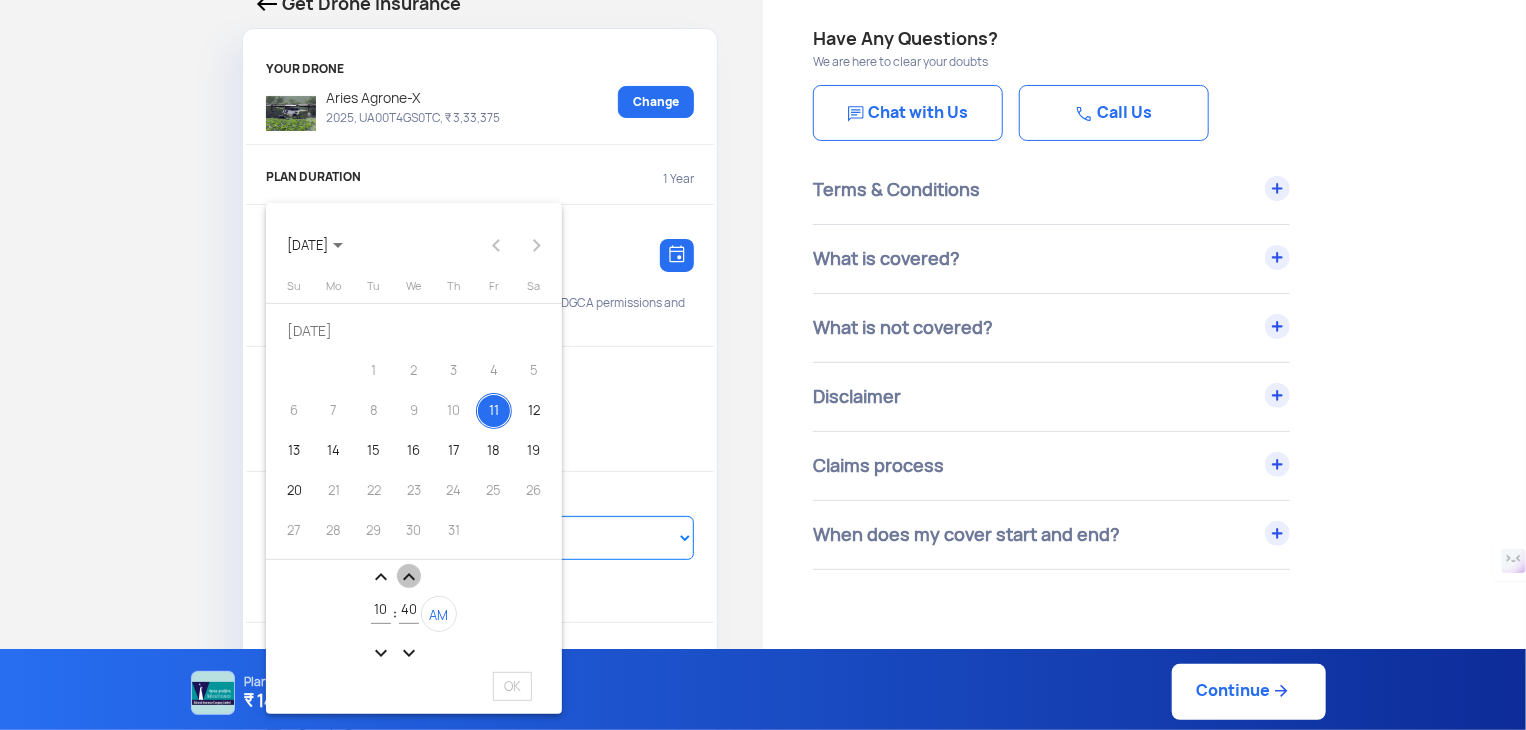 click on "expand_less" at bounding box center [409, 577] 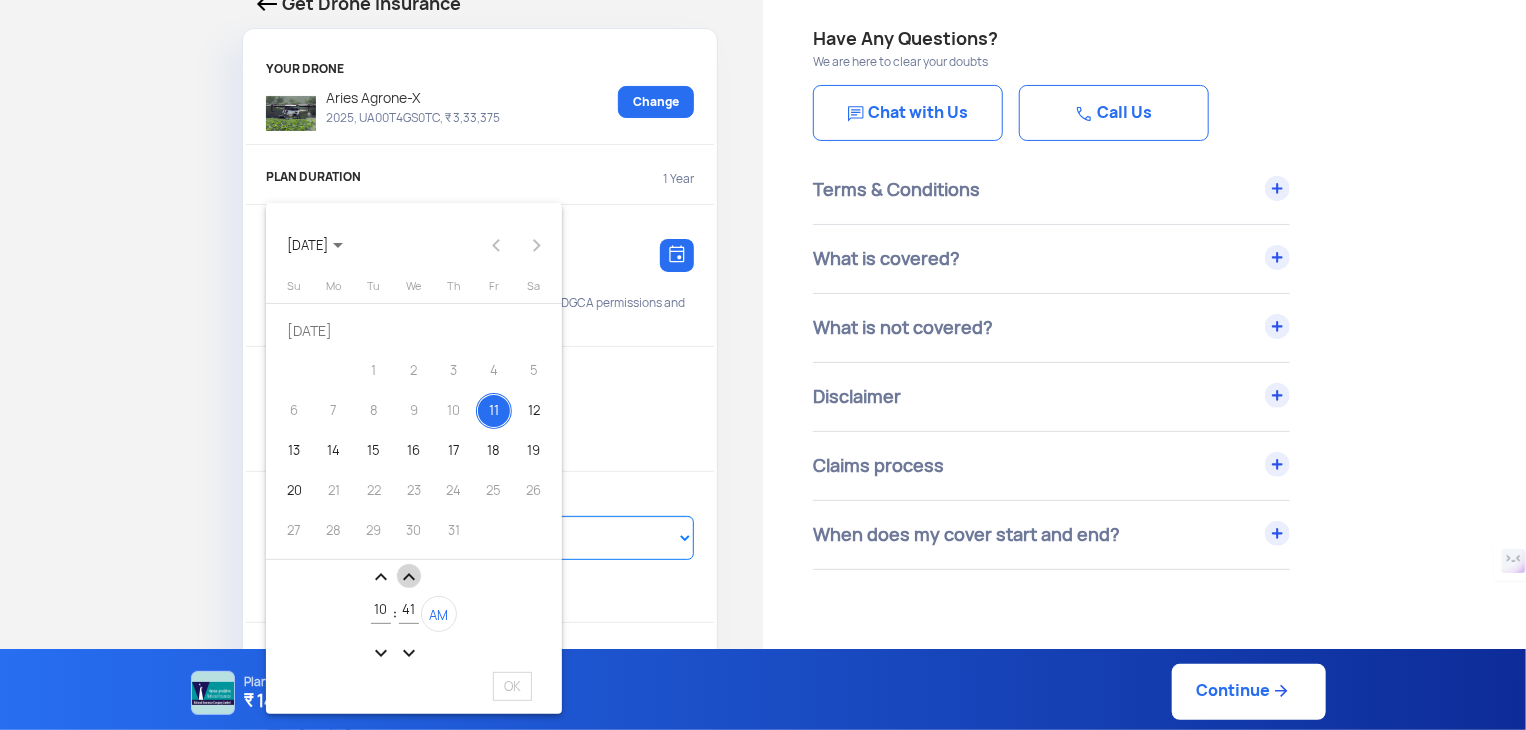 click on "expand_less" at bounding box center [409, 577] 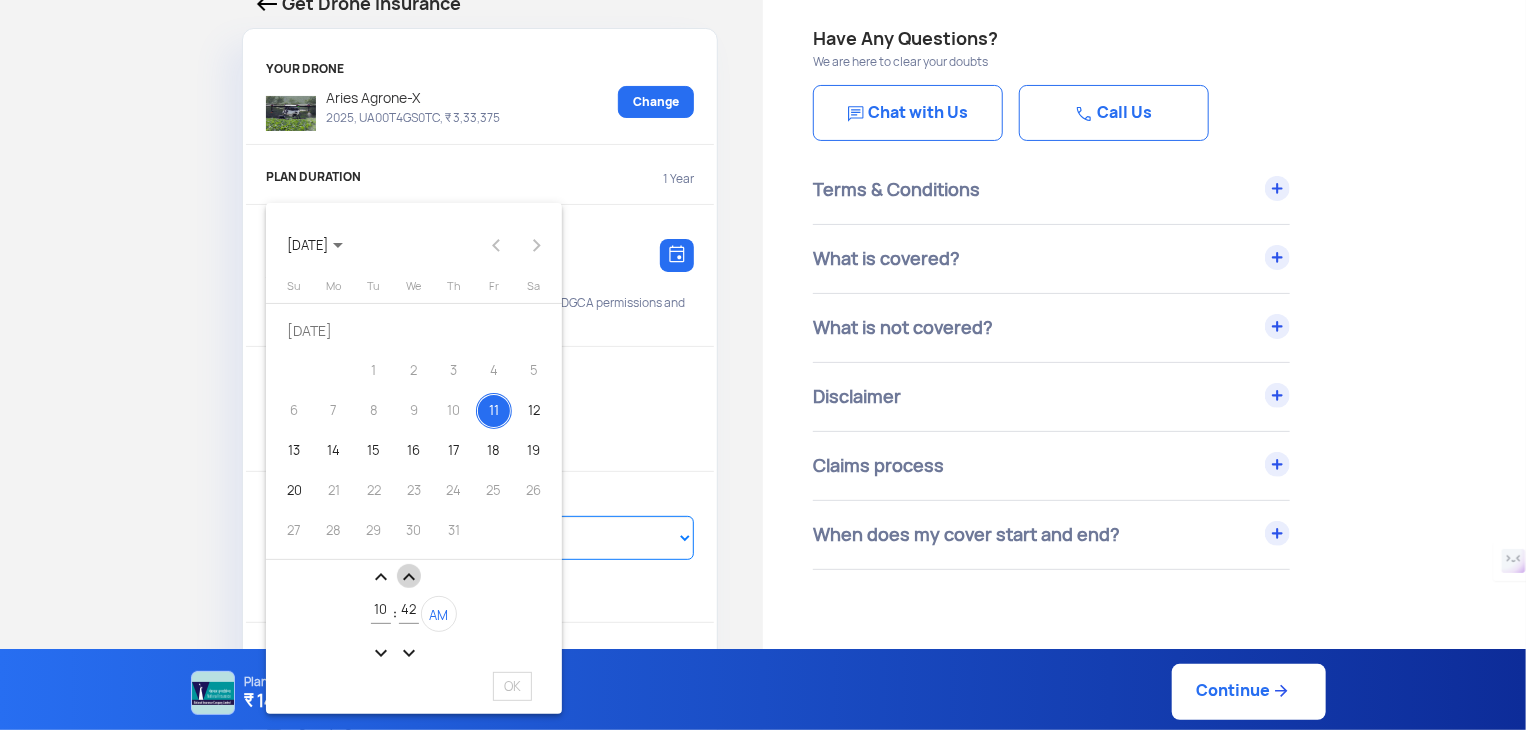 click on "expand_less" at bounding box center (409, 577) 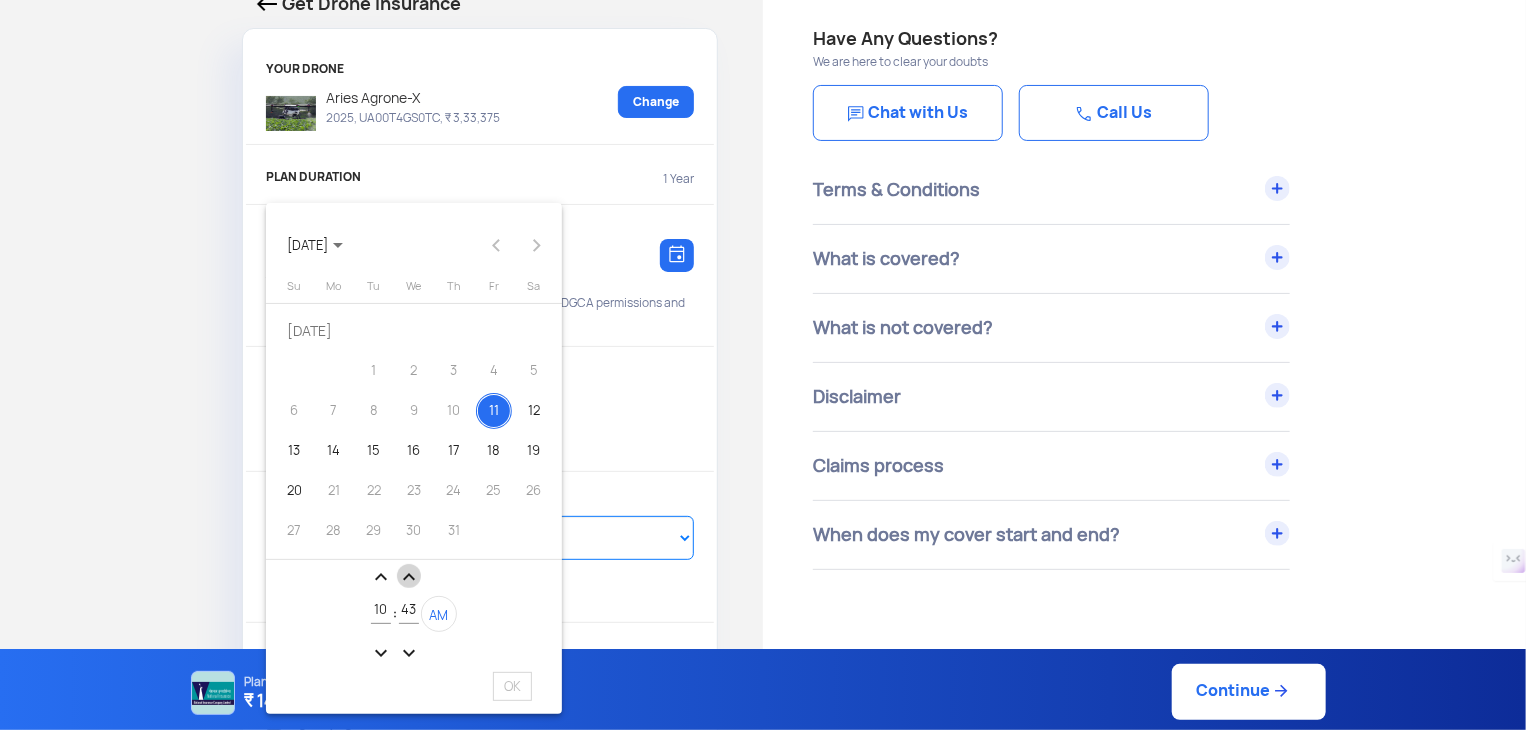 click on "expand_less" at bounding box center (409, 577) 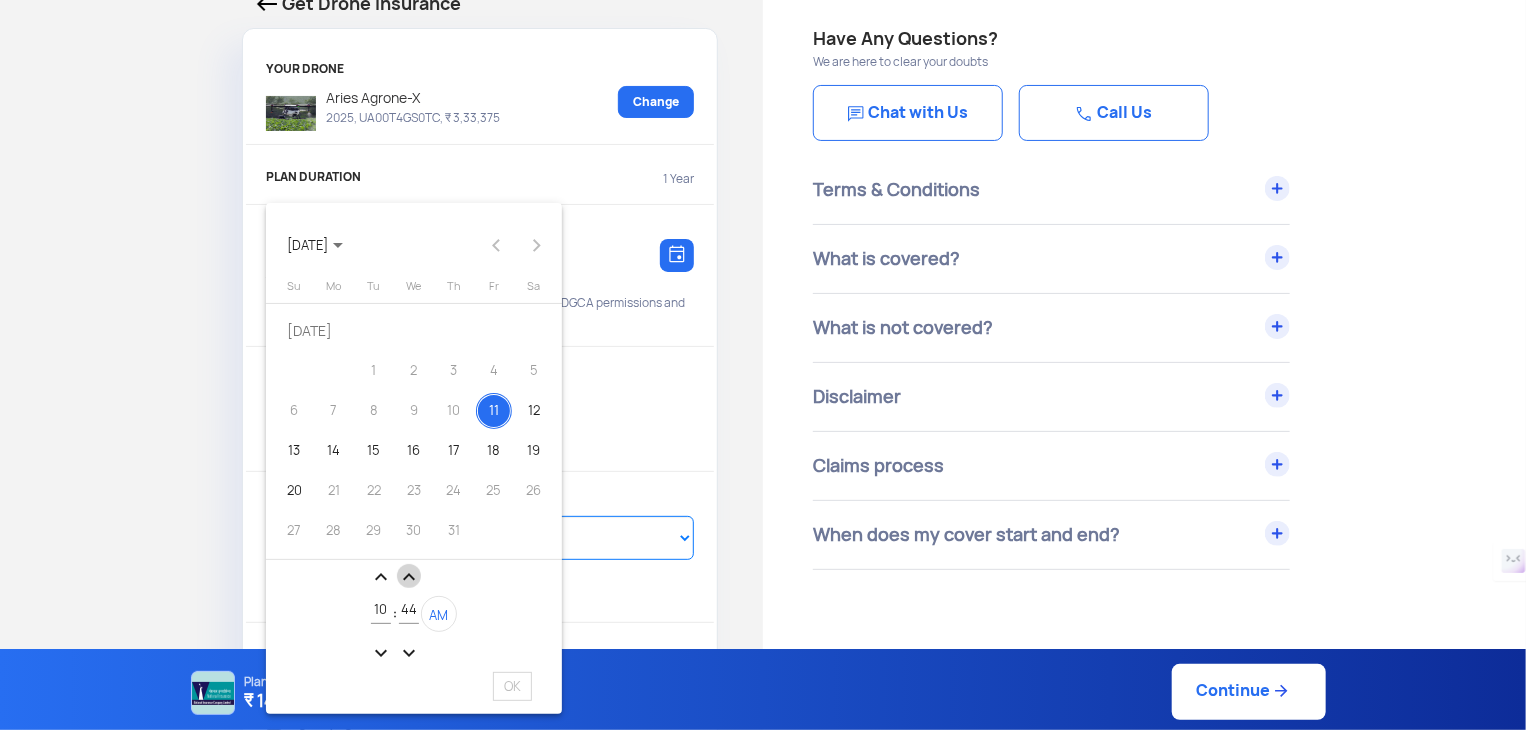 click on "expand_less" at bounding box center (409, 577) 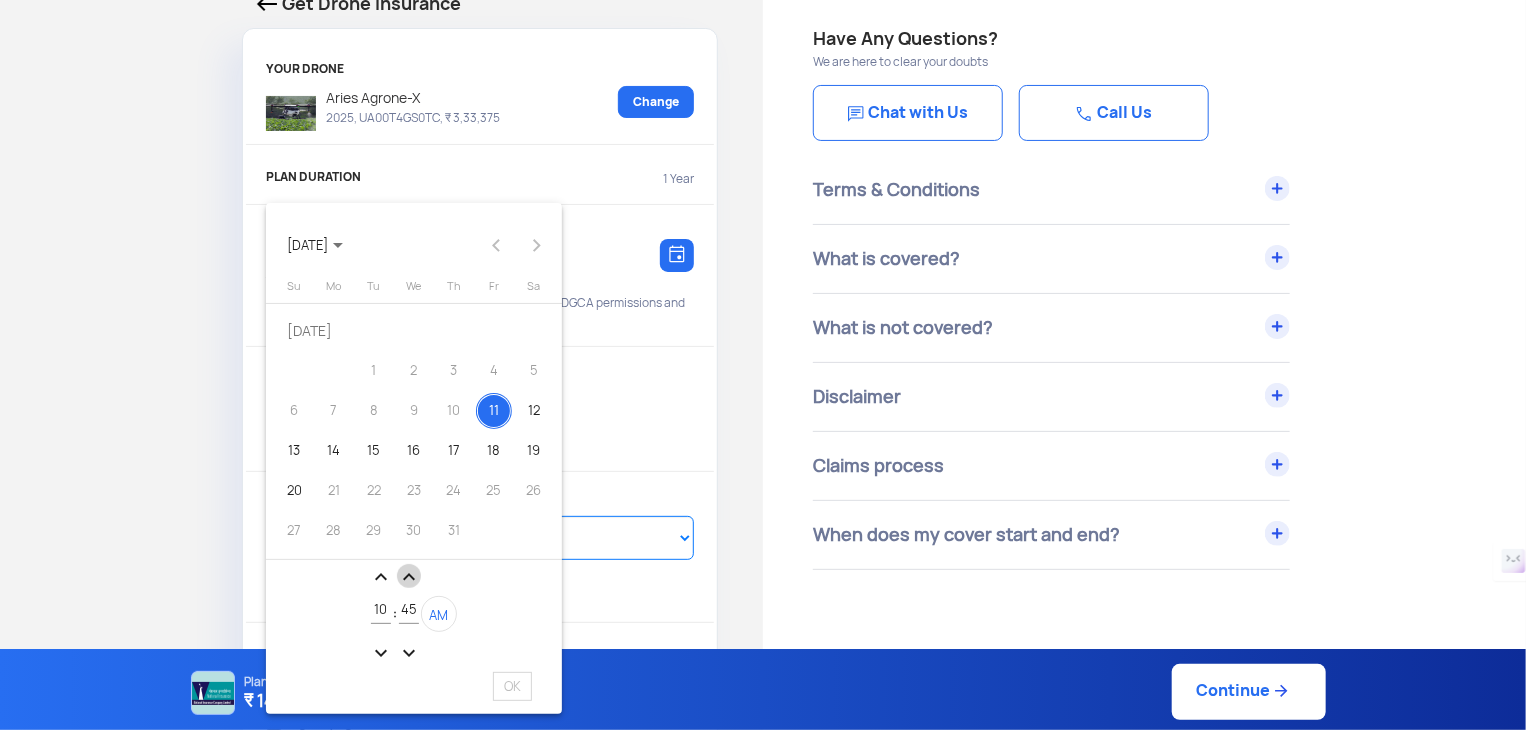 click on "expand_less" at bounding box center (409, 577) 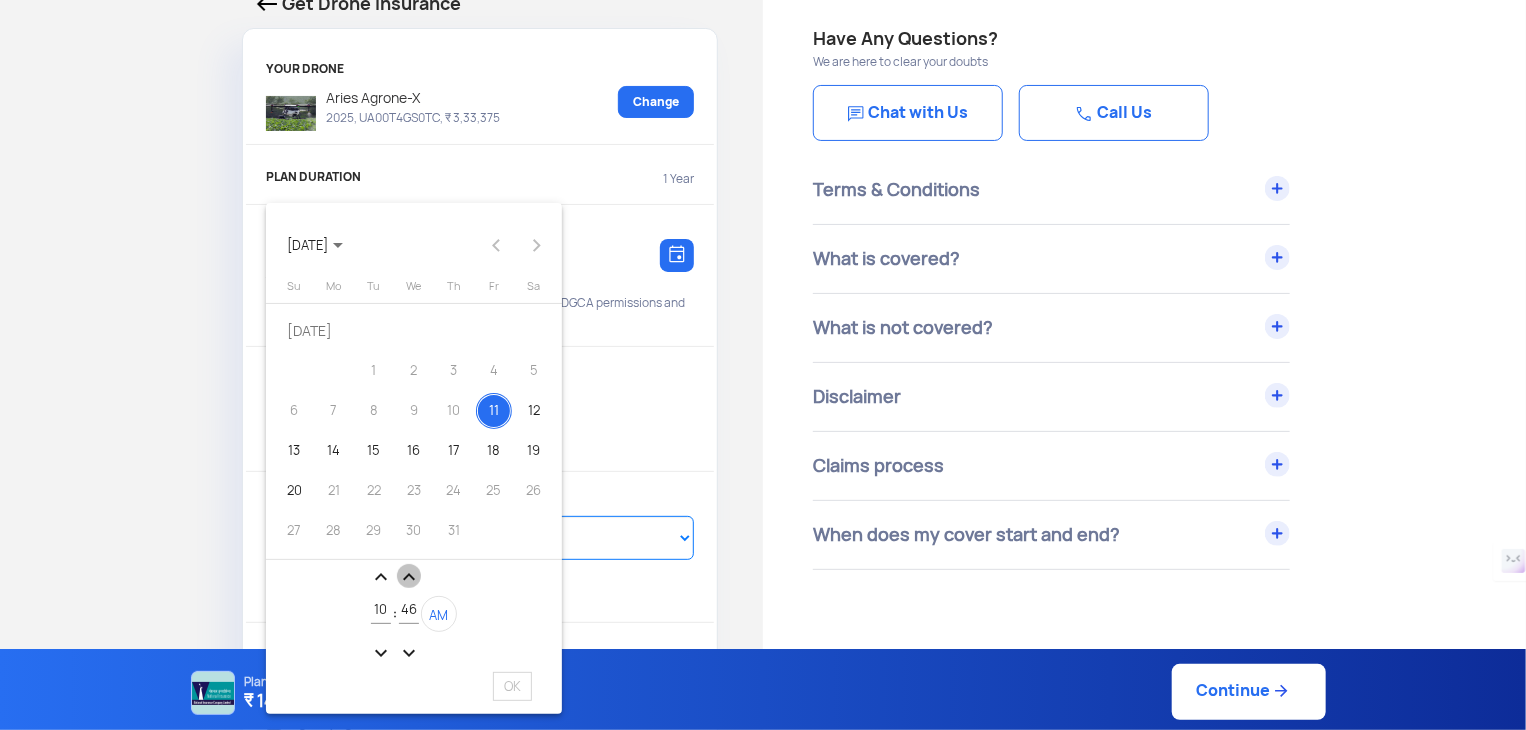 click on "expand_less" at bounding box center (409, 577) 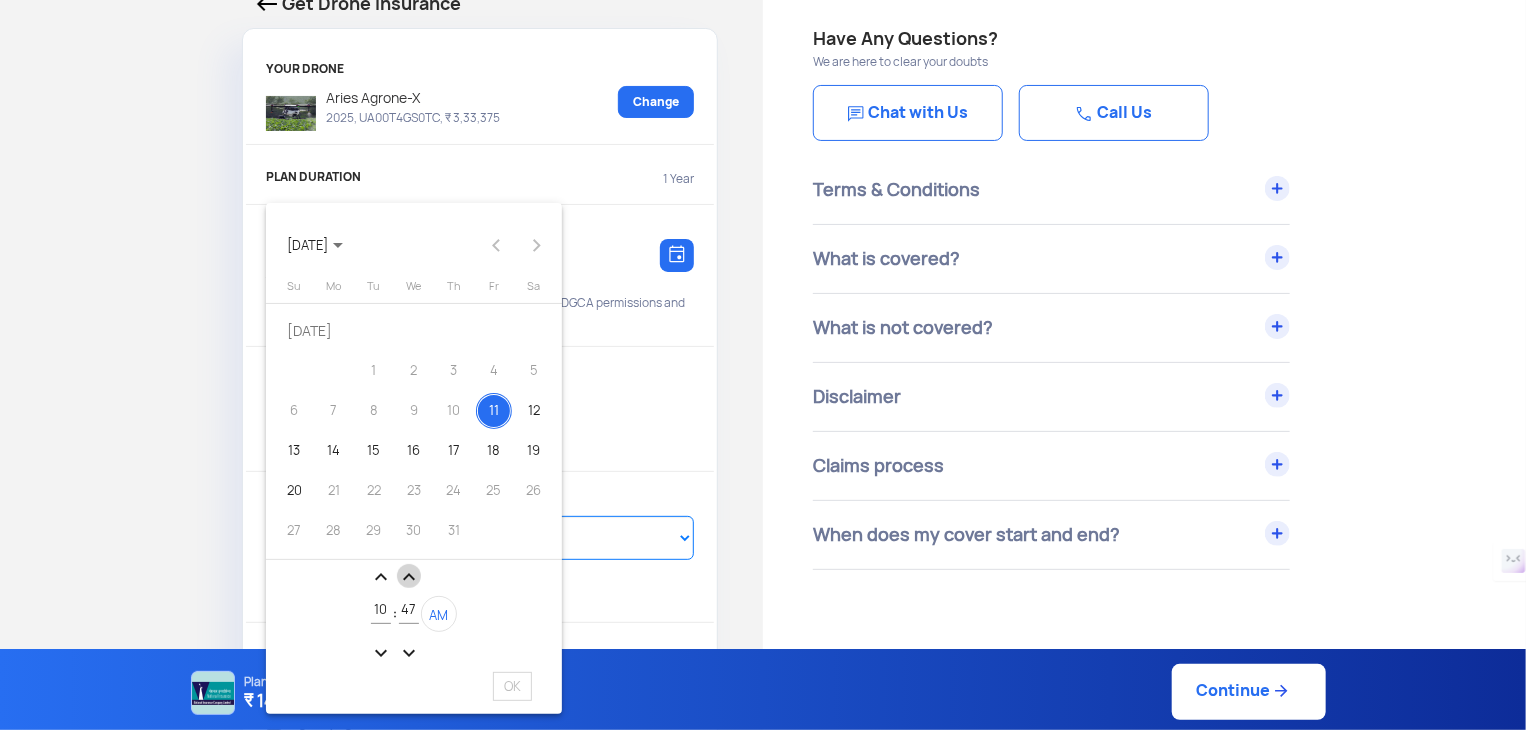 click on "expand_less" at bounding box center (409, 577) 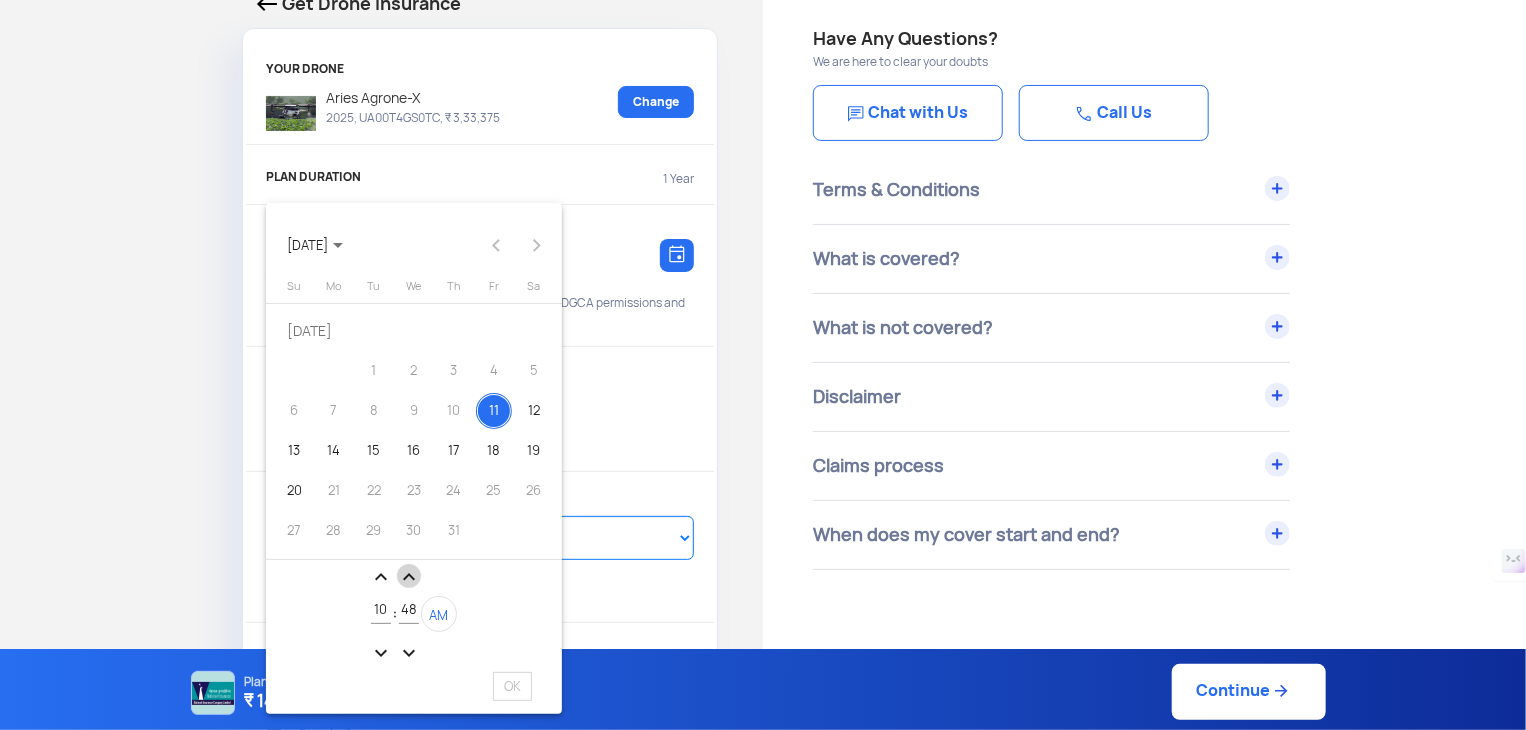 click on "expand_less" at bounding box center [409, 577] 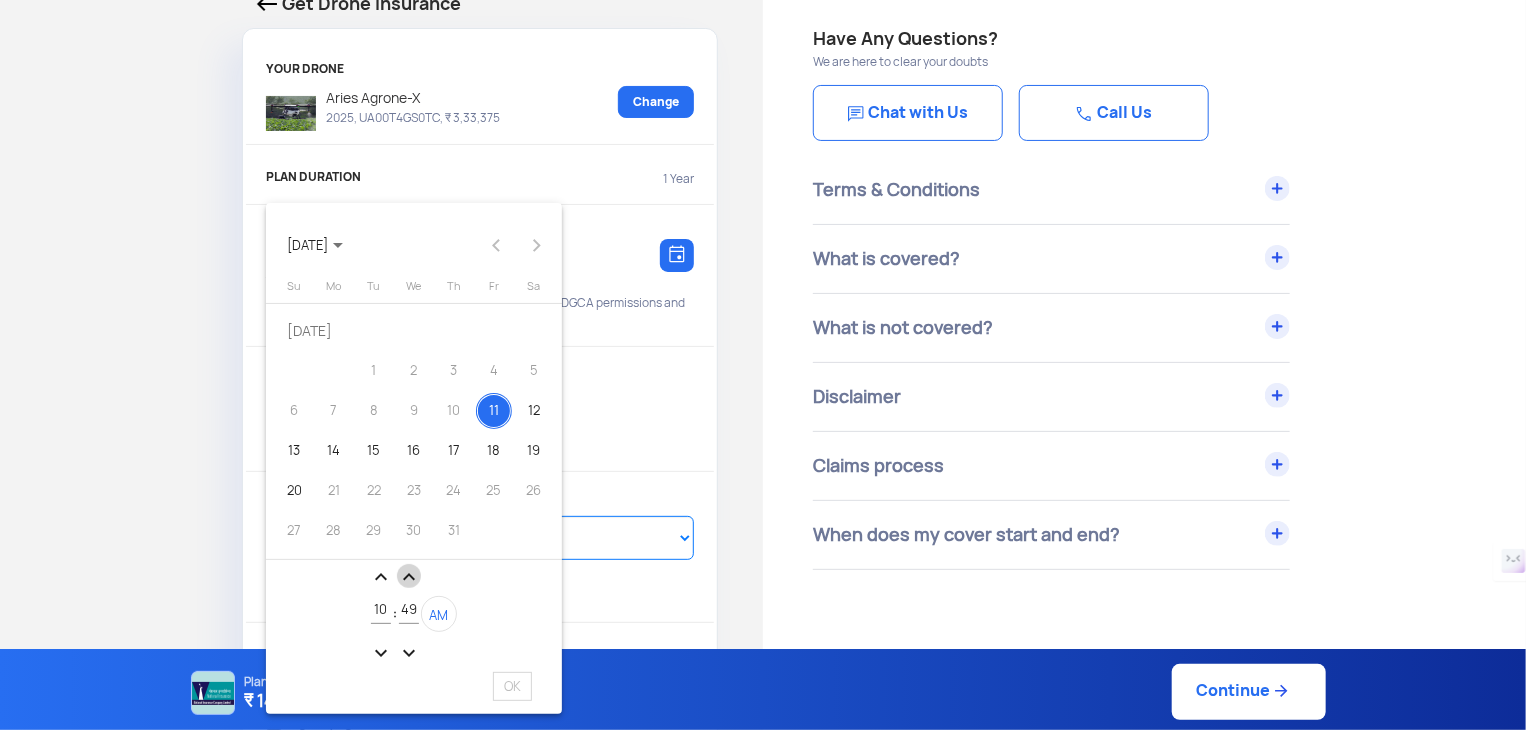 click on "expand_less" at bounding box center (409, 577) 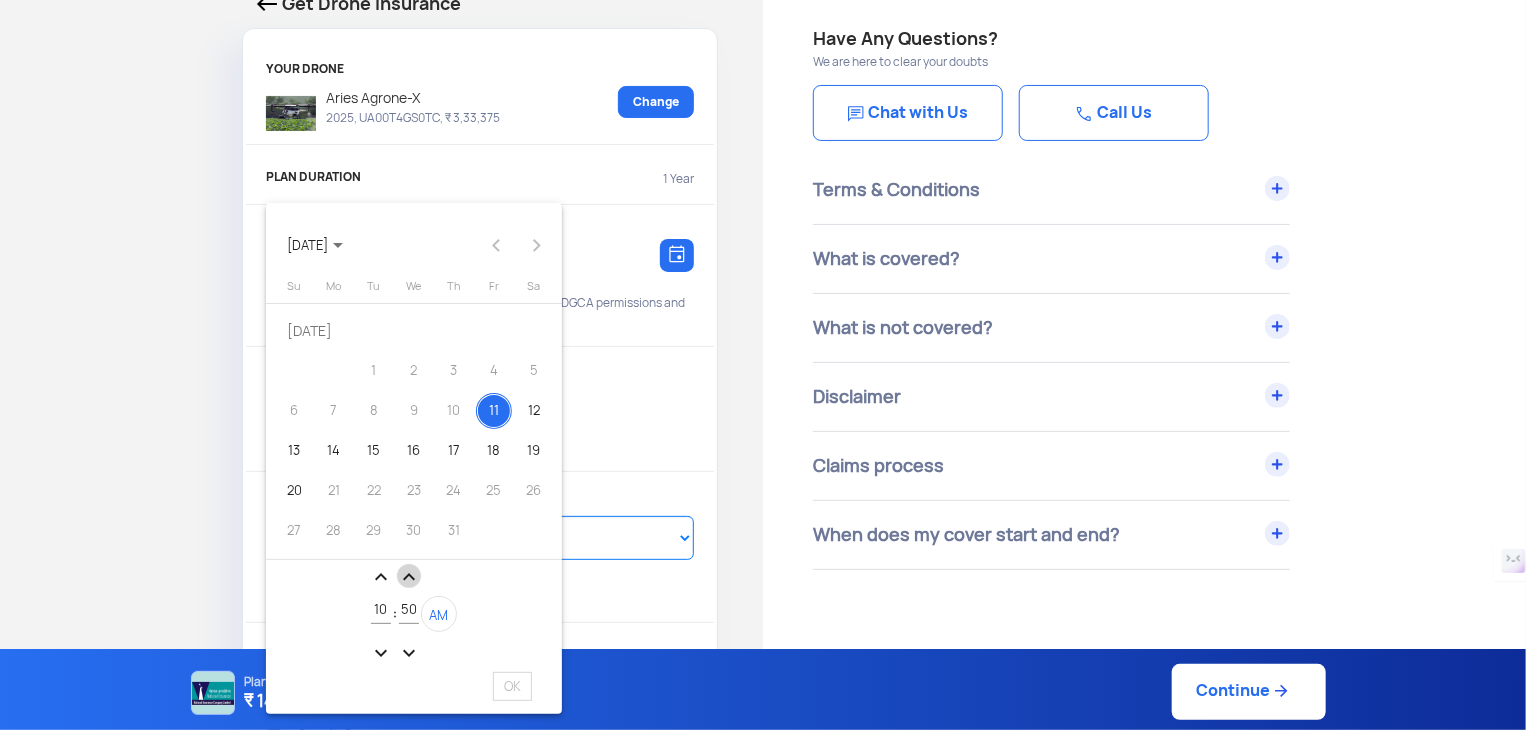 click on "expand_less" at bounding box center [409, 577] 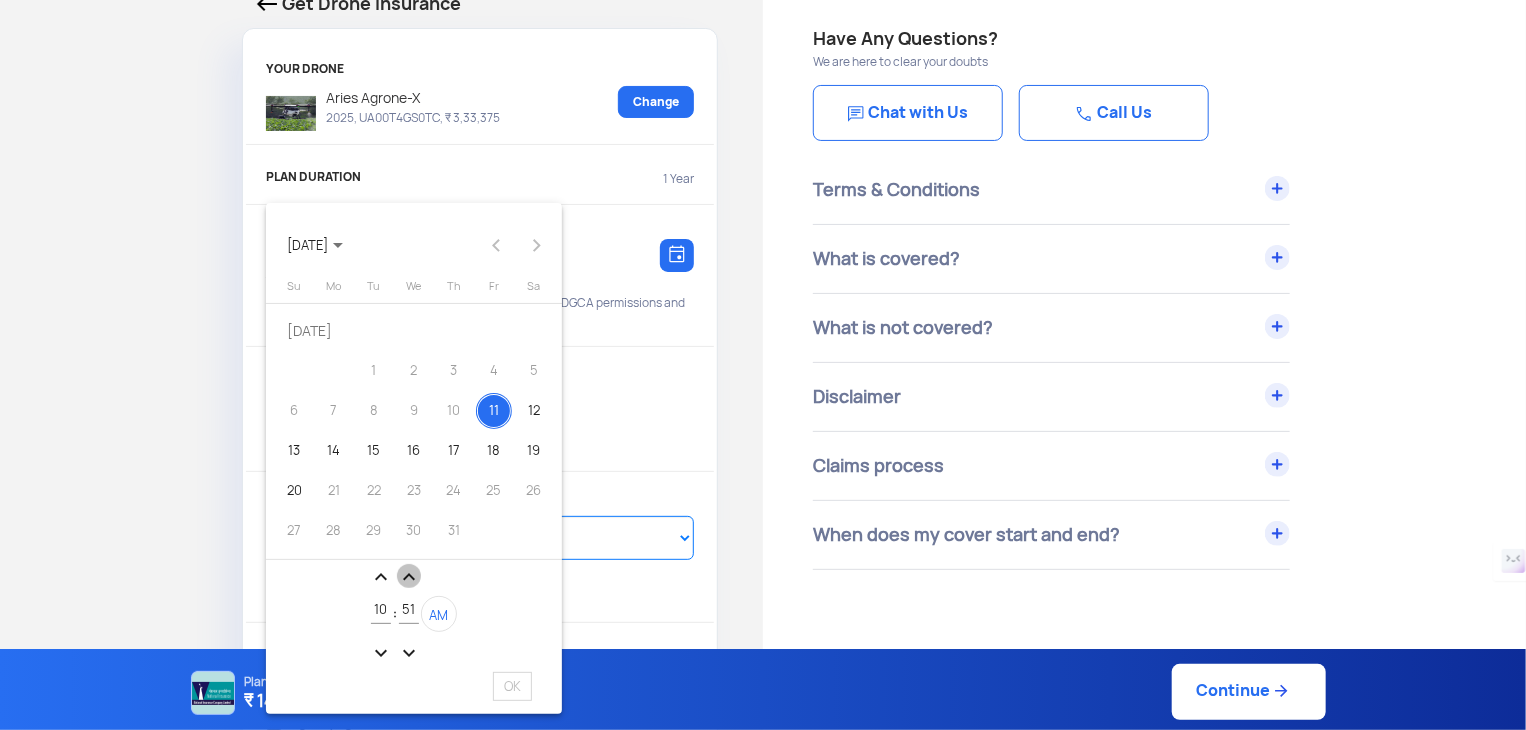 click on "expand_less" at bounding box center [409, 577] 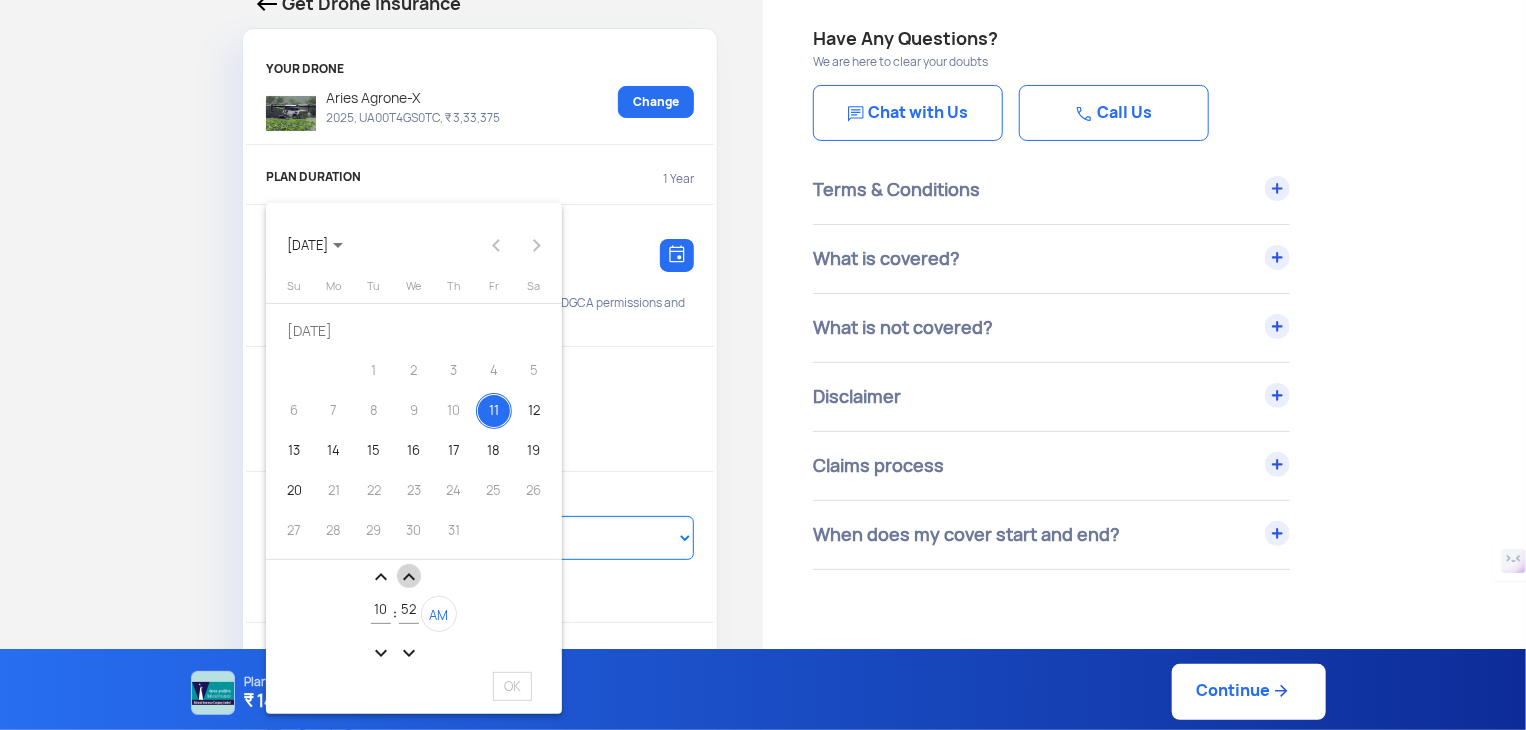 click on "expand_less" at bounding box center (409, 577) 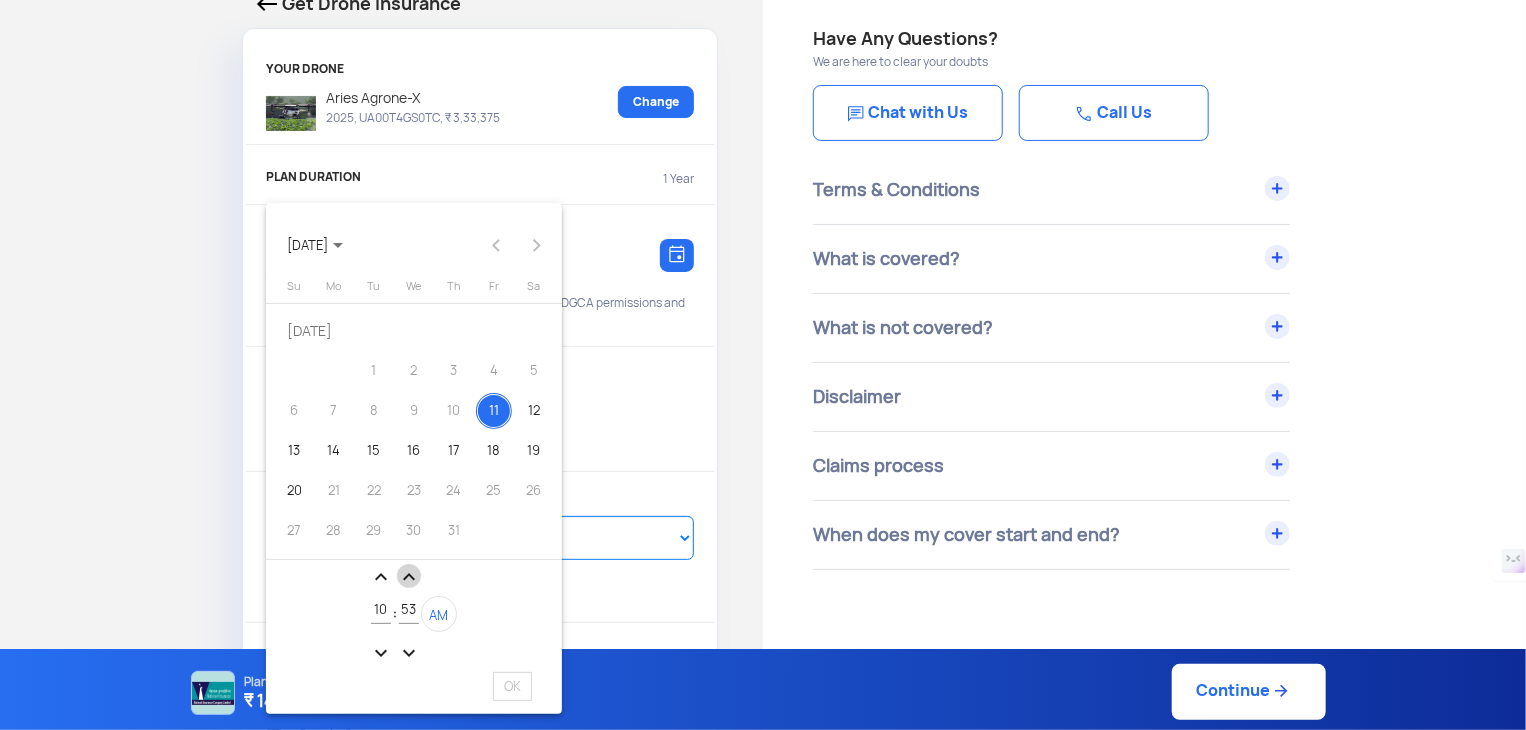 click on "expand_less" at bounding box center [409, 577] 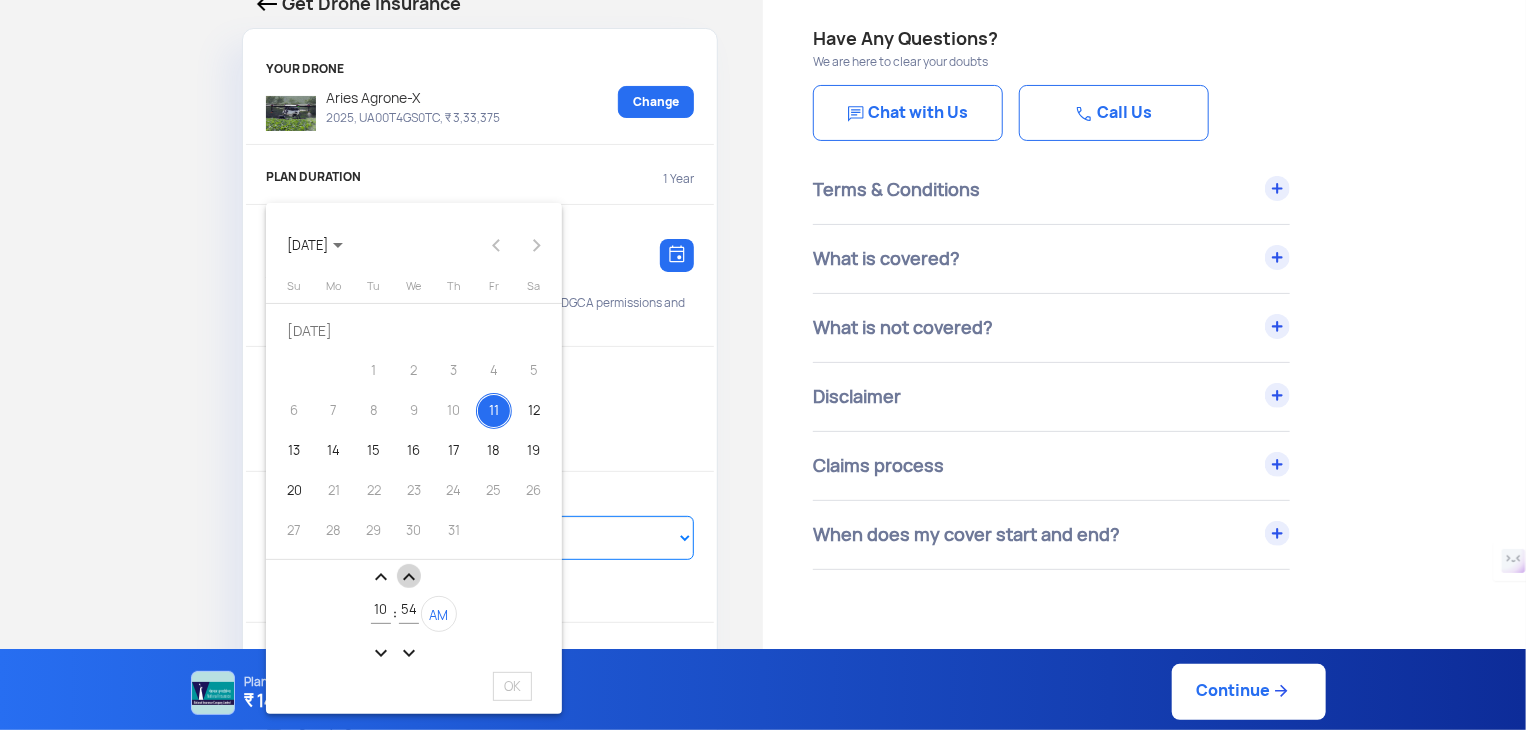 click on "expand_less" at bounding box center (409, 577) 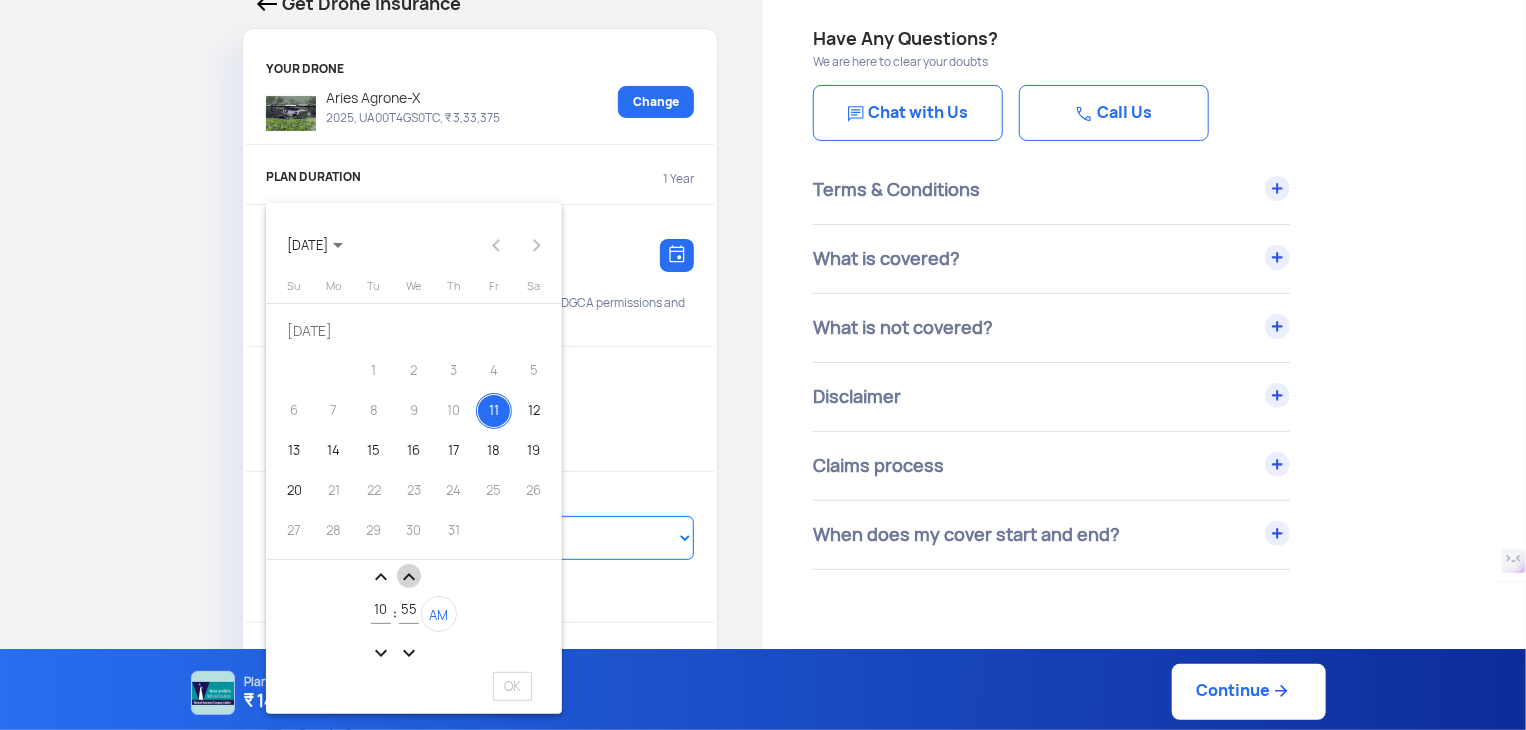 click on "expand_less" at bounding box center (409, 577) 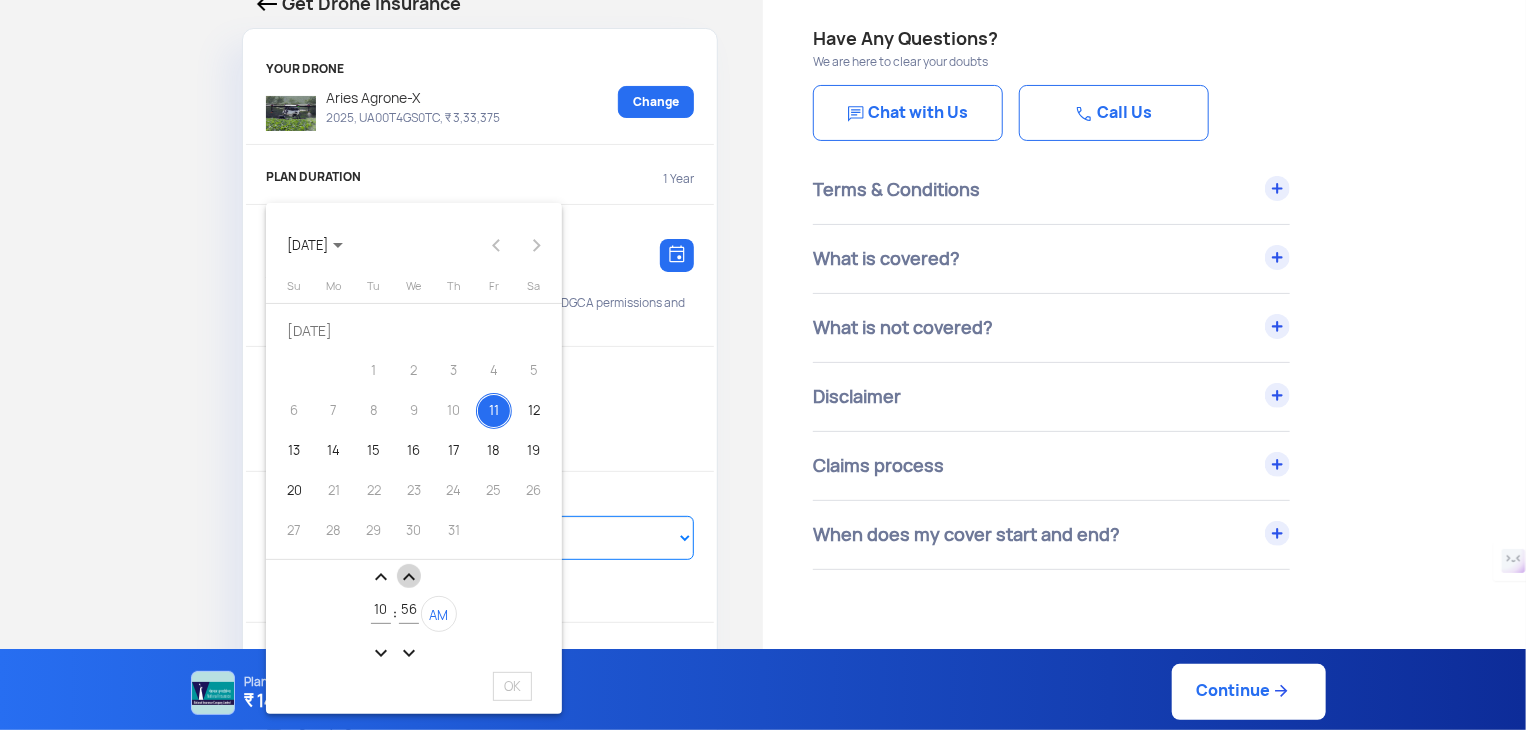click on "expand_less" at bounding box center [409, 577] 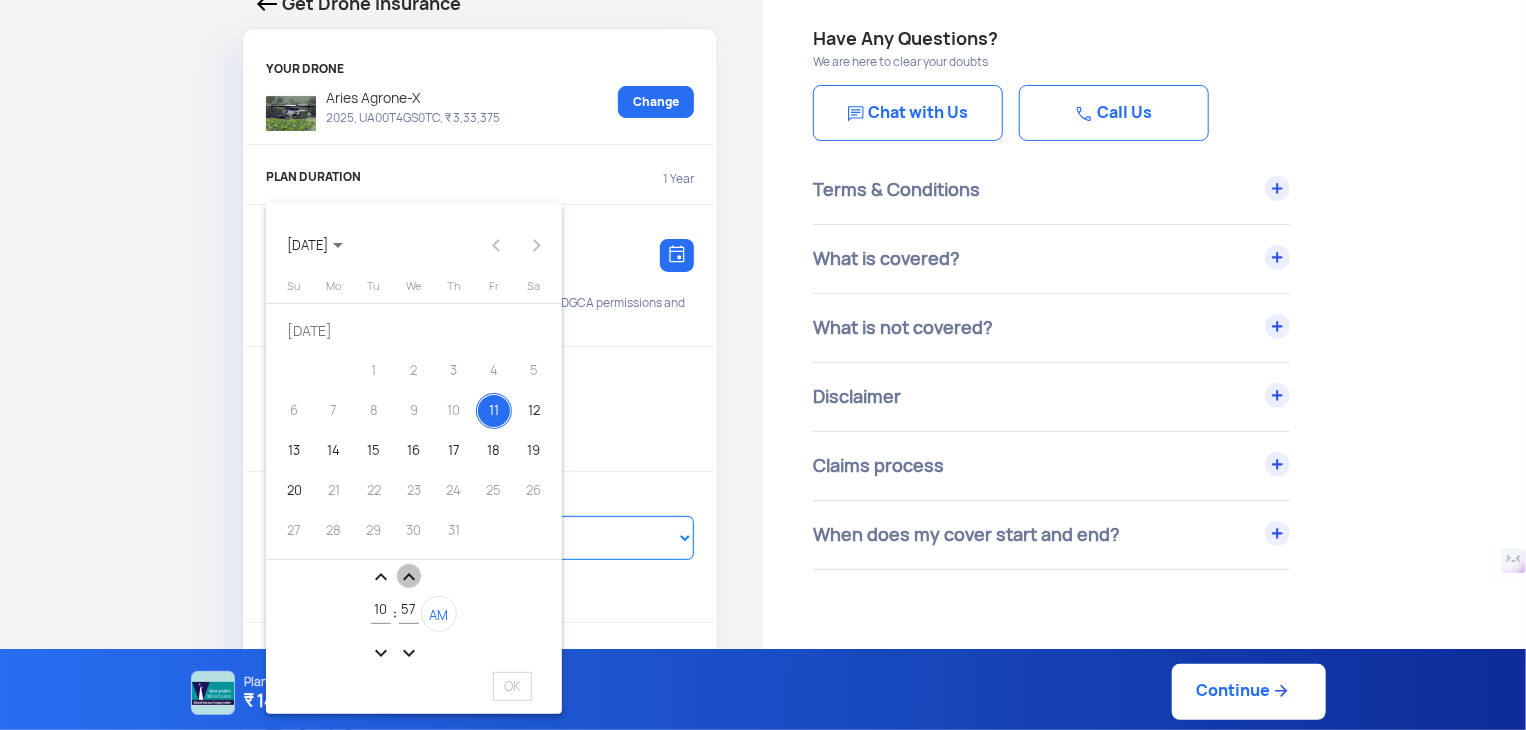 click on "expand_less" at bounding box center [409, 577] 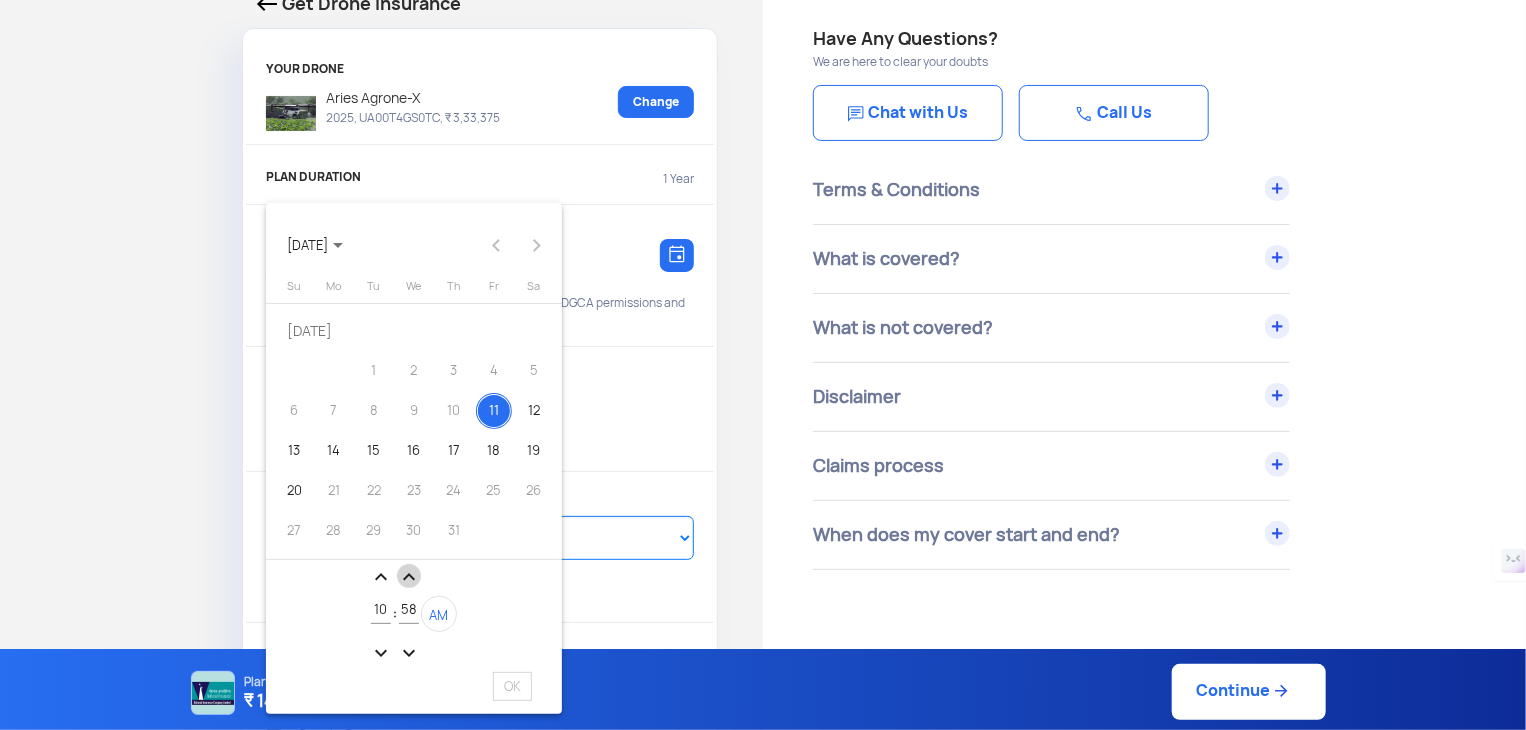 click on "expand_less" at bounding box center [409, 577] 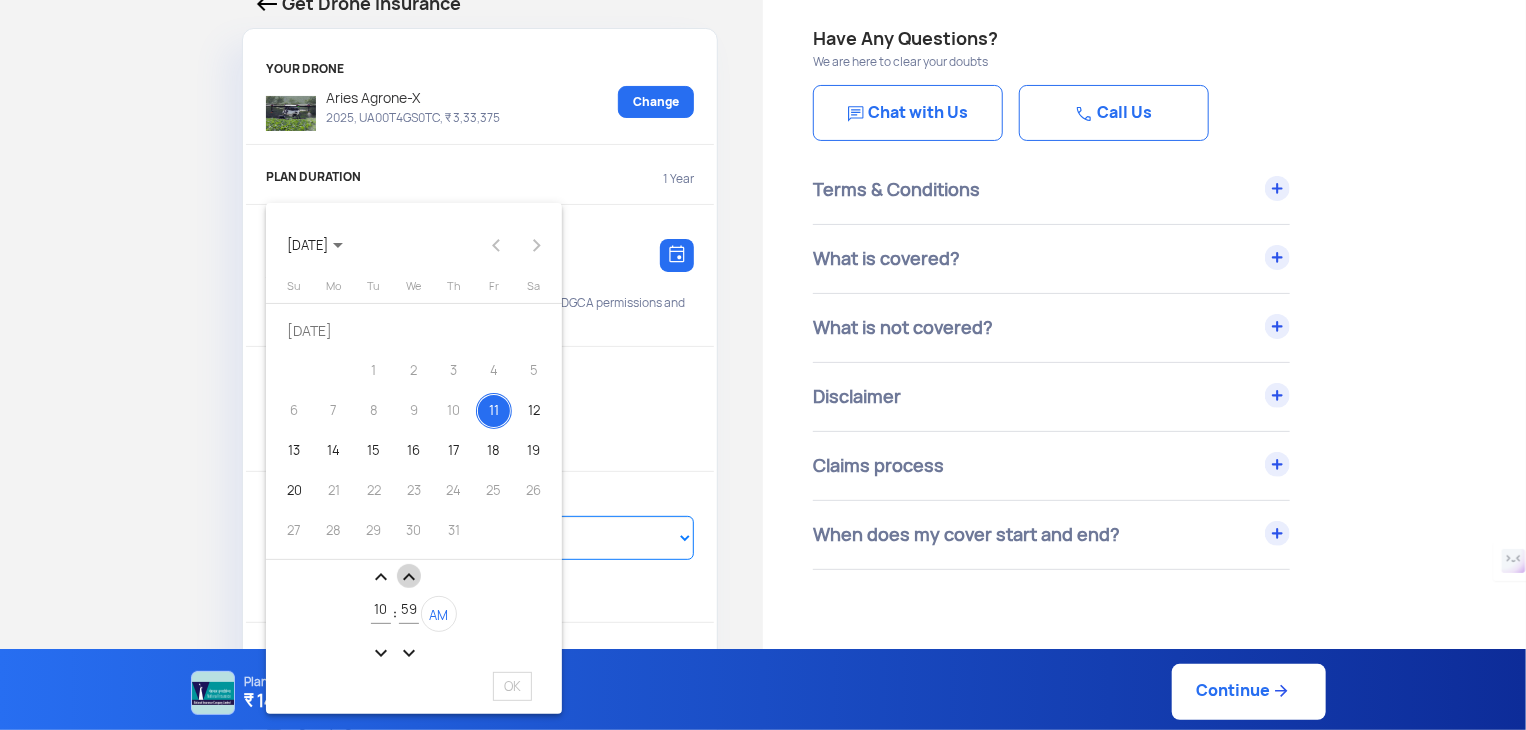 click on "expand_less" at bounding box center [409, 577] 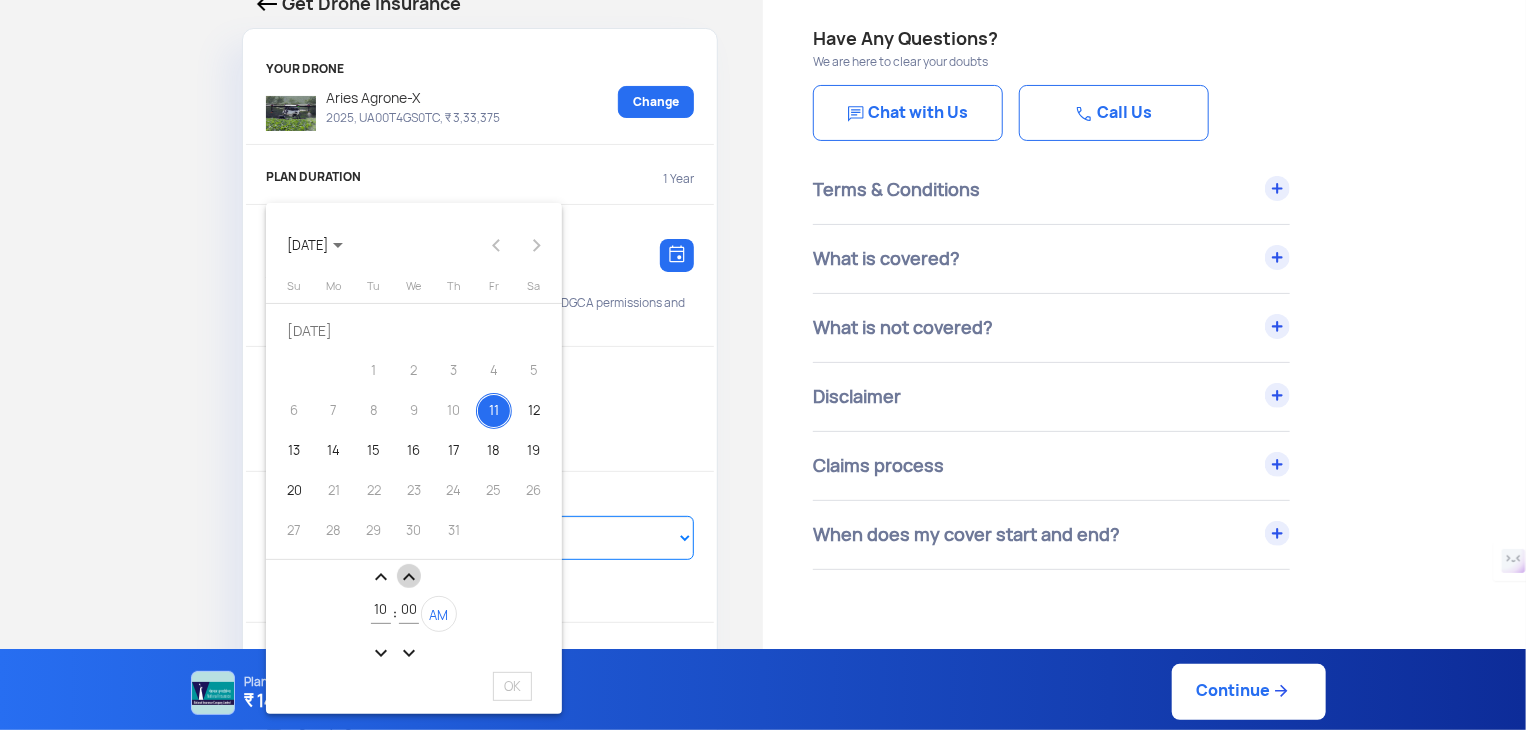 click on "expand_less" at bounding box center [409, 577] 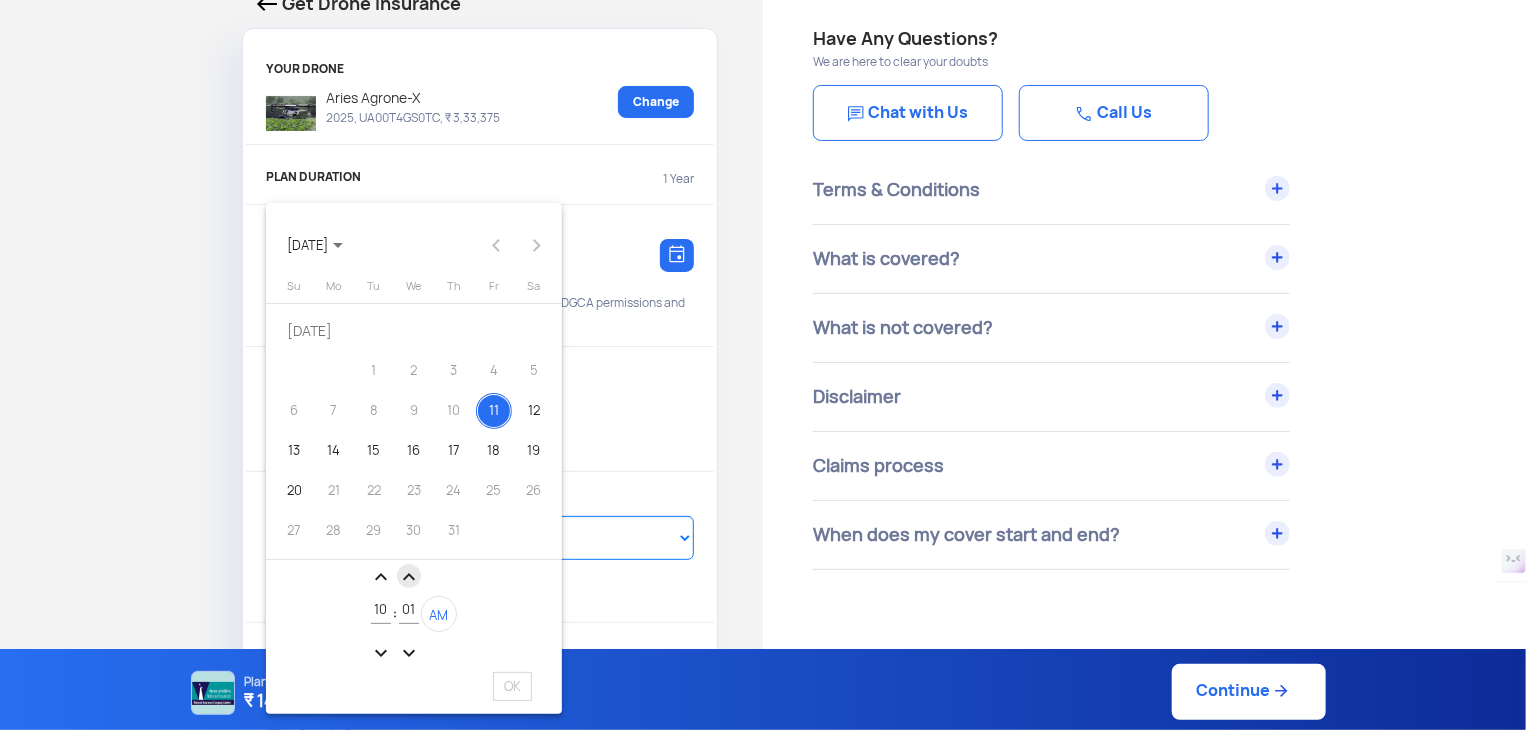 click on "expand_less" at bounding box center (409, 577) 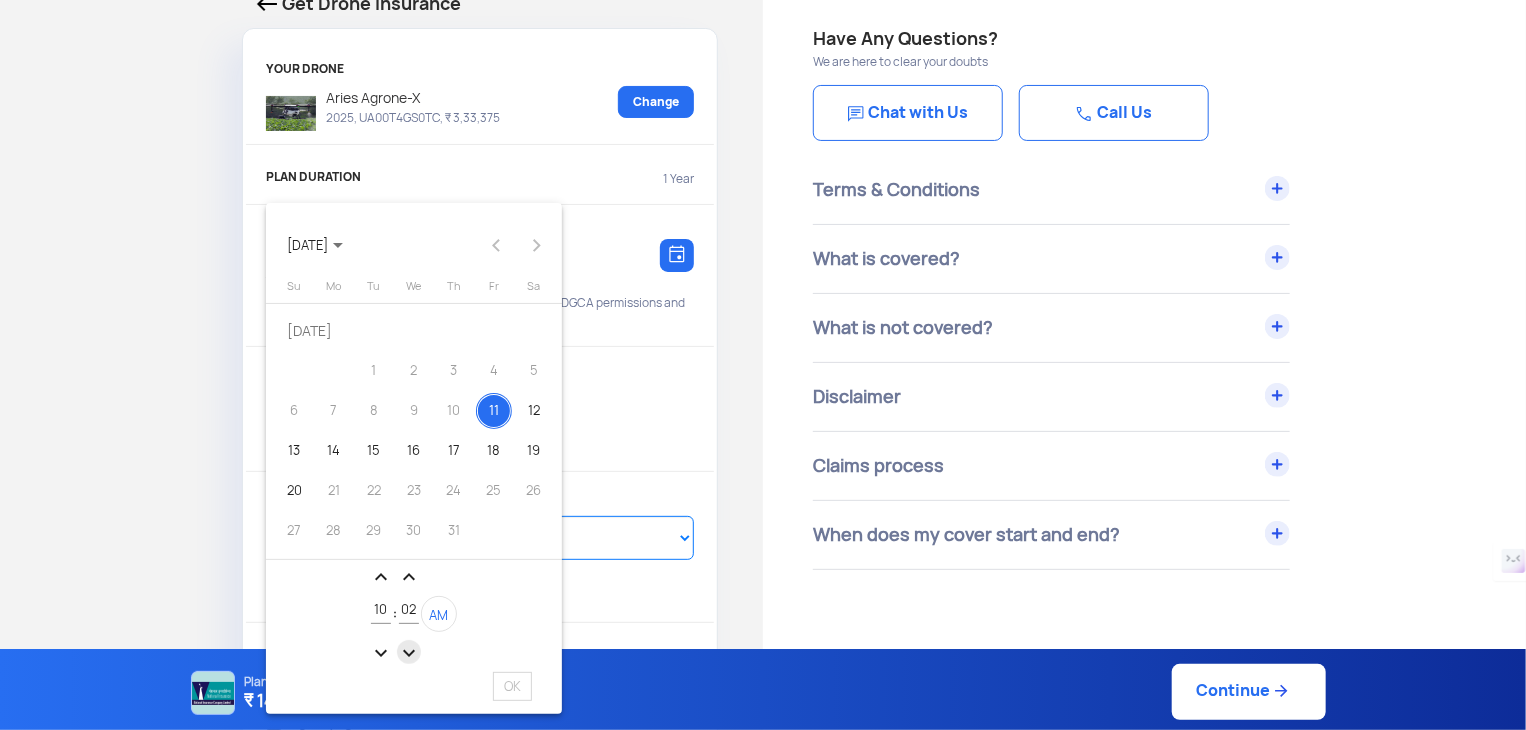 click on "expand_more" at bounding box center [409, 653] 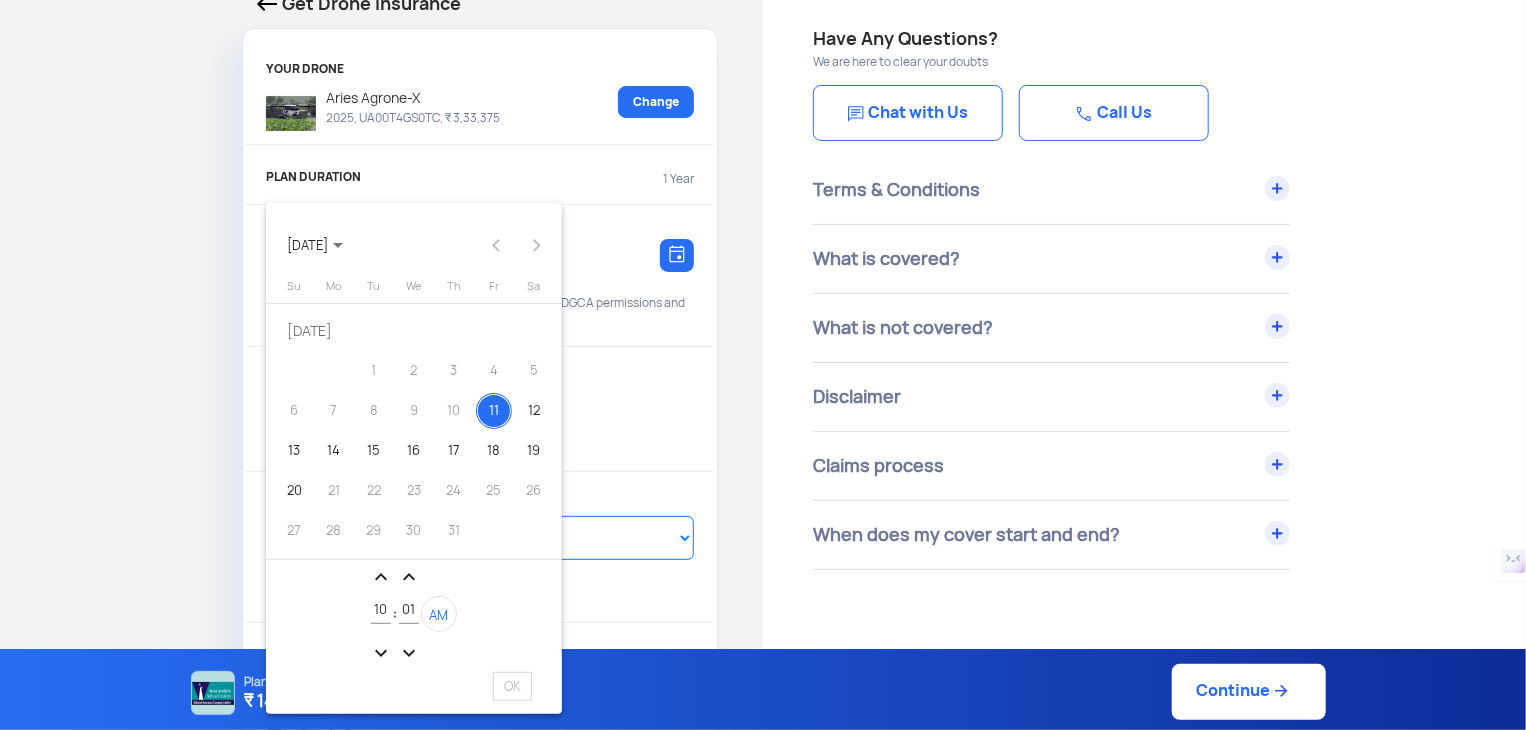 click on "expand_more" at bounding box center [409, 653] 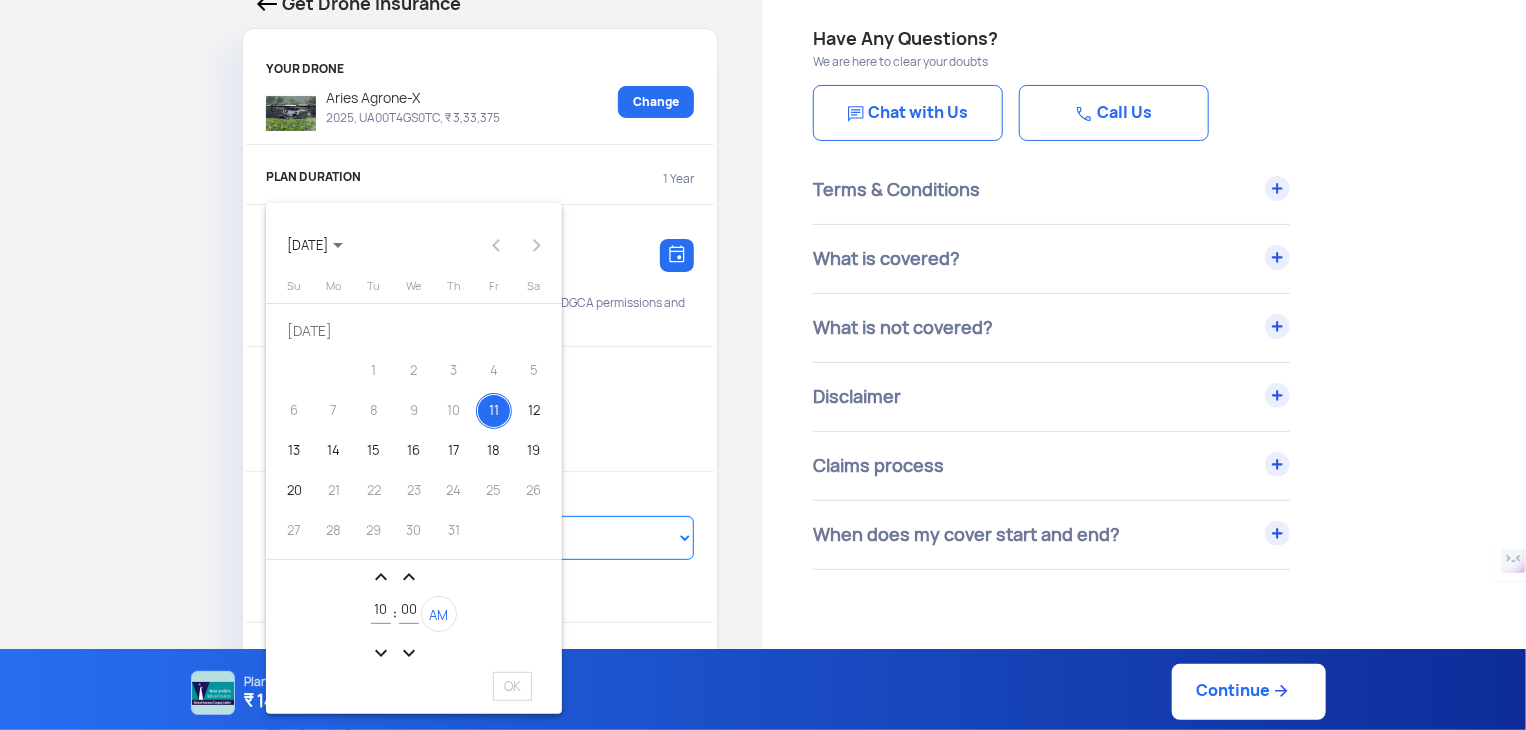 click on "expand_less" at bounding box center [381, 577] 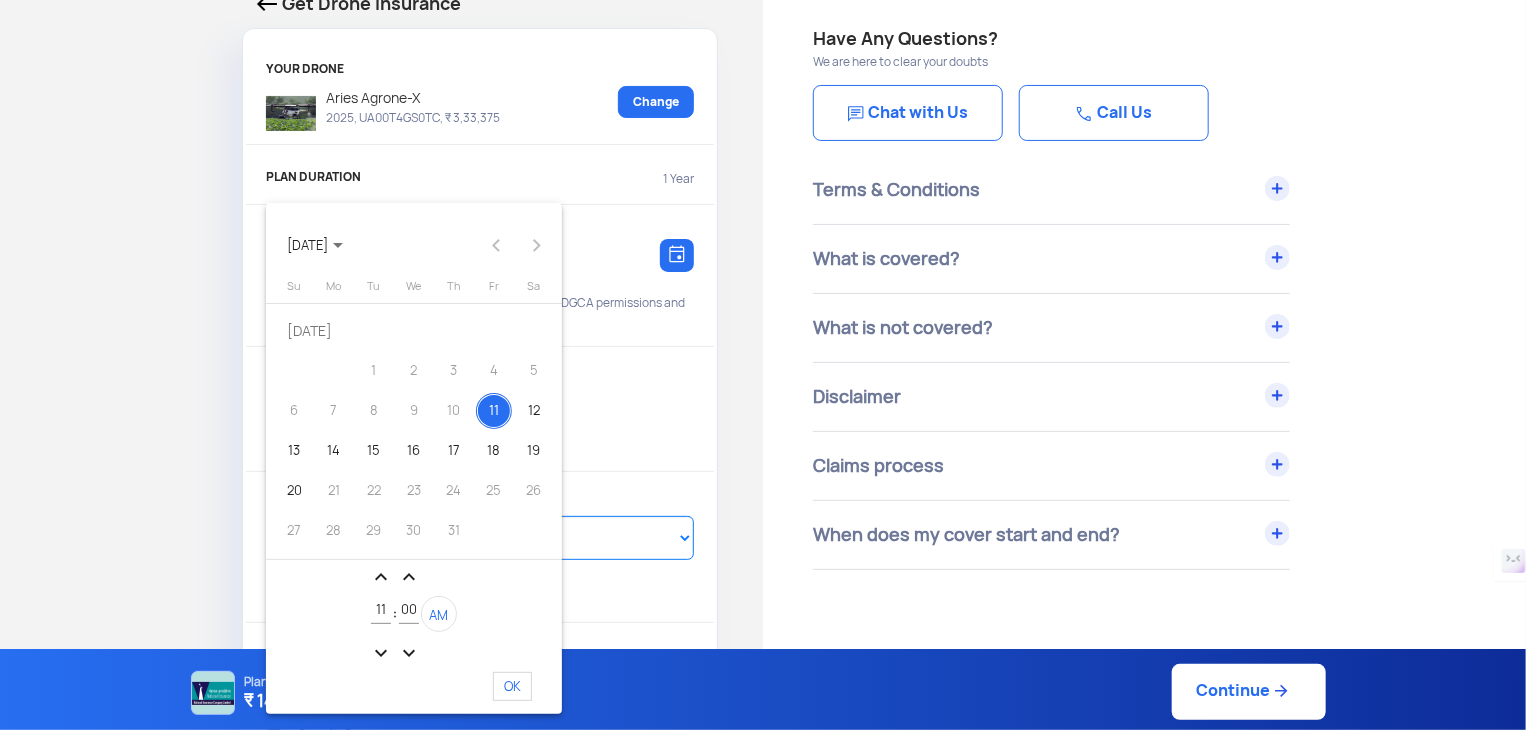 click on "OK" at bounding box center (512, 686) 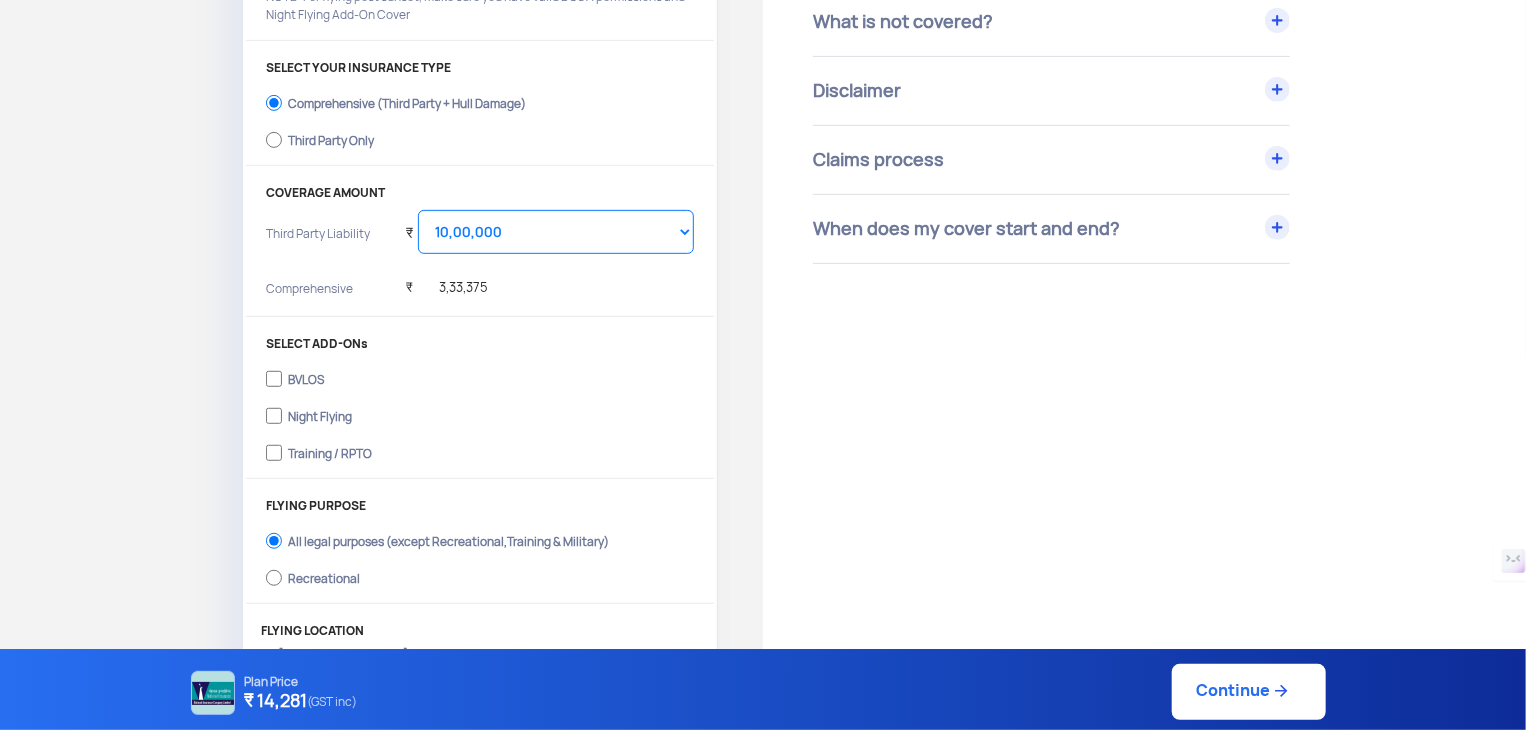scroll, scrollTop: 600, scrollLeft: 0, axis: vertical 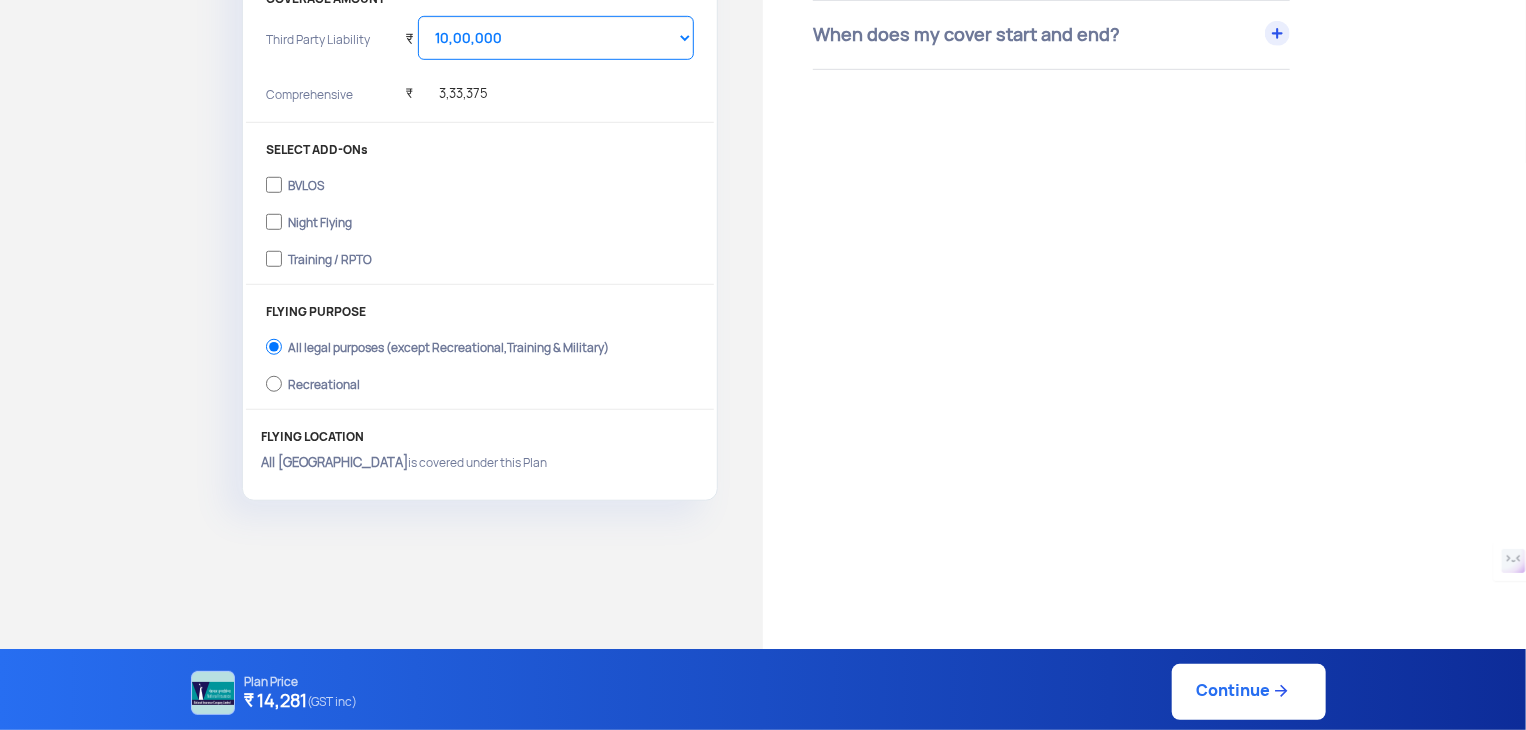click on "Continue" 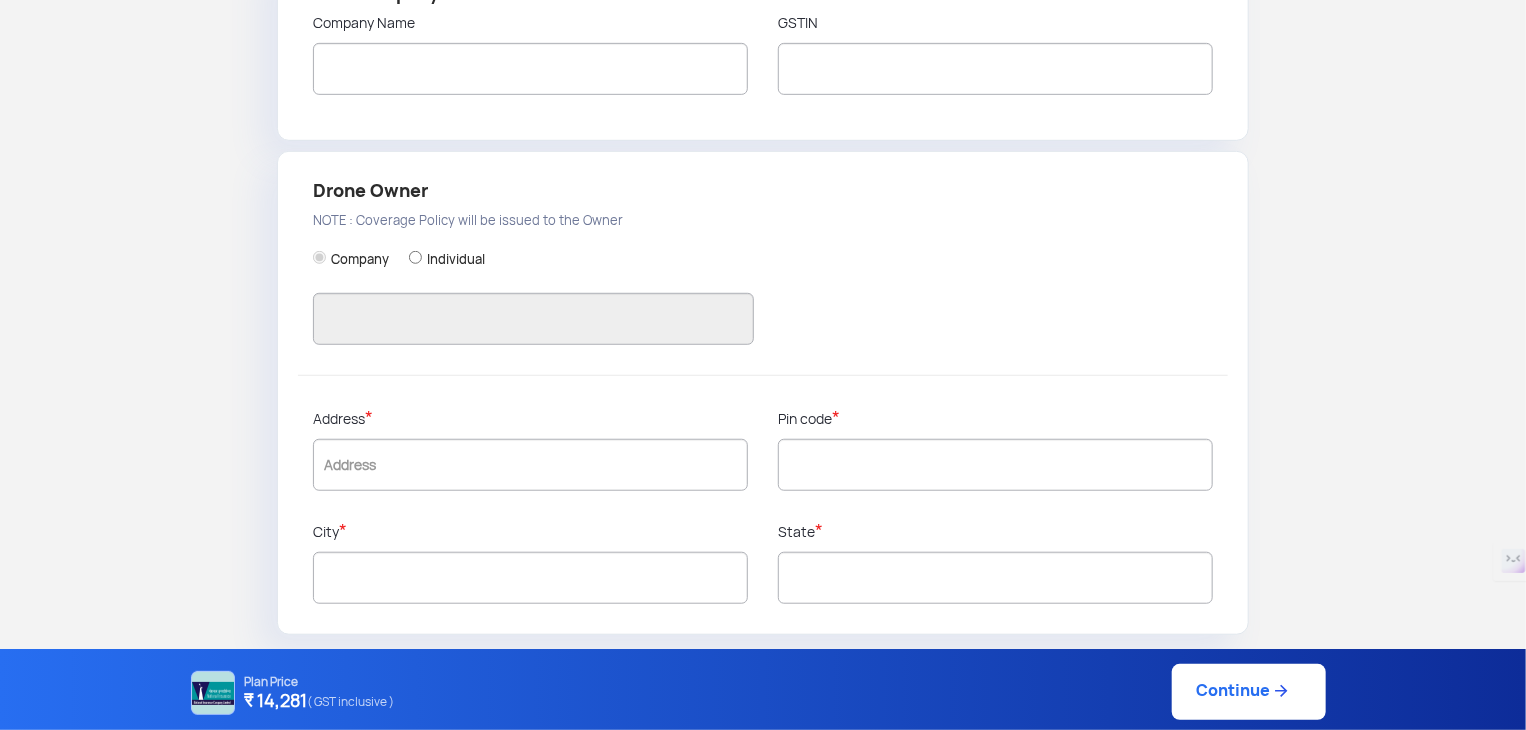 type on "[PERSON_NAME]" 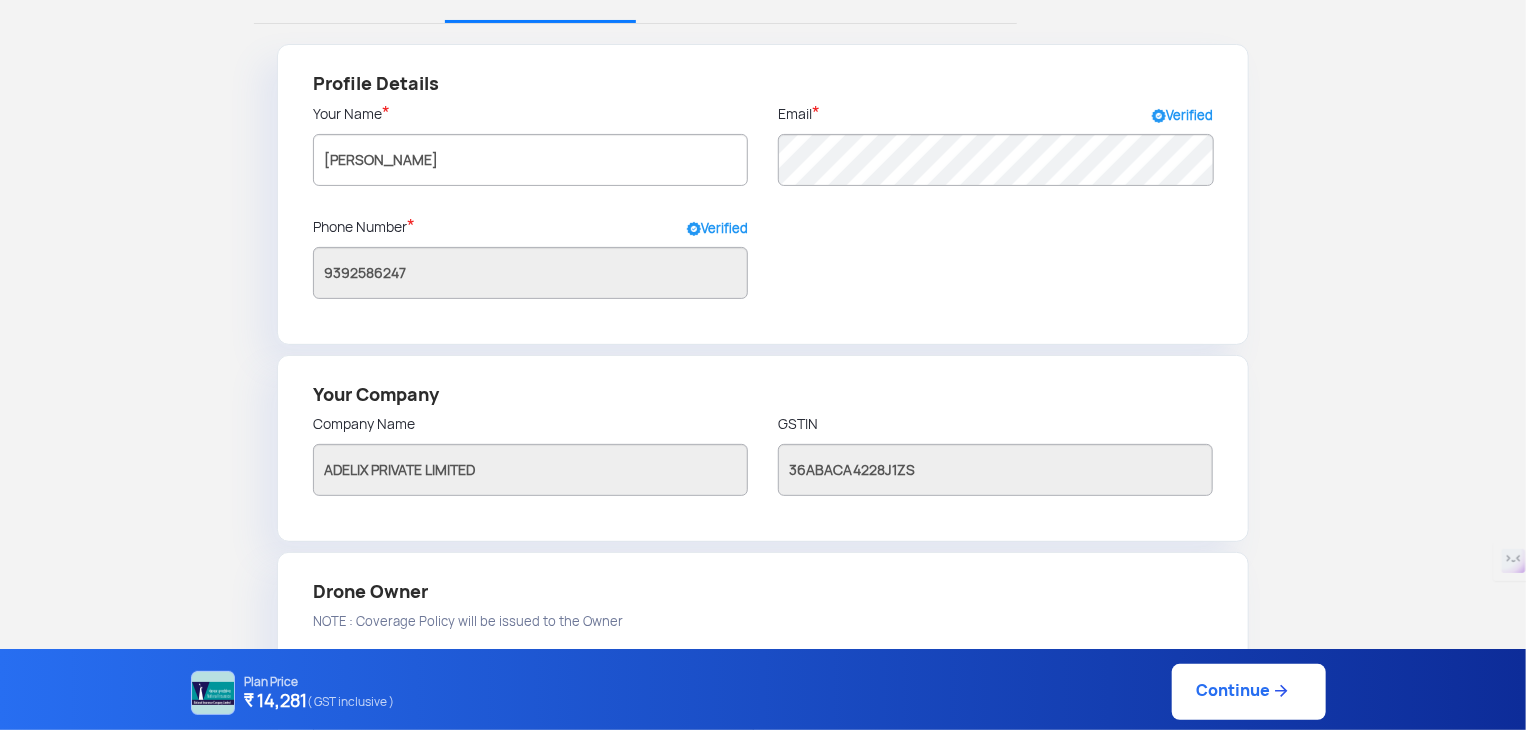 scroll, scrollTop: 522, scrollLeft: 0, axis: vertical 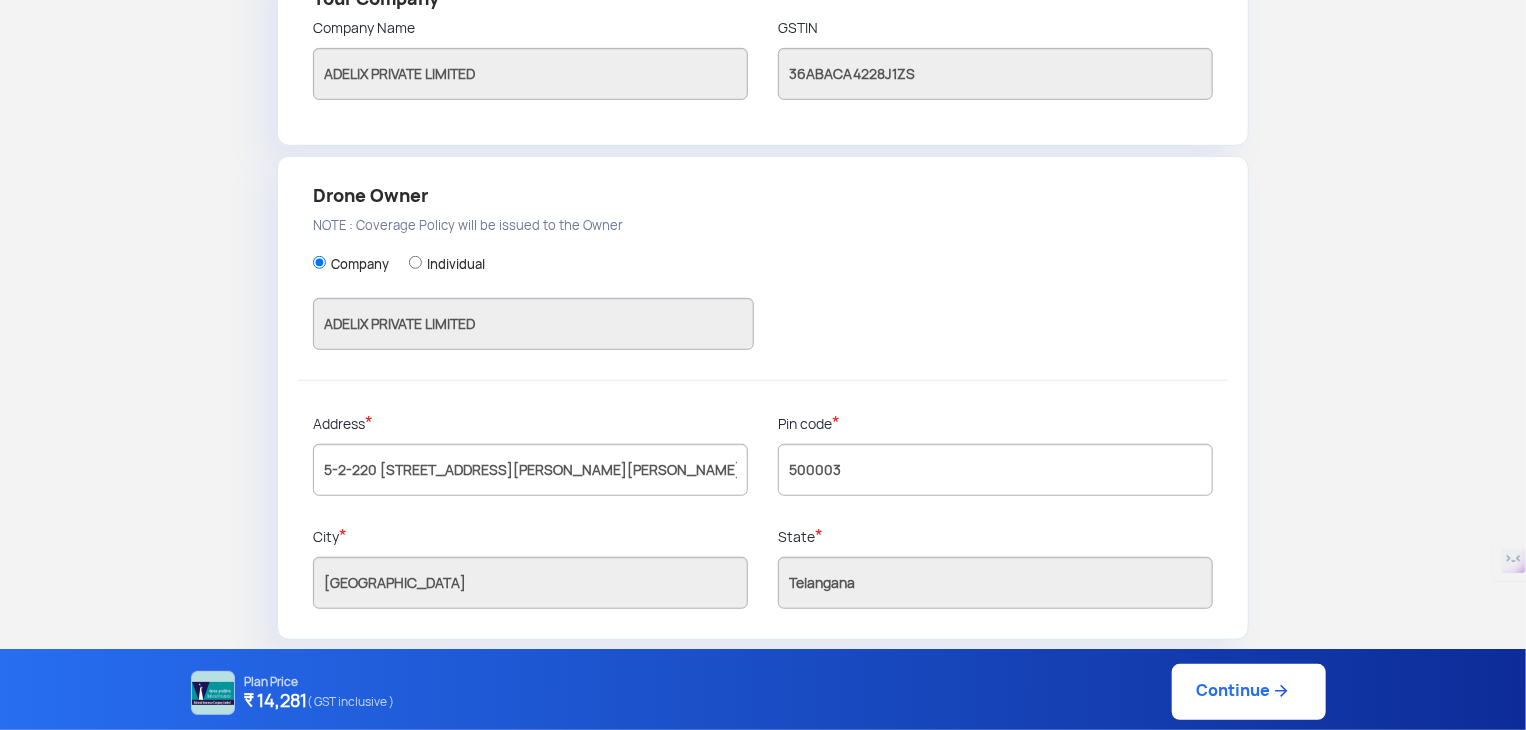 click 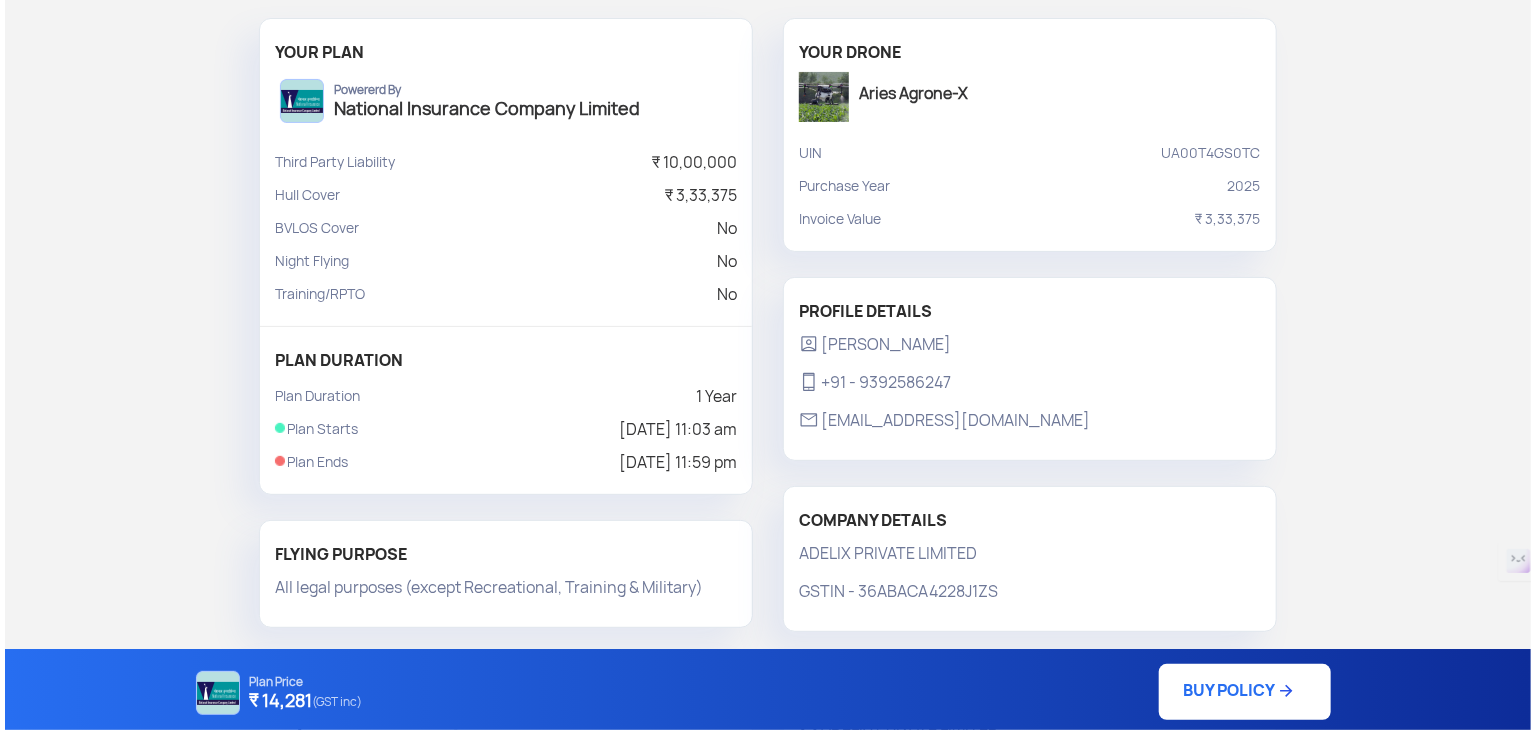 scroll, scrollTop: 371, scrollLeft: 0, axis: vertical 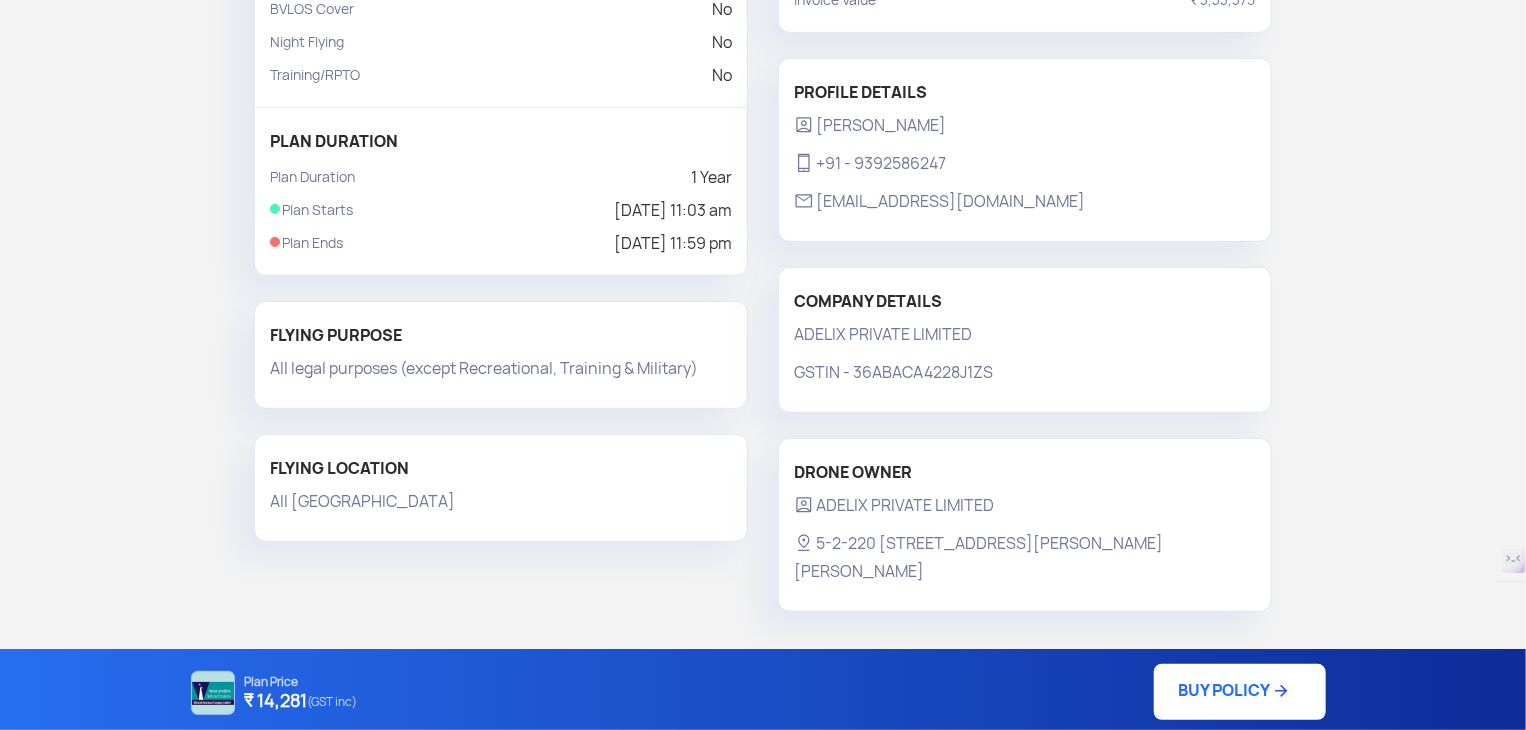 click on "BUY POLICY" 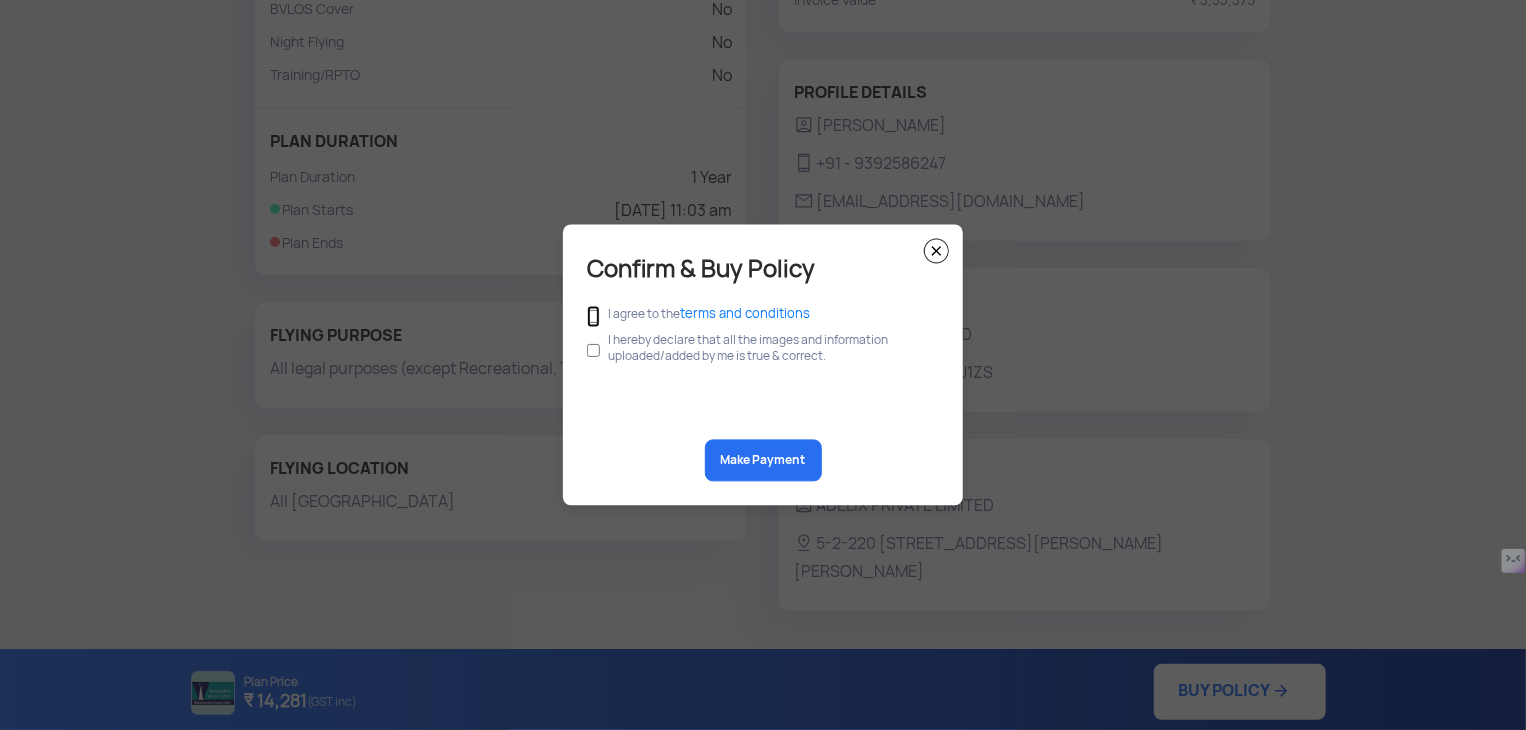 click 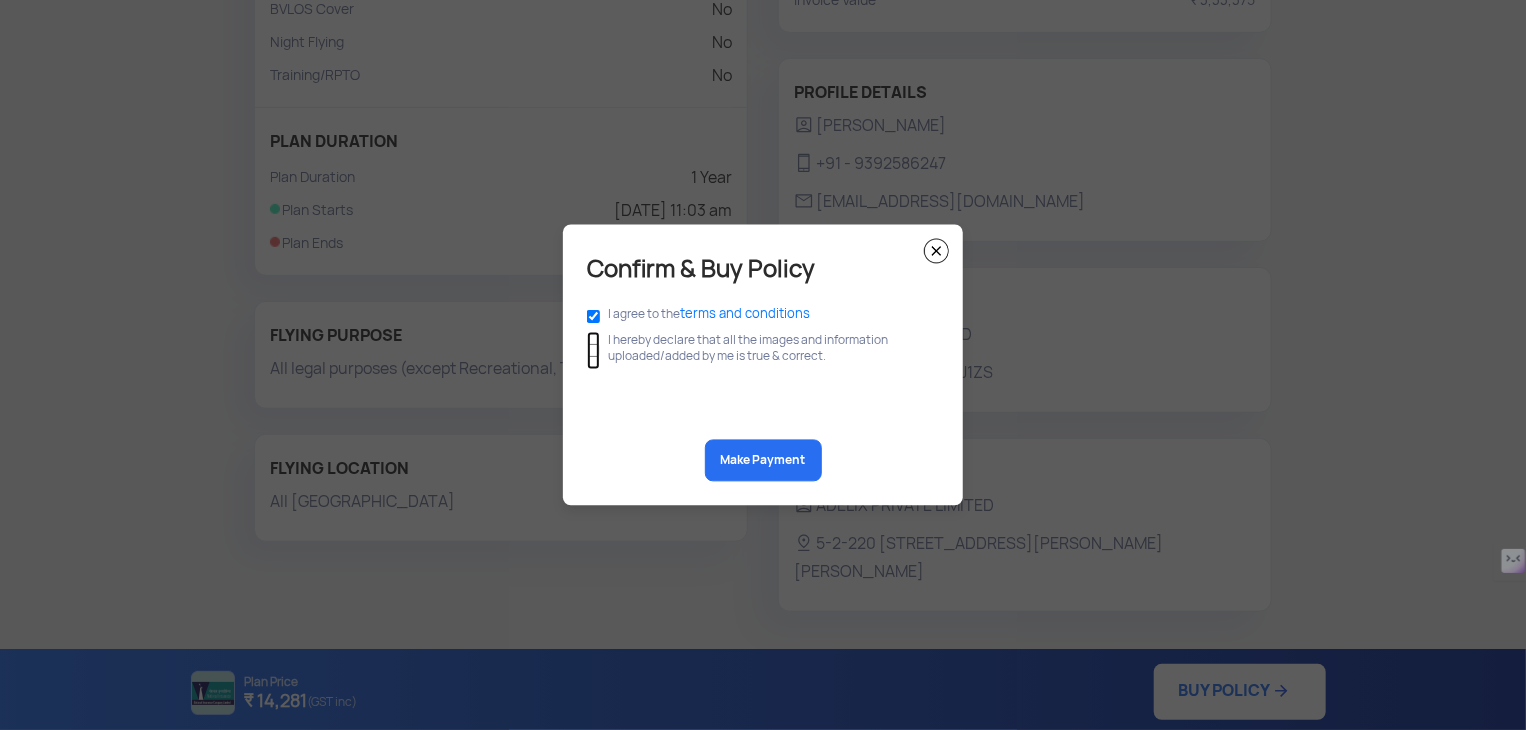 click 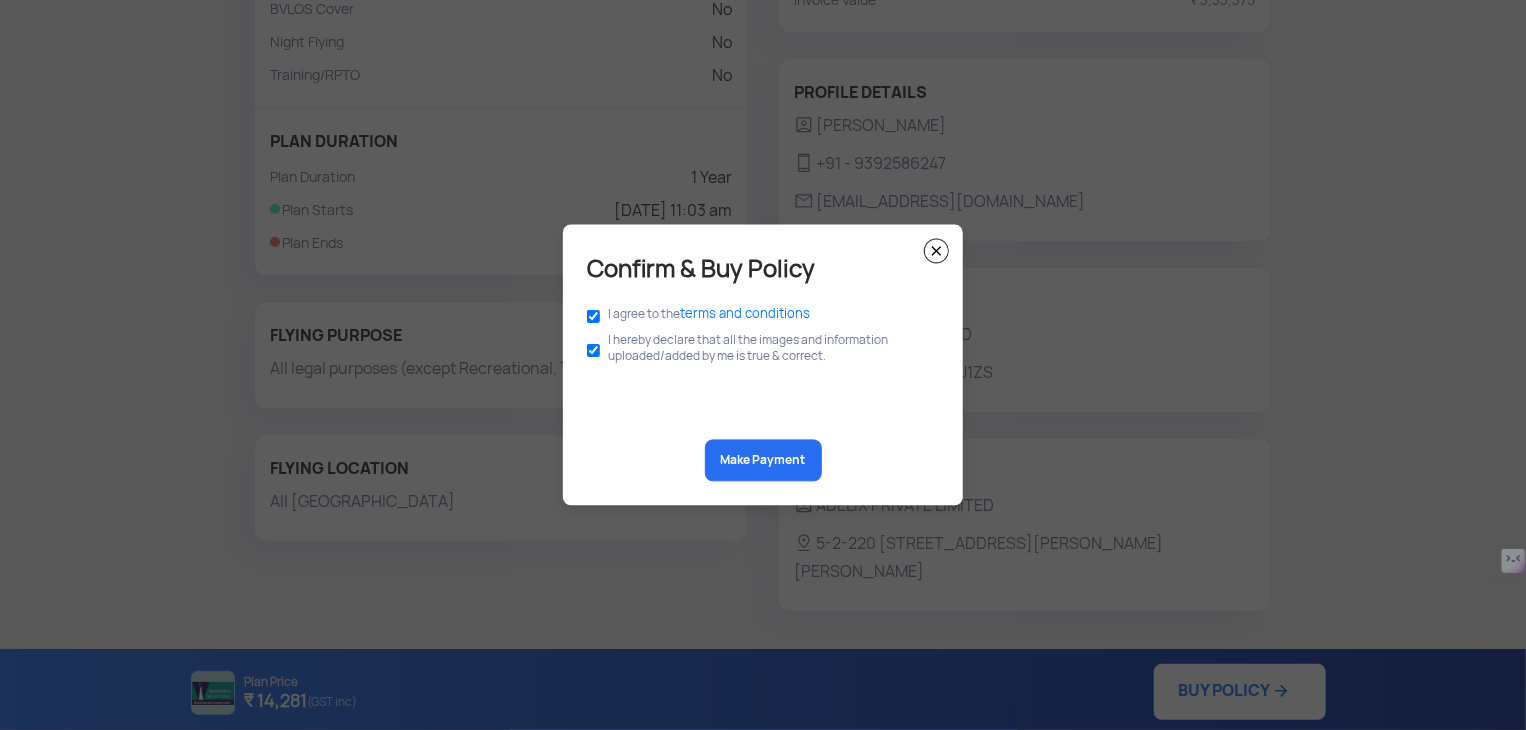 click on "Make Payment" 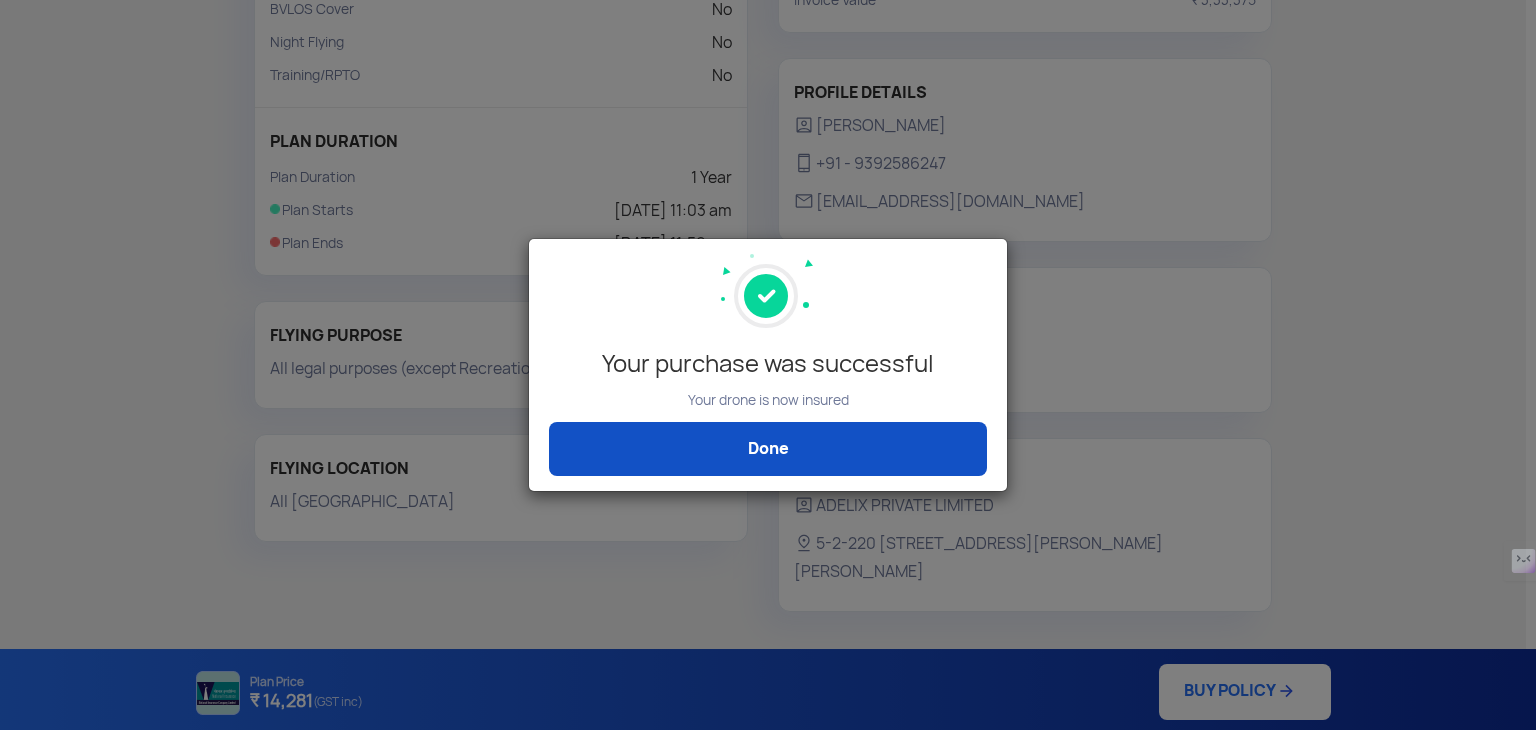 click on "Done" 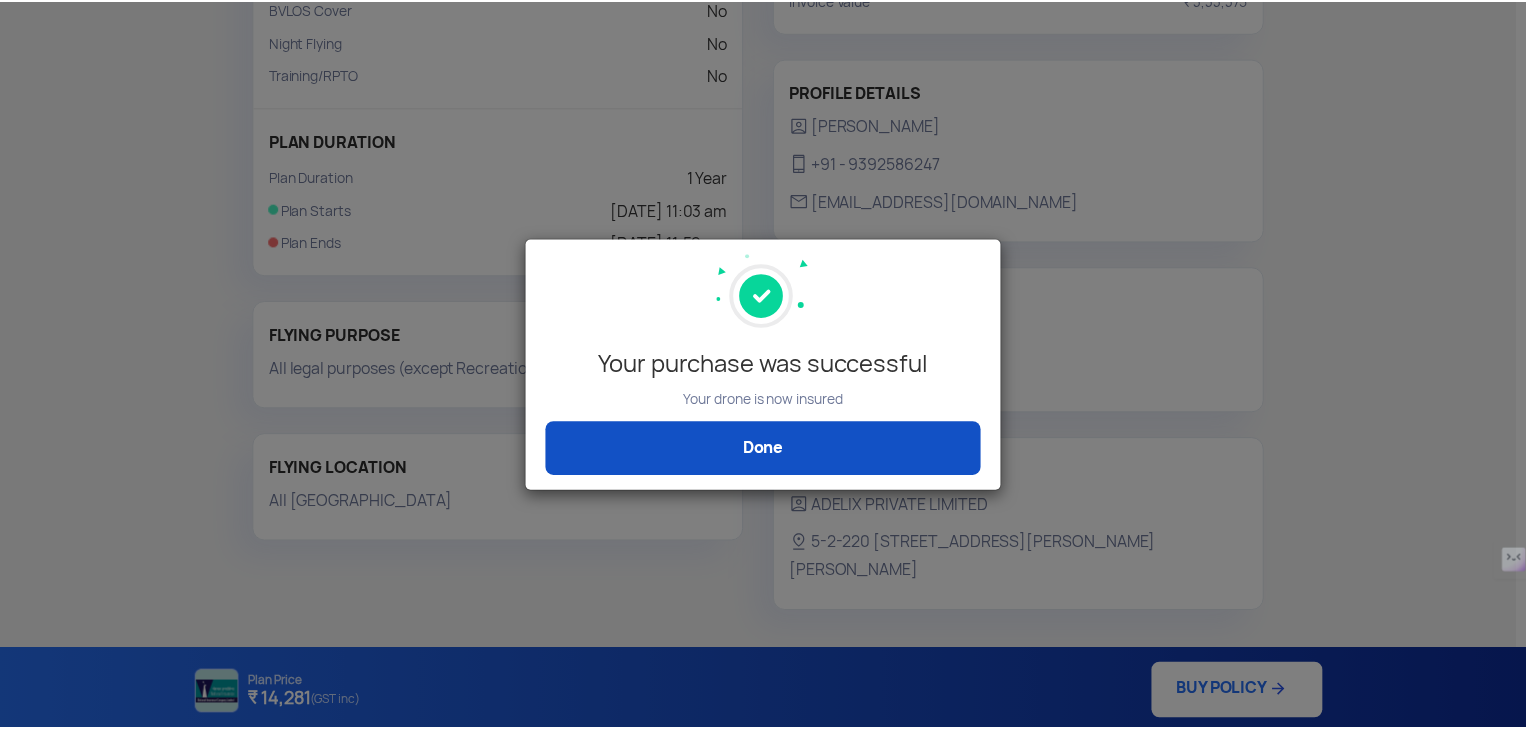 scroll, scrollTop: 0, scrollLeft: 0, axis: both 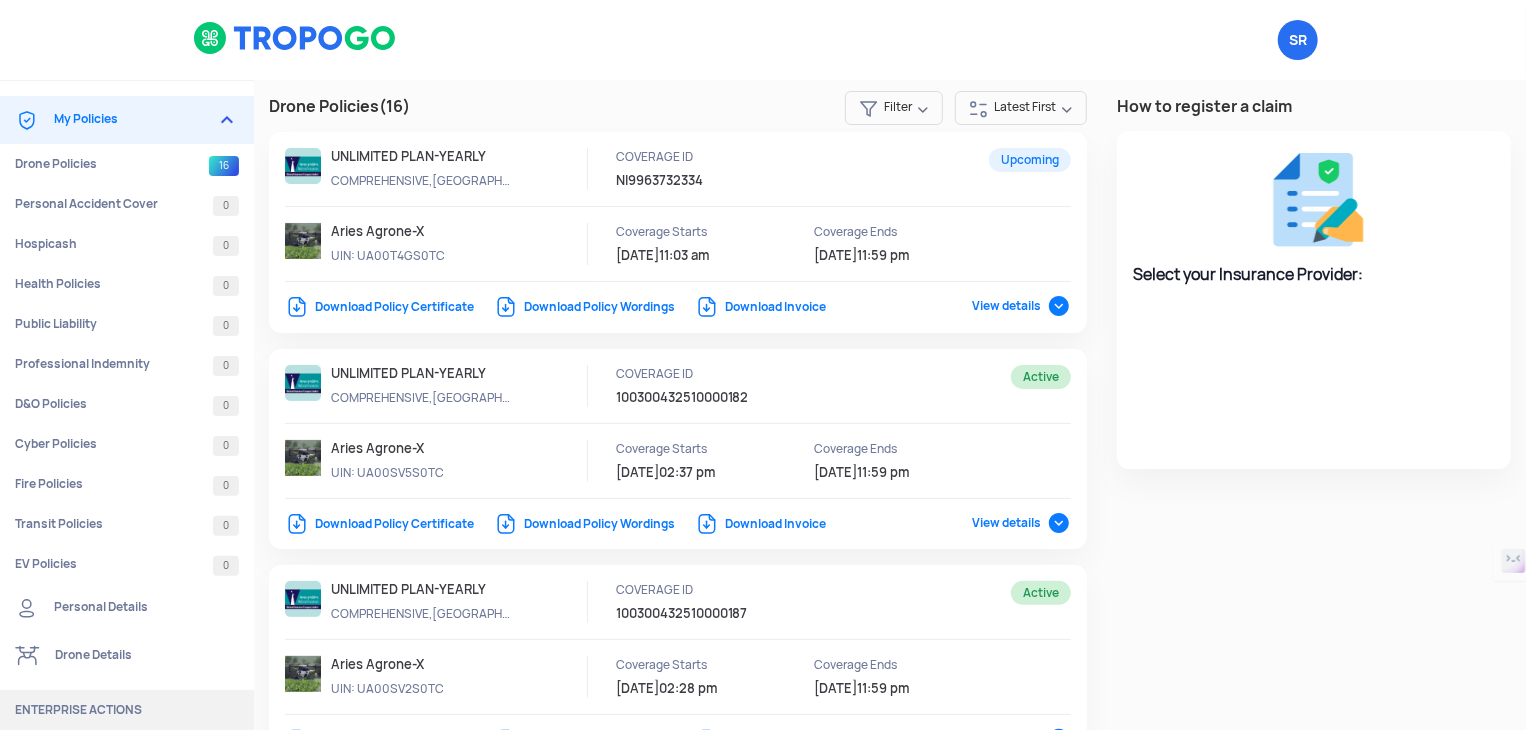 select on "National Insurance" 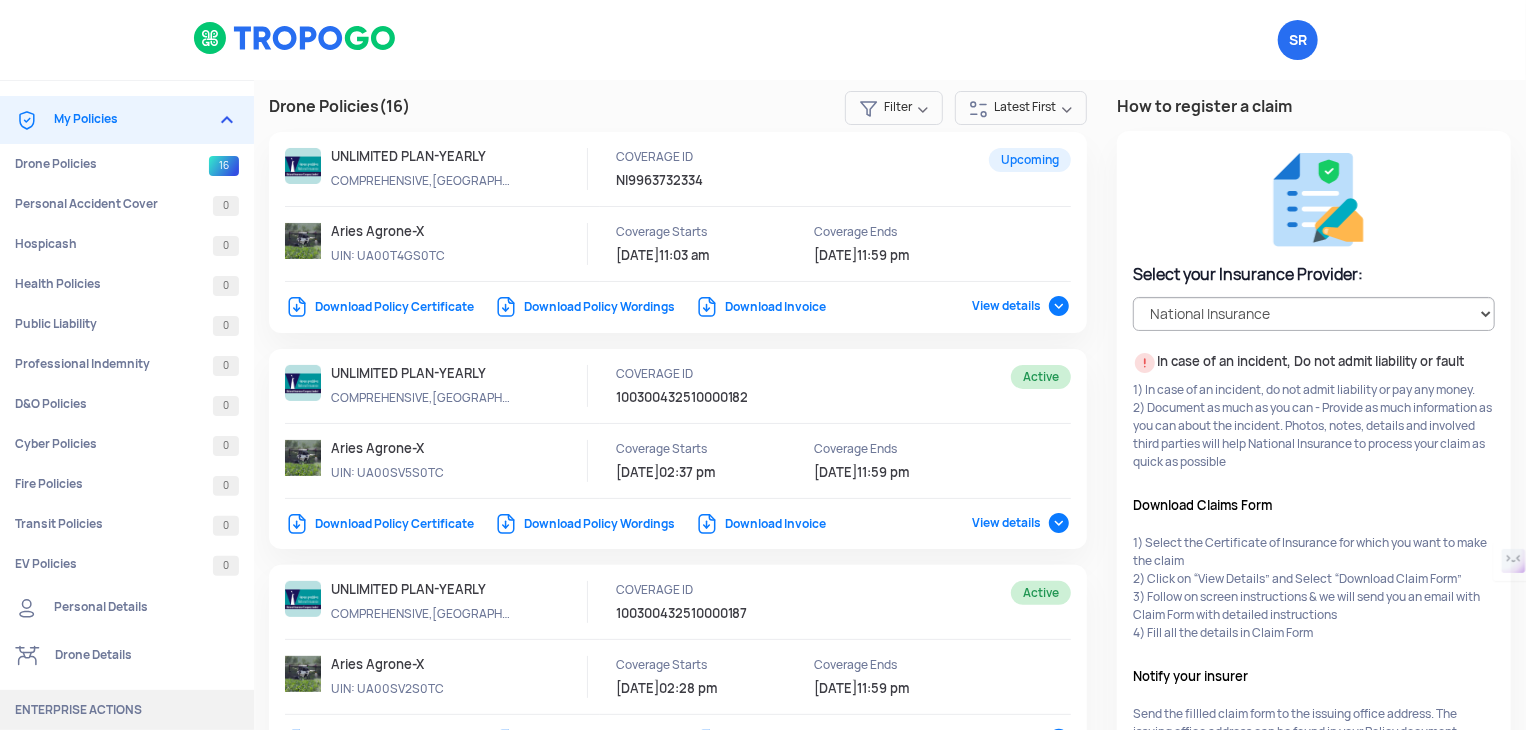 click on "Download Policy Certificate" at bounding box center [379, 307] 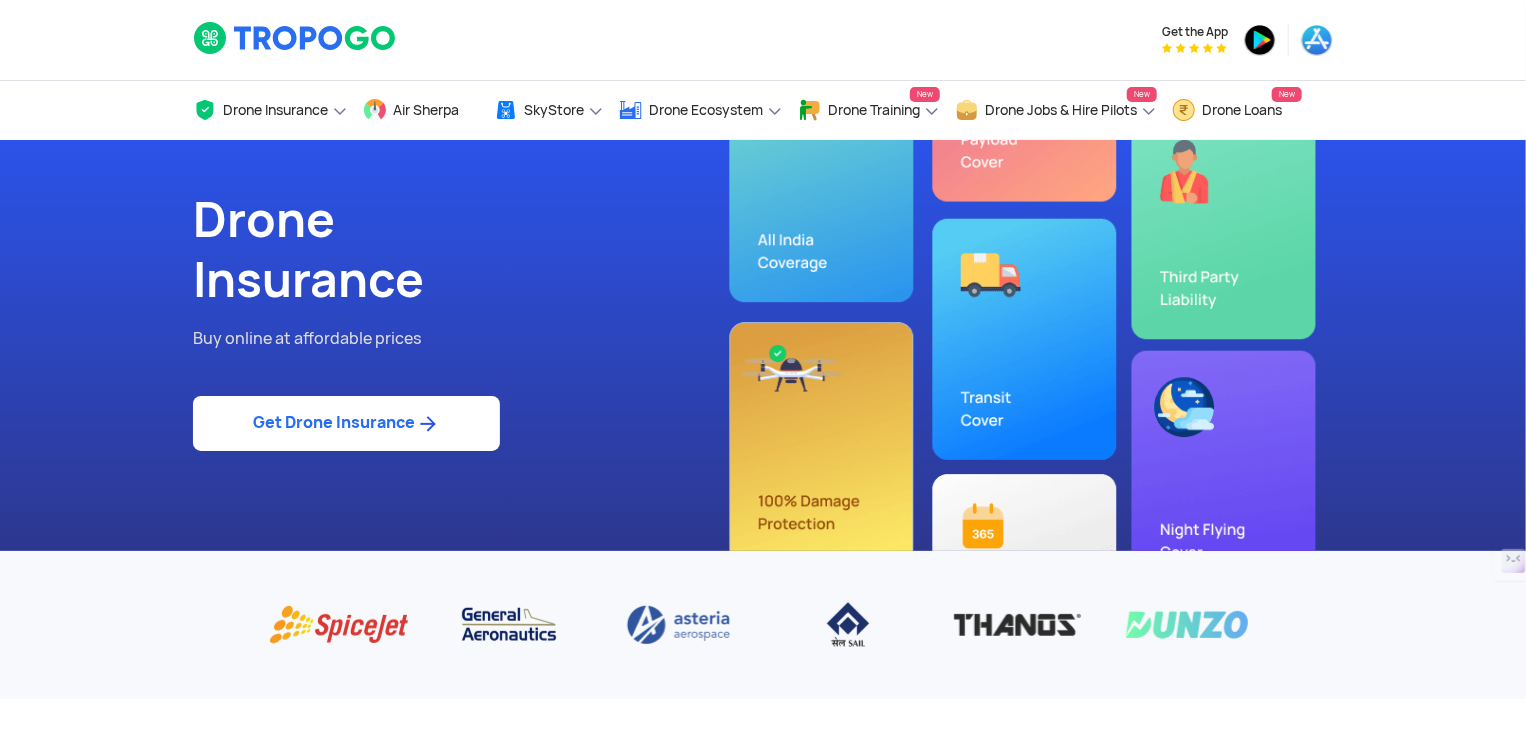click on "Get Drone Insurance" 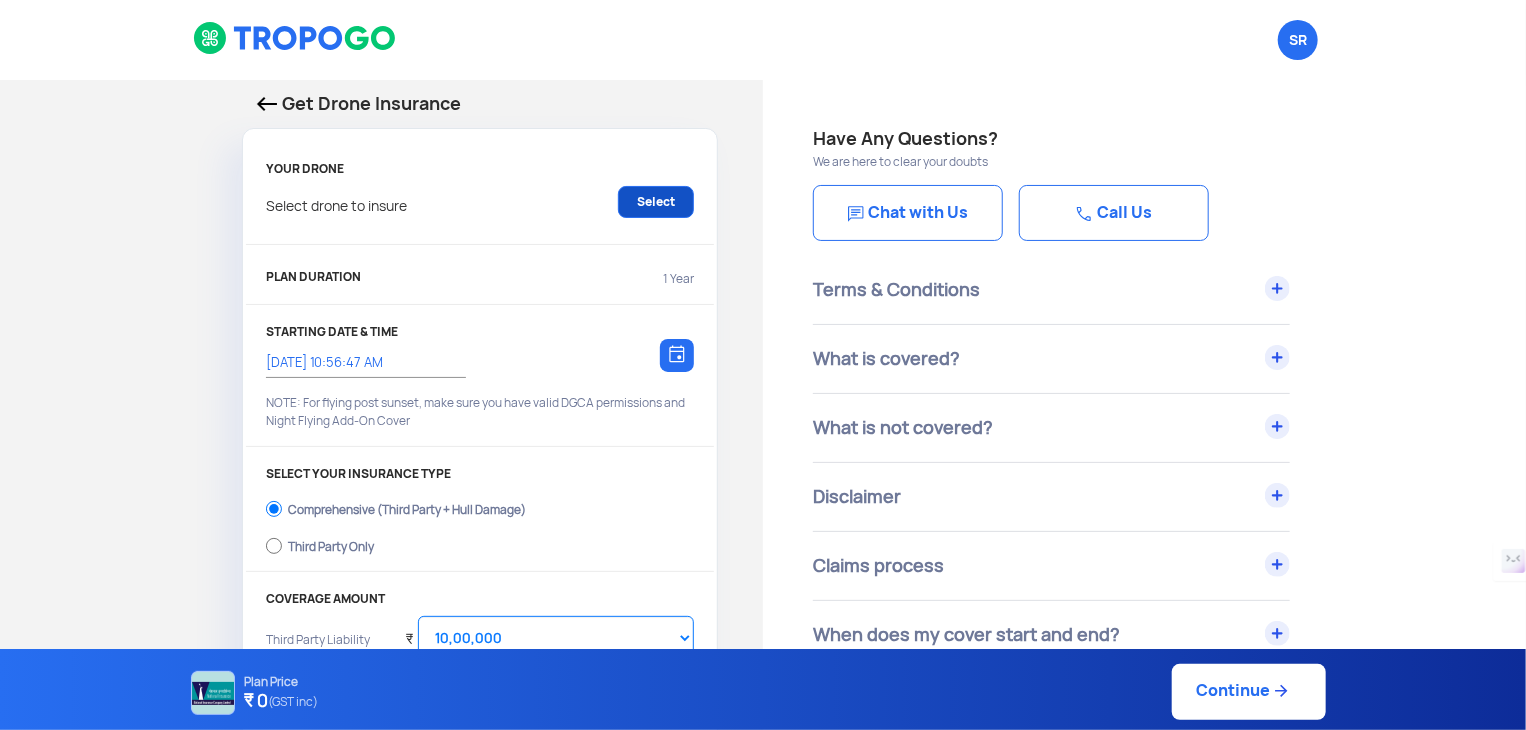 click on "Select" 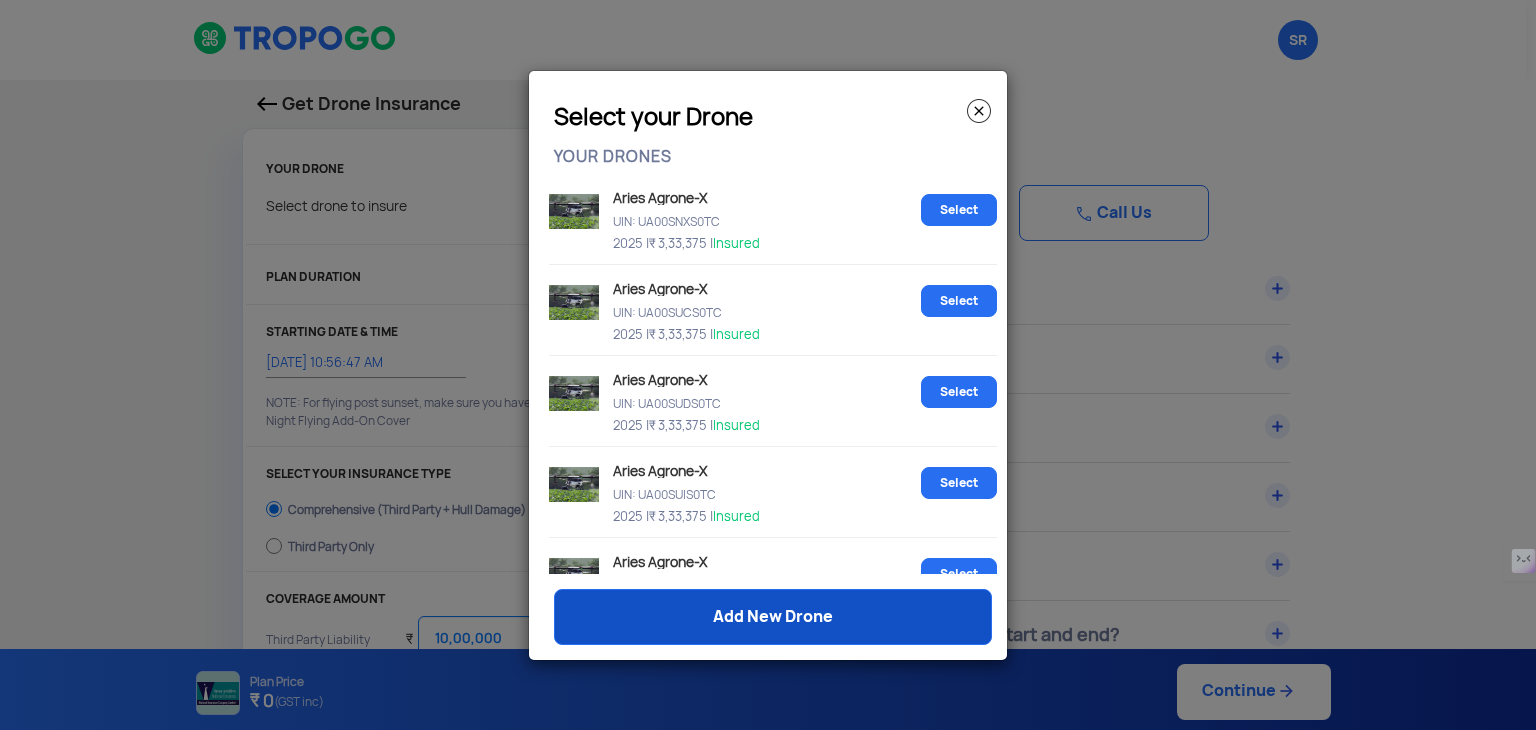 click on "Add New Drone" 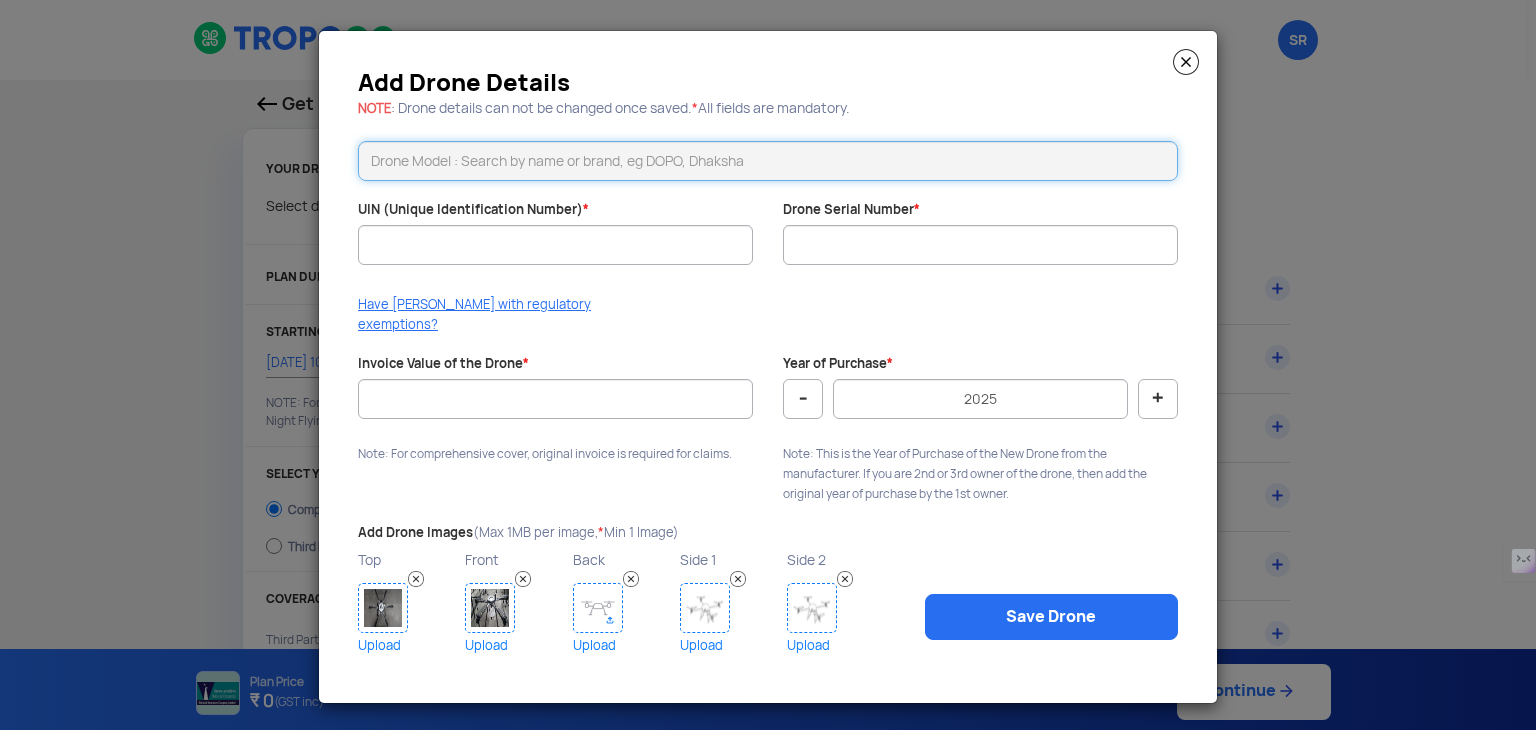 click at bounding box center (768, 161) 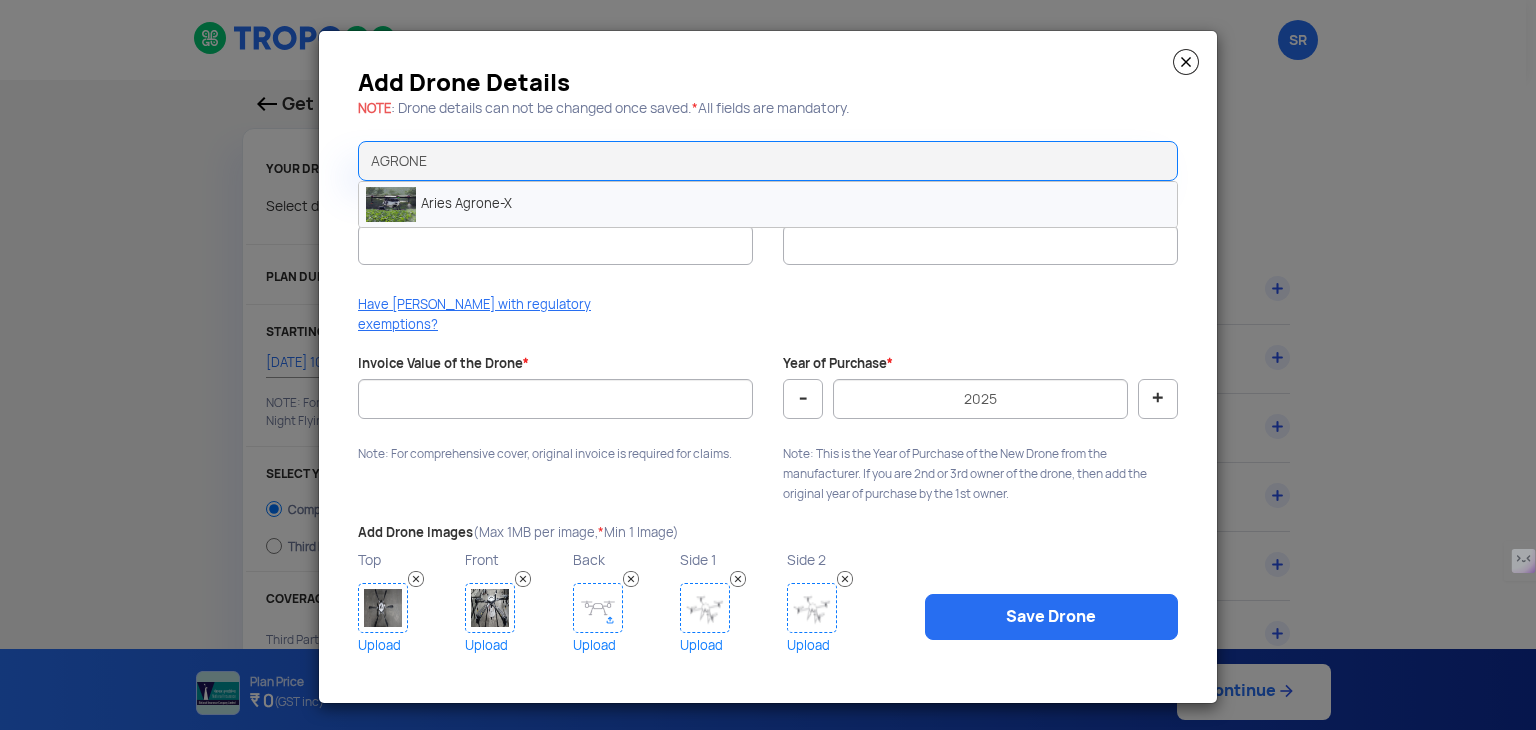 click on "Aries Agrone-X" 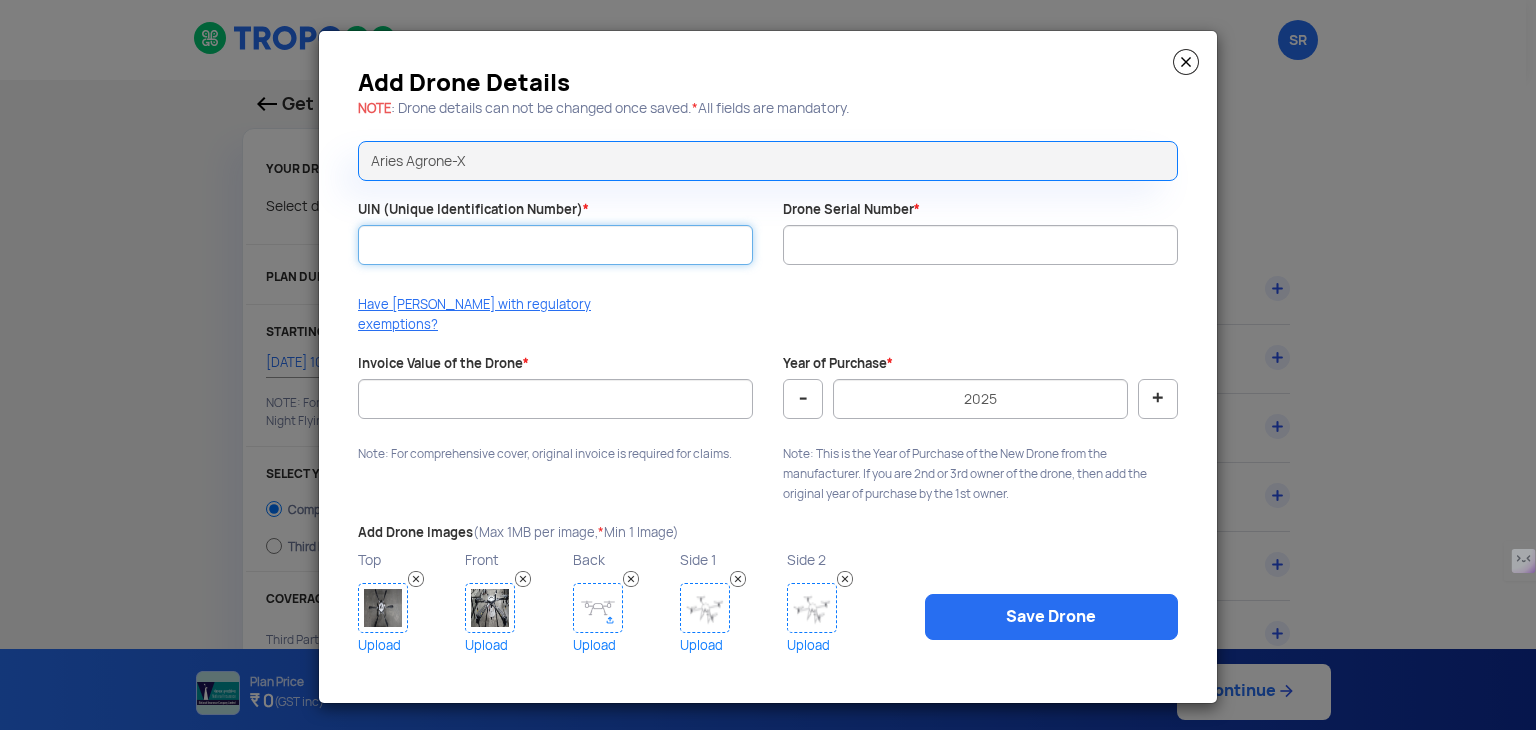 click on "UIN (Unique Identification Number)  *" at bounding box center (555, 245) 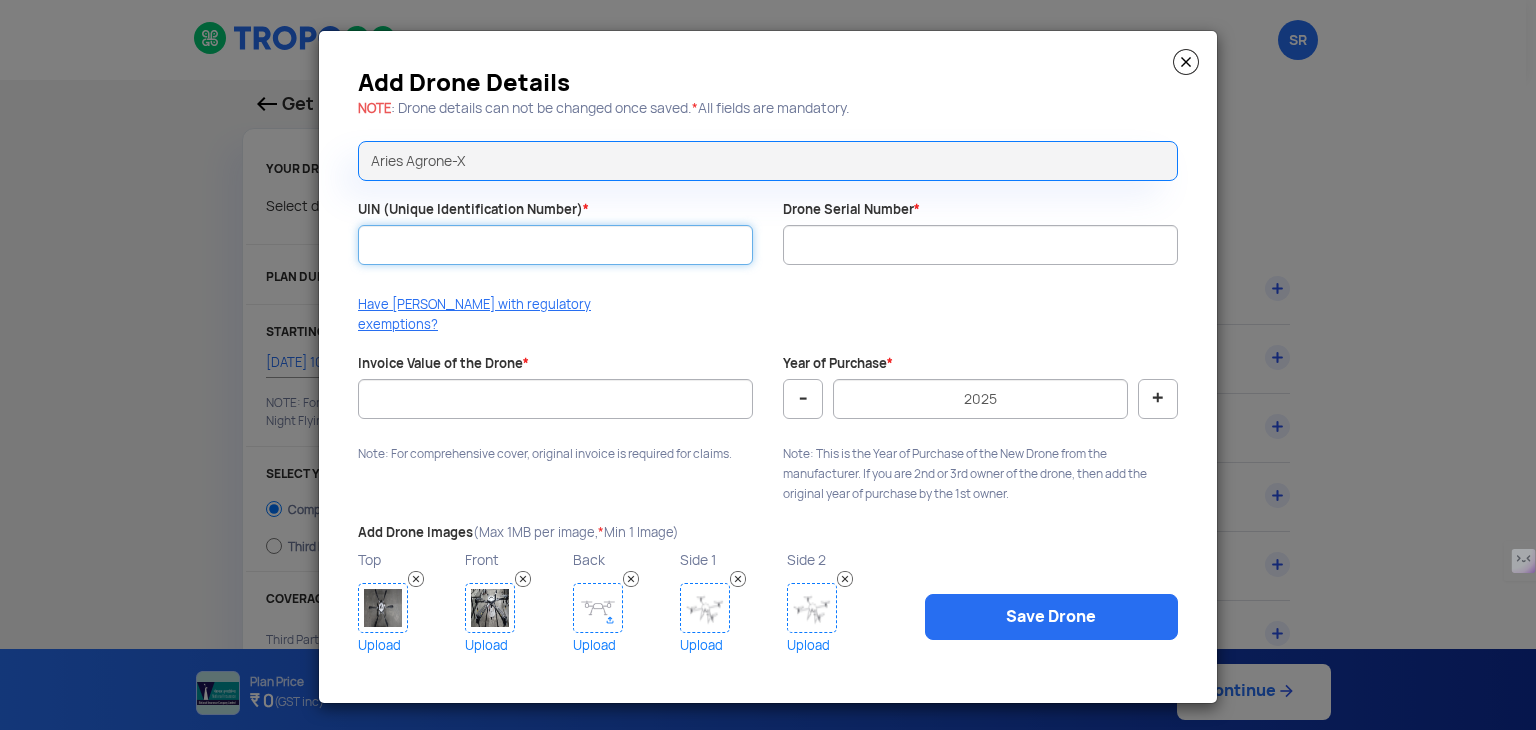 paste on "UA00T4FS0TC" 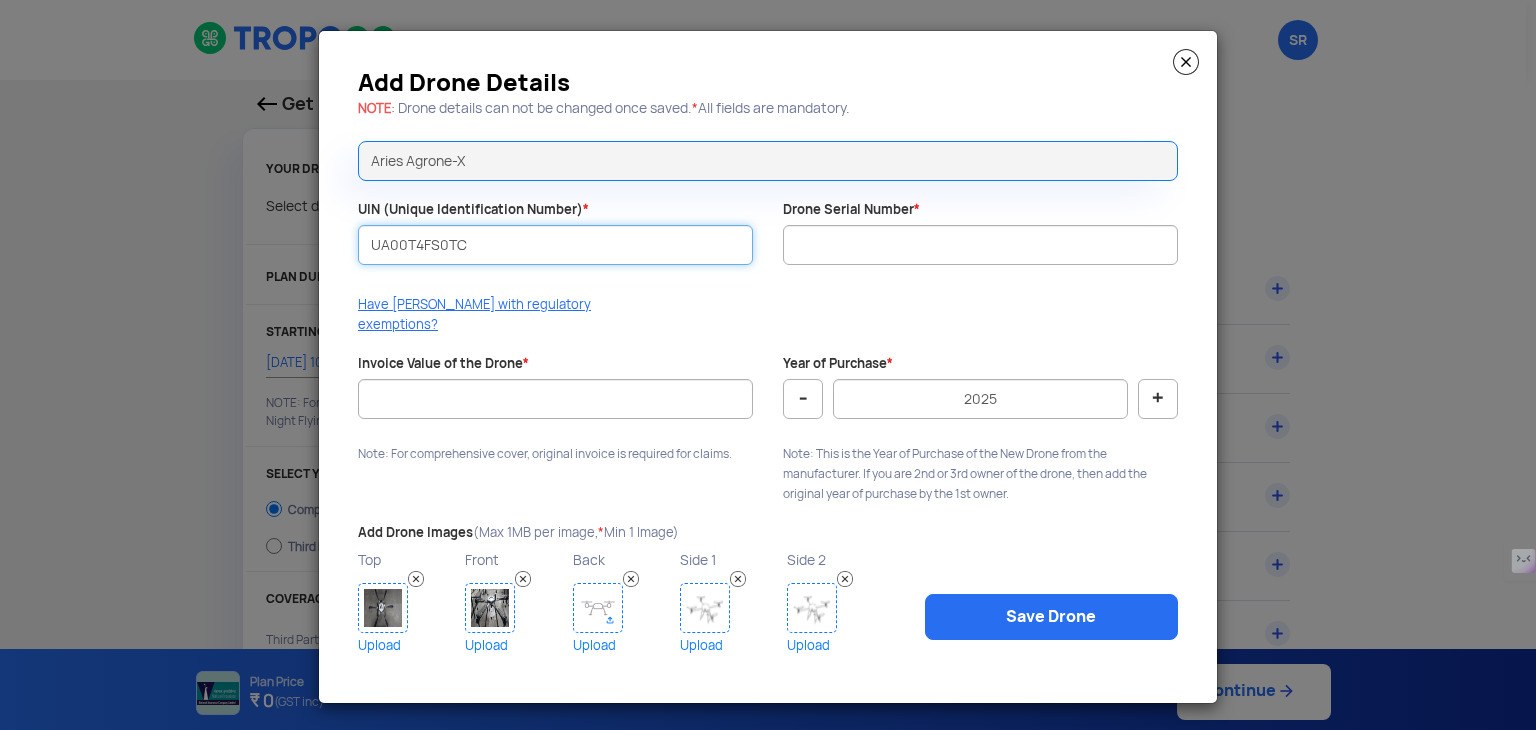 type on "UA00T4FS0TC" 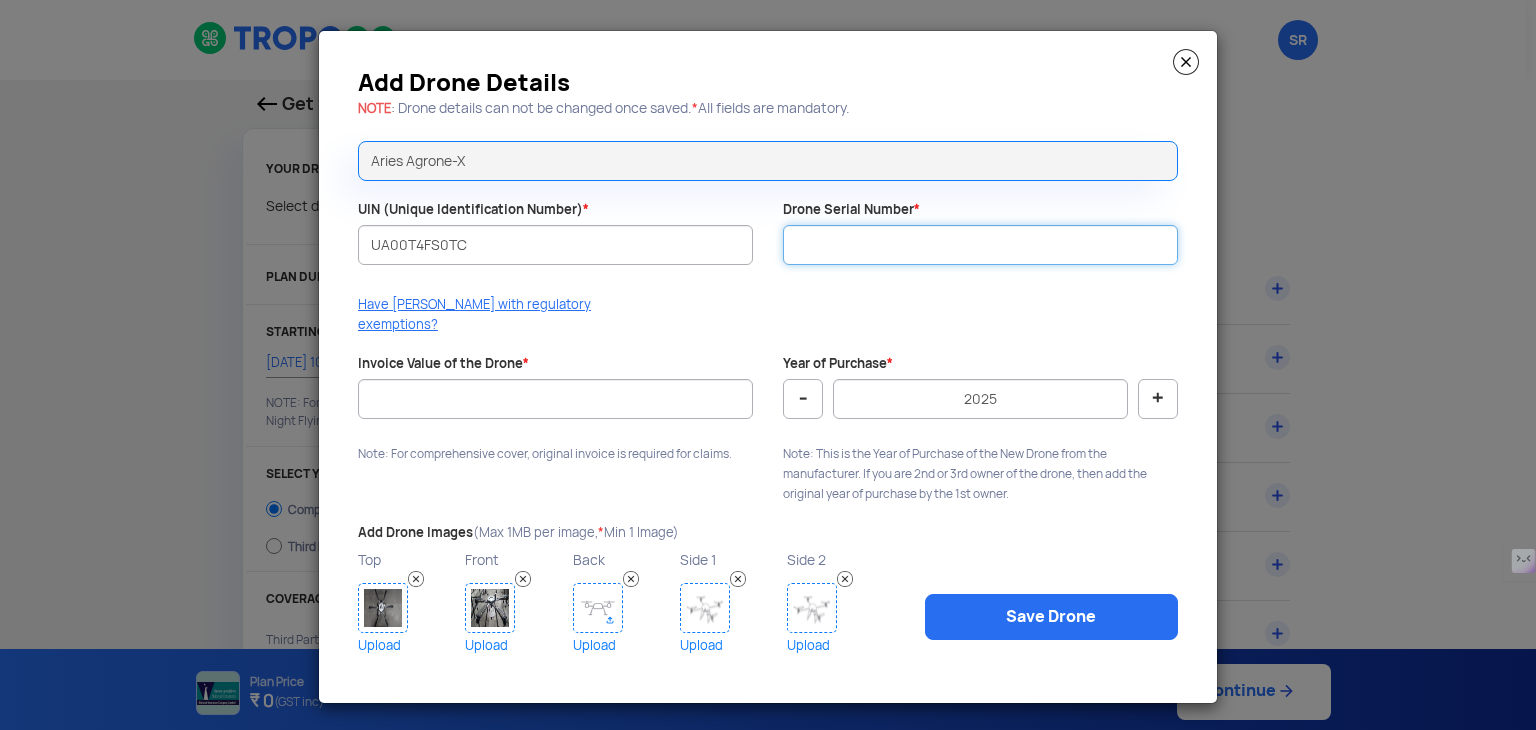 click on "Drone Serial Number  *" at bounding box center [980, 245] 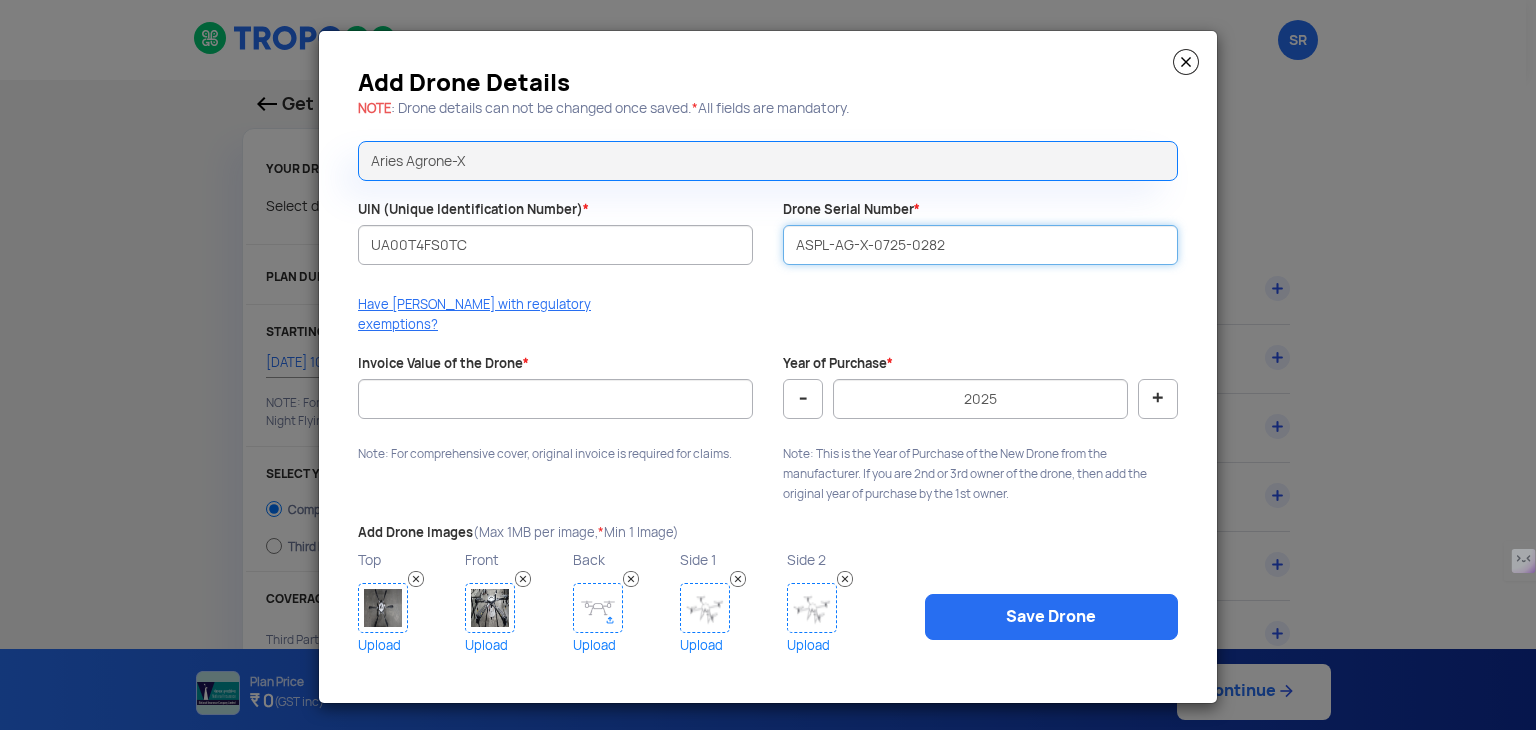 type on "ASPL-AG-X-0725-0282" 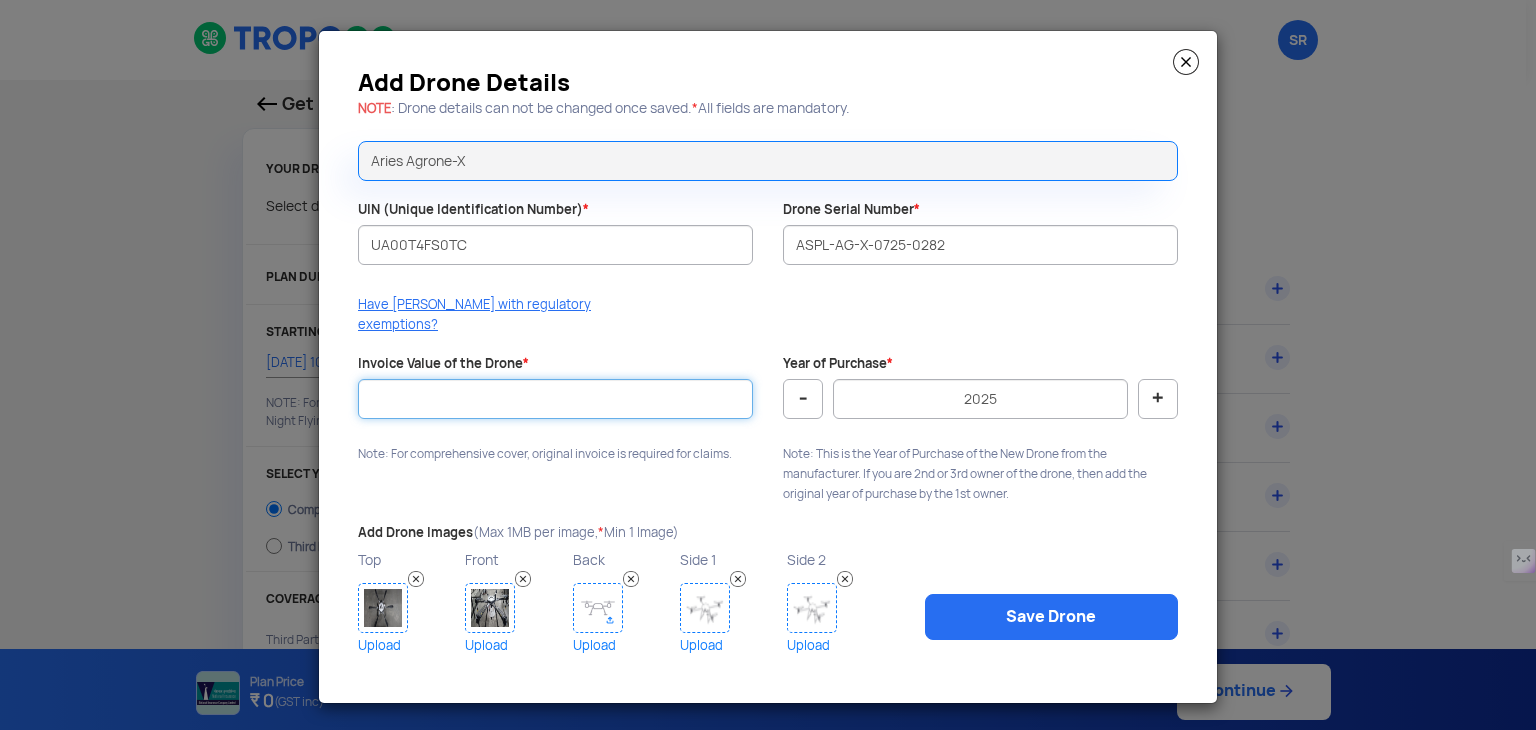 click on "Invoice Value of the Drone  *" at bounding box center [555, 399] 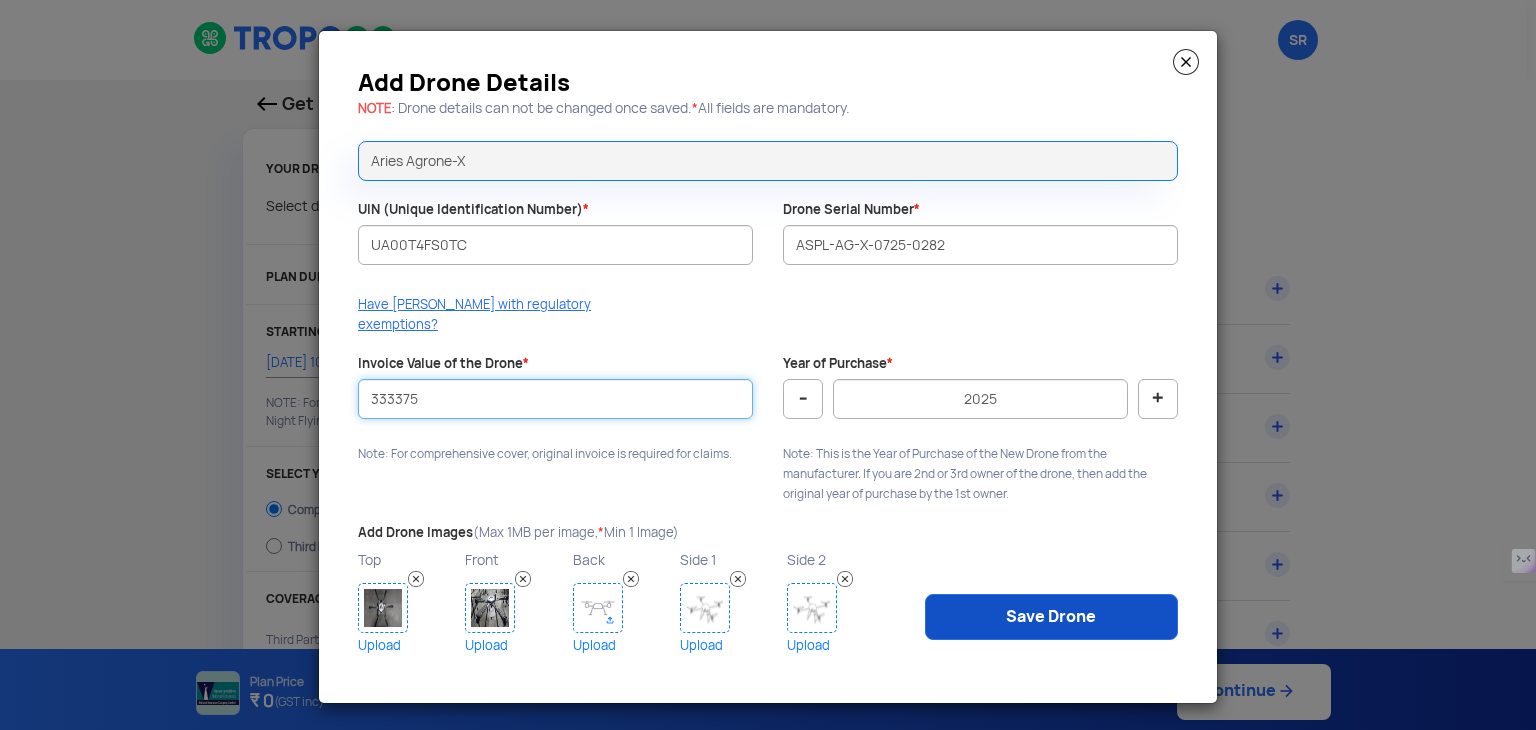 type on "333375" 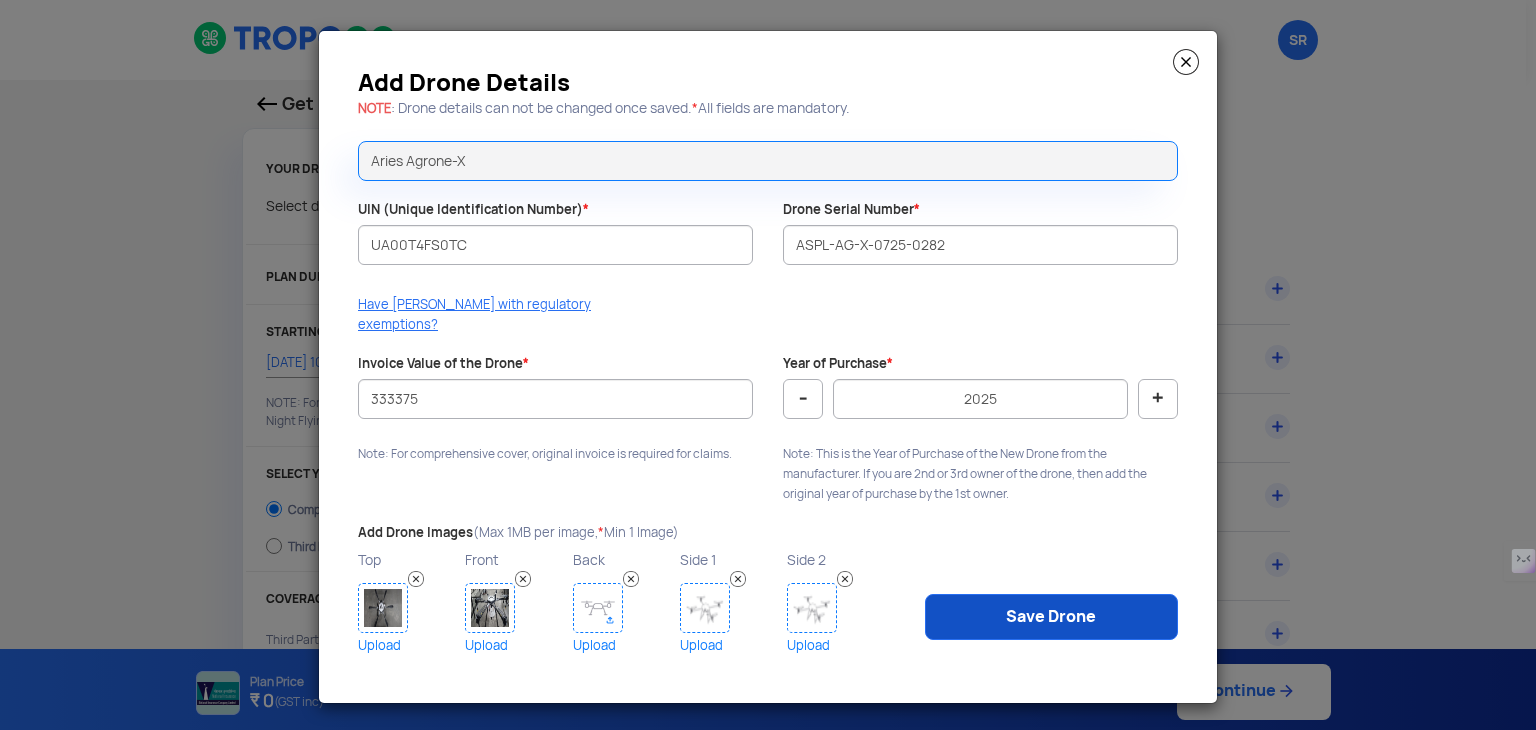 click on "Save Drone" 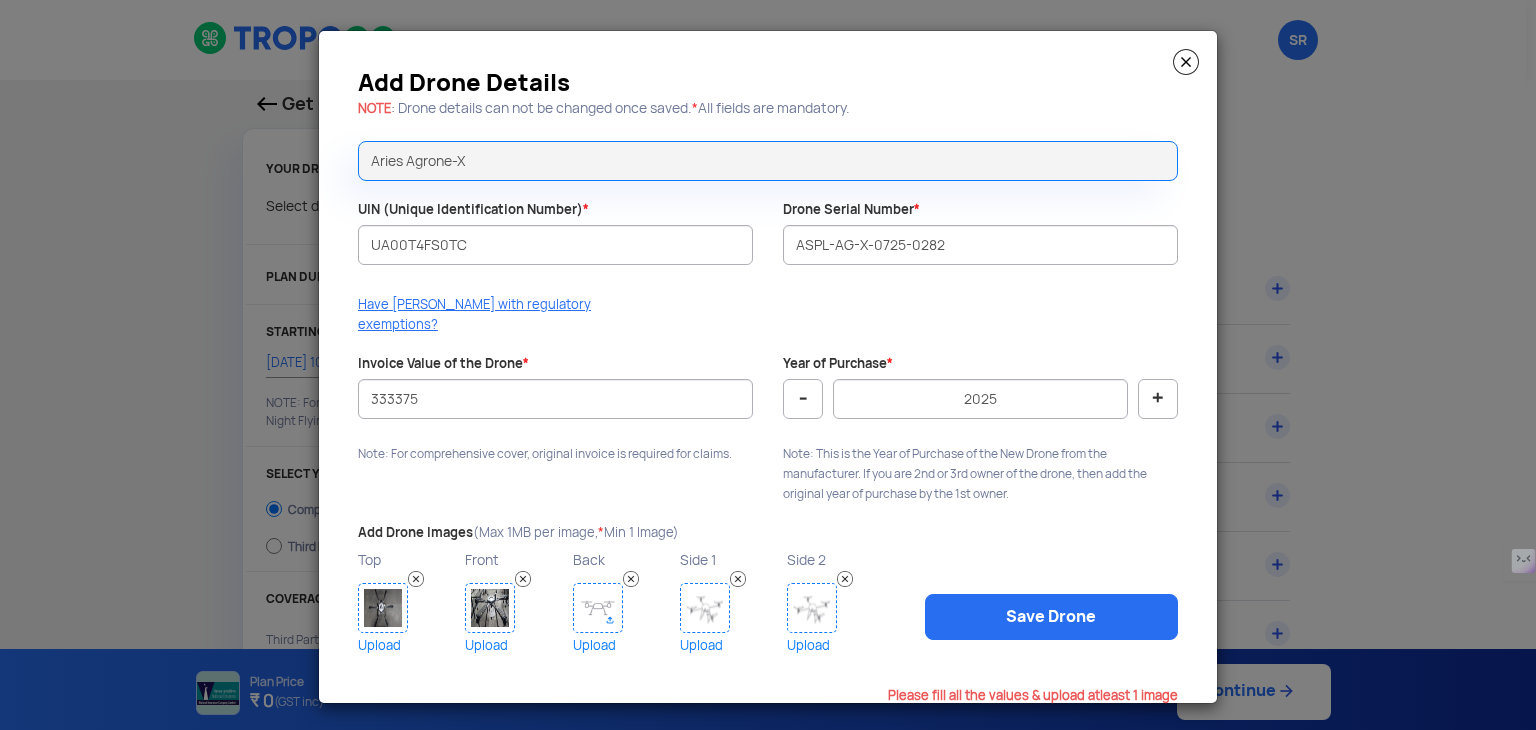 click 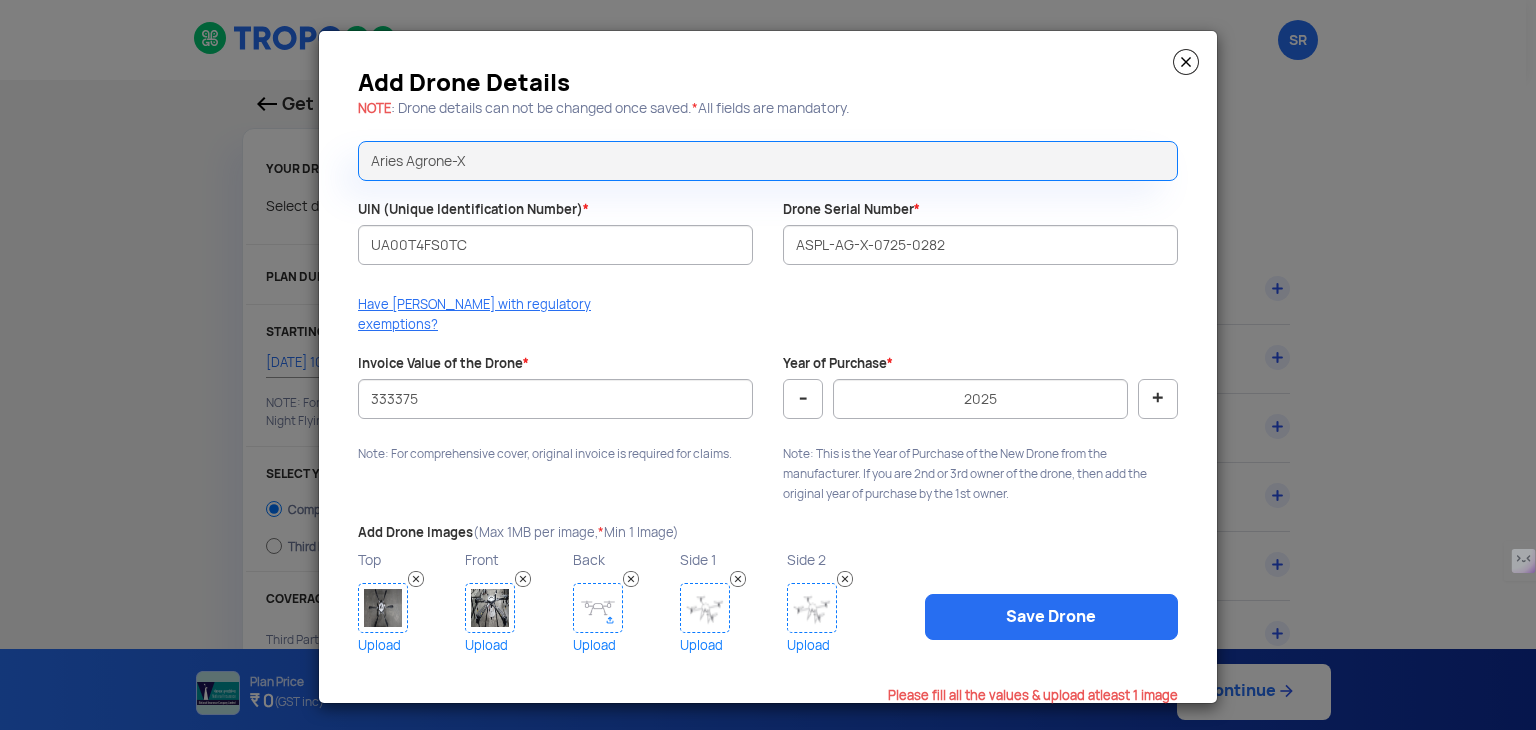 click 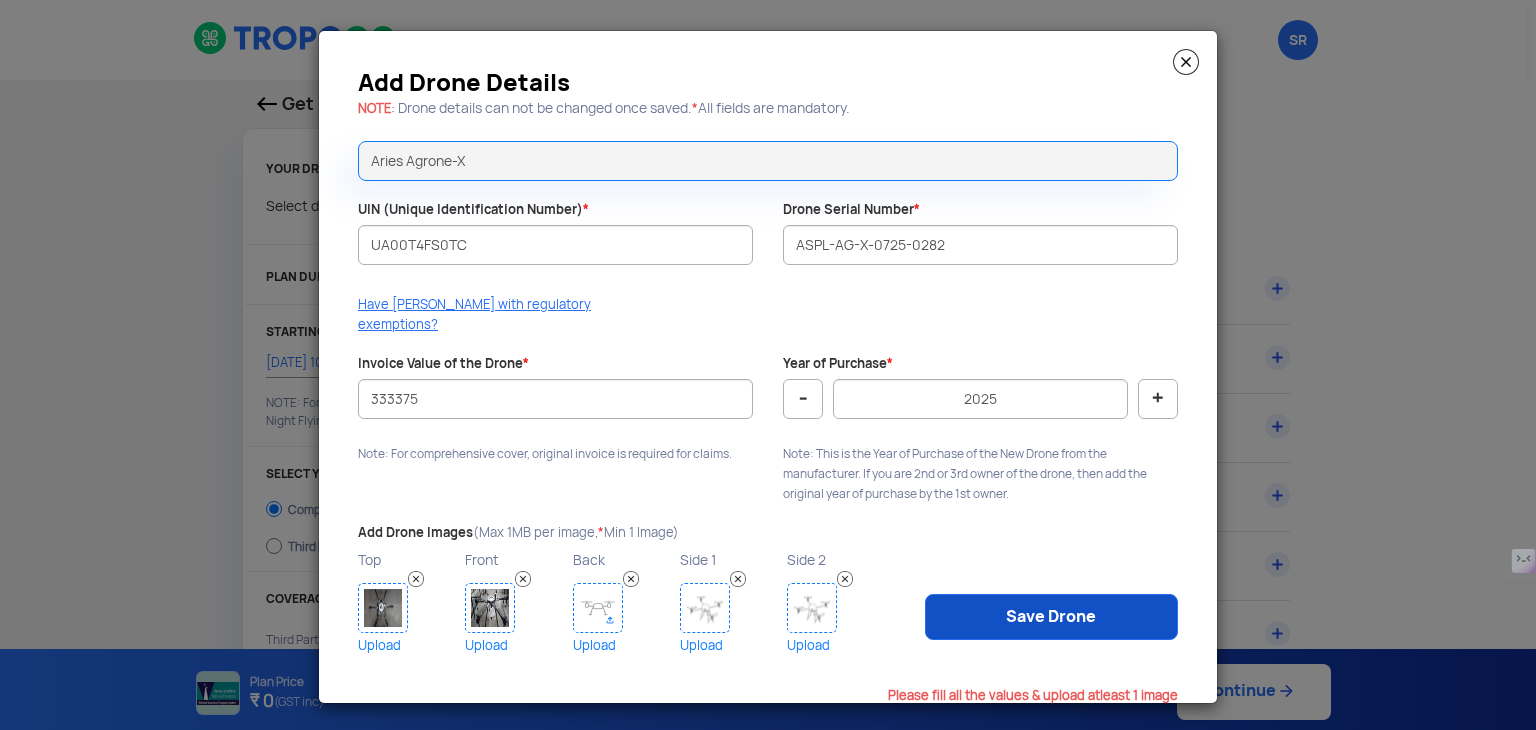 click on "Save Drone" 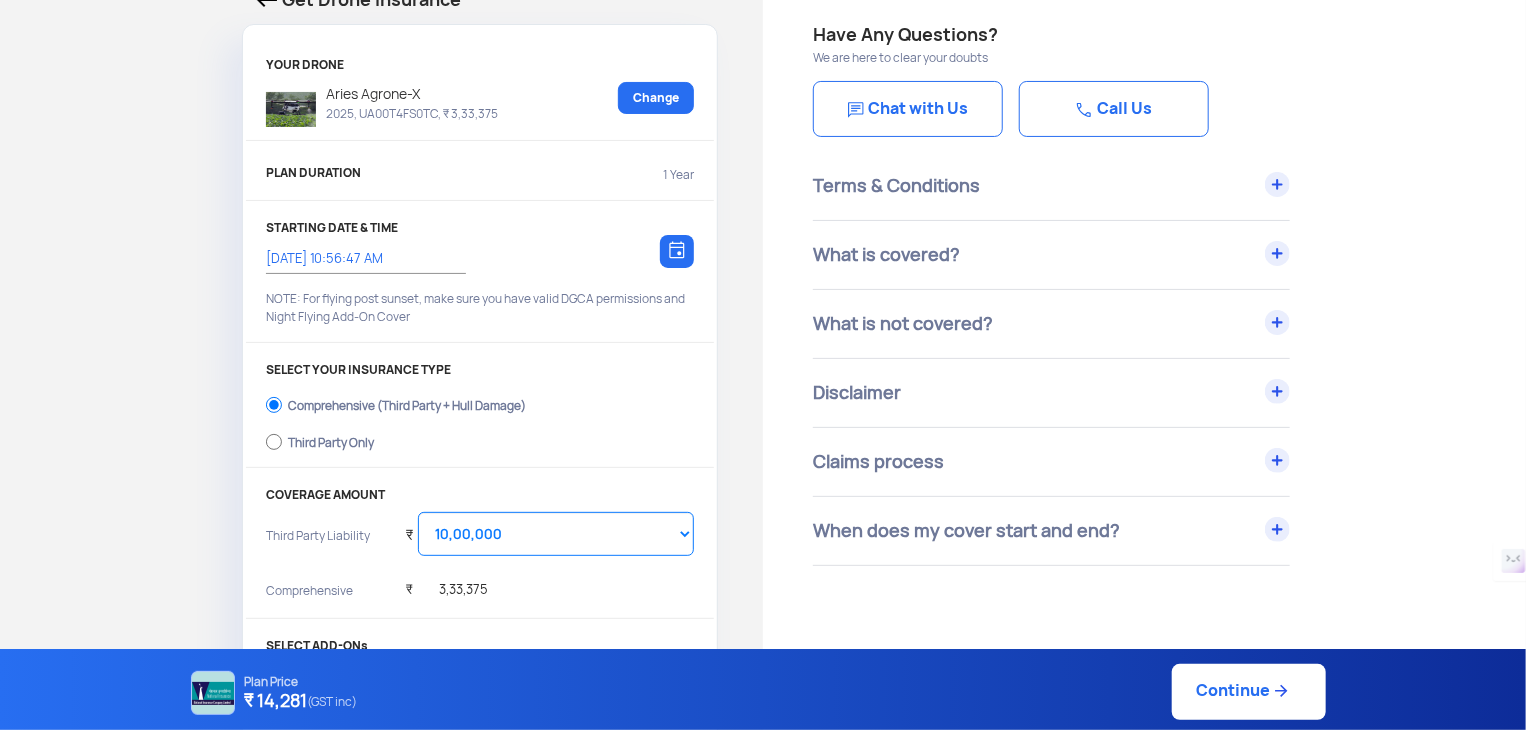 scroll, scrollTop: 100, scrollLeft: 0, axis: vertical 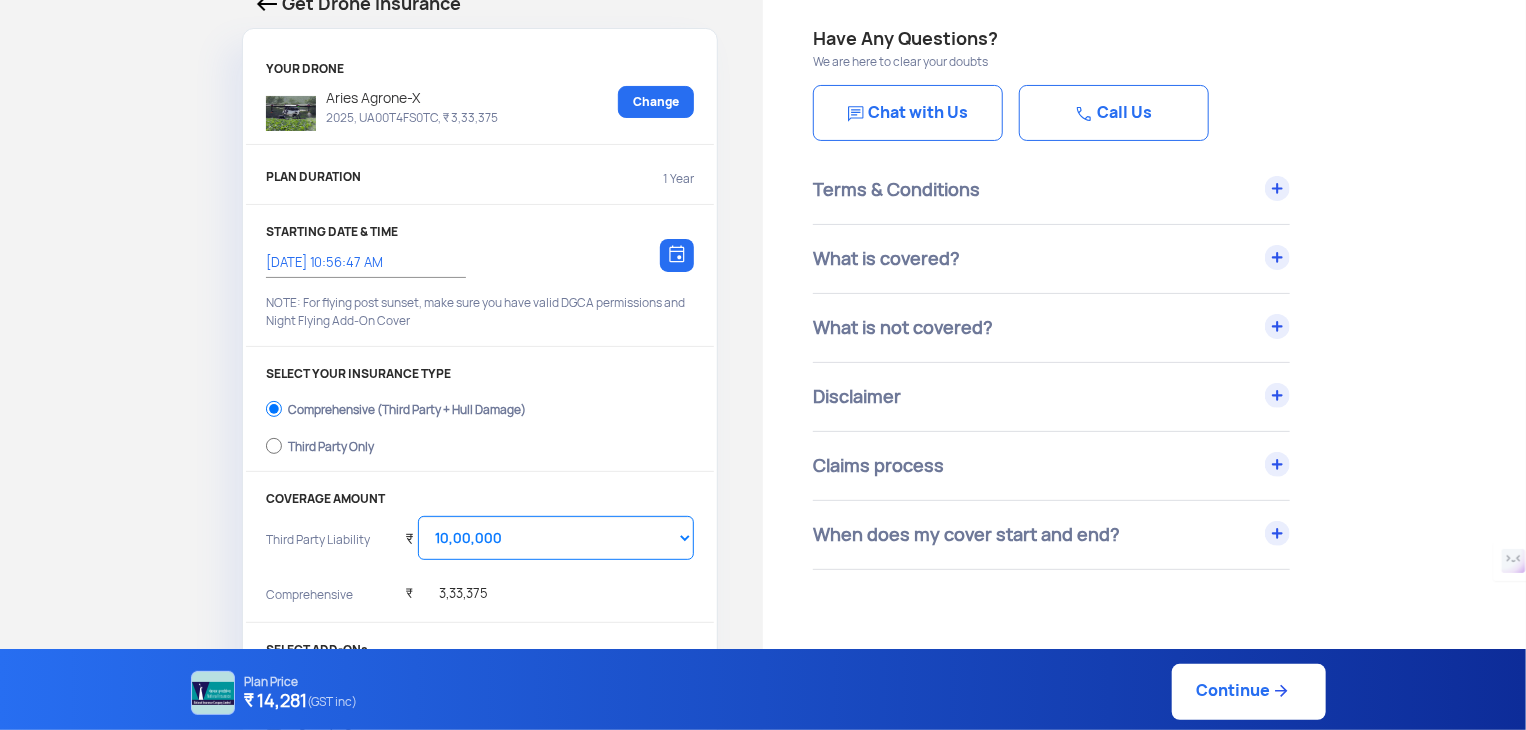 click 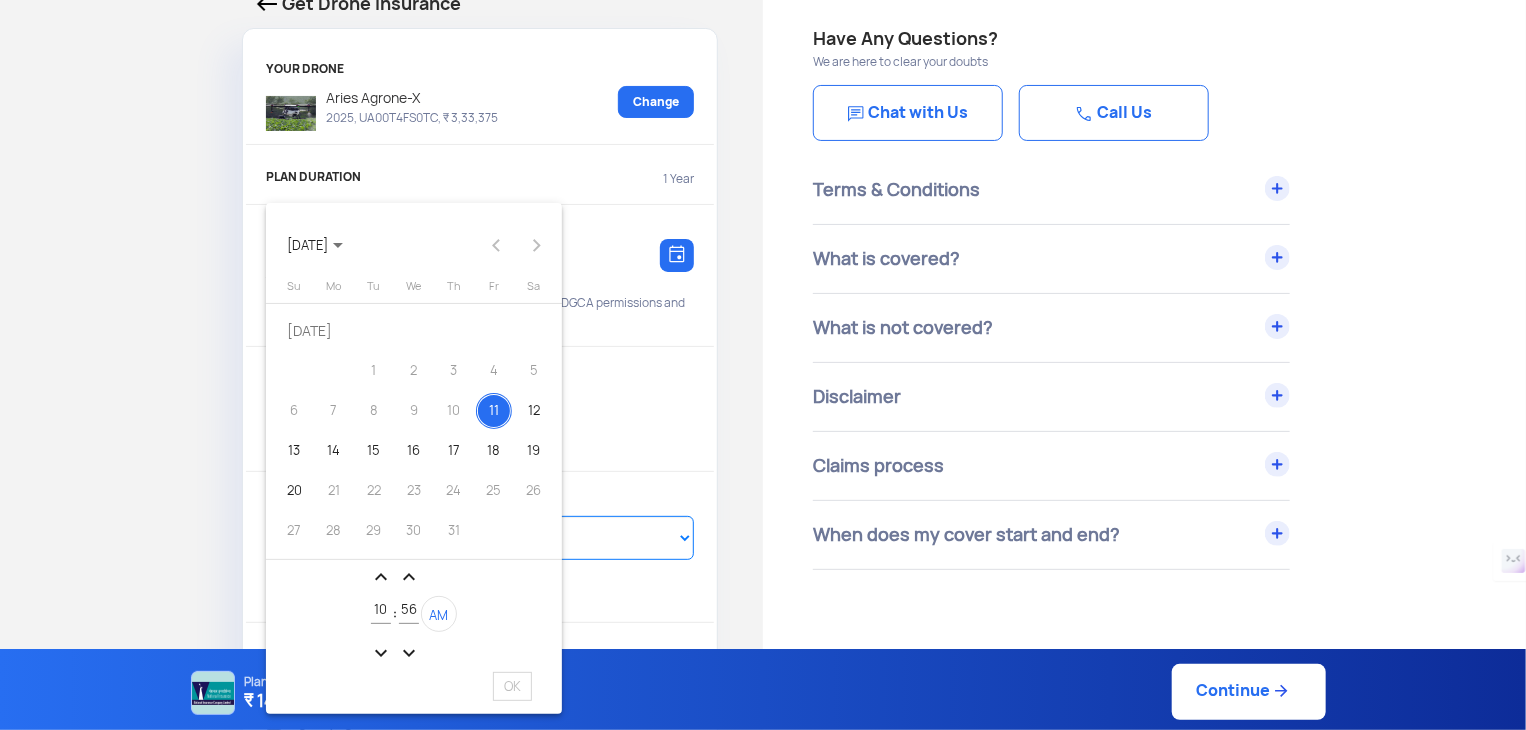 click on "expand_less" at bounding box center [409, 577] 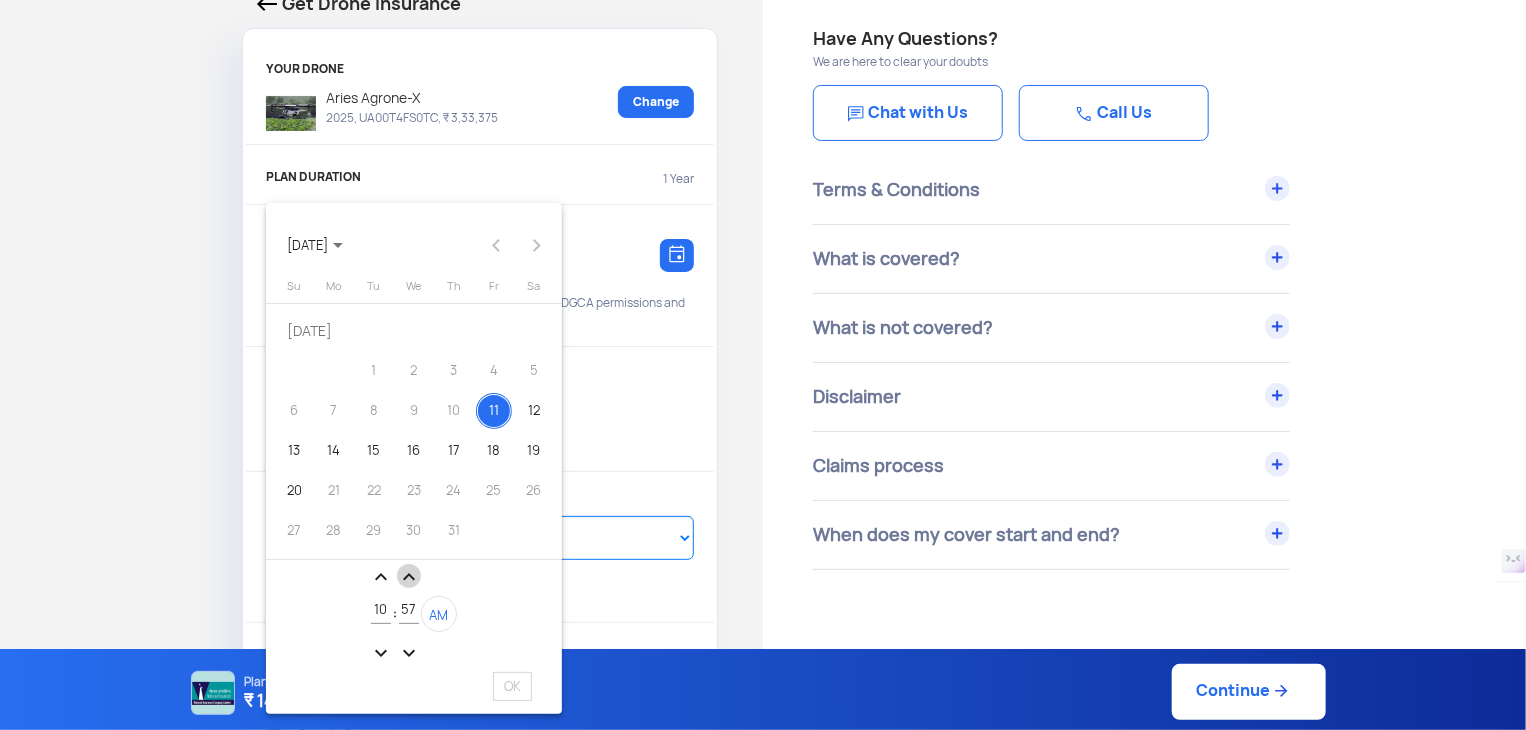 click on "expand_less" at bounding box center [409, 577] 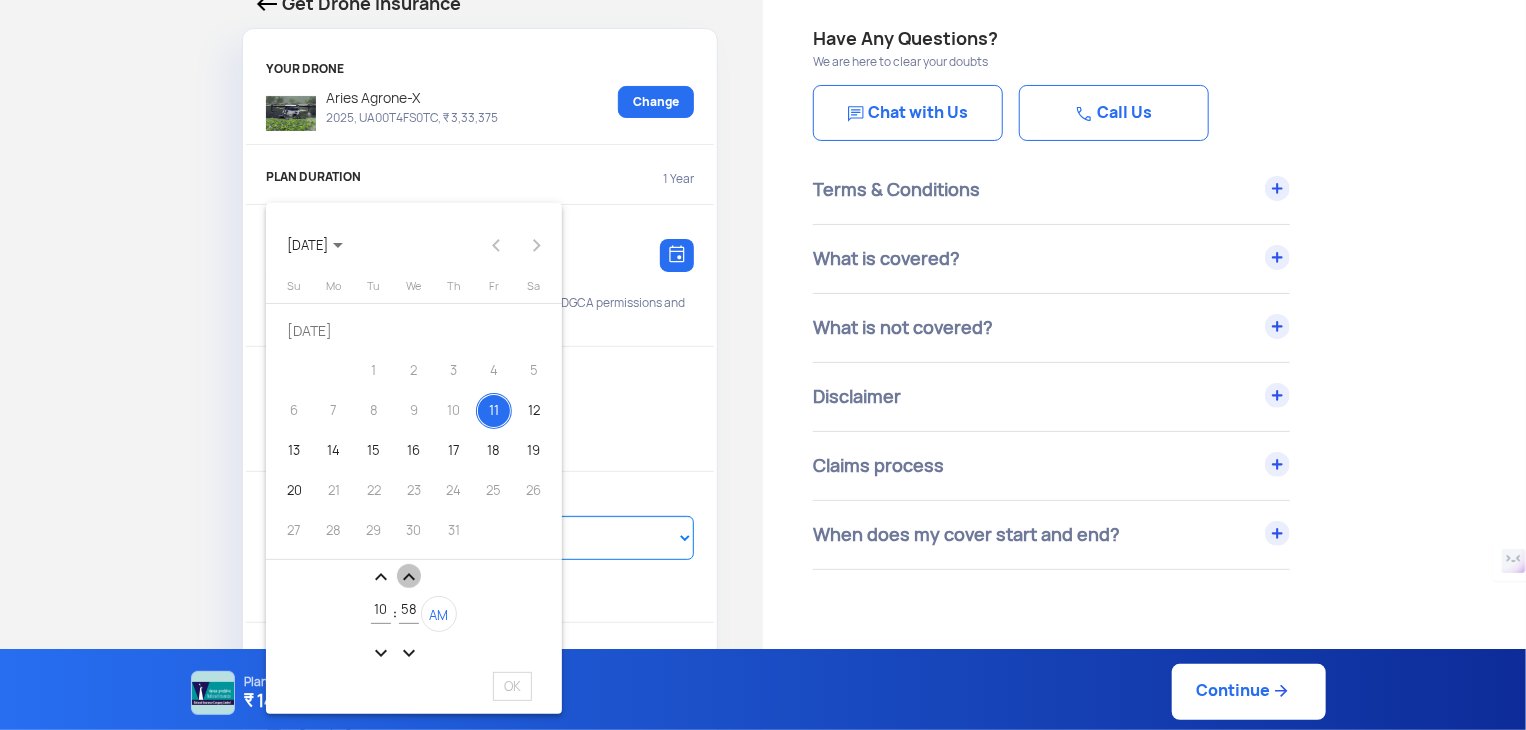 click on "expand_less" at bounding box center (409, 577) 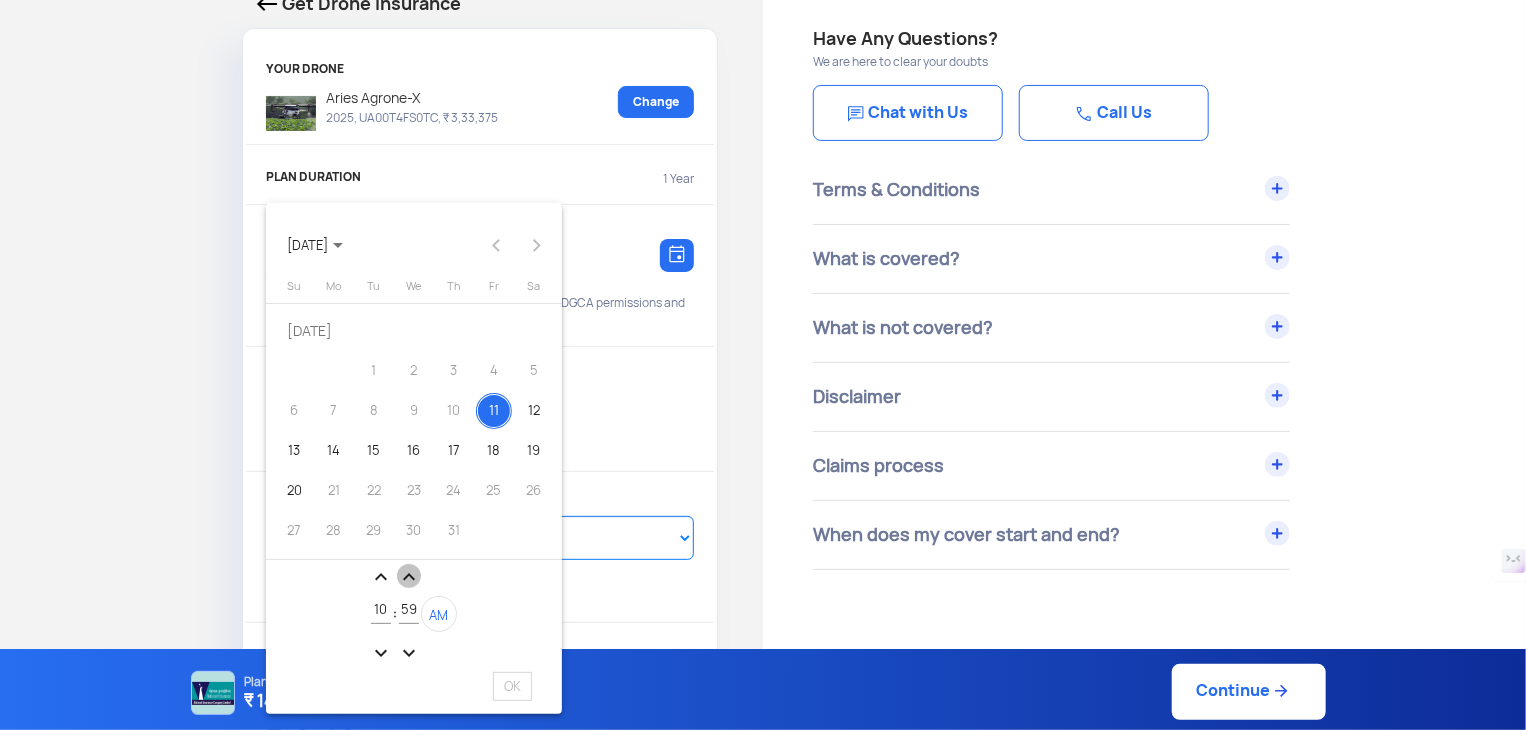 click on "expand_less" at bounding box center [409, 577] 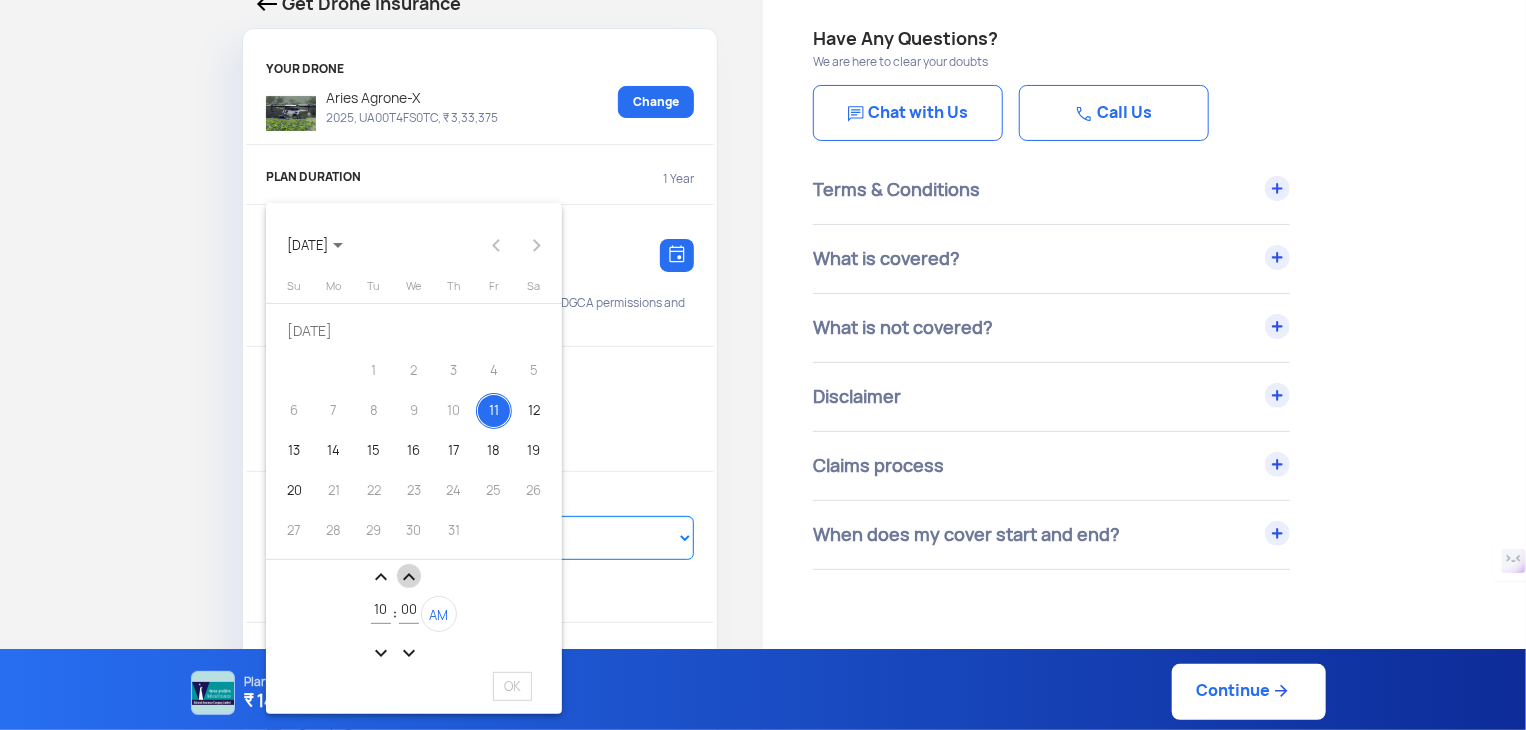 click on "expand_less" at bounding box center [409, 577] 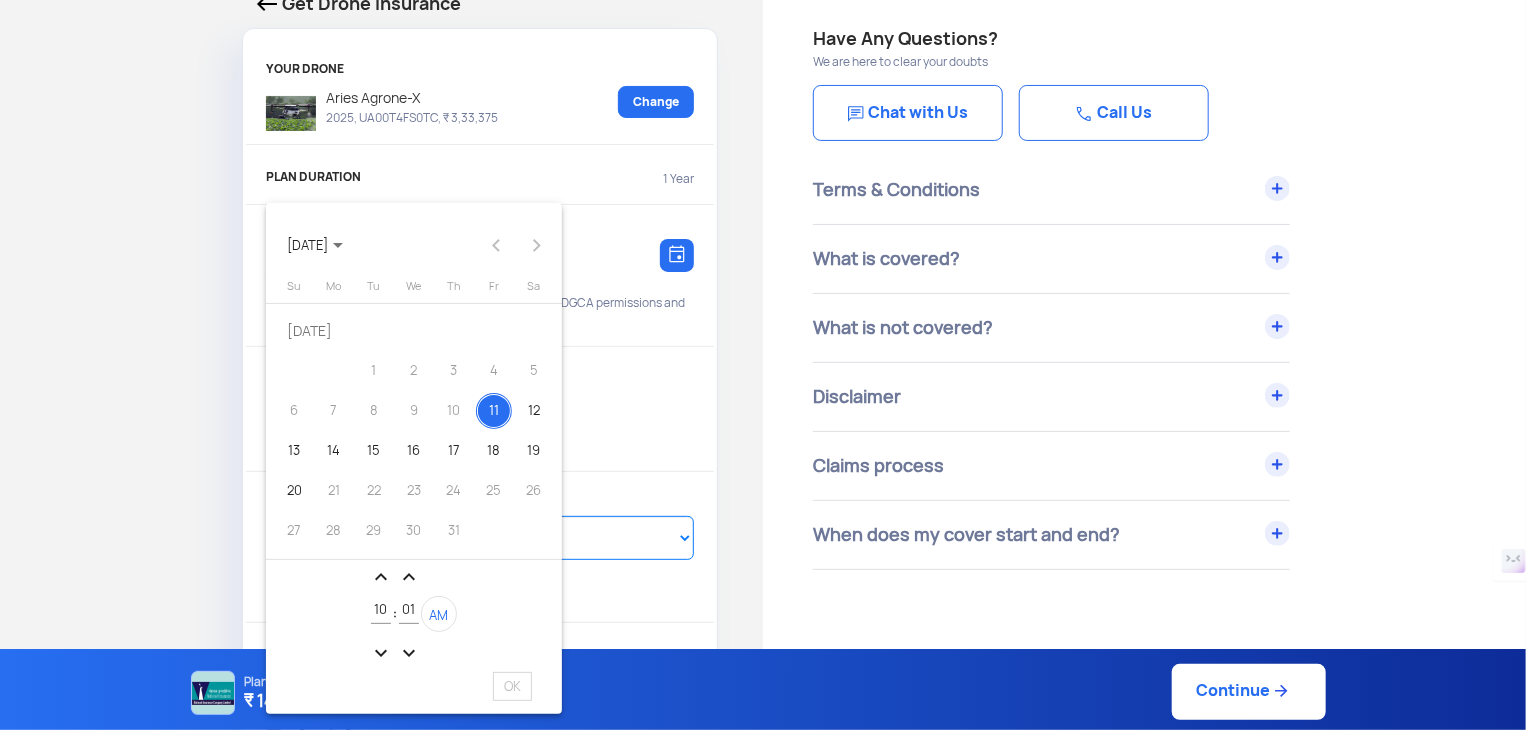 click on "expand_more" at bounding box center [409, 653] 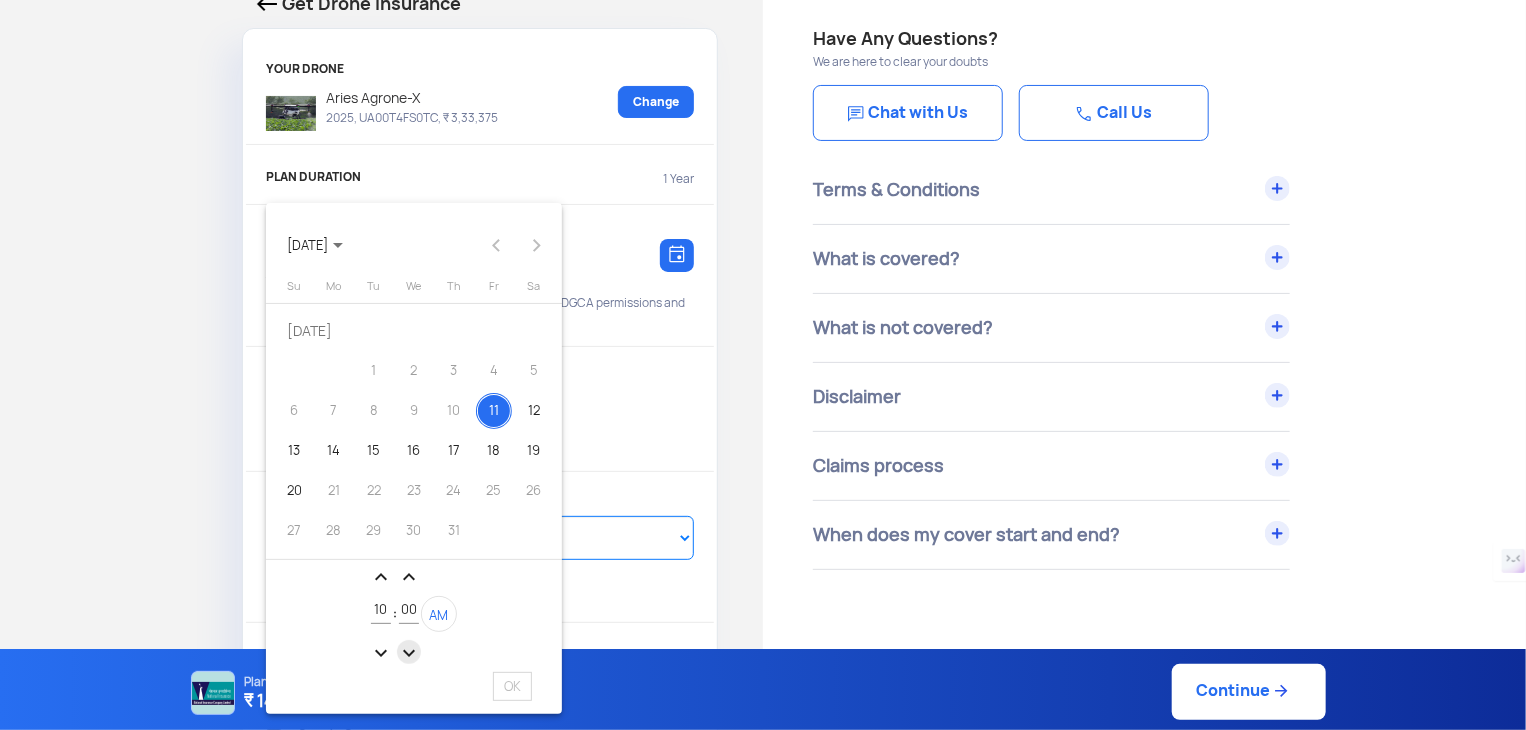 click on "expand_more" at bounding box center [381, 653] 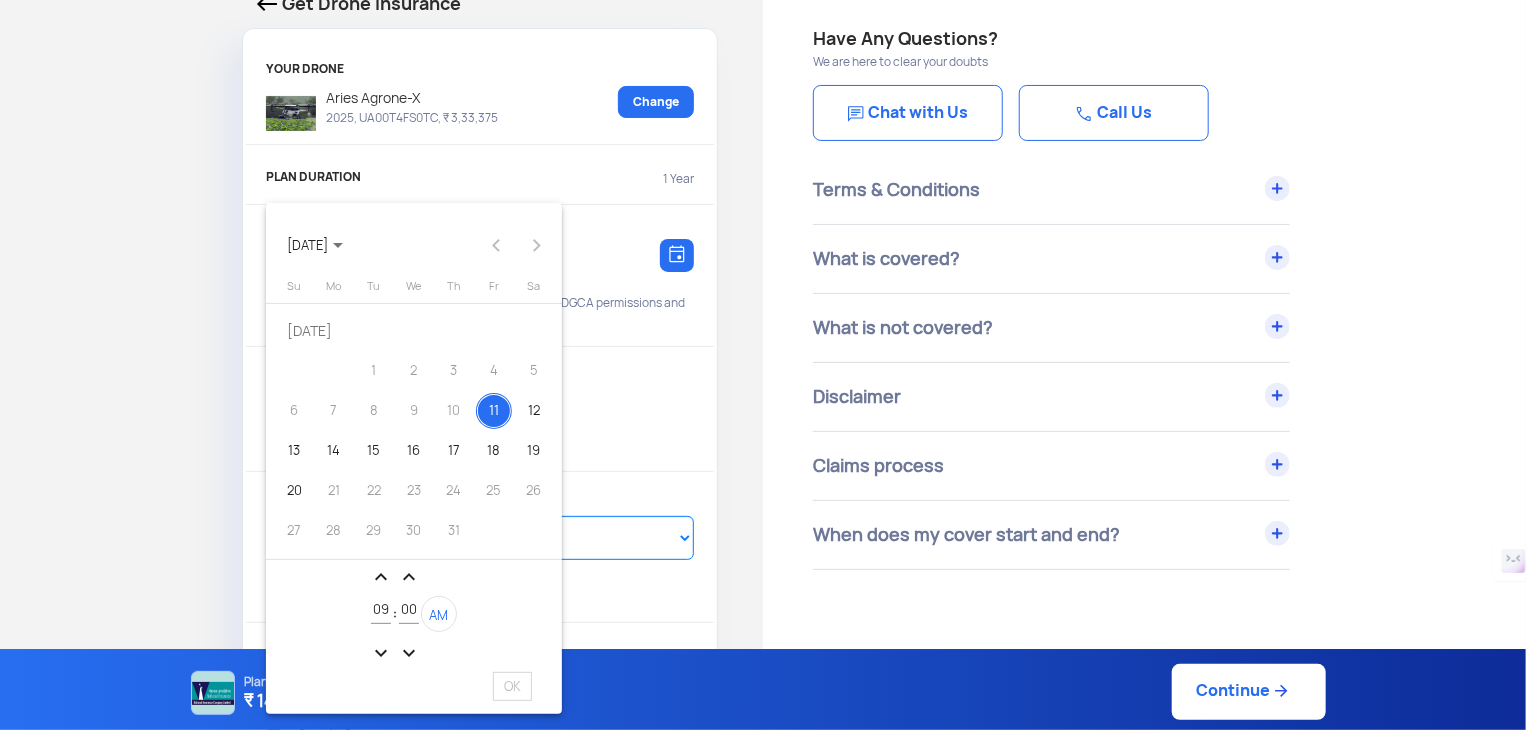 click on "expand_less" at bounding box center (381, 577) 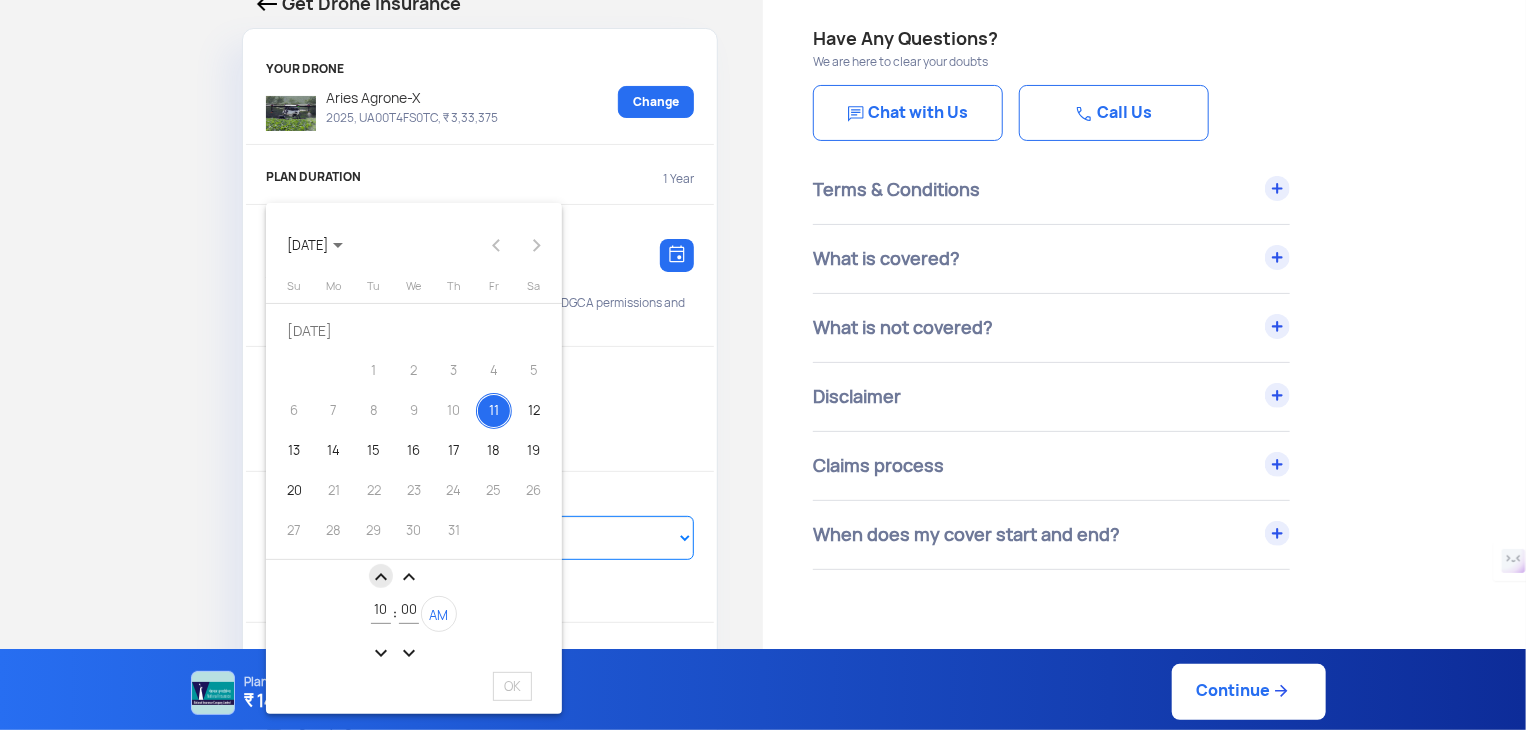 click on "expand_less" at bounding box center [381, 577] 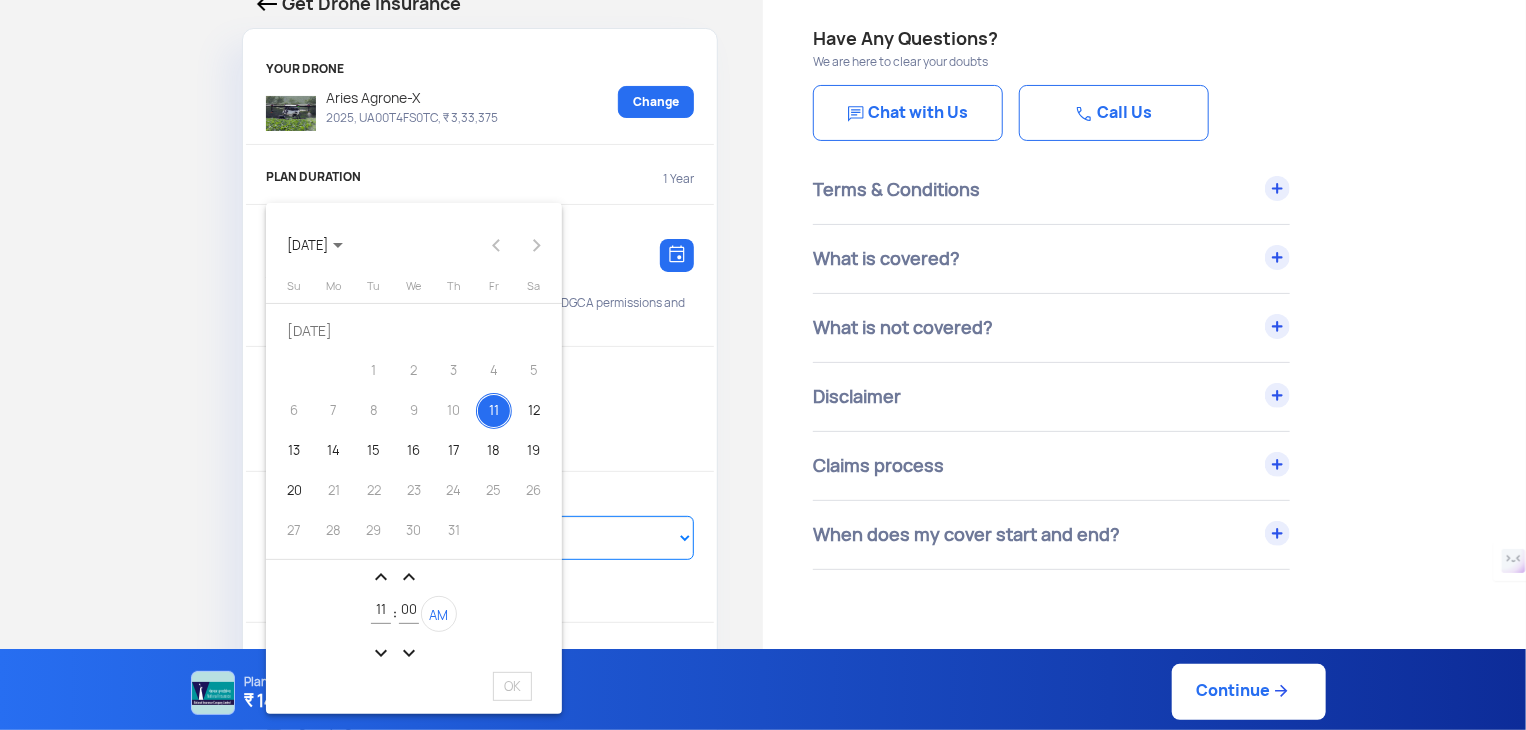 click on "expand_less expand_less 11 : 00  AM  expand_more expand_more" at bounding box center (414, 611) 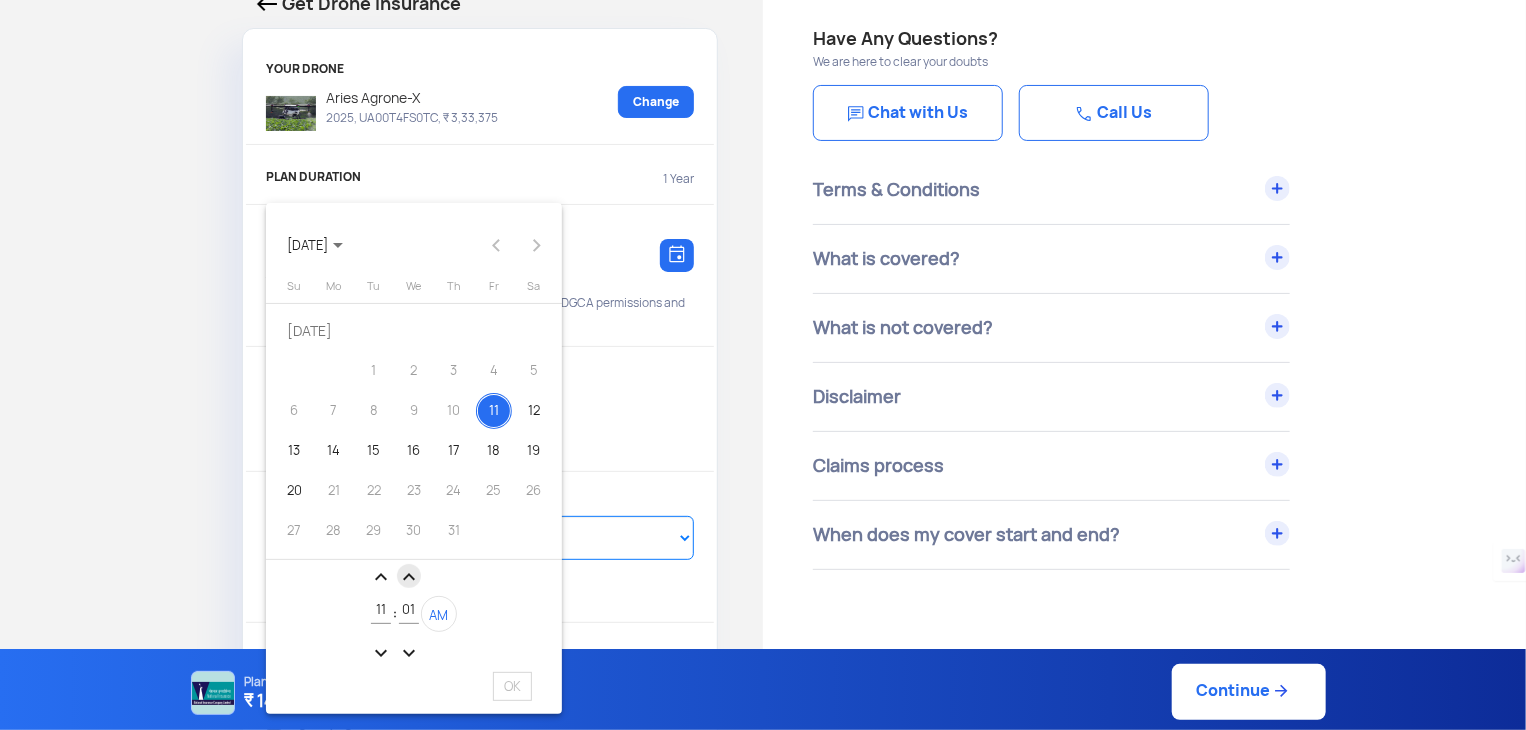 click on "expand_less" at bounding box center (409, 577) 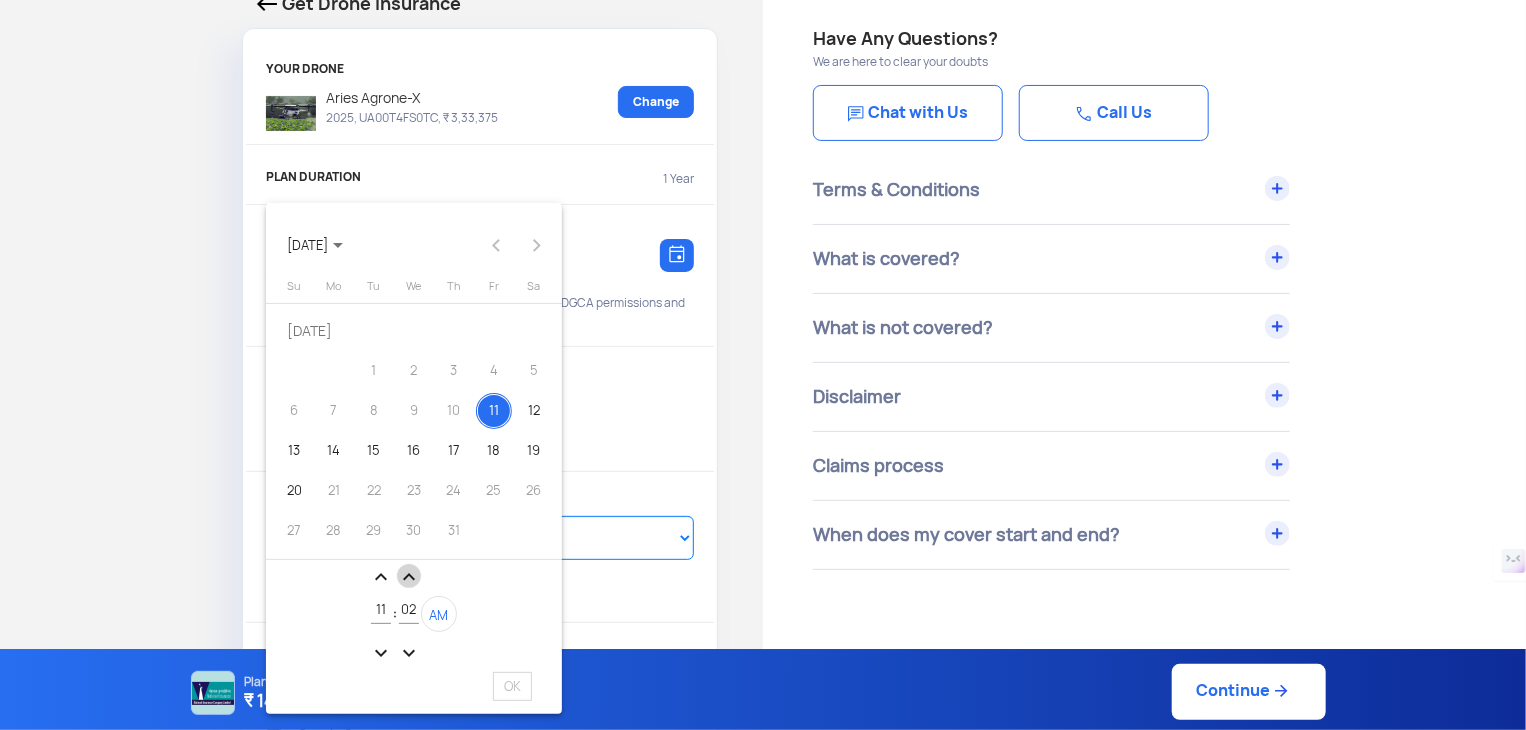 click on "expand_less" at bounding box center (409, 577) 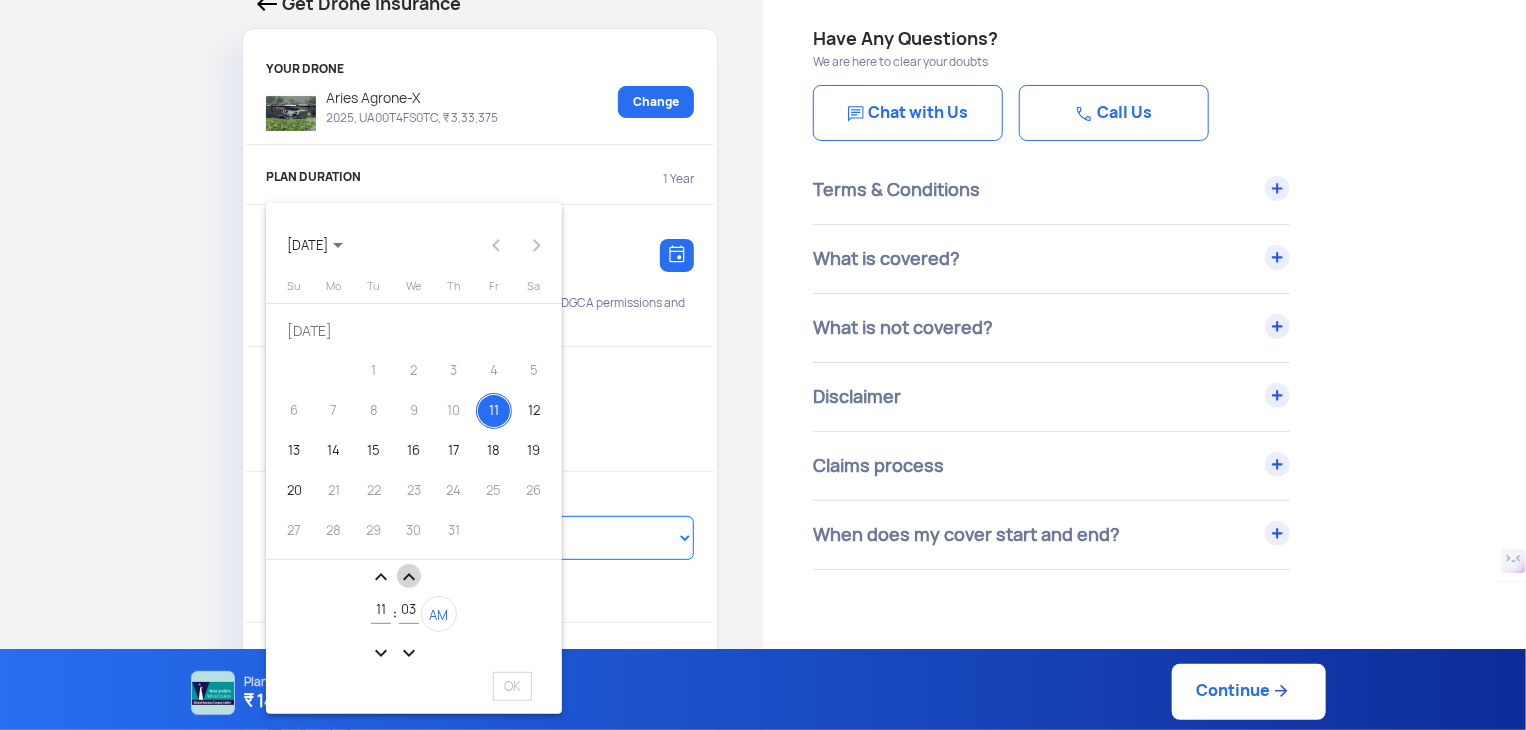 click on "expand_less" at bounding box center [409, 577] 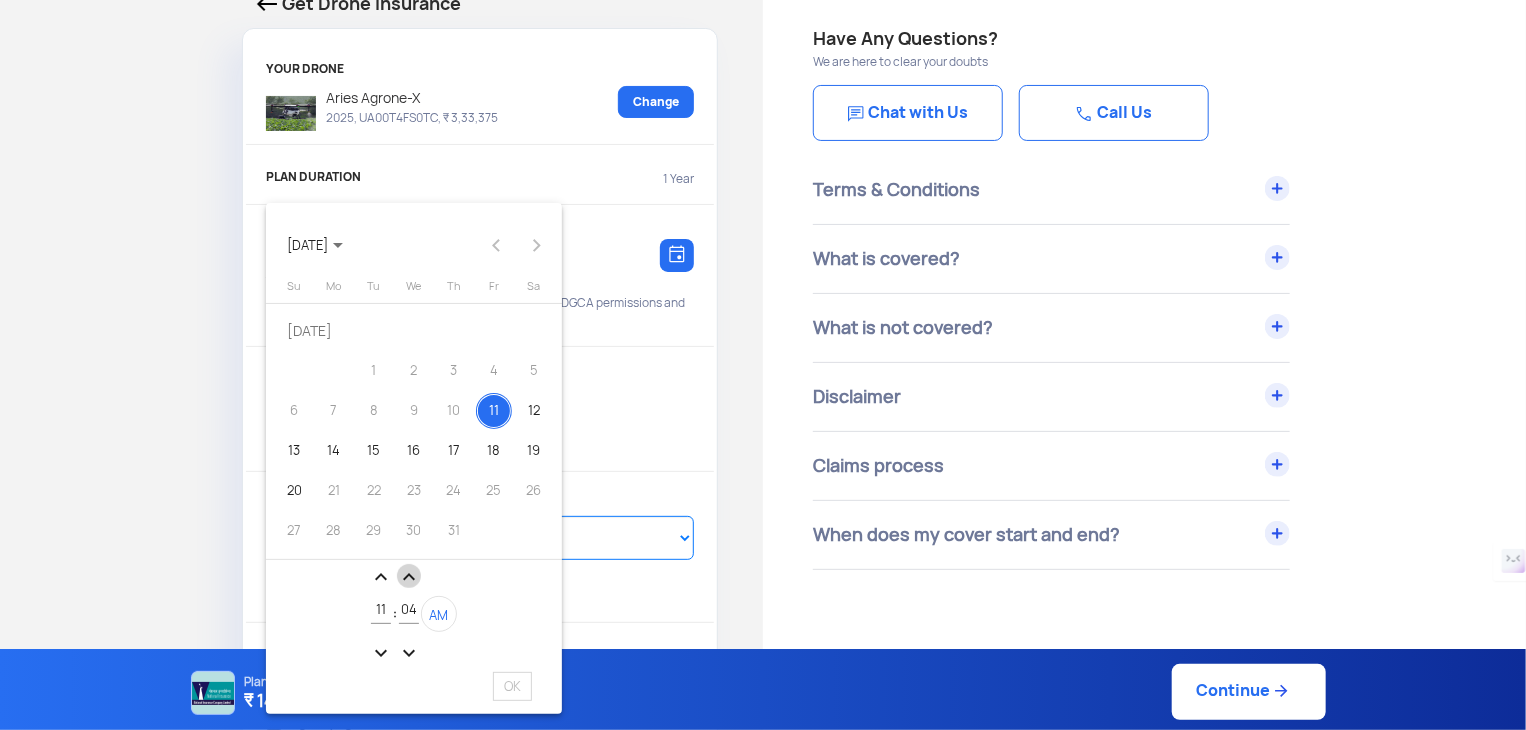 click on "expand_less" at bounding box center (409, 577) 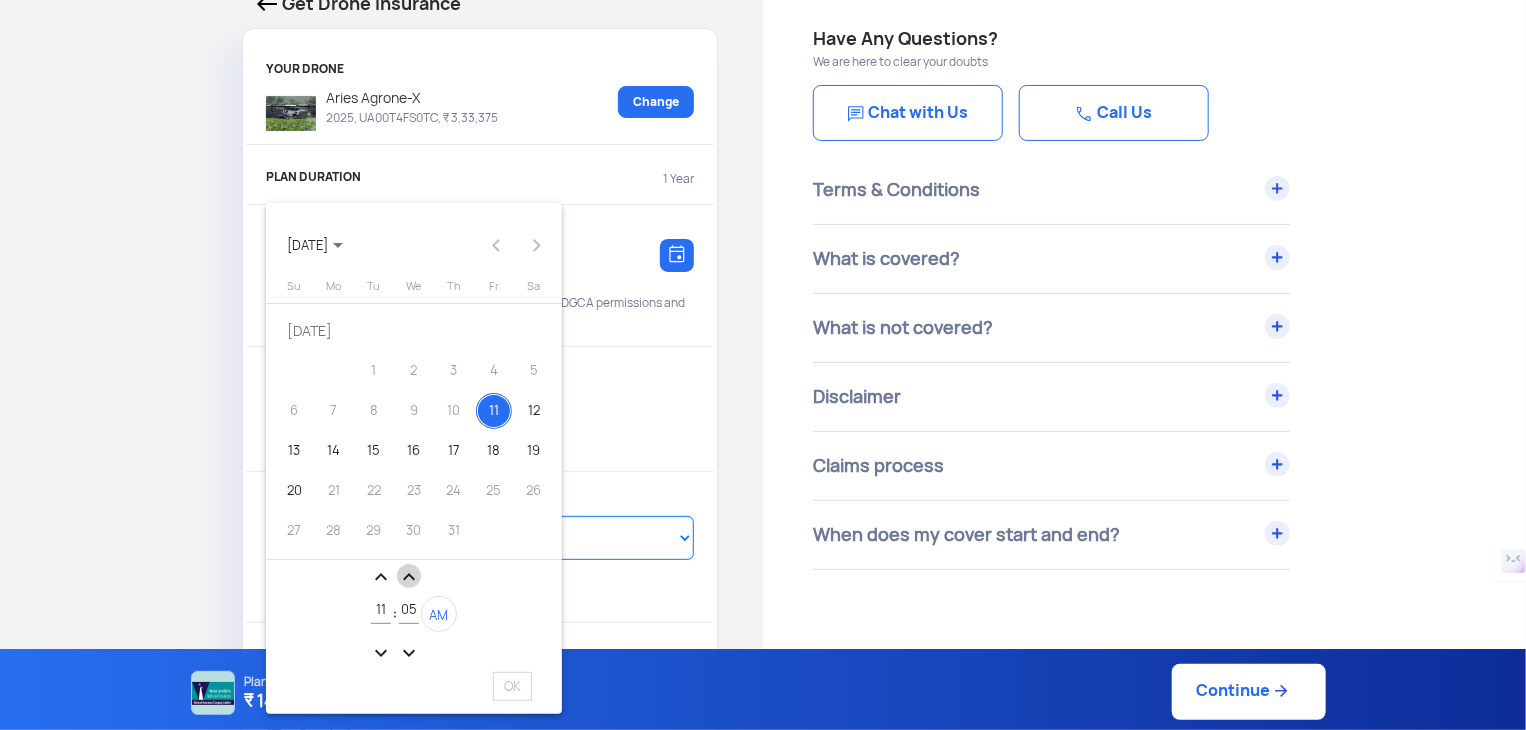 click on "expand_less" at bounding box center (409, 577) 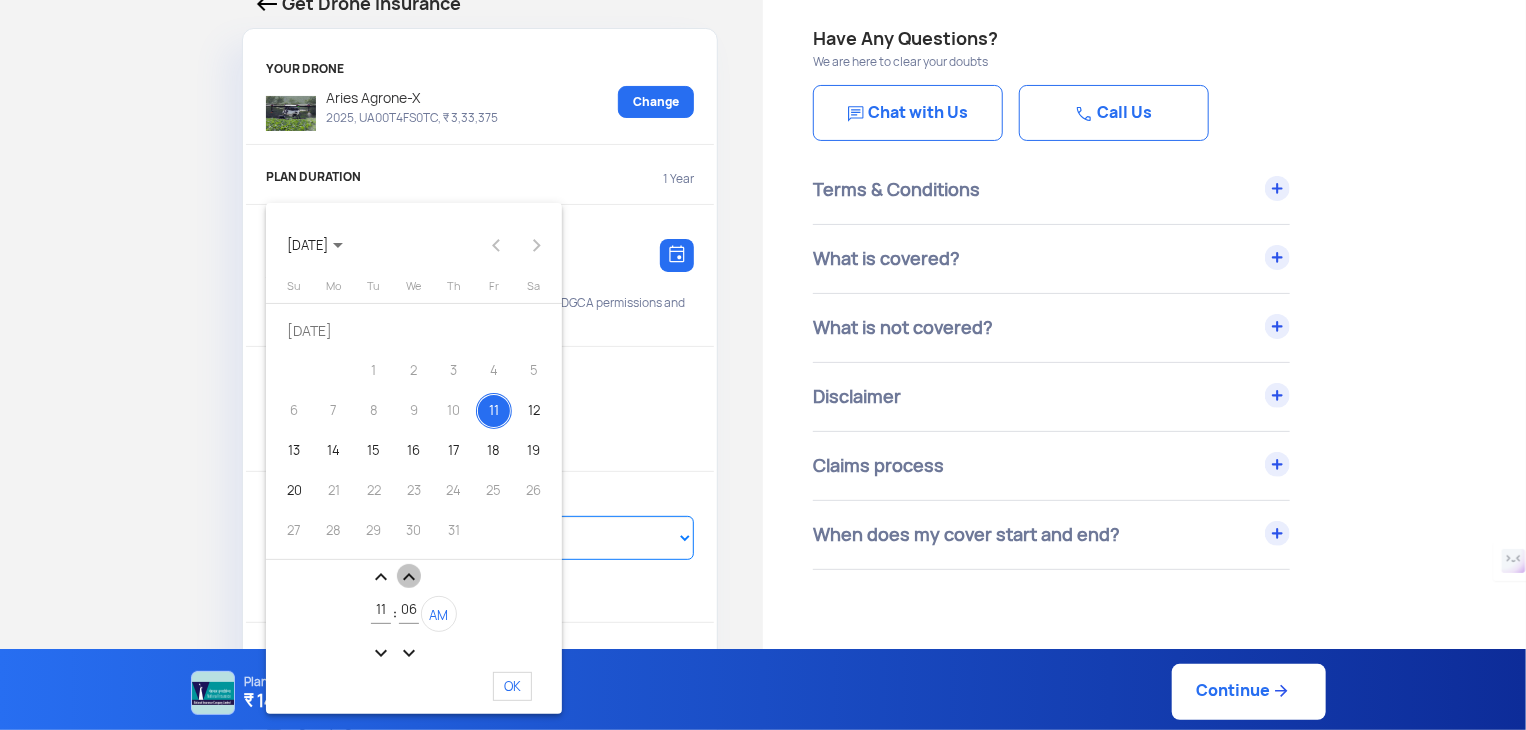 click on "expand_less" at bounding box center (409, 577) 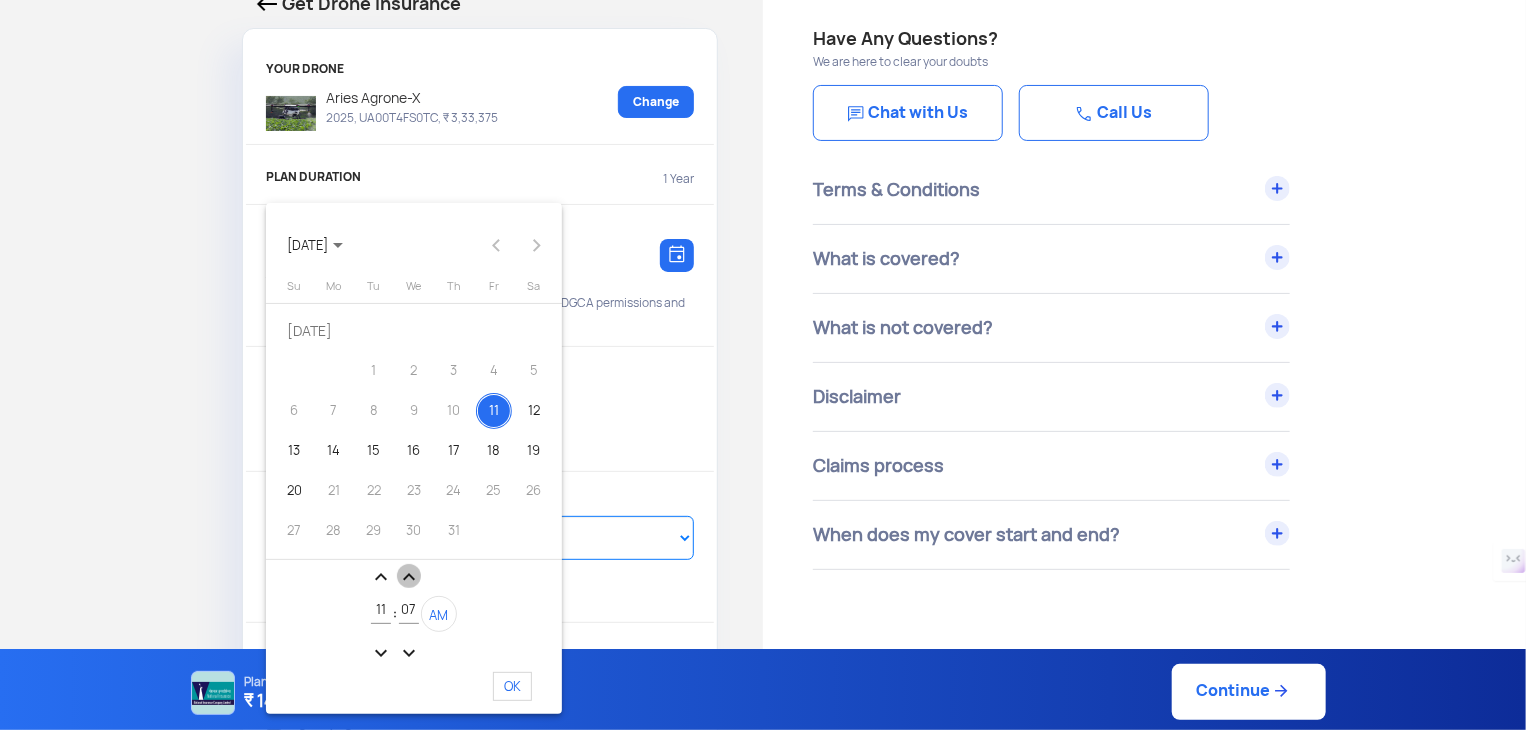 click on "expand_less" at bounding box center [409, 577] 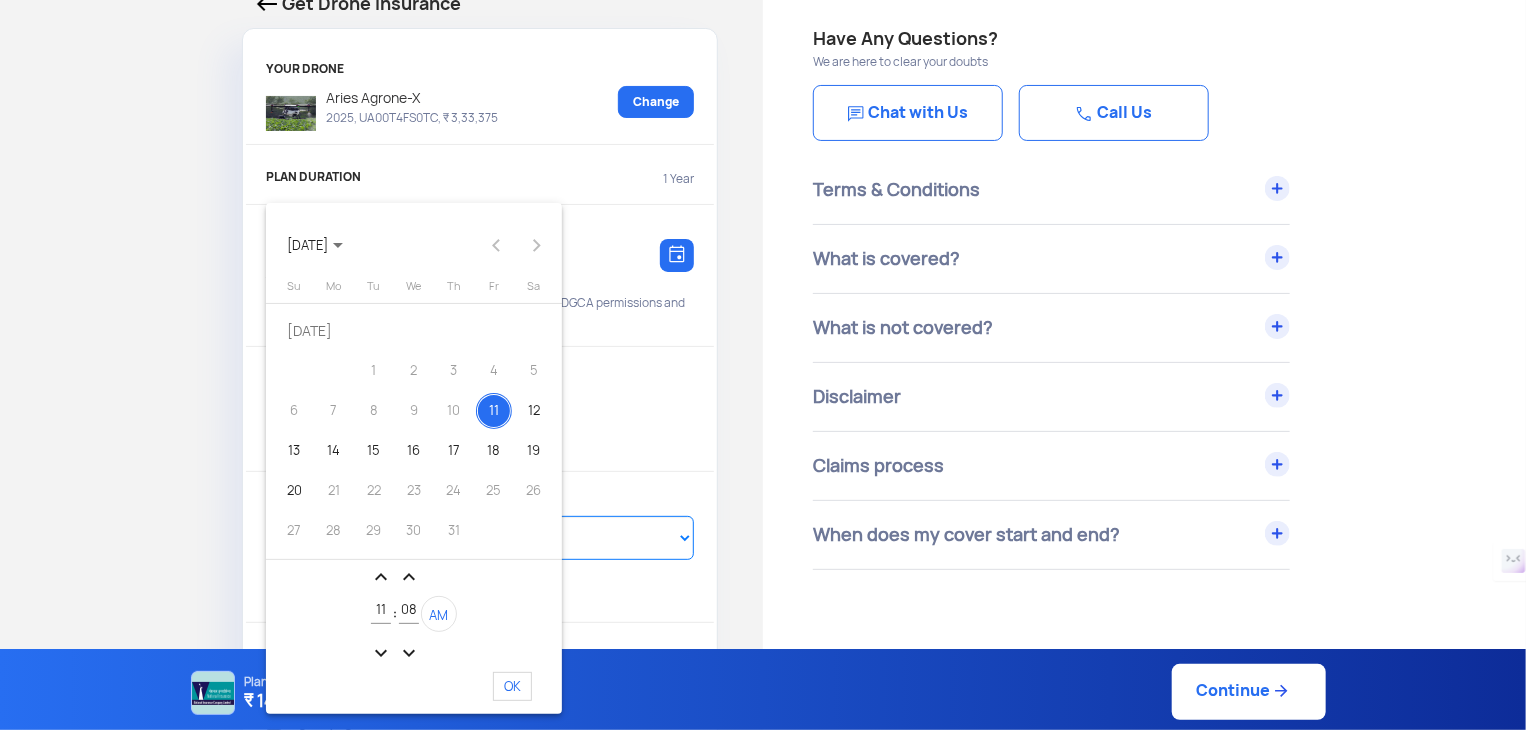 click on "OK" at bounding box center [512, 686] 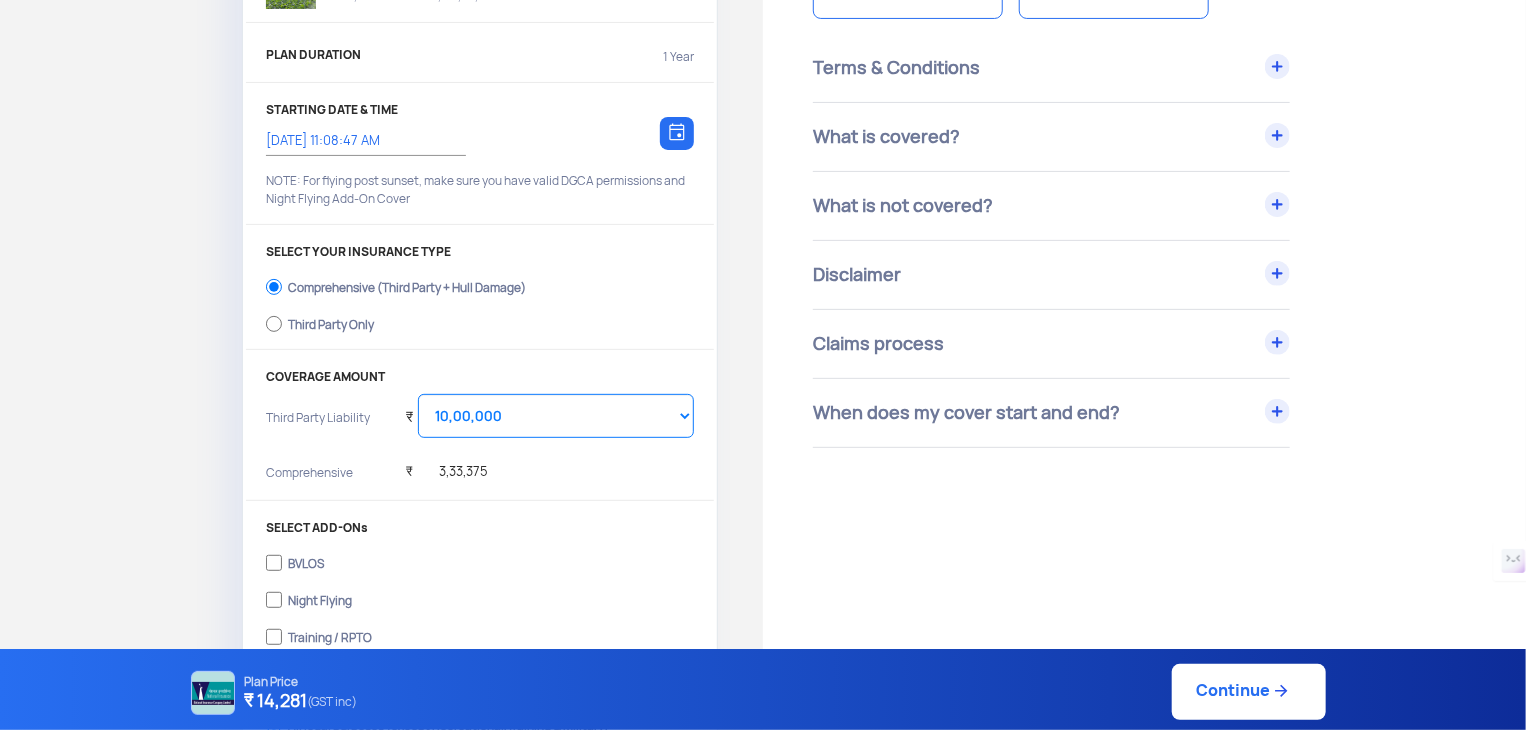 scroll, scrollTop: 500, scrollLeft: 0, axis: vertical 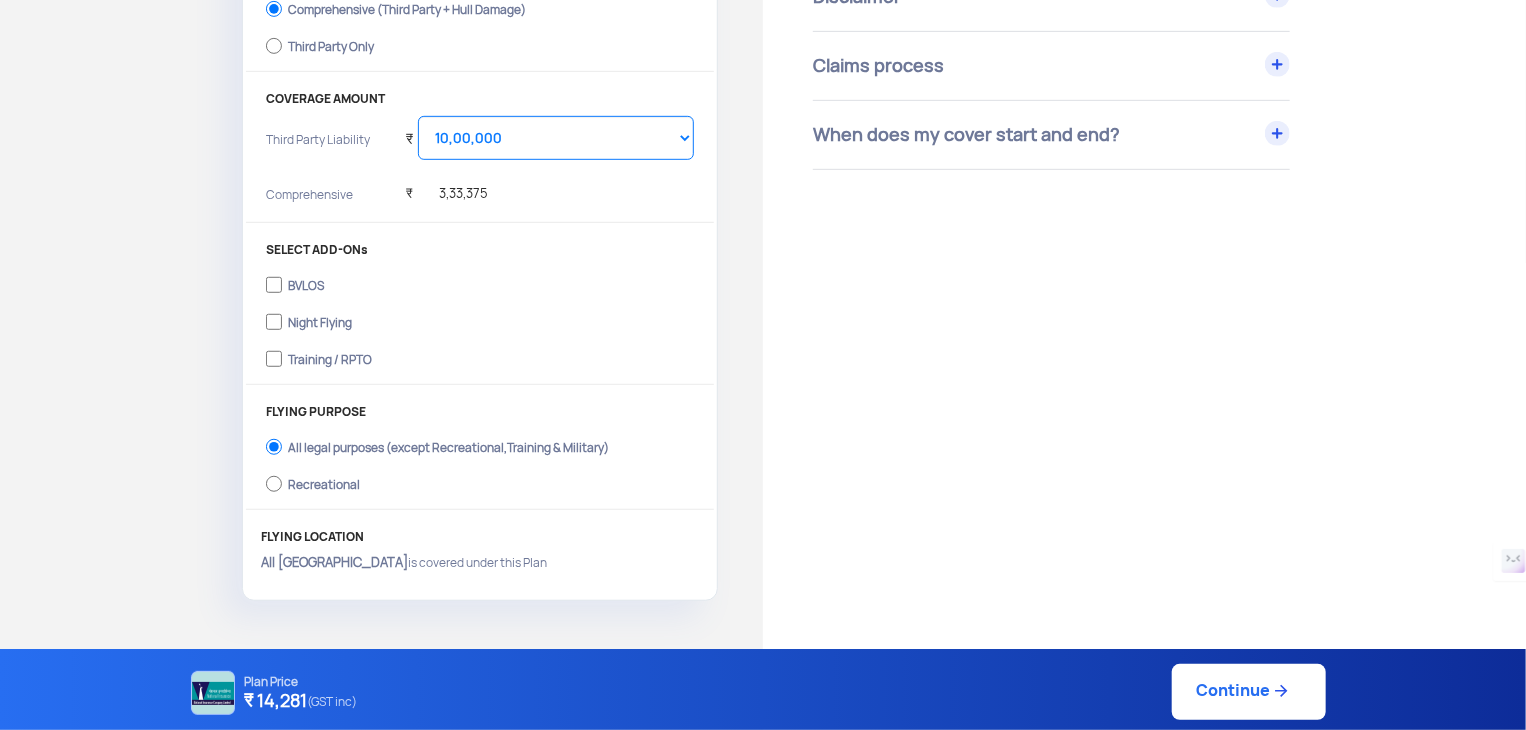 click on "Continue" 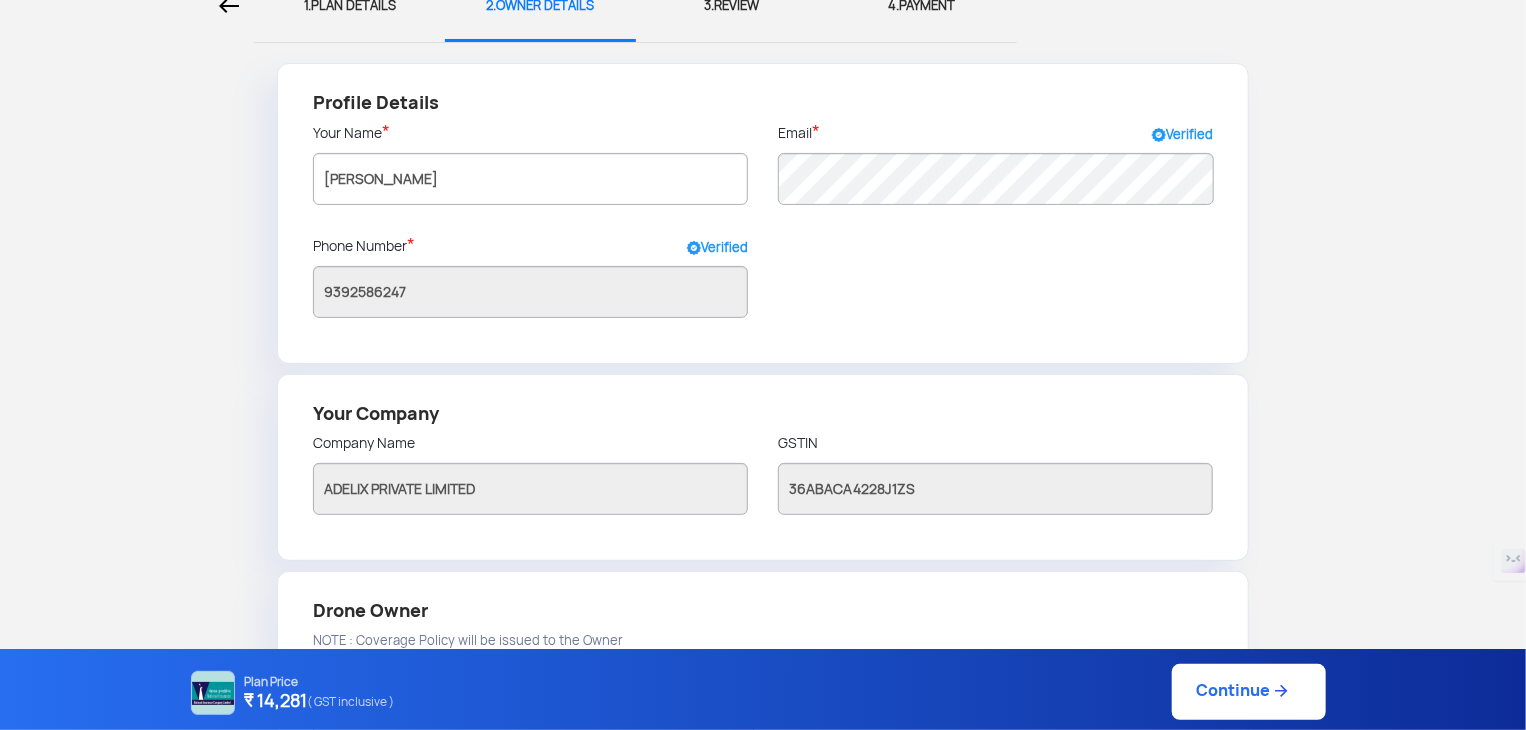 scroll, scrollTop: 0, scrollLeft: 0, axis: both 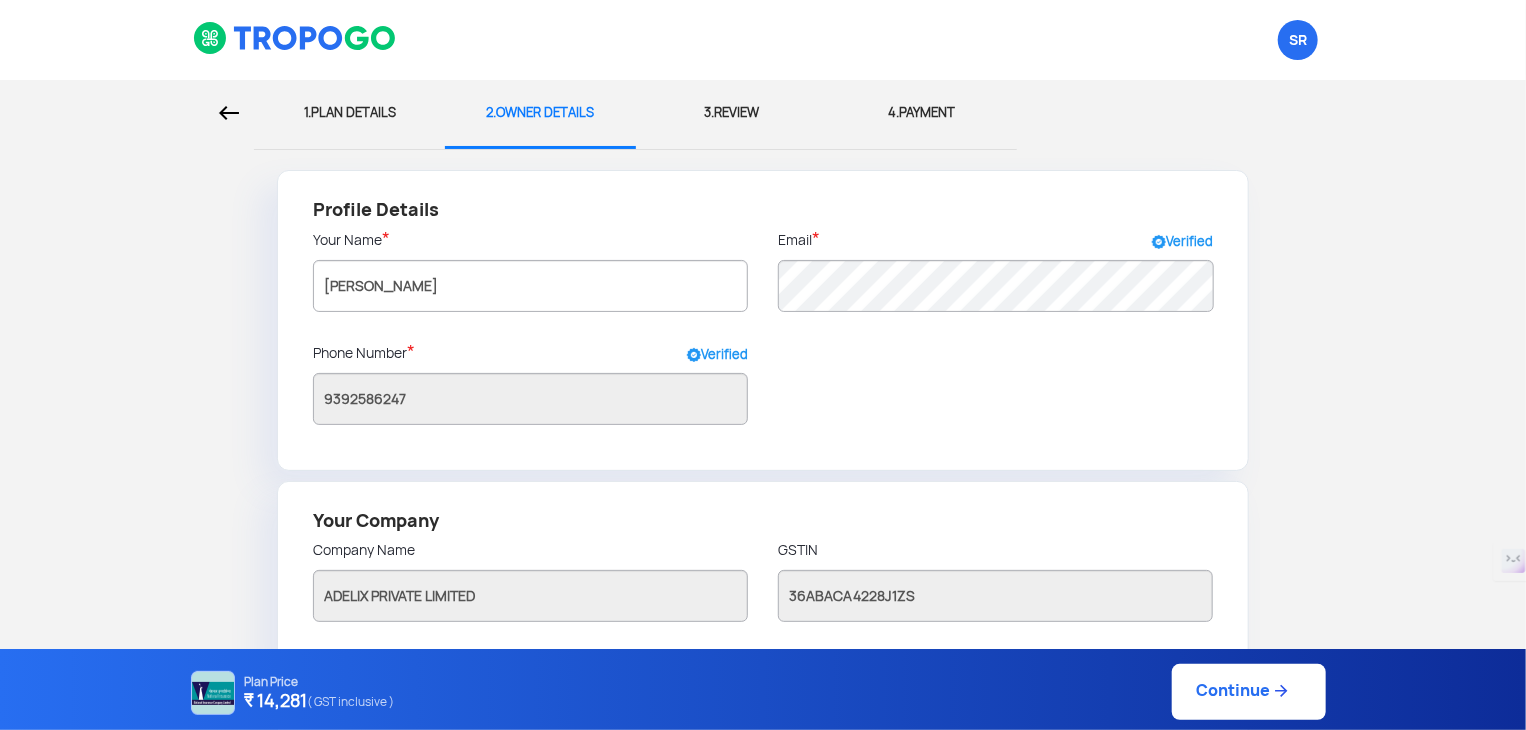 click on "Continue" 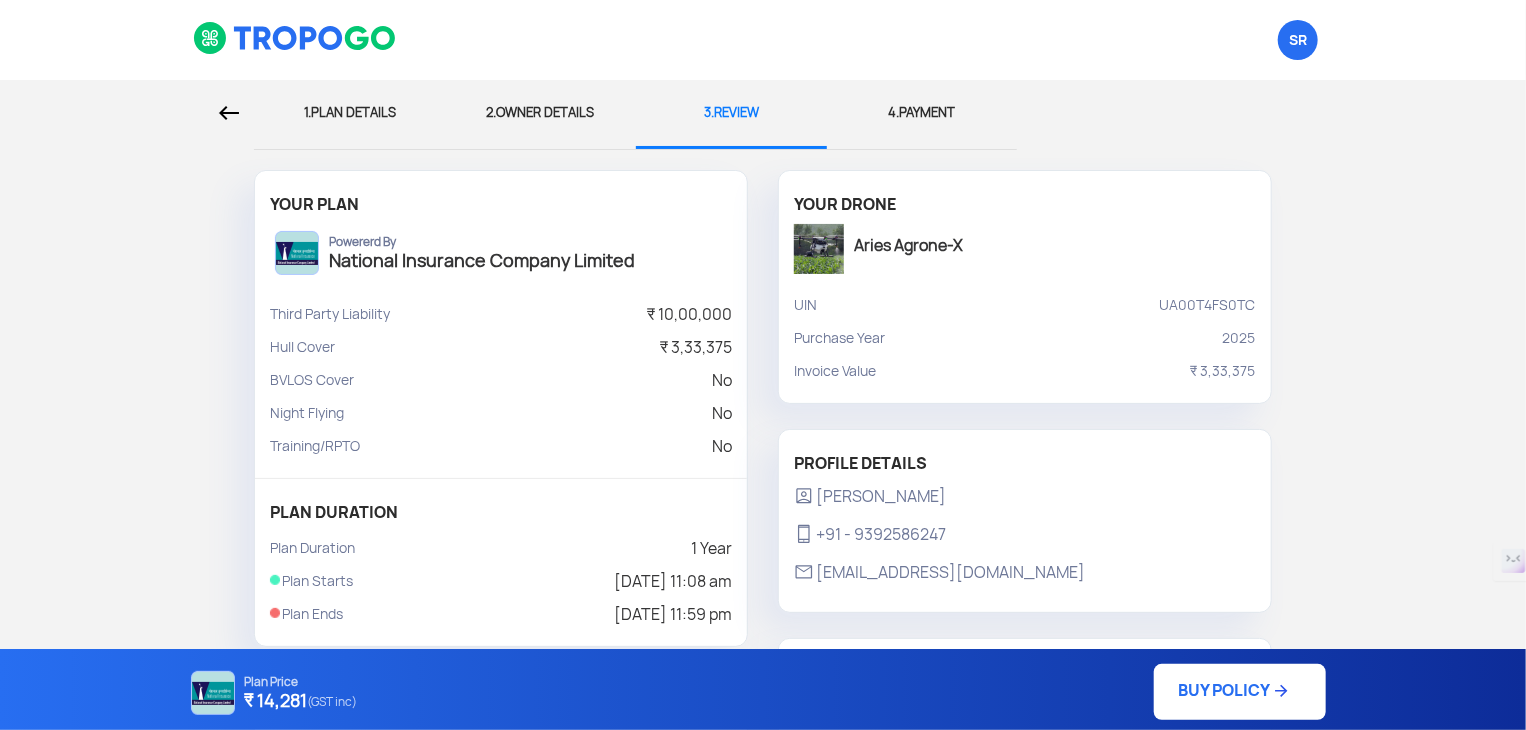 drag, startPoint x: 1212, startPoint y: 692, endPoint x: 1193, endPoint y: 625, distance: 69.641945 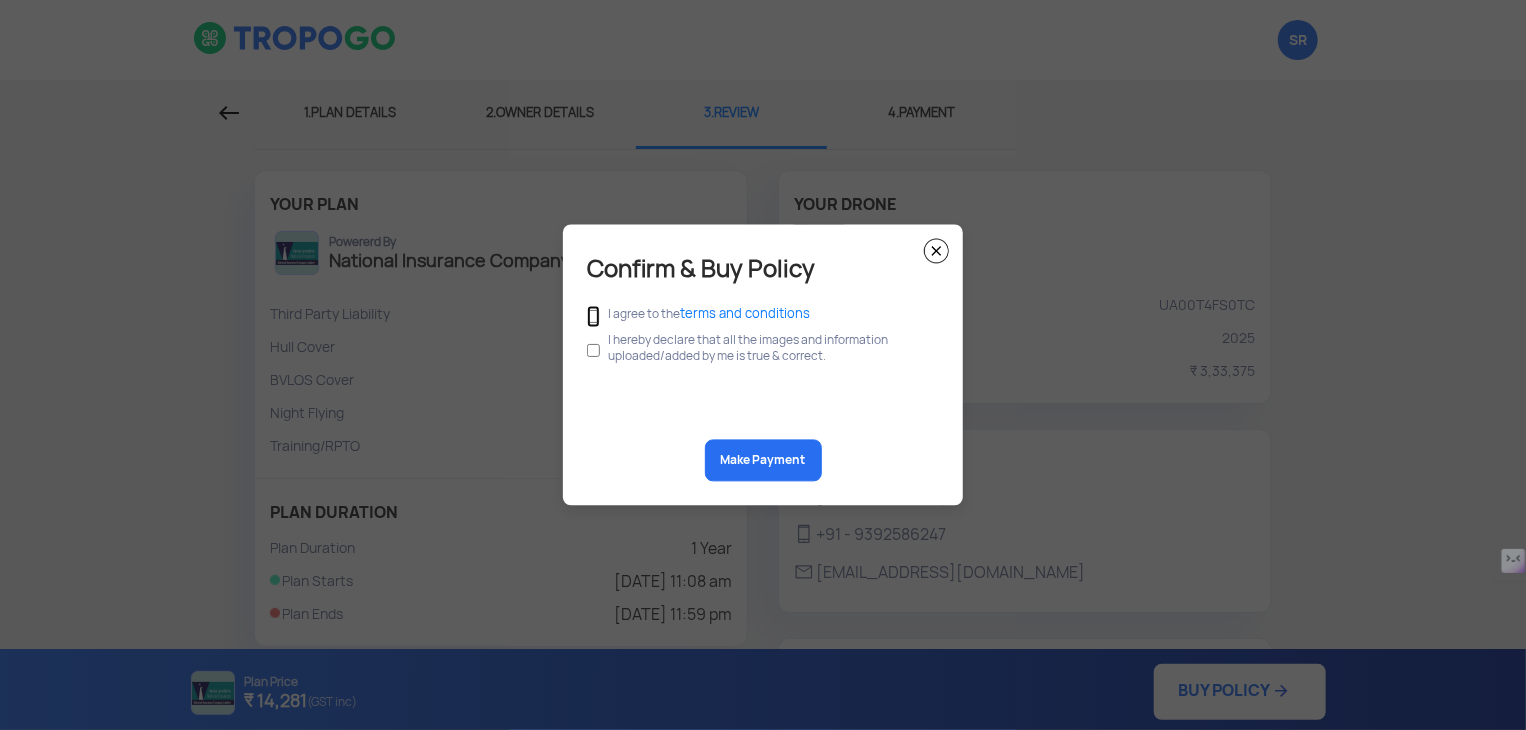 click 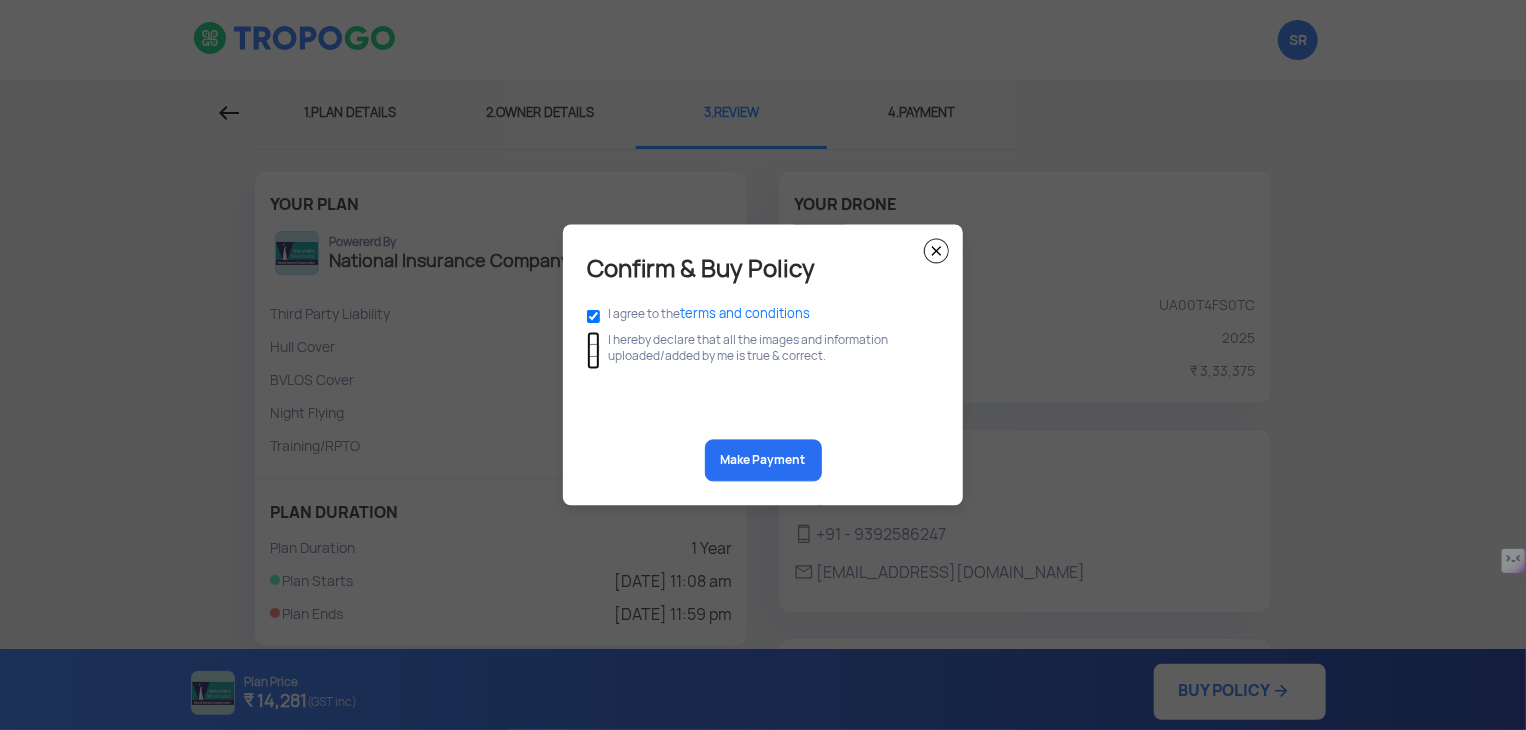 click 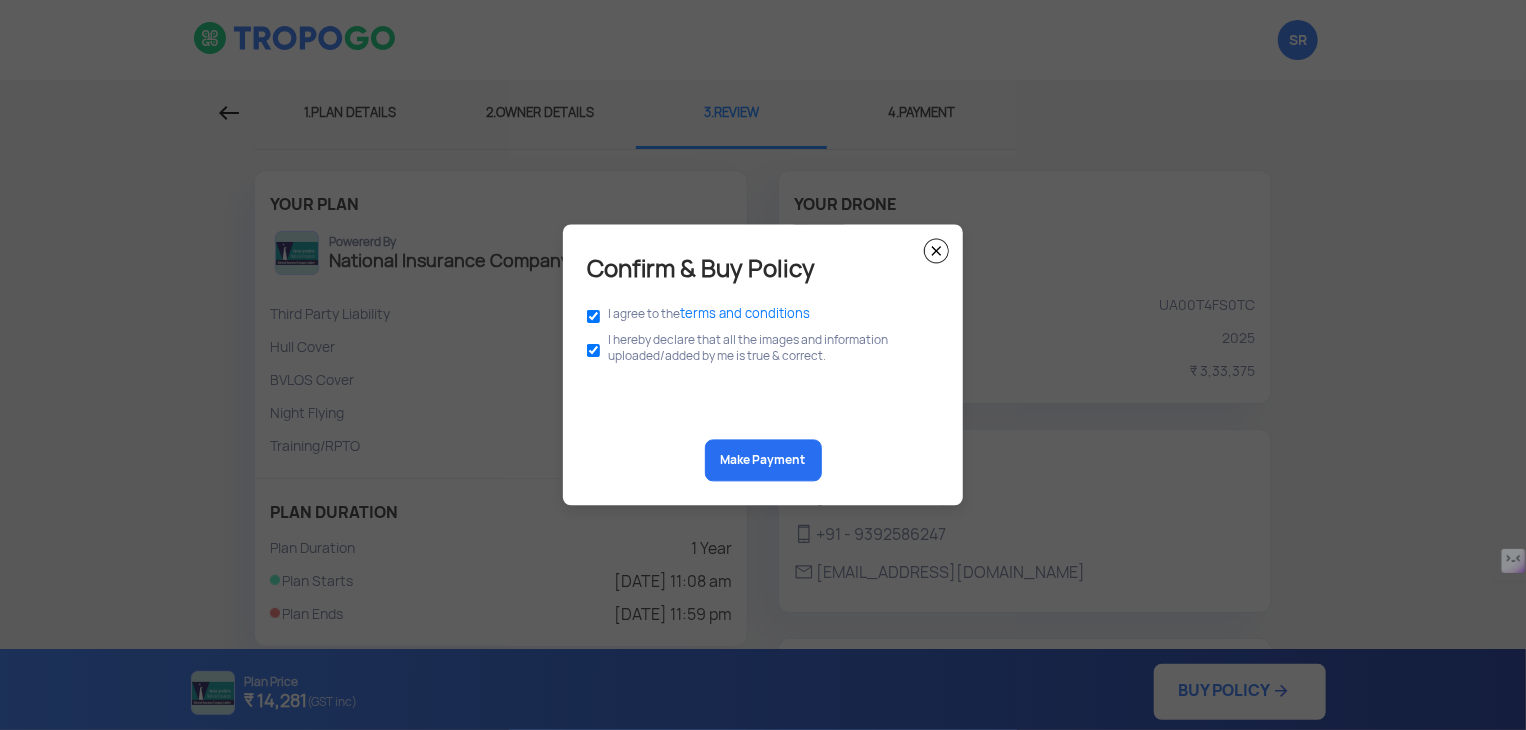 click on "Make Payment" 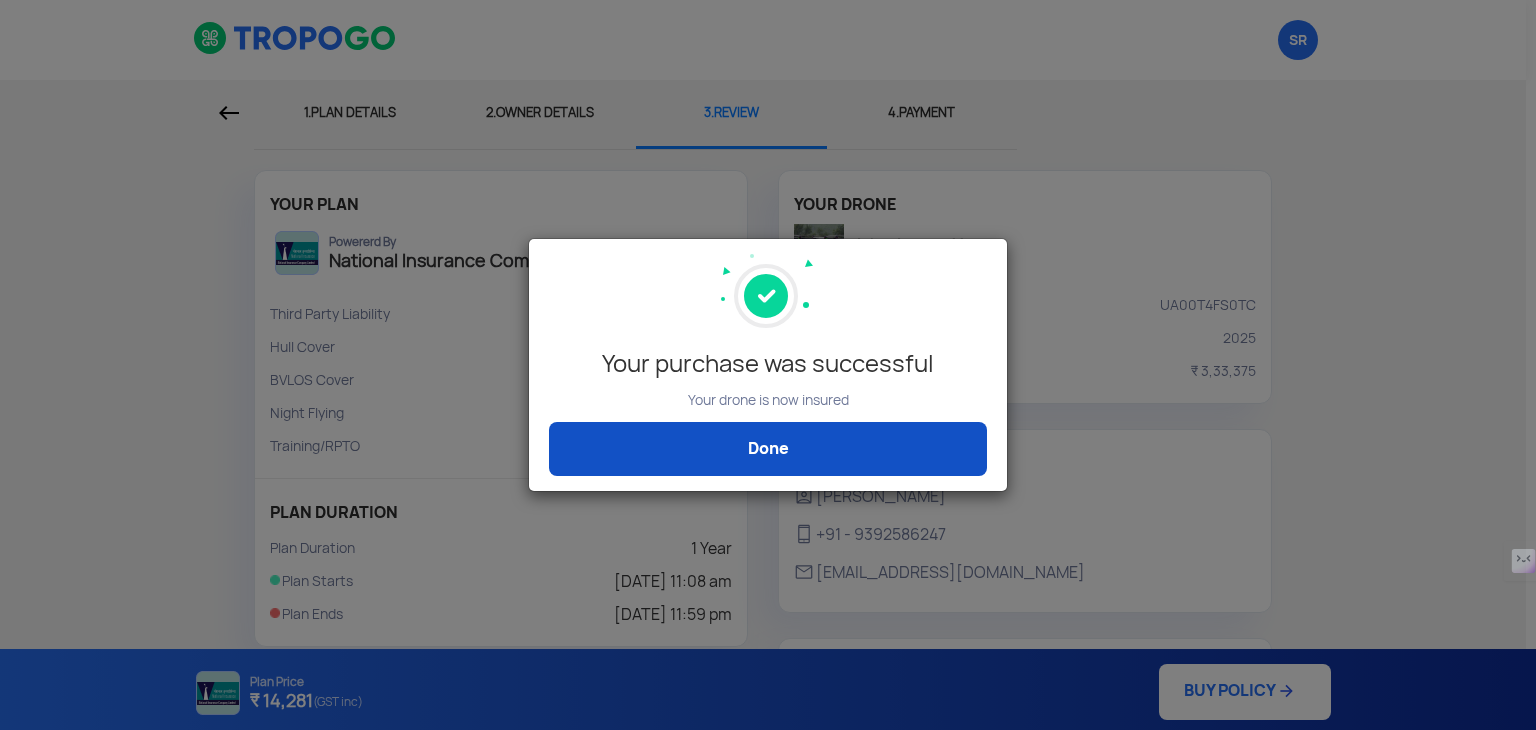 click on "Done" 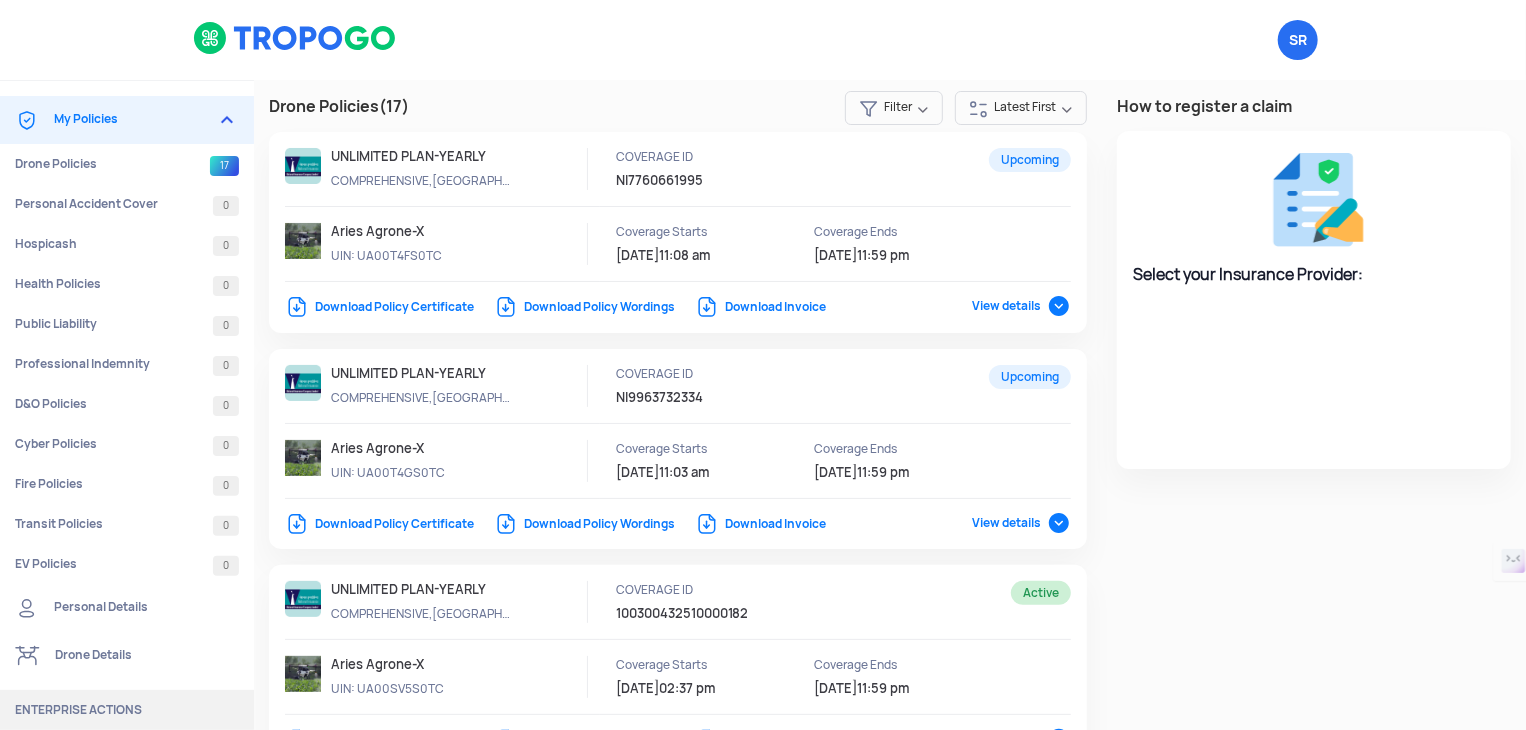 select on "National Insurance" 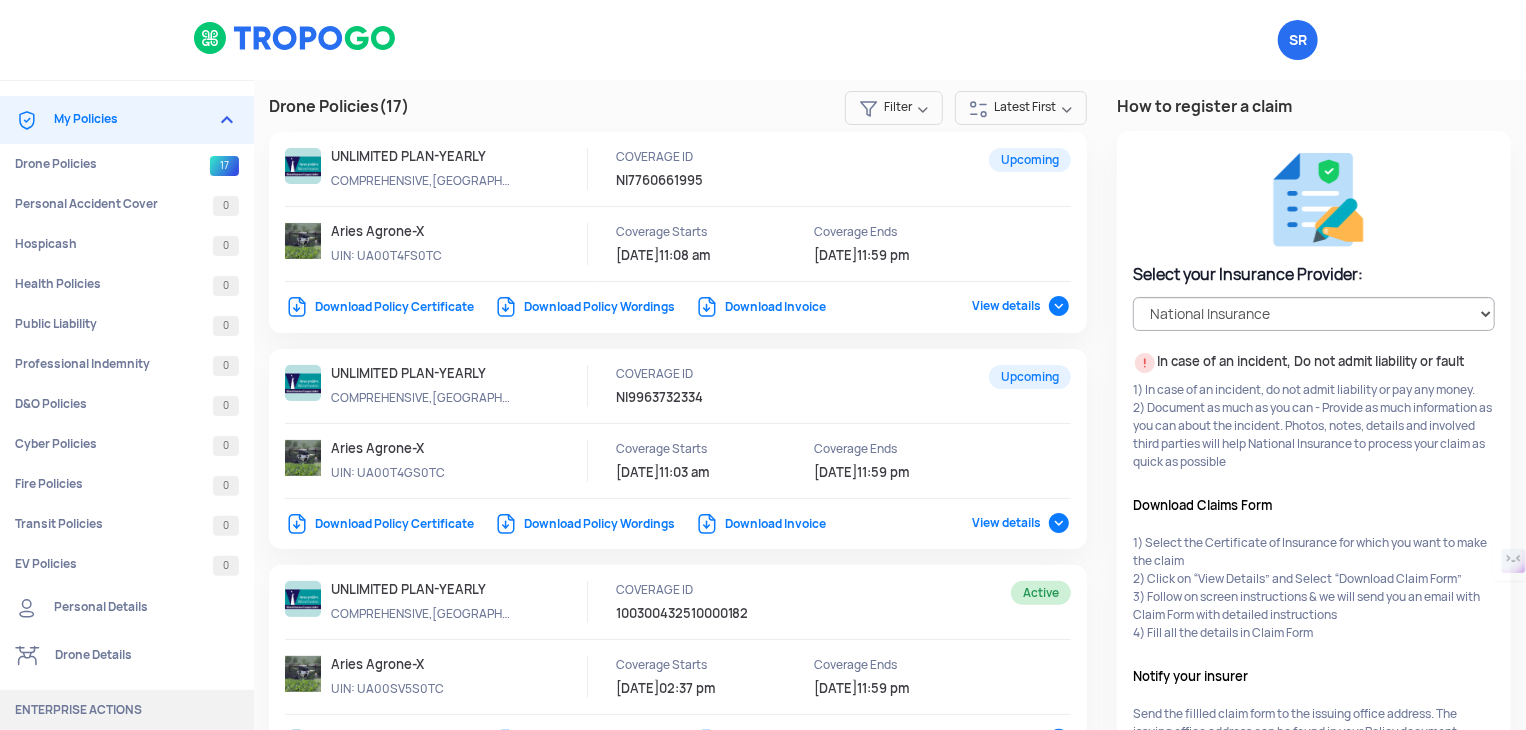click on "Download Policy Certificate" at bounding box center (379, 307) 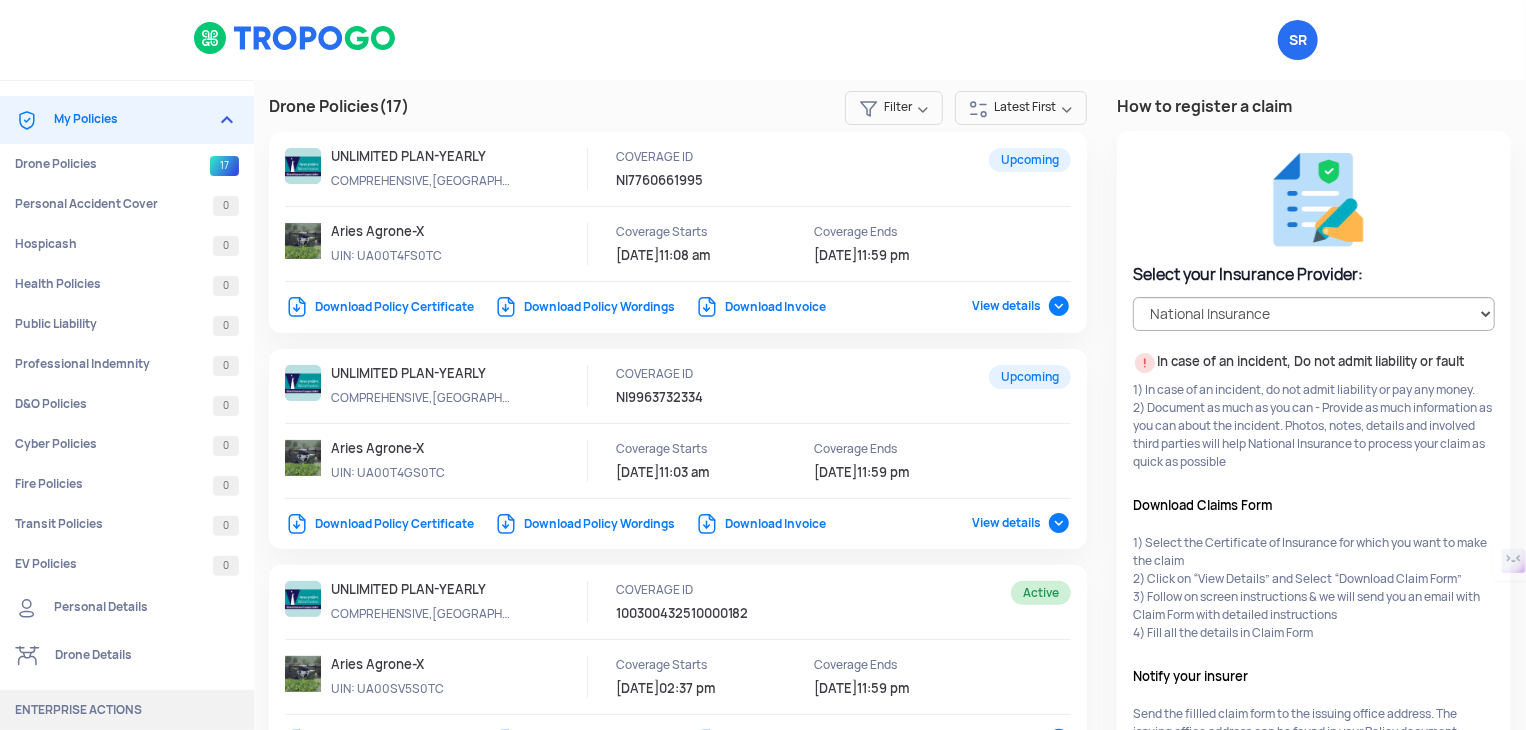 click at bounding box center [295, 38] 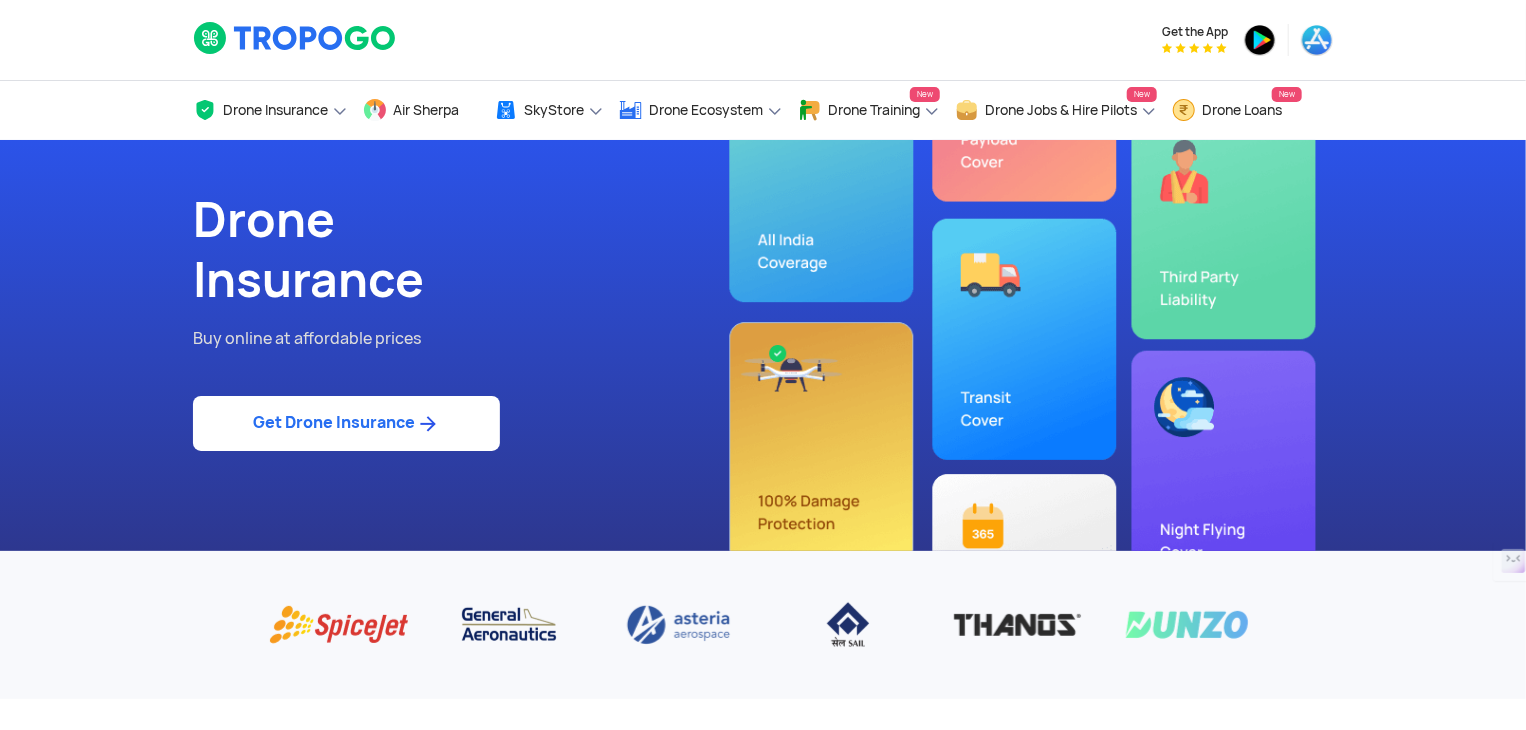 click on "Get Drone Insurance" 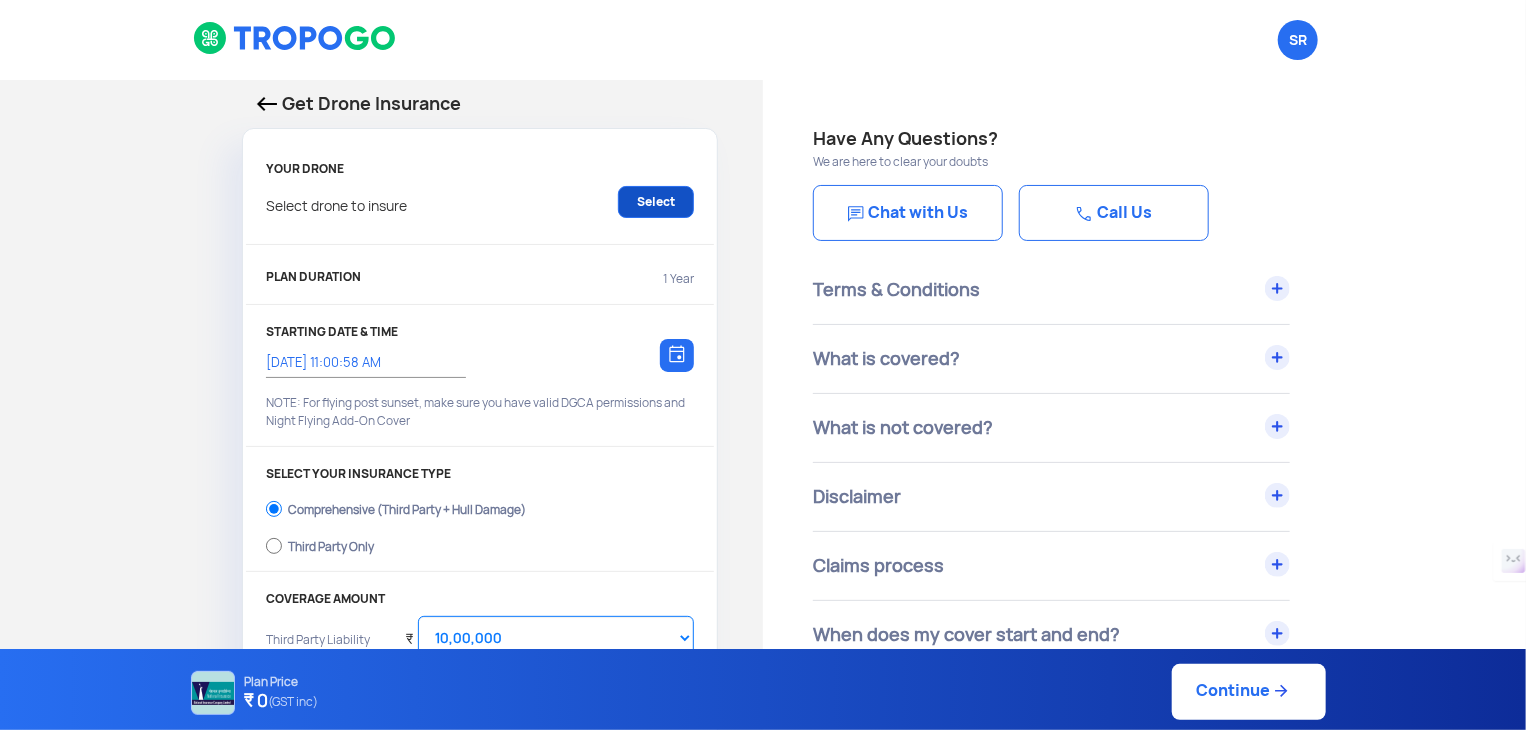 click on "Select" 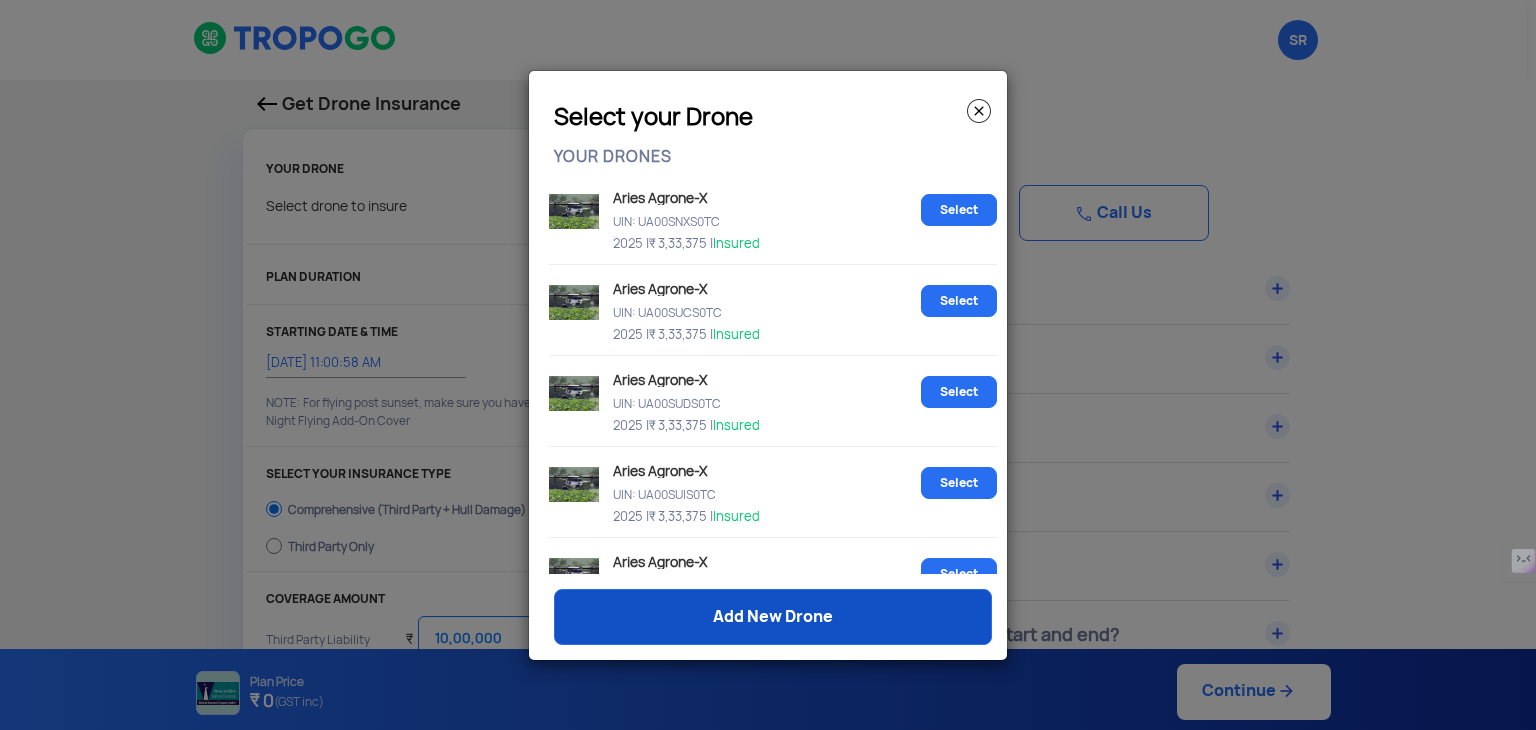 click on "Add New Drone" 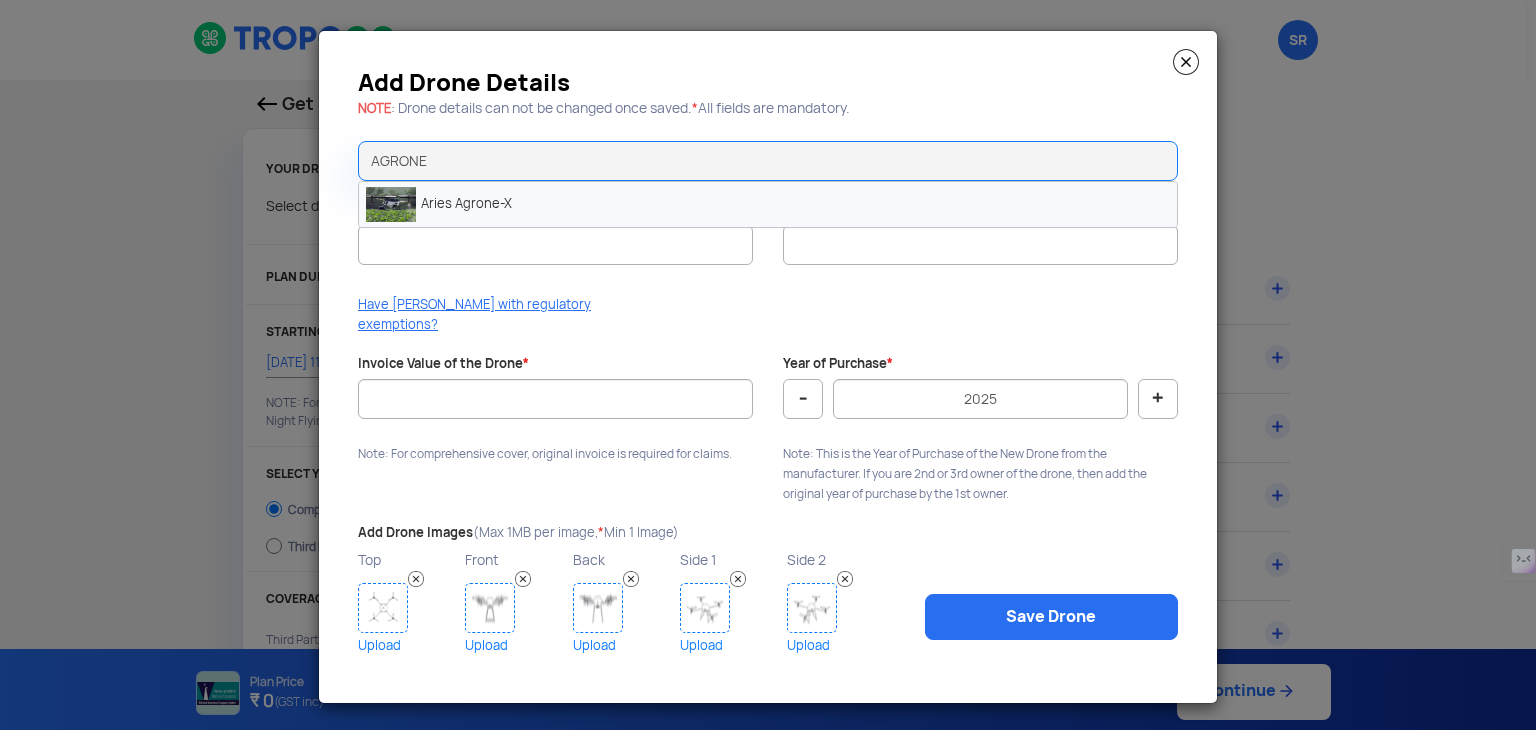 click on "Aries Agrone-X" 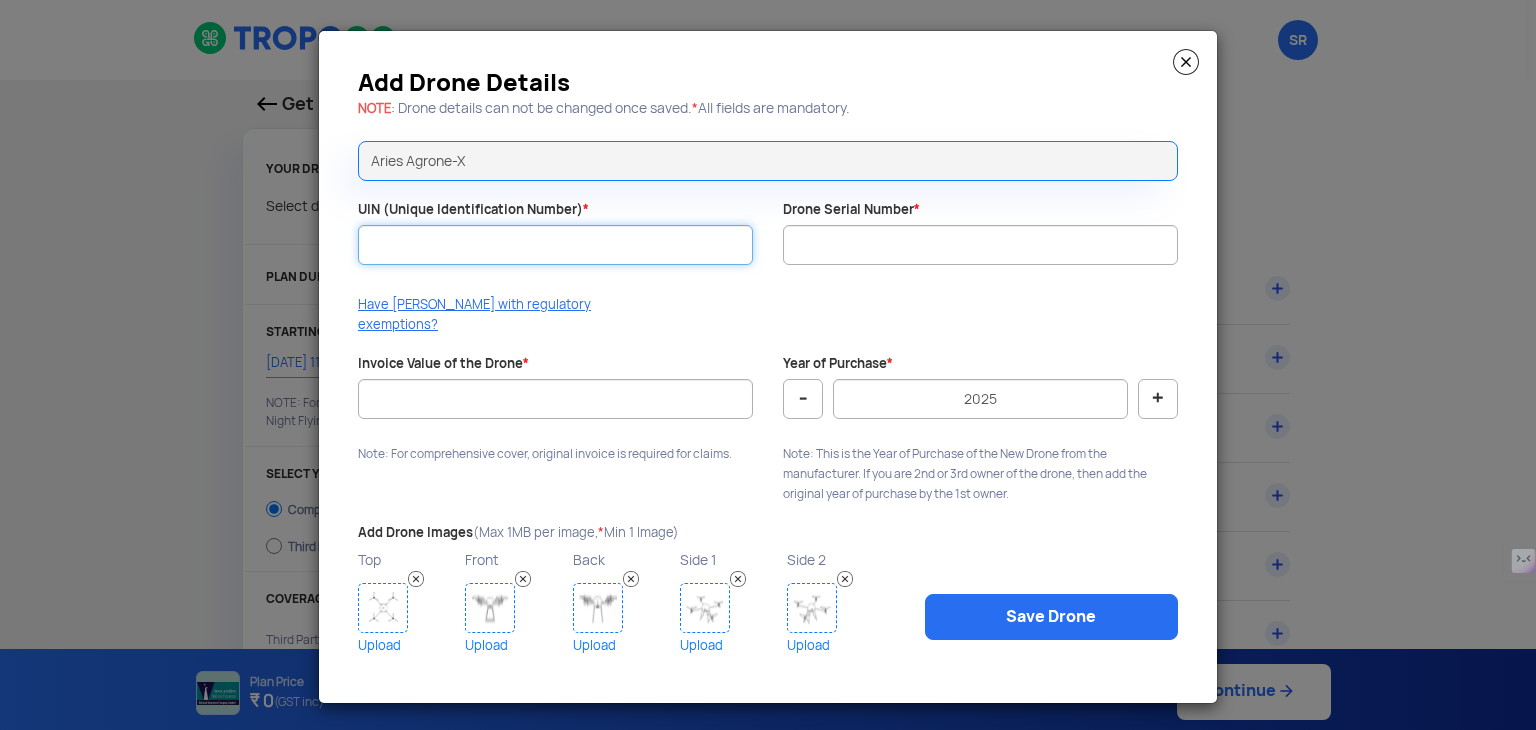 click on "UIN (Unique Identification Number)  *" at bounding box center (555, 245) 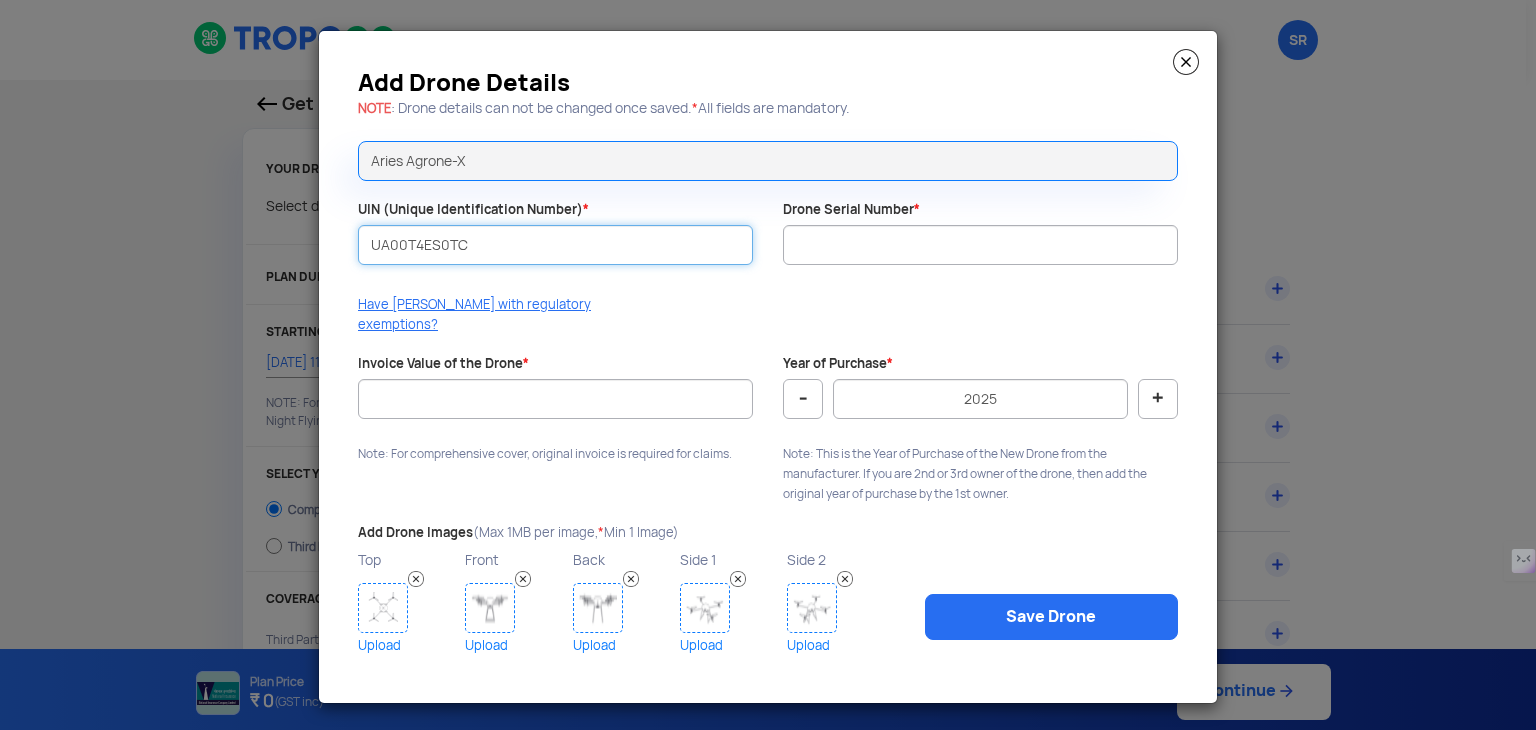 type on "UA00T4ES0TC" 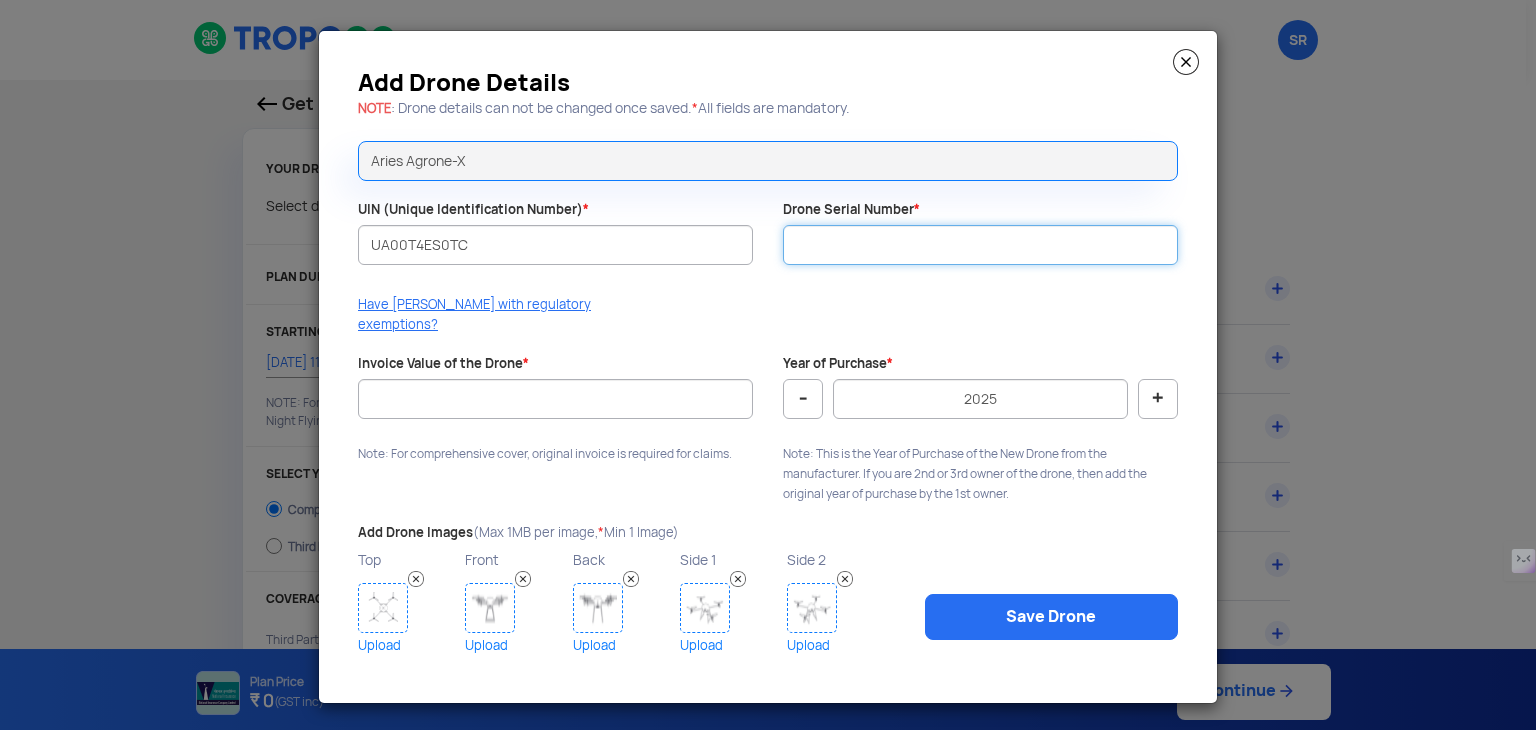 click on "Drone Serial Number  *" at bounding box center [980, 245] 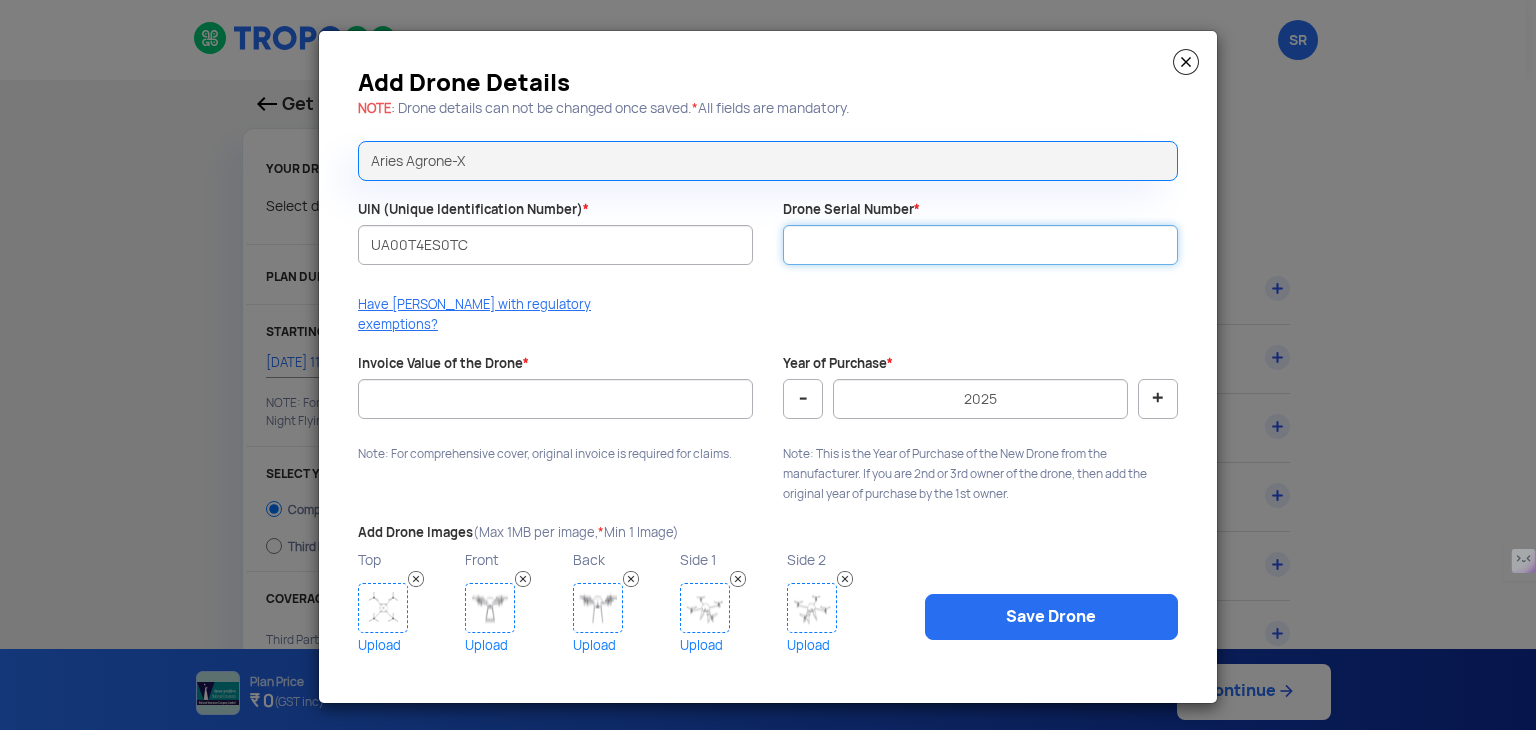 paste on "ASPL-AG-X-0725-0283" 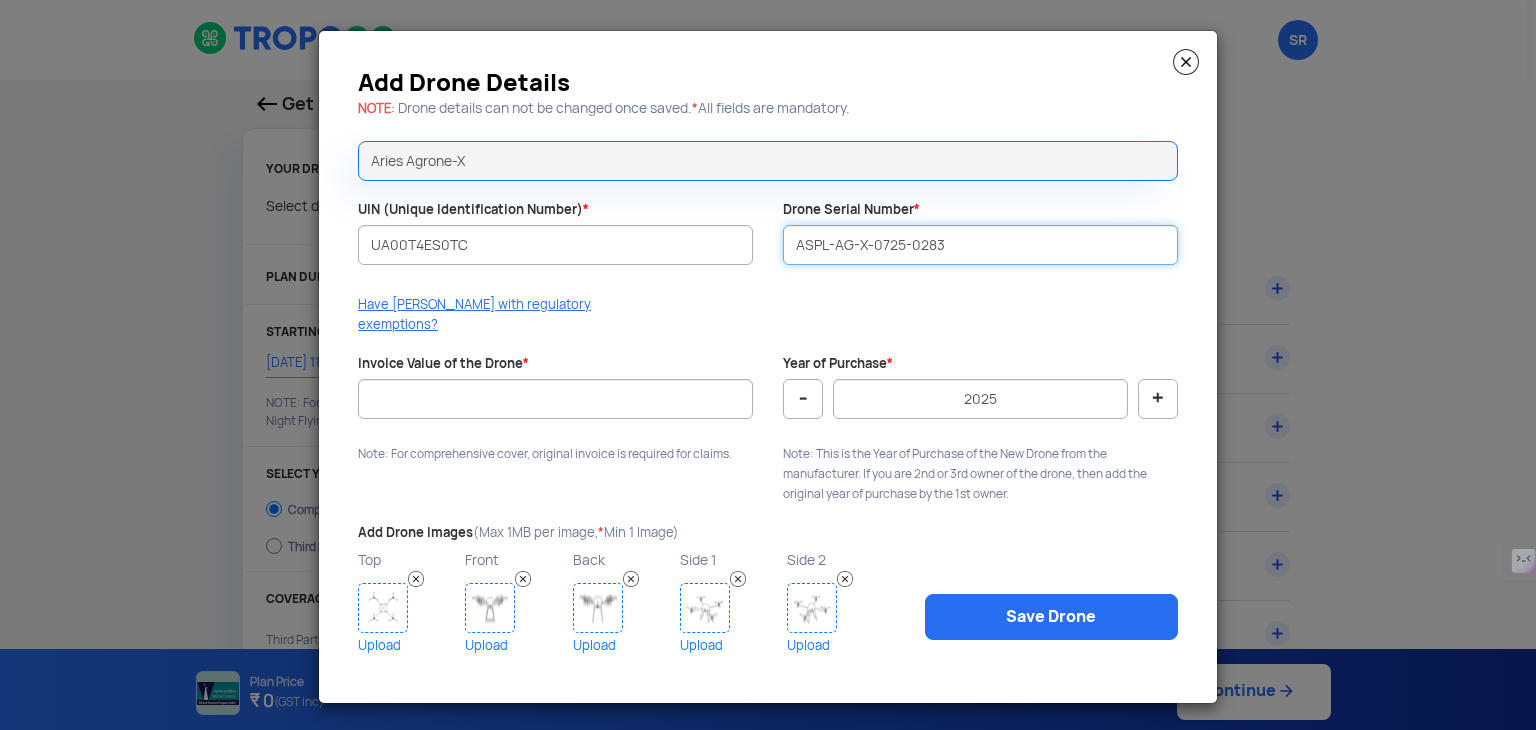 type on "ASPL-AG-X-0725-0283" 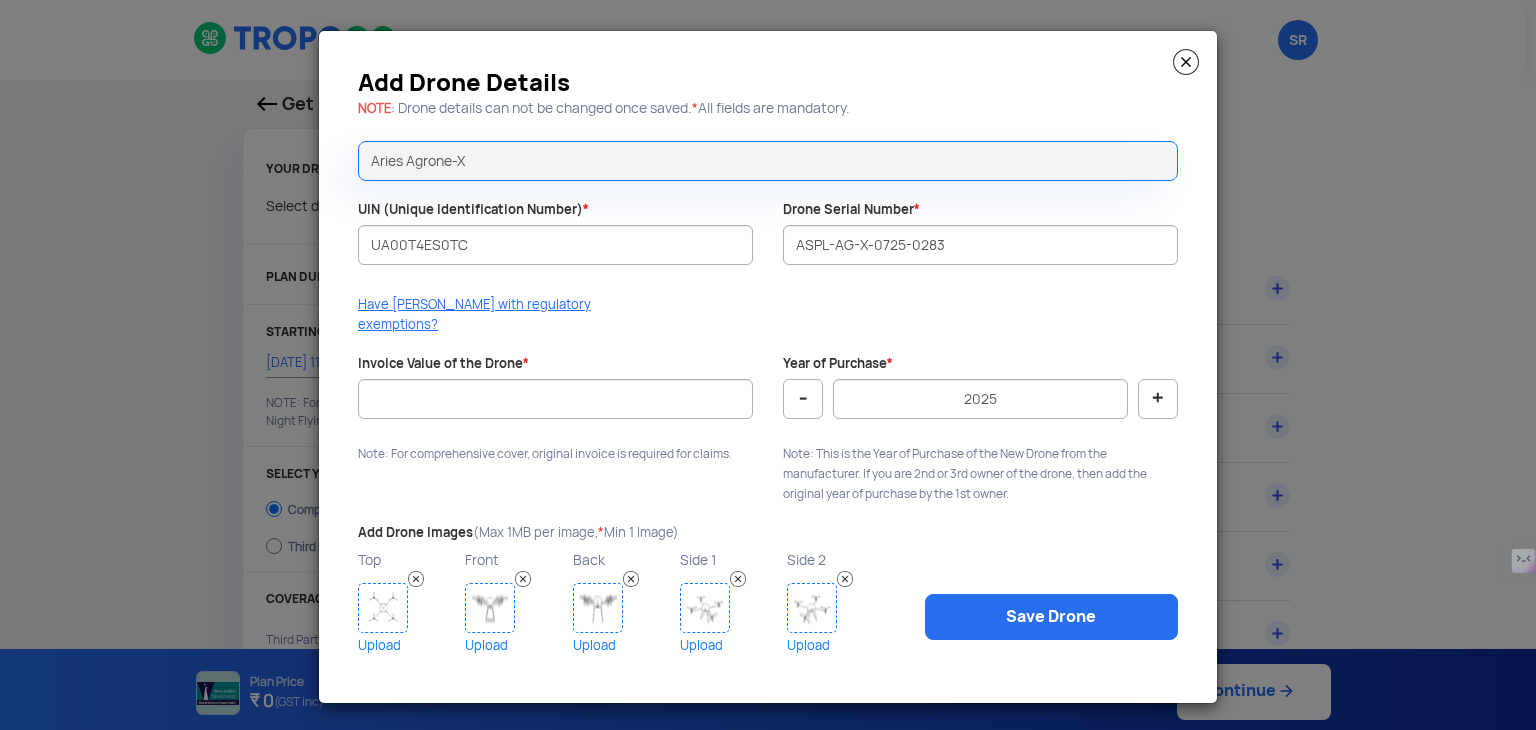 click on "Invoice Value of the Drone  *  Note: For comprehensive cover, original invoice is required for claims." 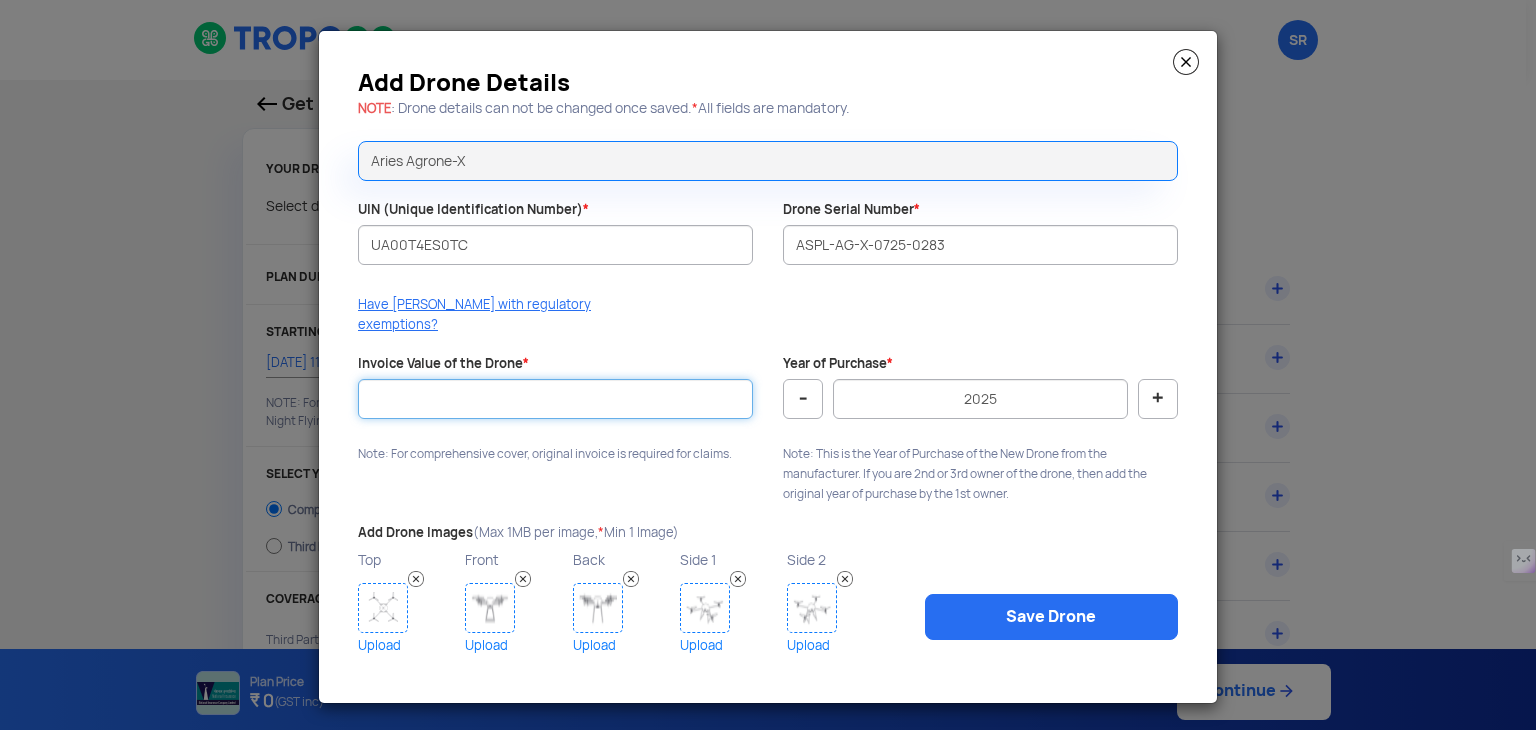 click on "Invoice Value of the Drone  *" at bounding box center [555, 399] 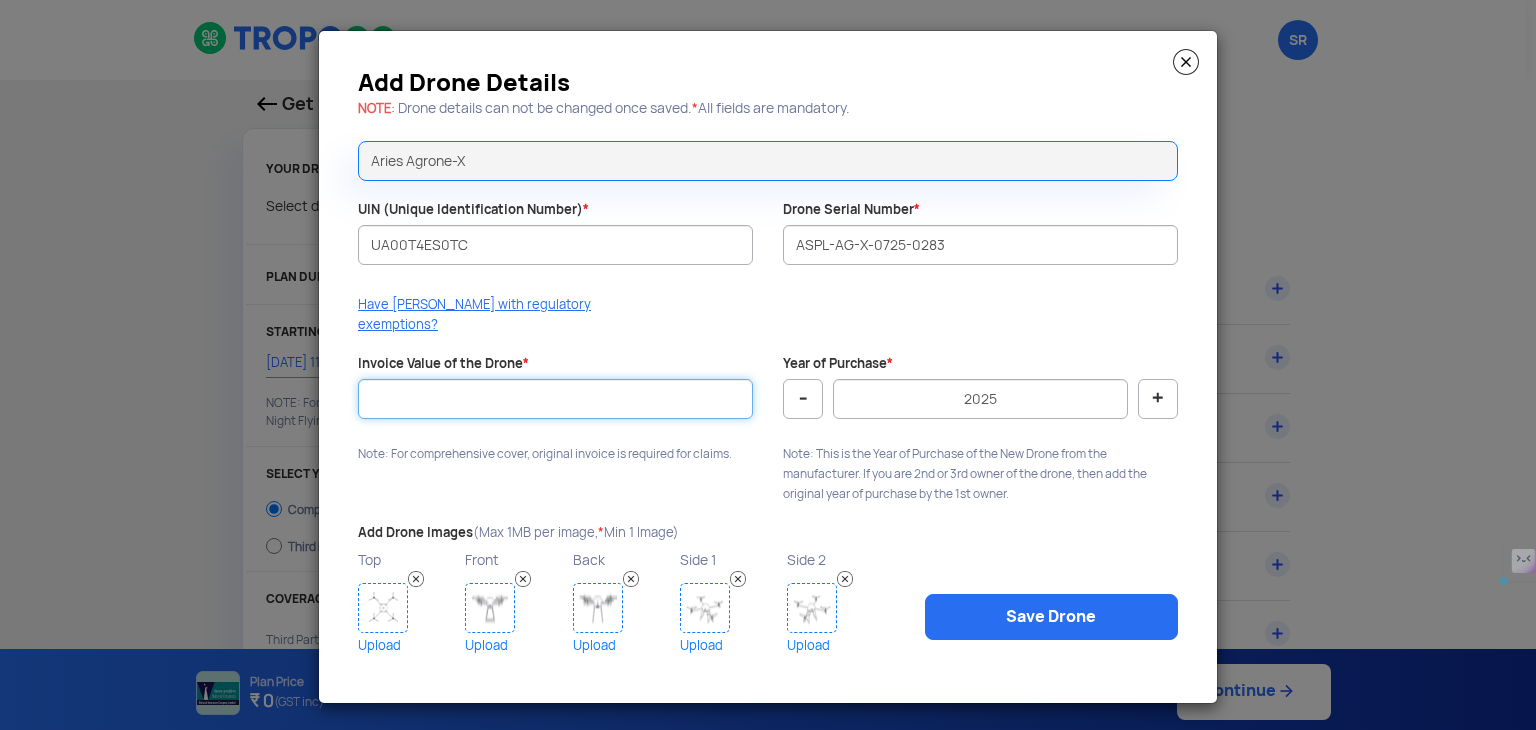 drag, startPoint x: 580, startPoint y: 386, endPoint x: 296, endPoint y: 363, distance: 284.9298 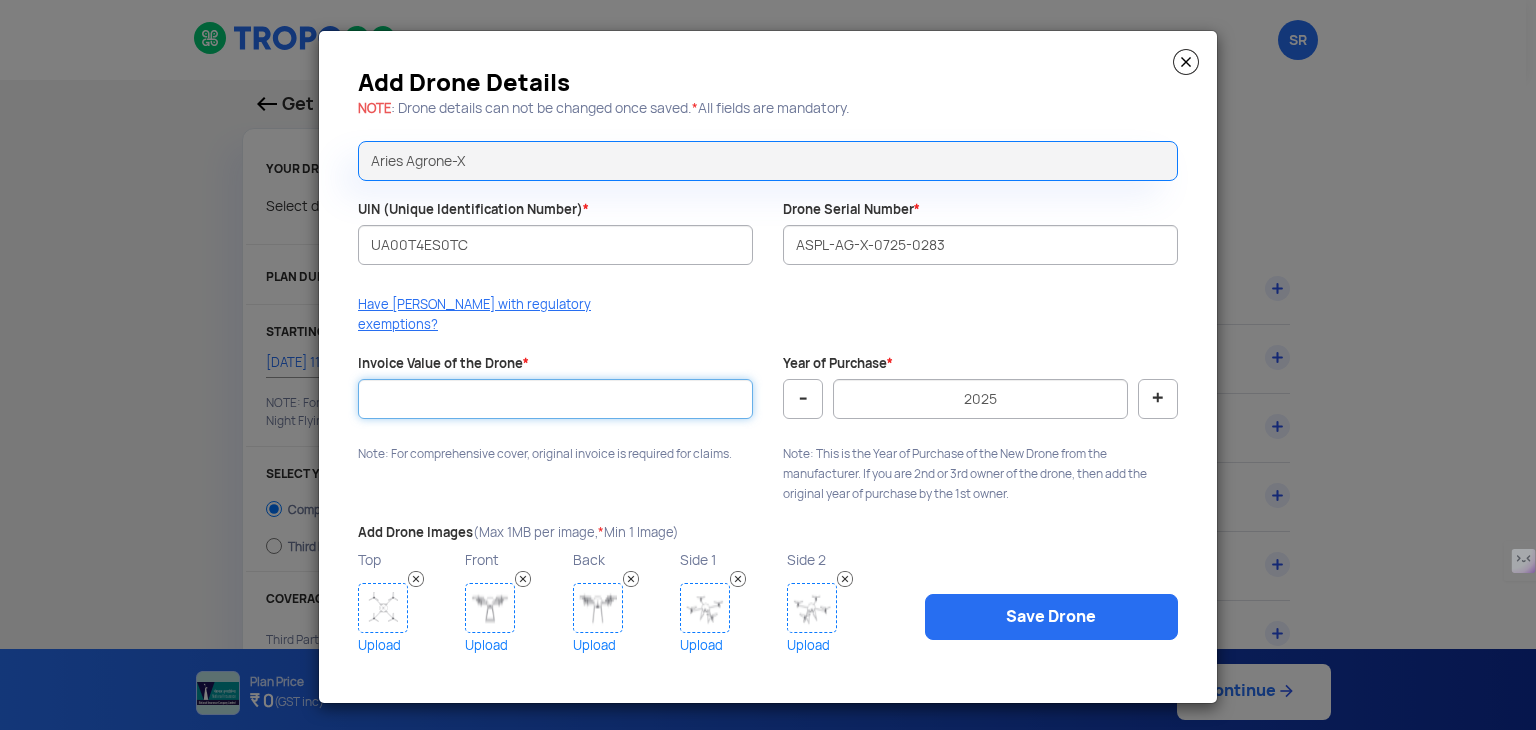 paste on "333375" 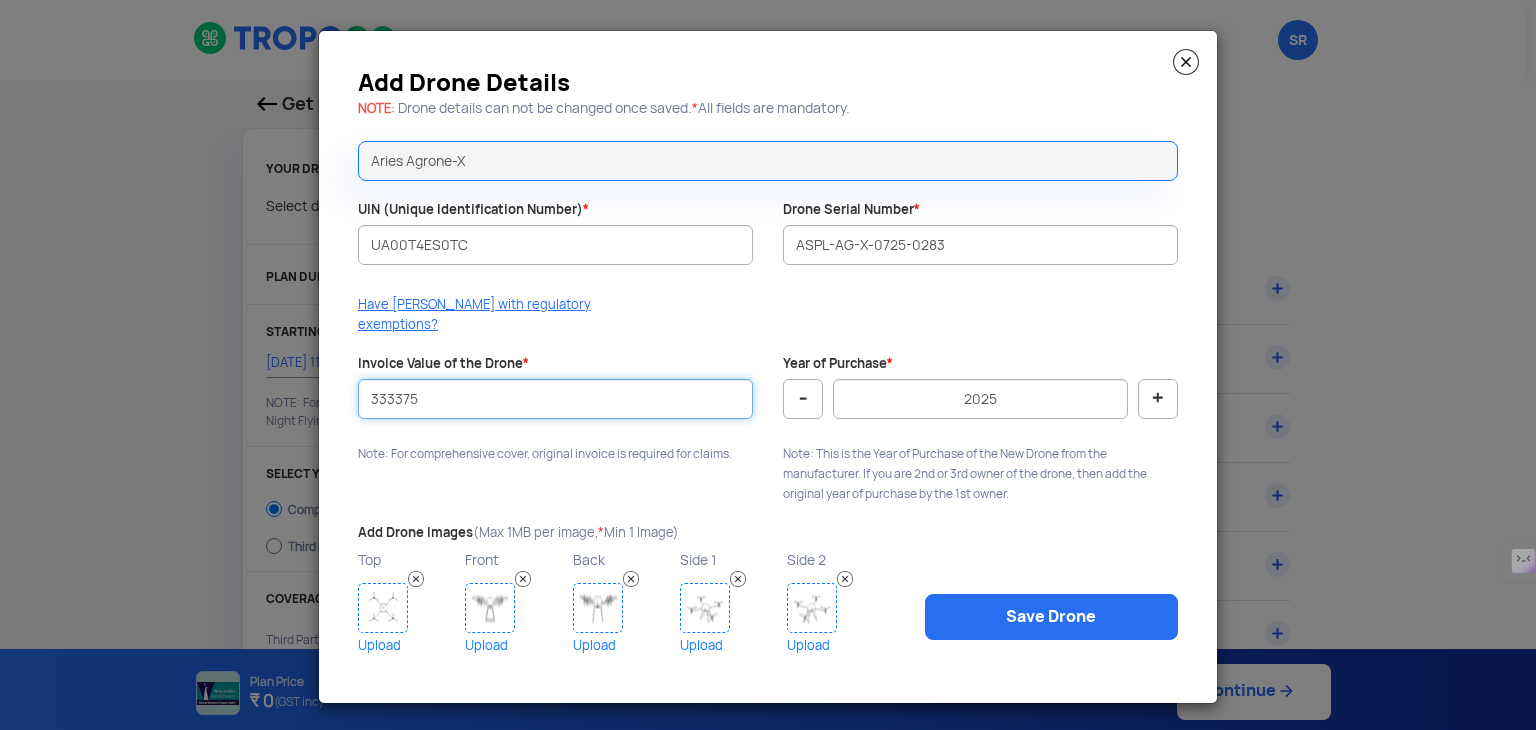 type on "333375" 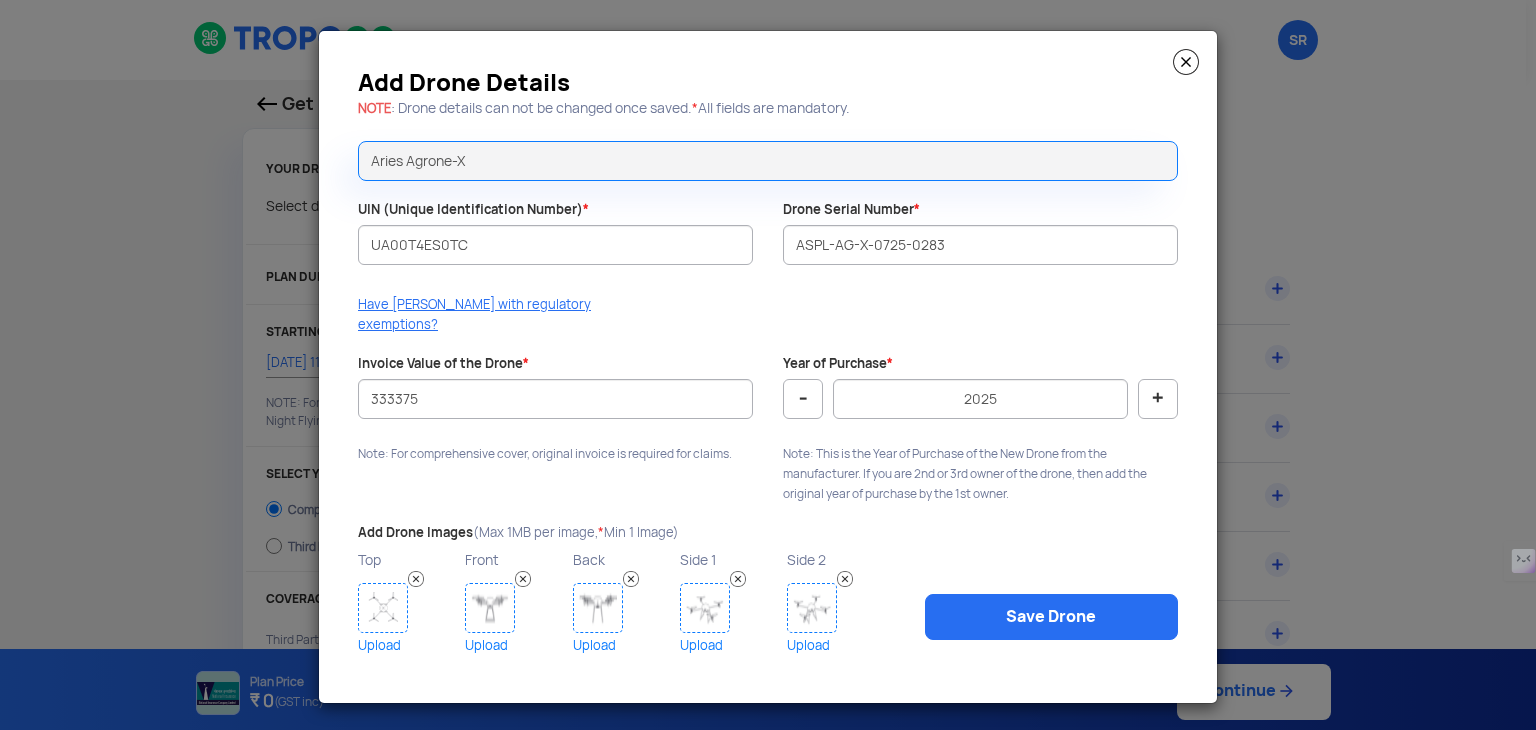 click 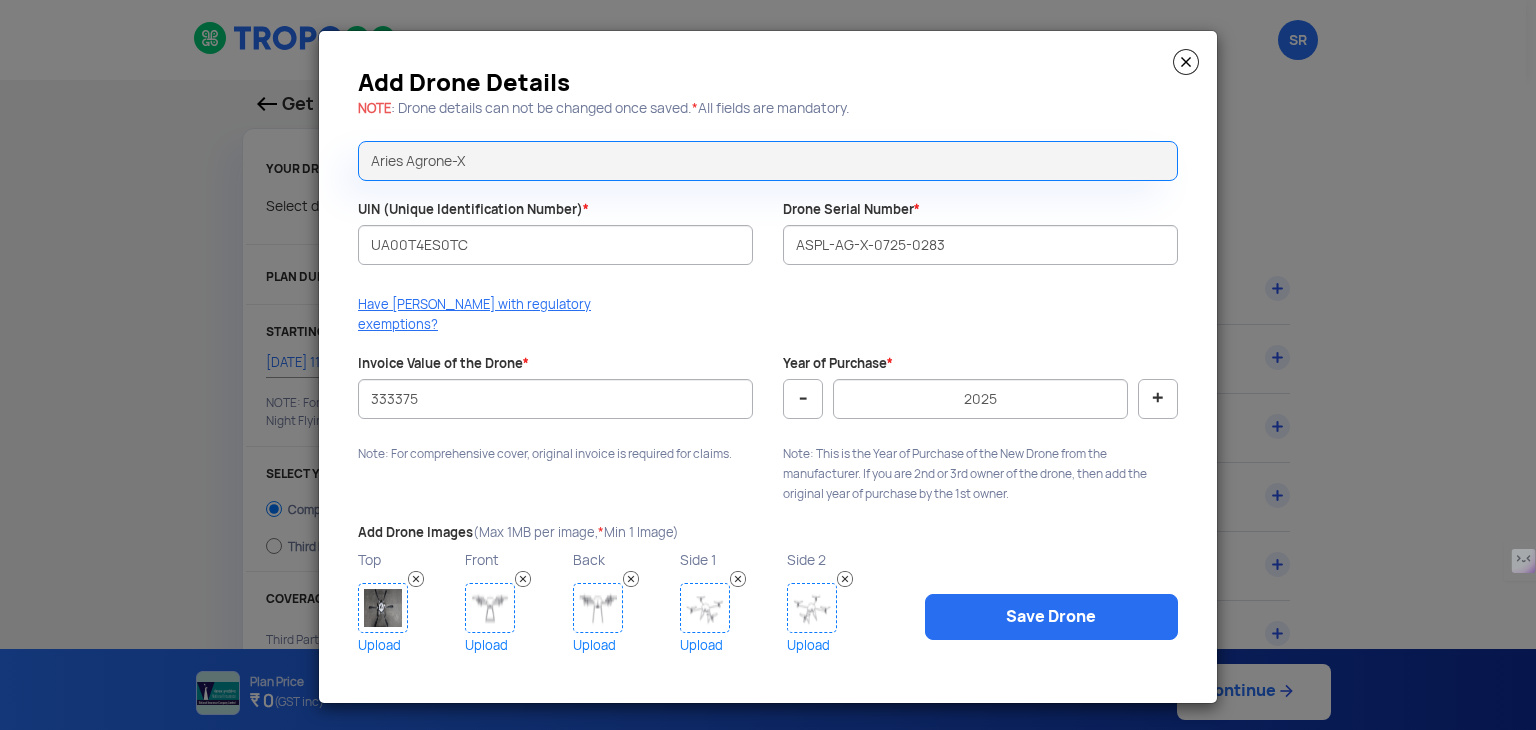 click on "Upload" 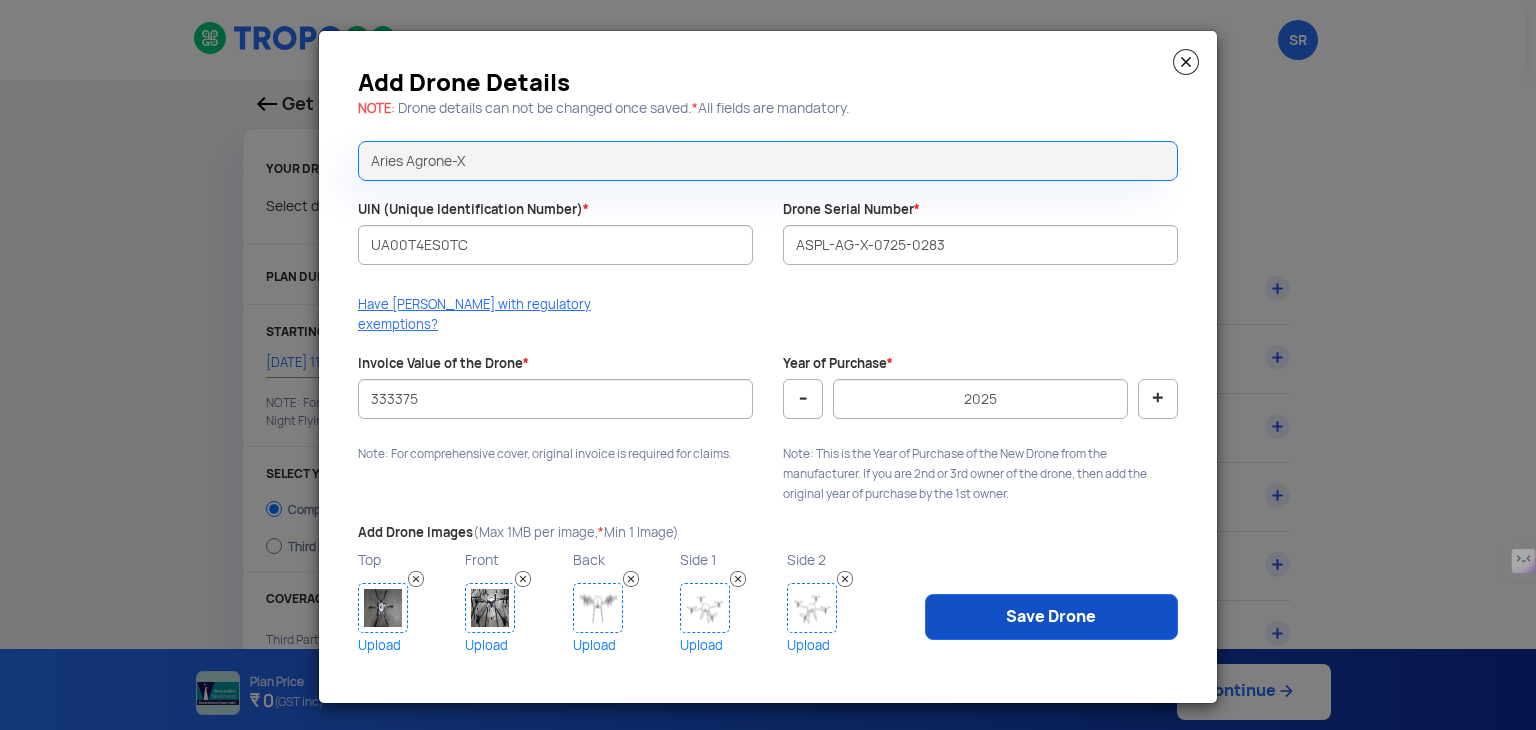 click on "Save Drone" 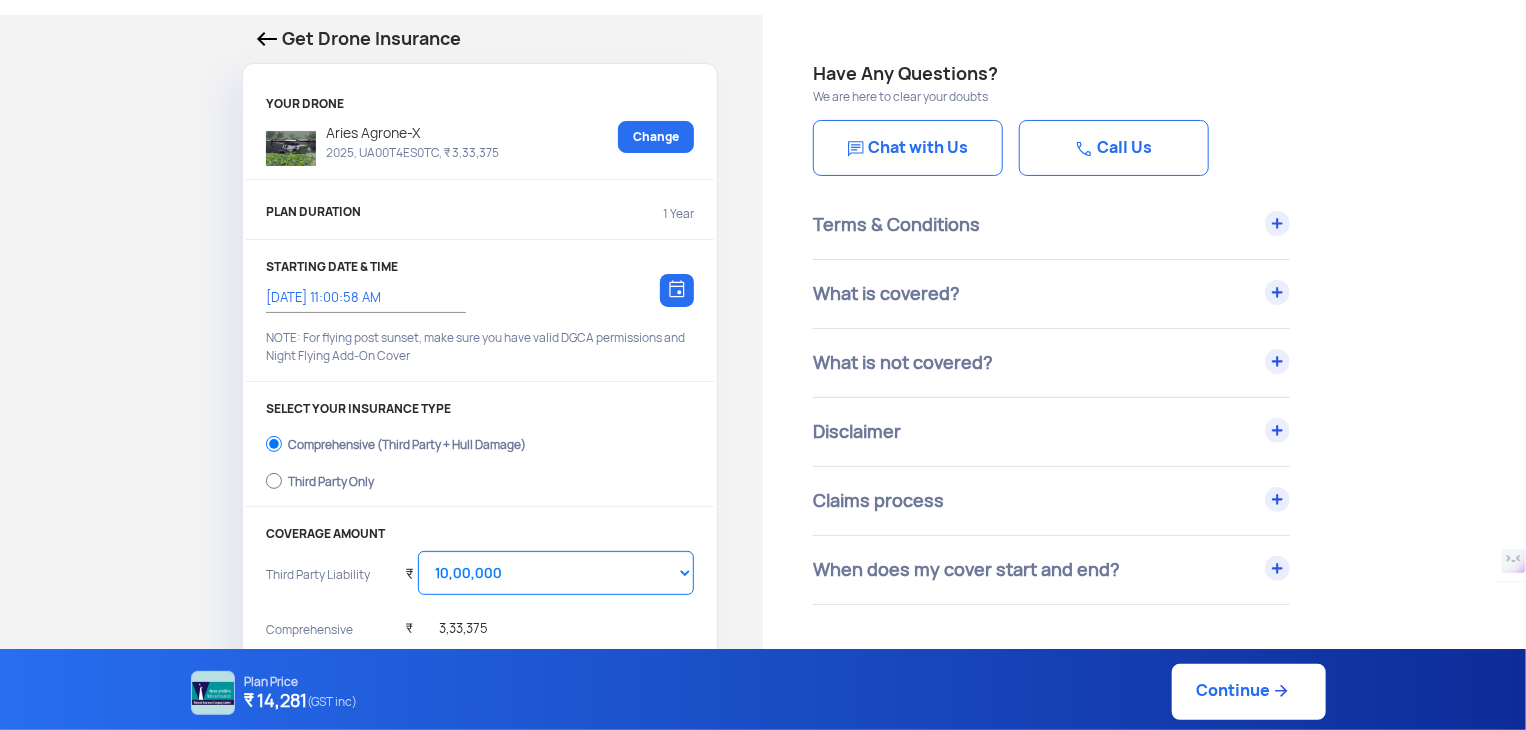 scroll, scrollTop: 100, scrollLeft: 0, axis: vertical 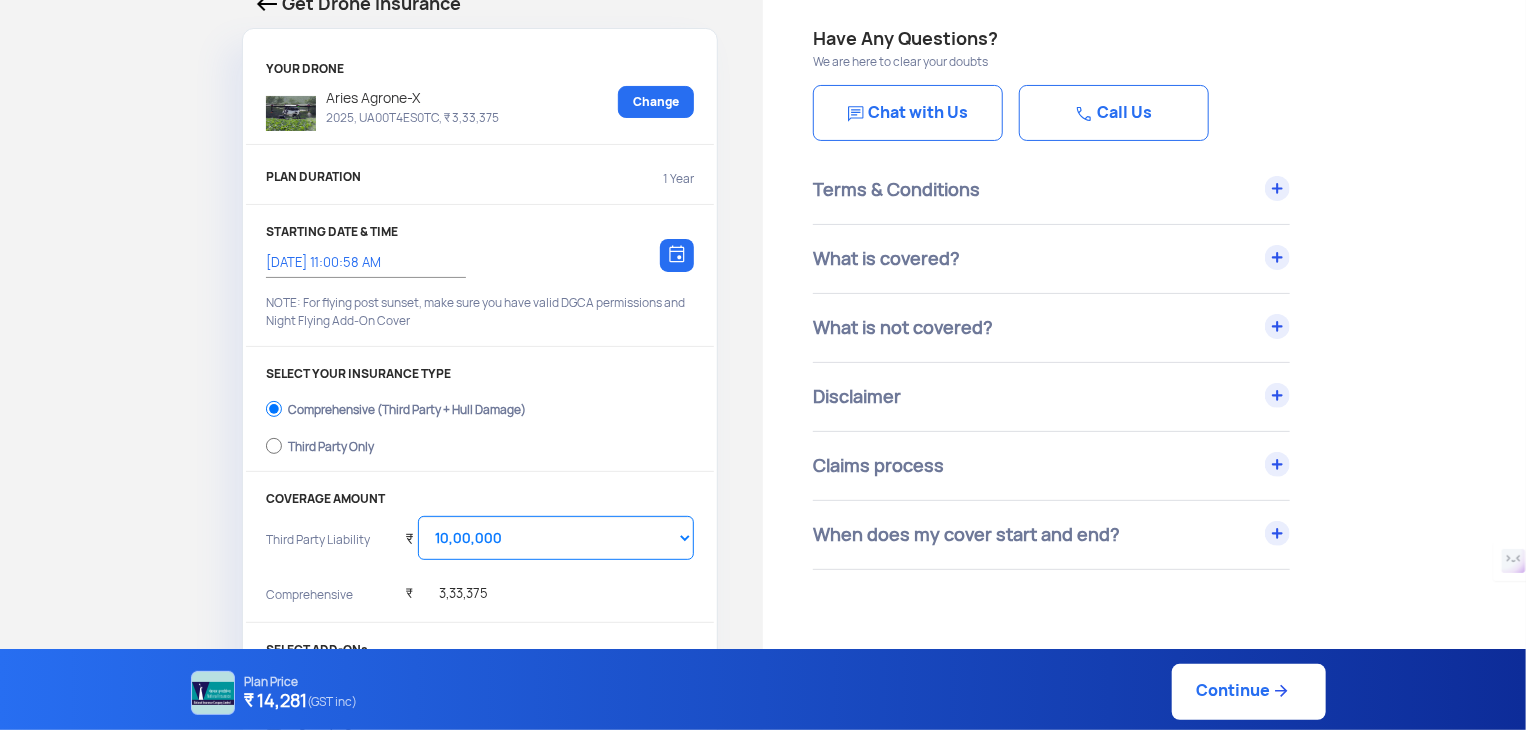 click 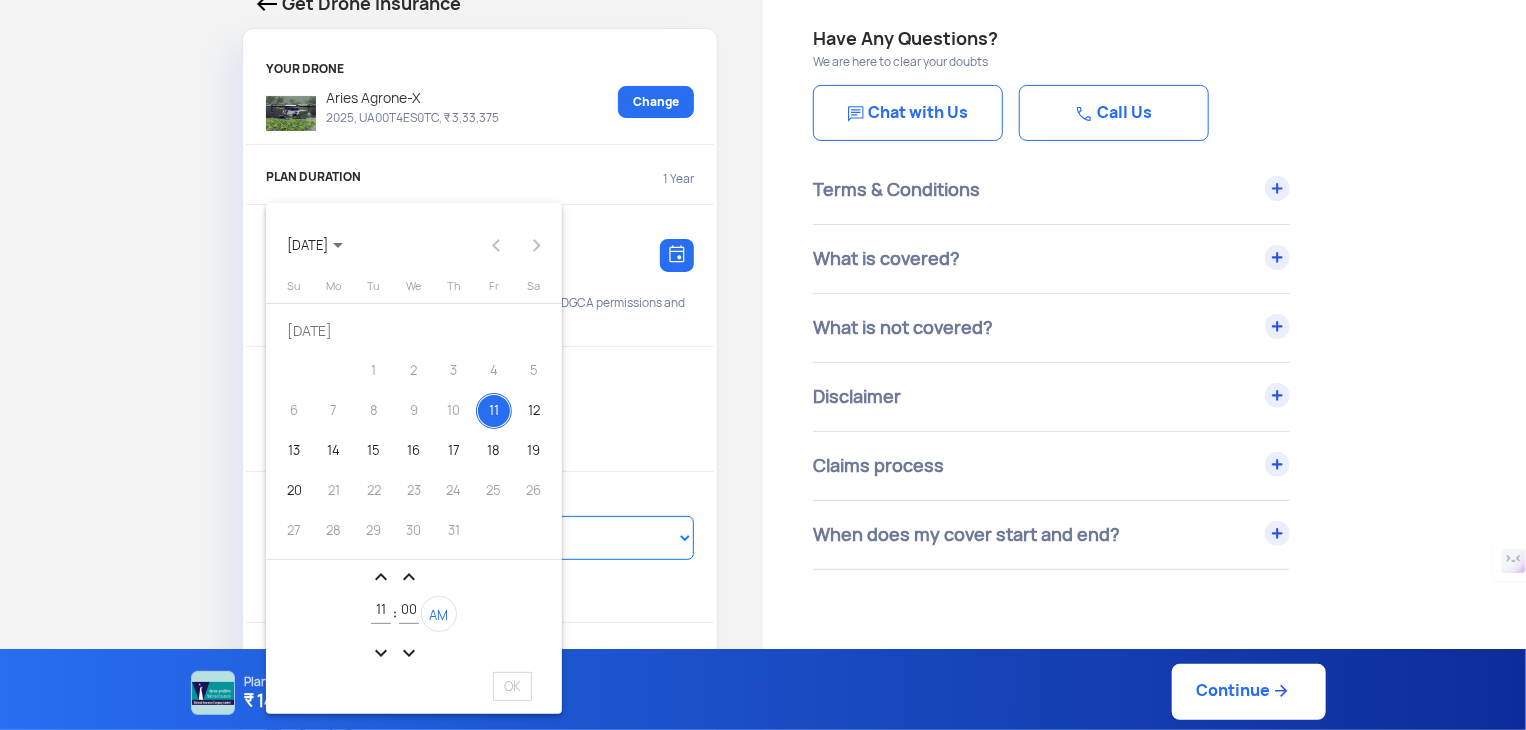 click on "expand_less" at bounding box center [409, 577] 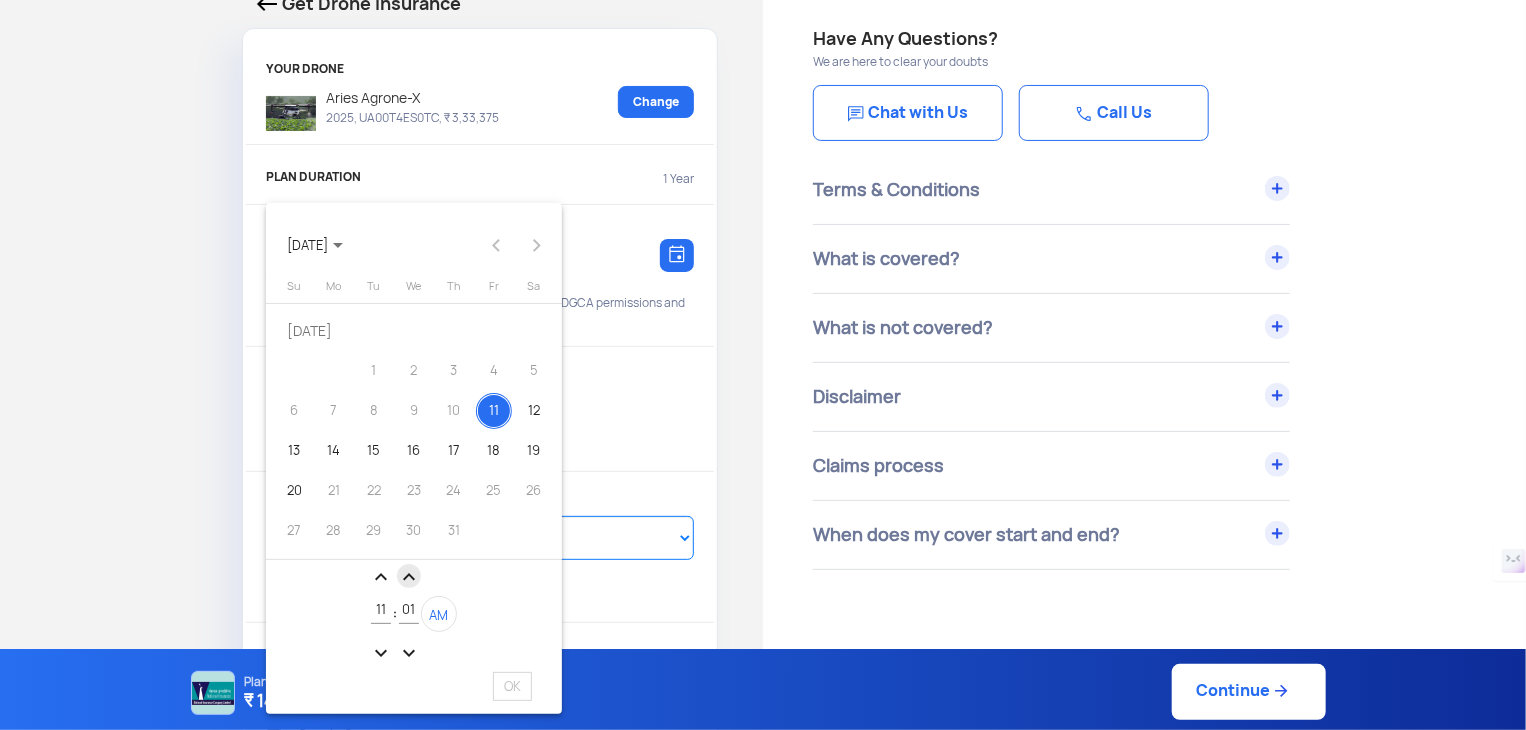 click on "expand_less" at bounding box center [409, 577] 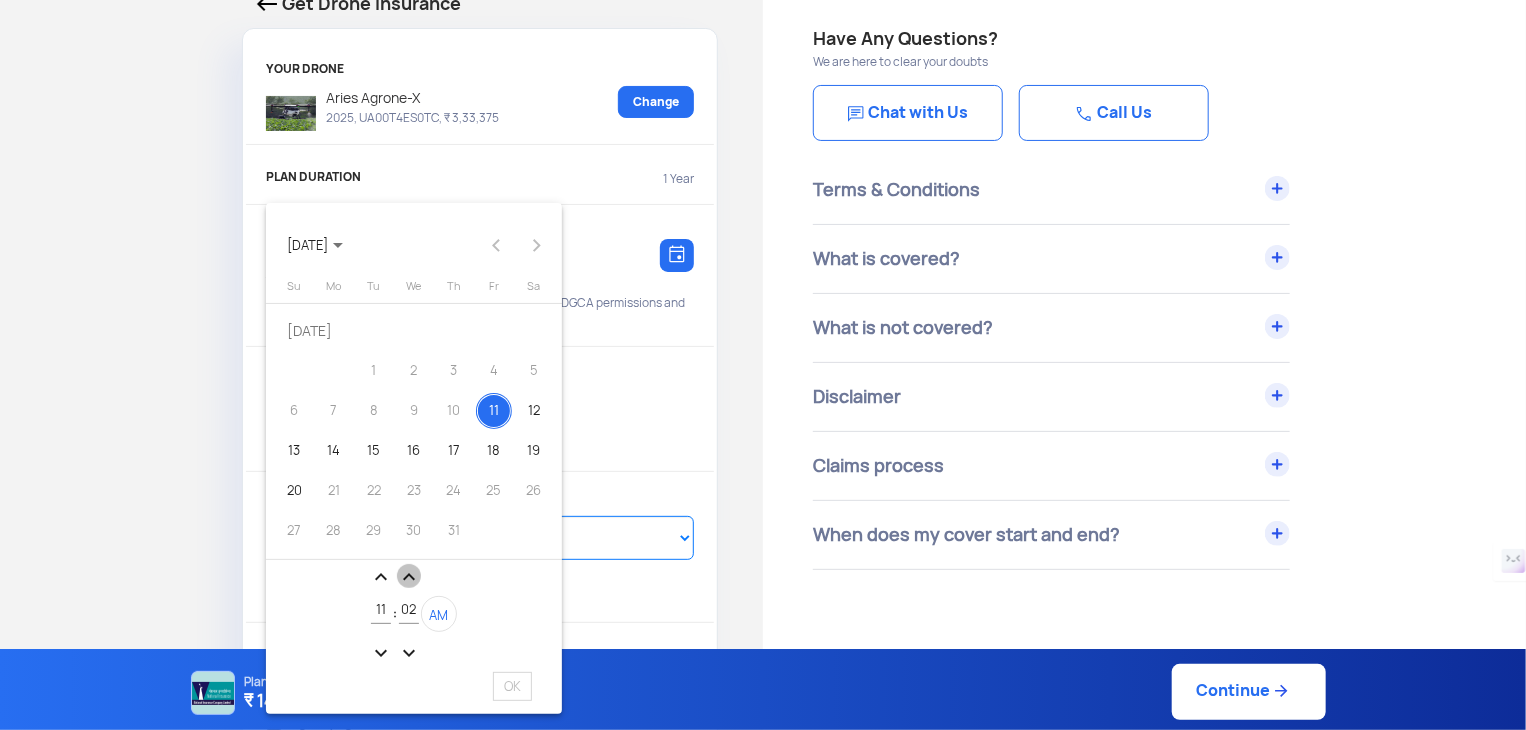 click on "expand_less" at bounding box center (409, 577) 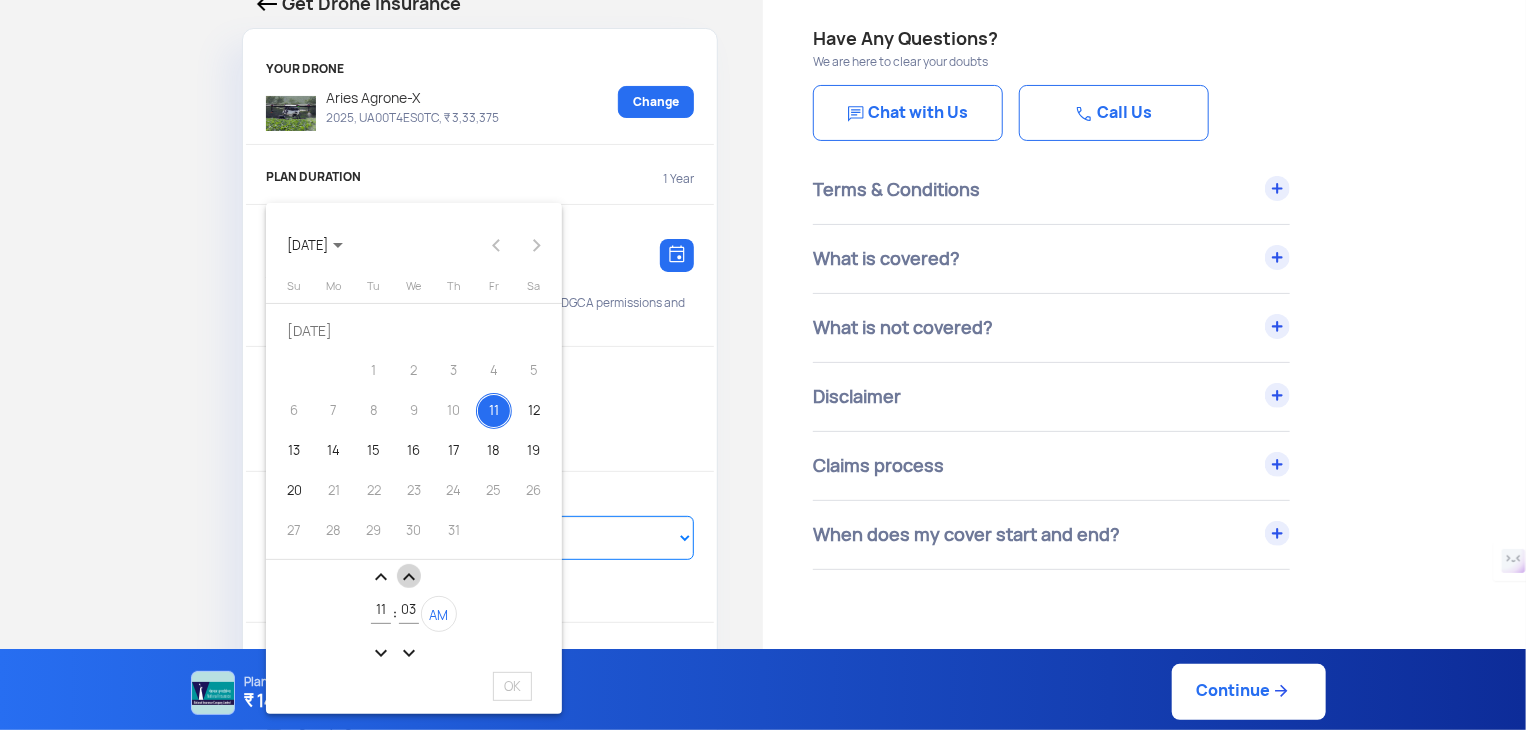 click on "expand_less" at bounding box center [409, 577] 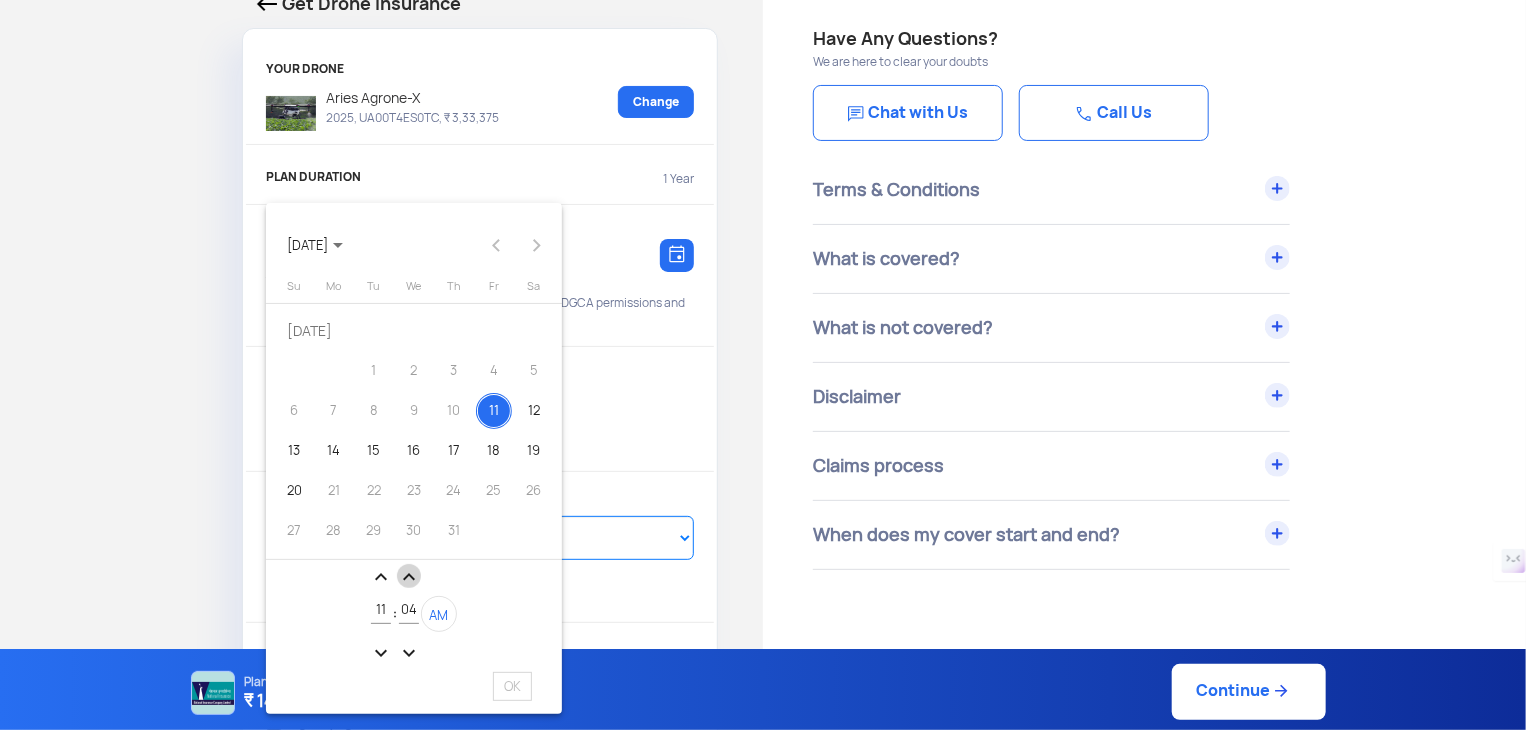 click on "expand_less" at bounding box center [409, 577] 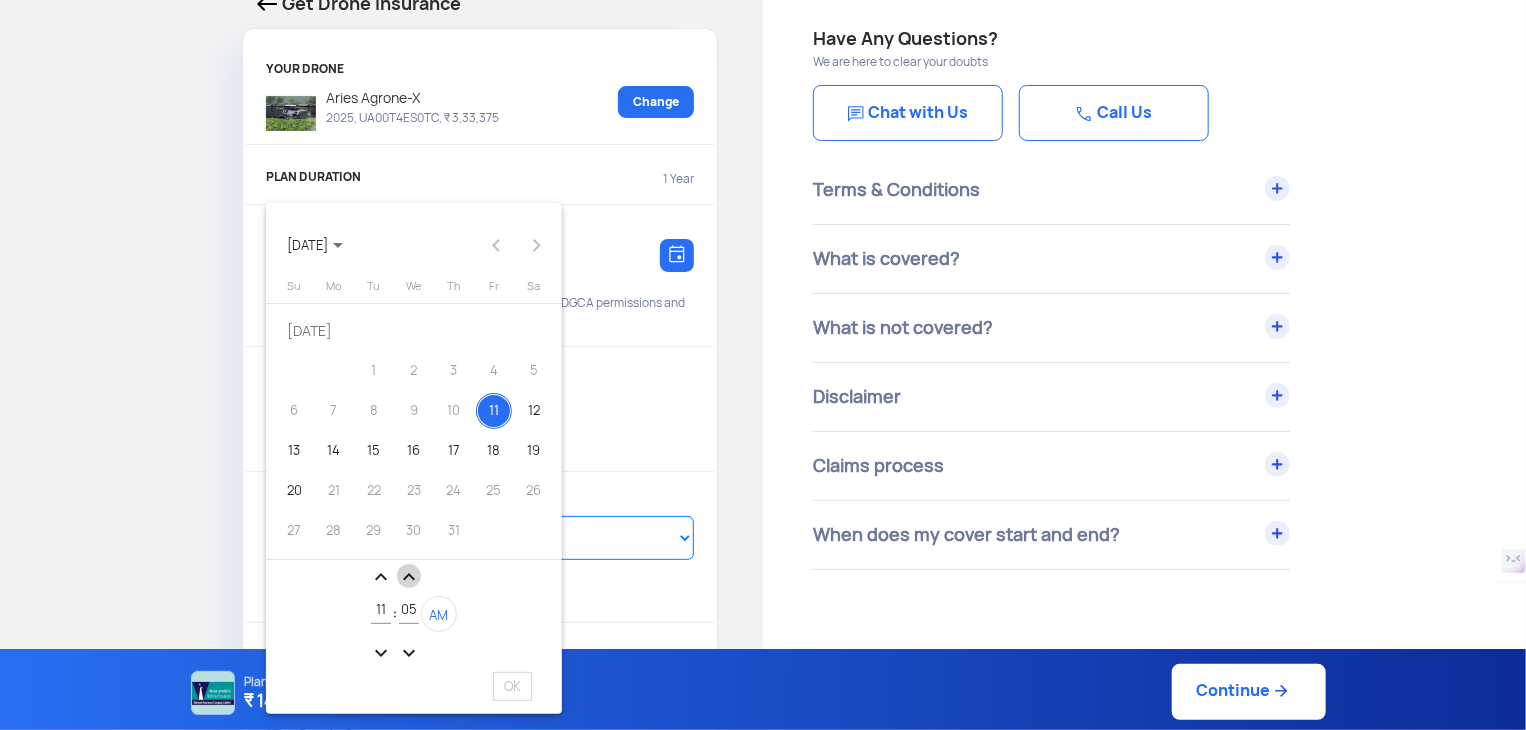 click on "expand_less" at bounding box center (409, 577) 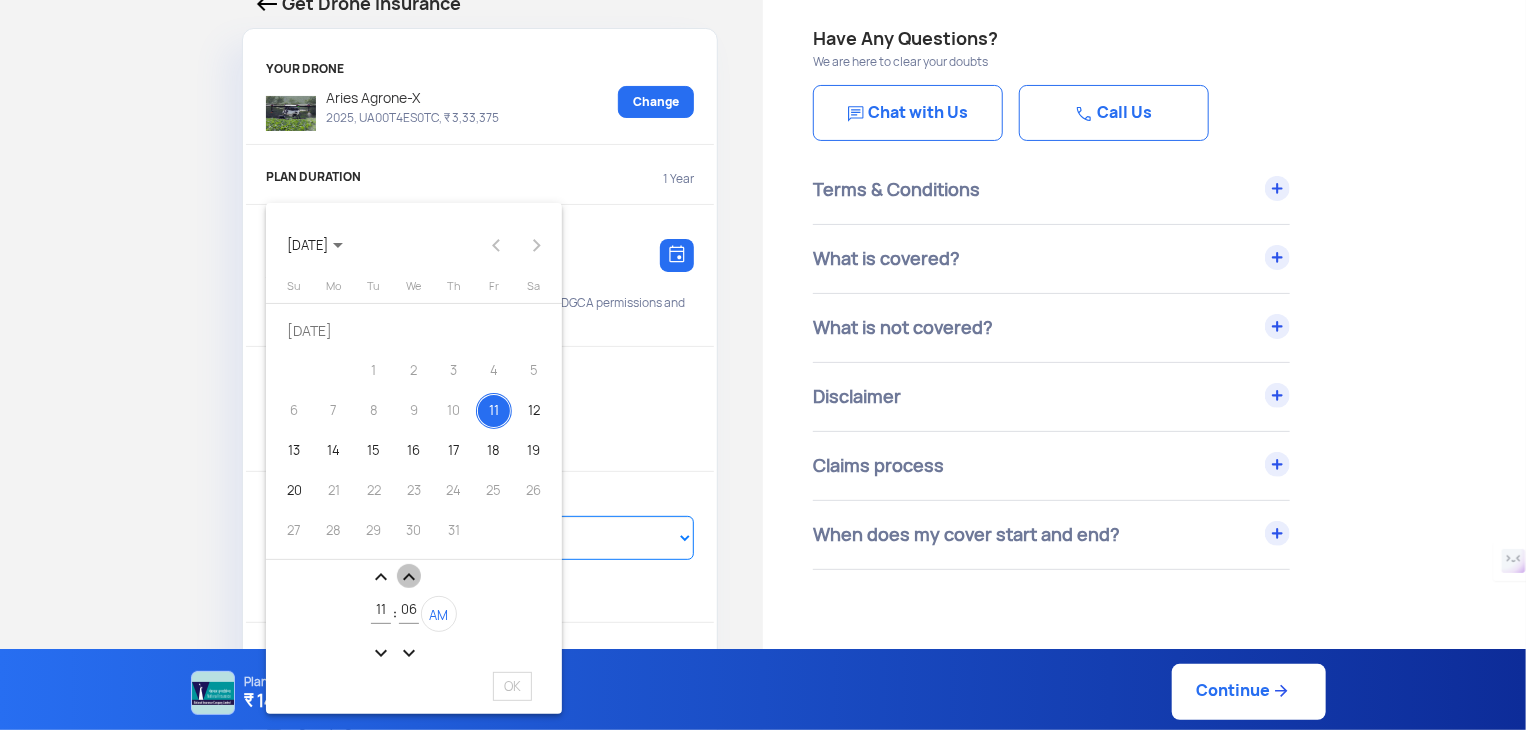 click on "expand_less" at bounding box center (409, 577) 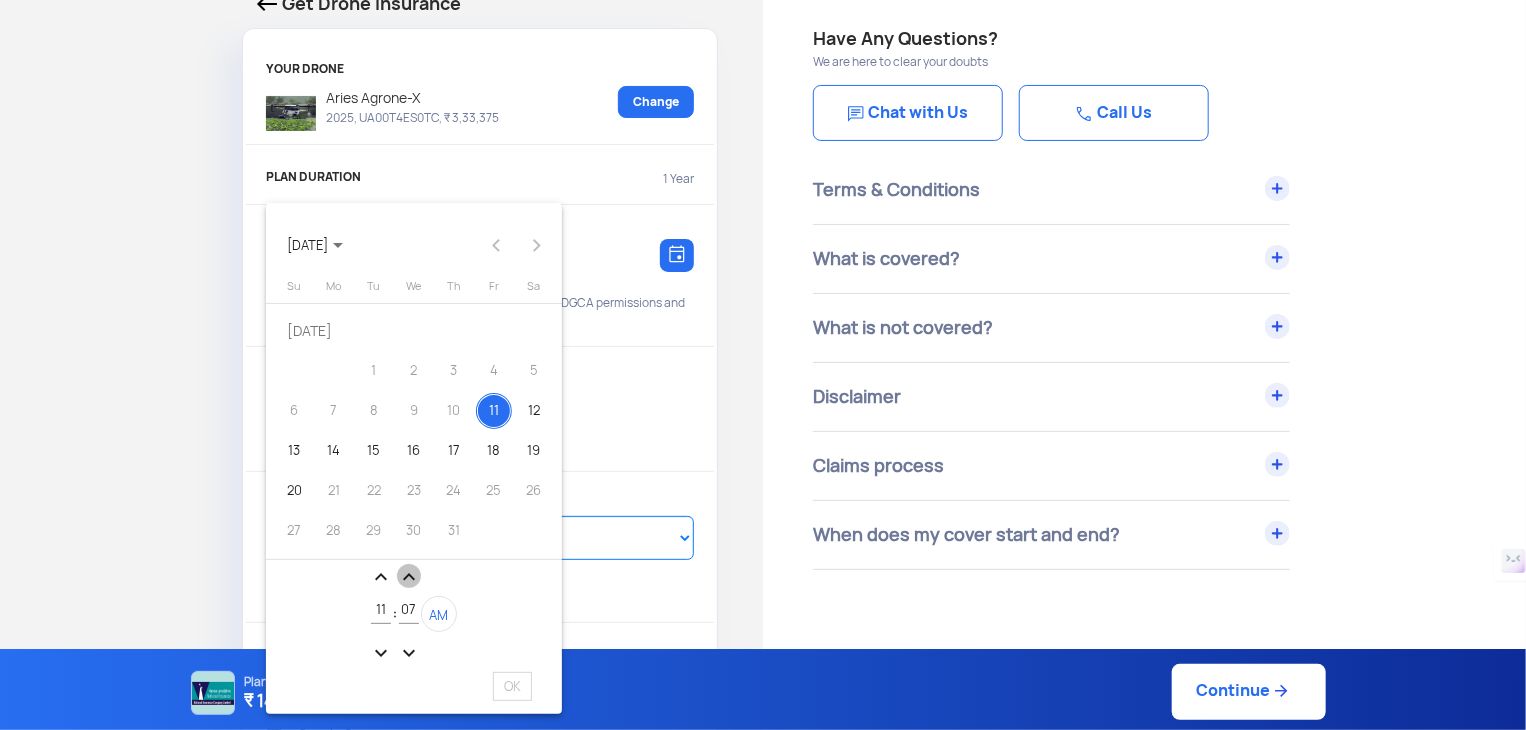 click on "expand_less" at bounding box center (409, 577) 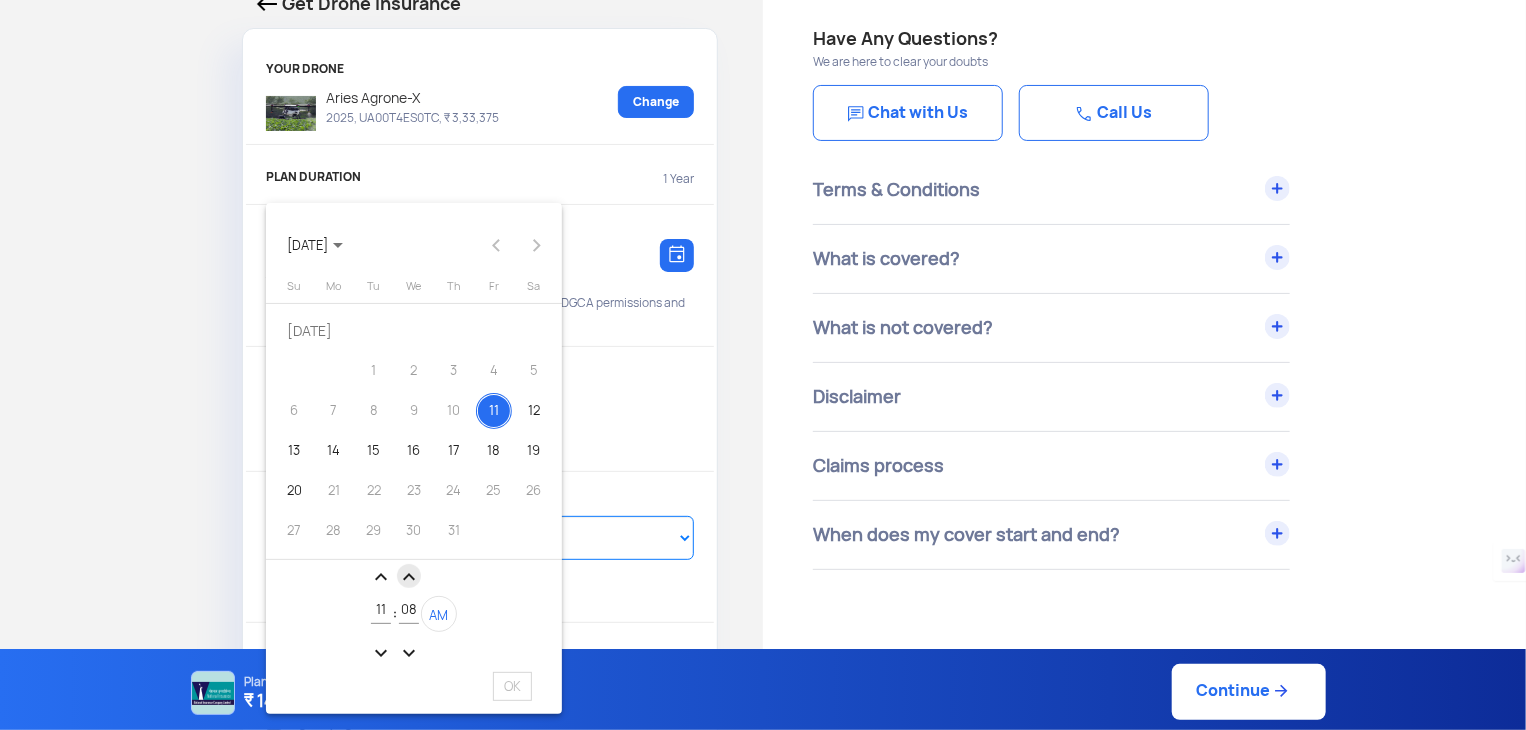 click on "expand_less" at bounding box center [409, 577] 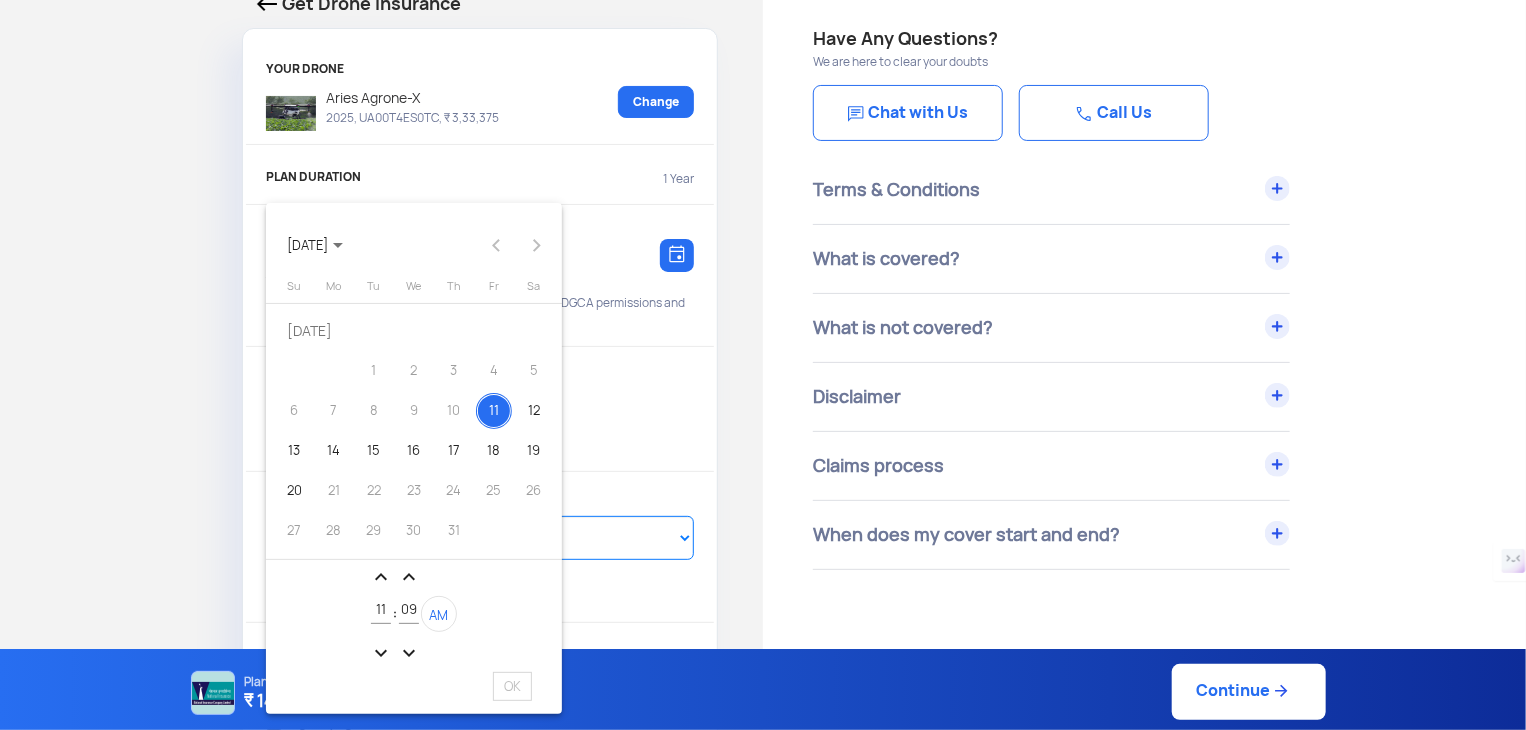click on "expand_less" at bounding box center [409, 577] 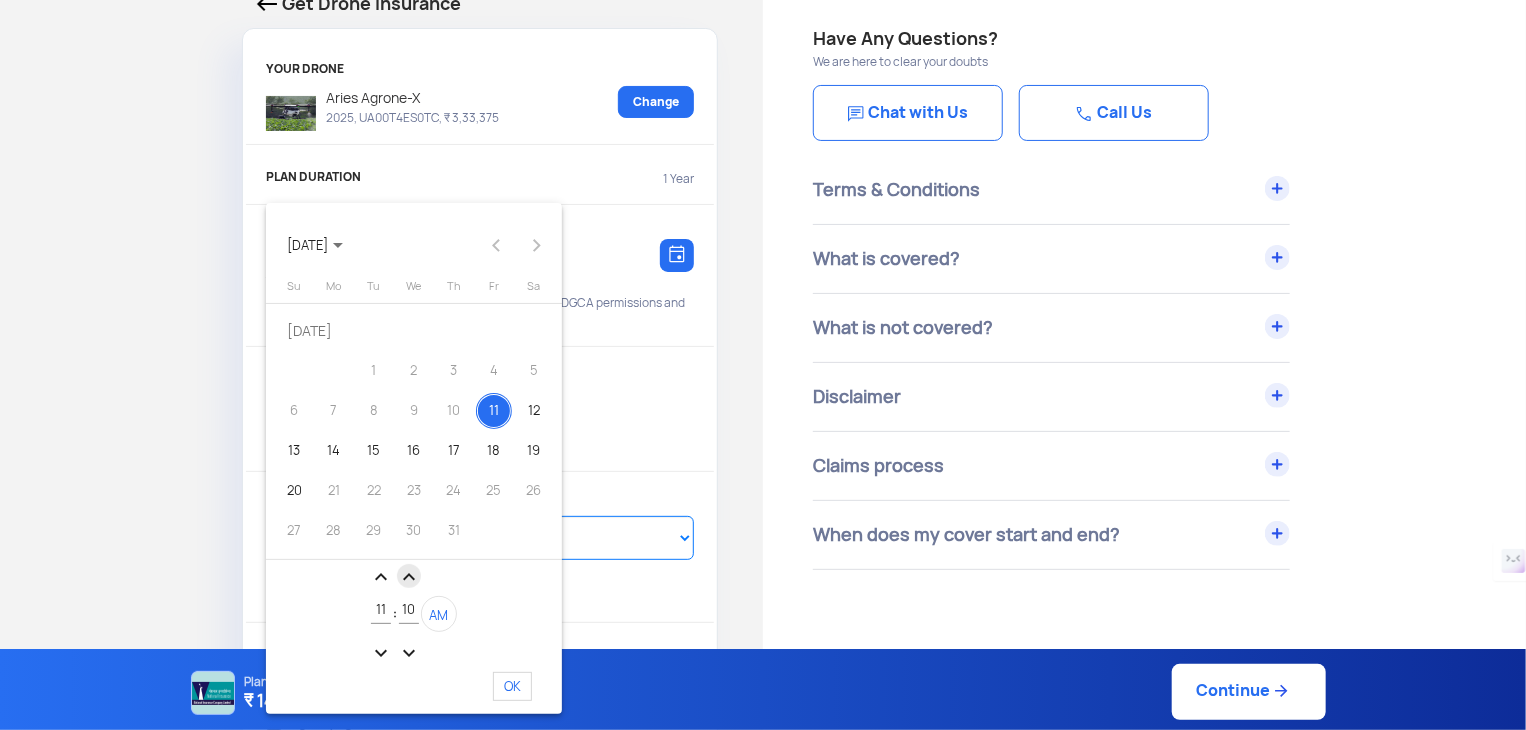 click on "expand_less" at bounding box center [409, 577] 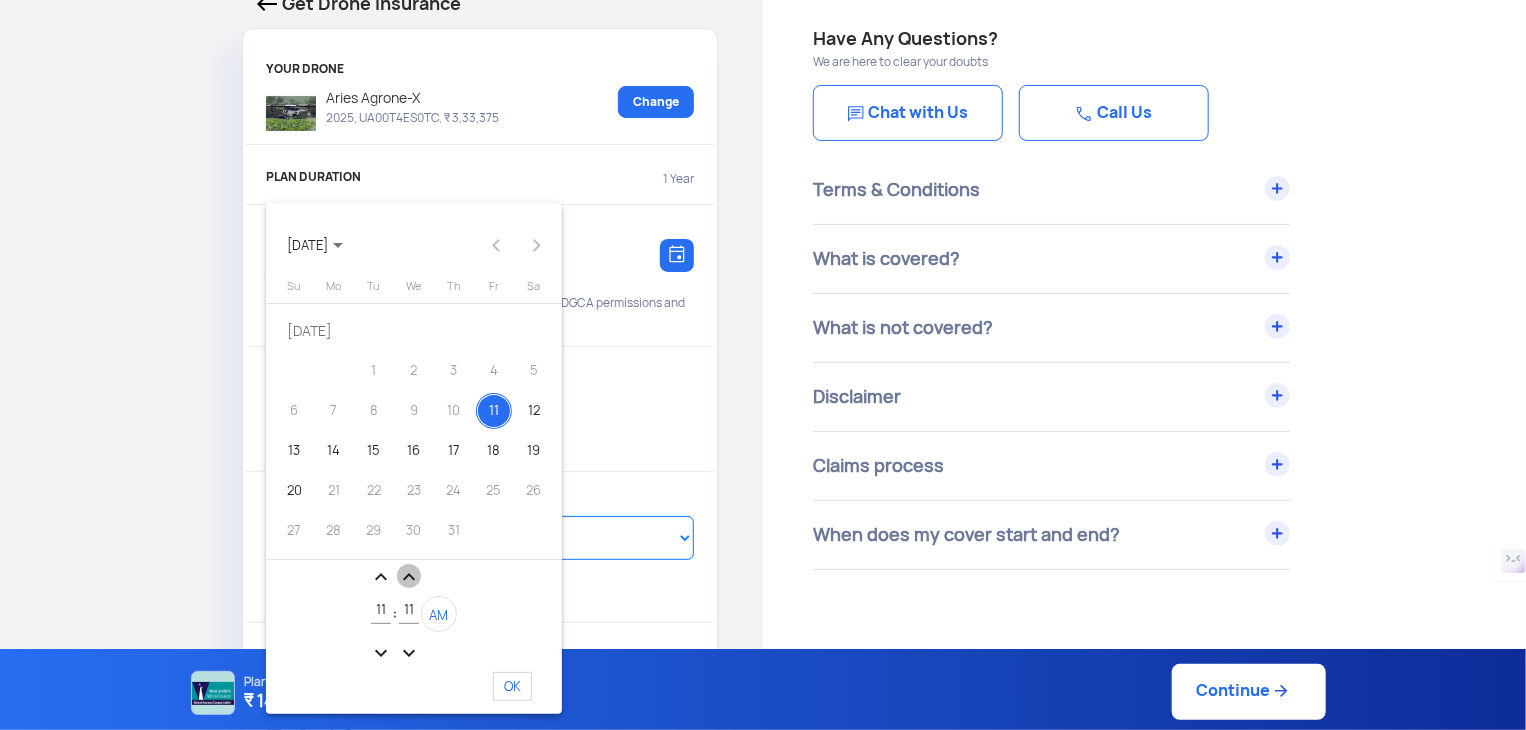 click on "expand_less" at bounding box center (409, 577) 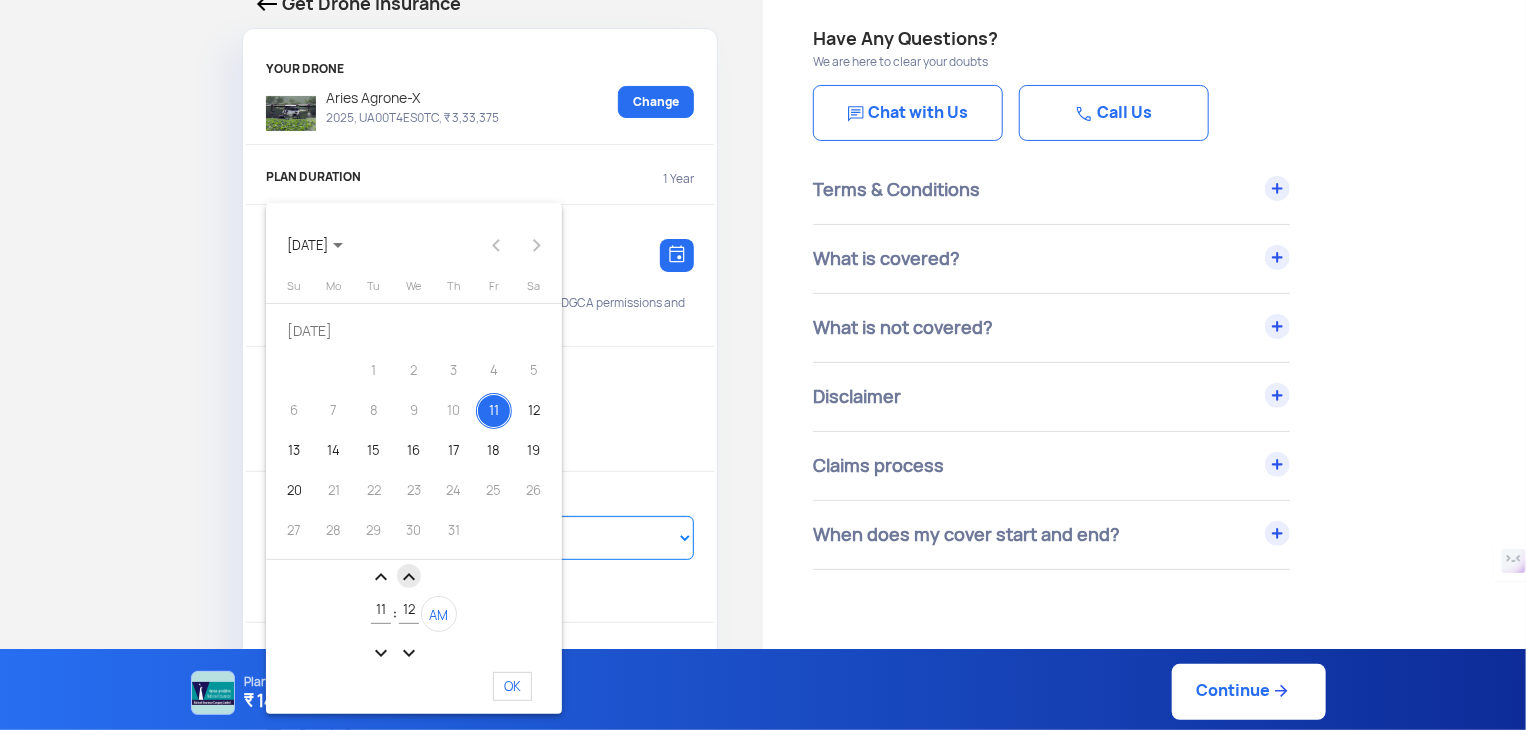 click on "expand_less" at bounding box center [409, 577] 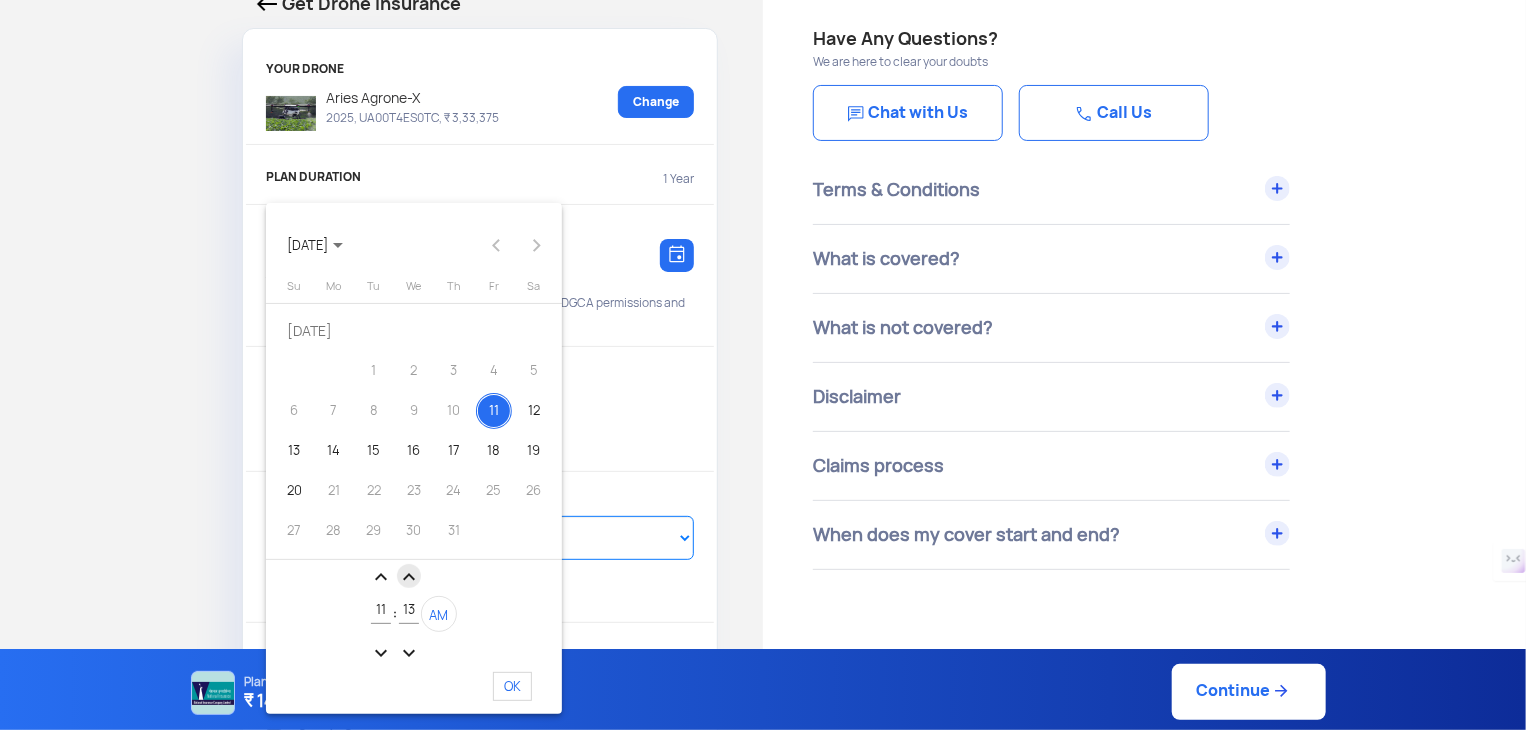click on "expand_less" at bounding box center [409, 577] 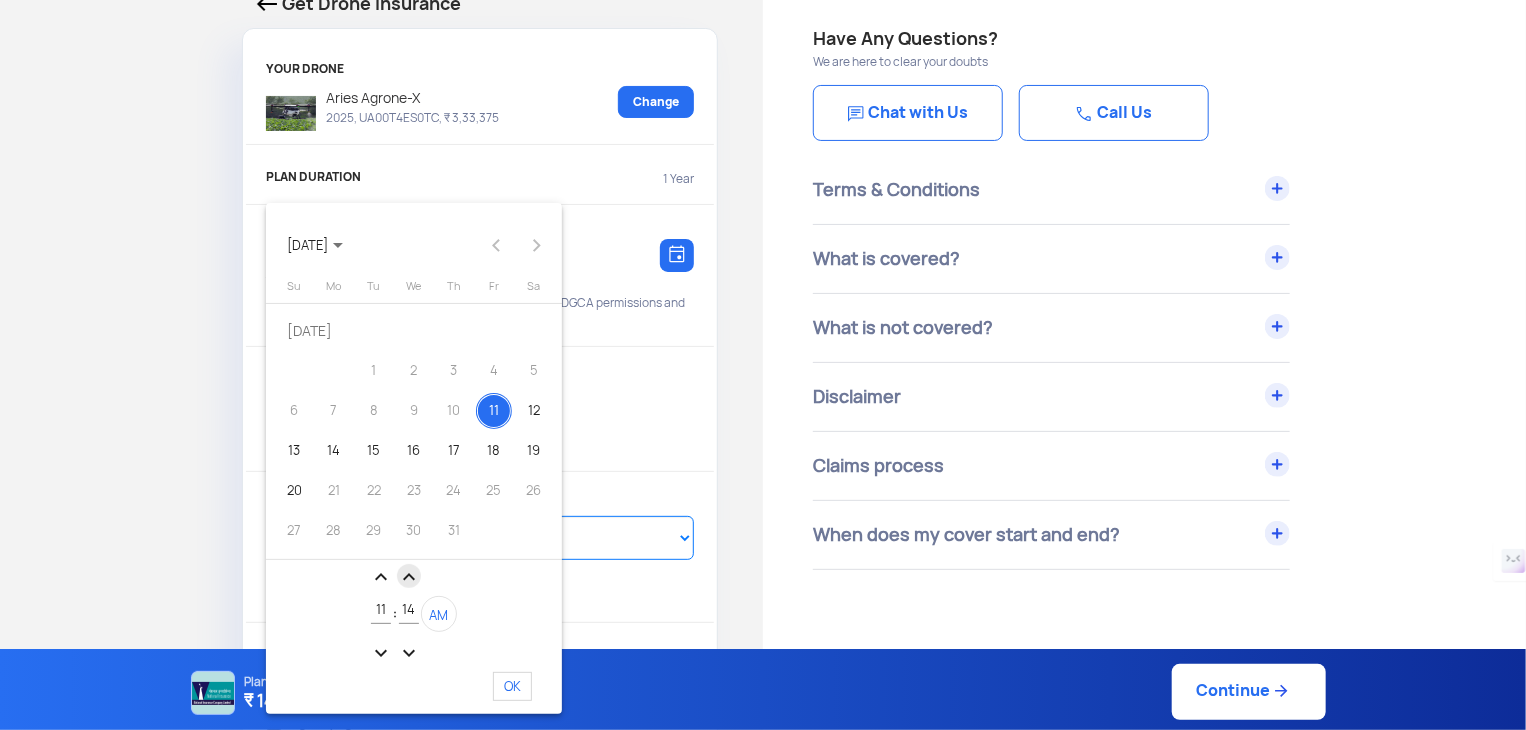 click on "expand_less" at bounding box center (409, 577) 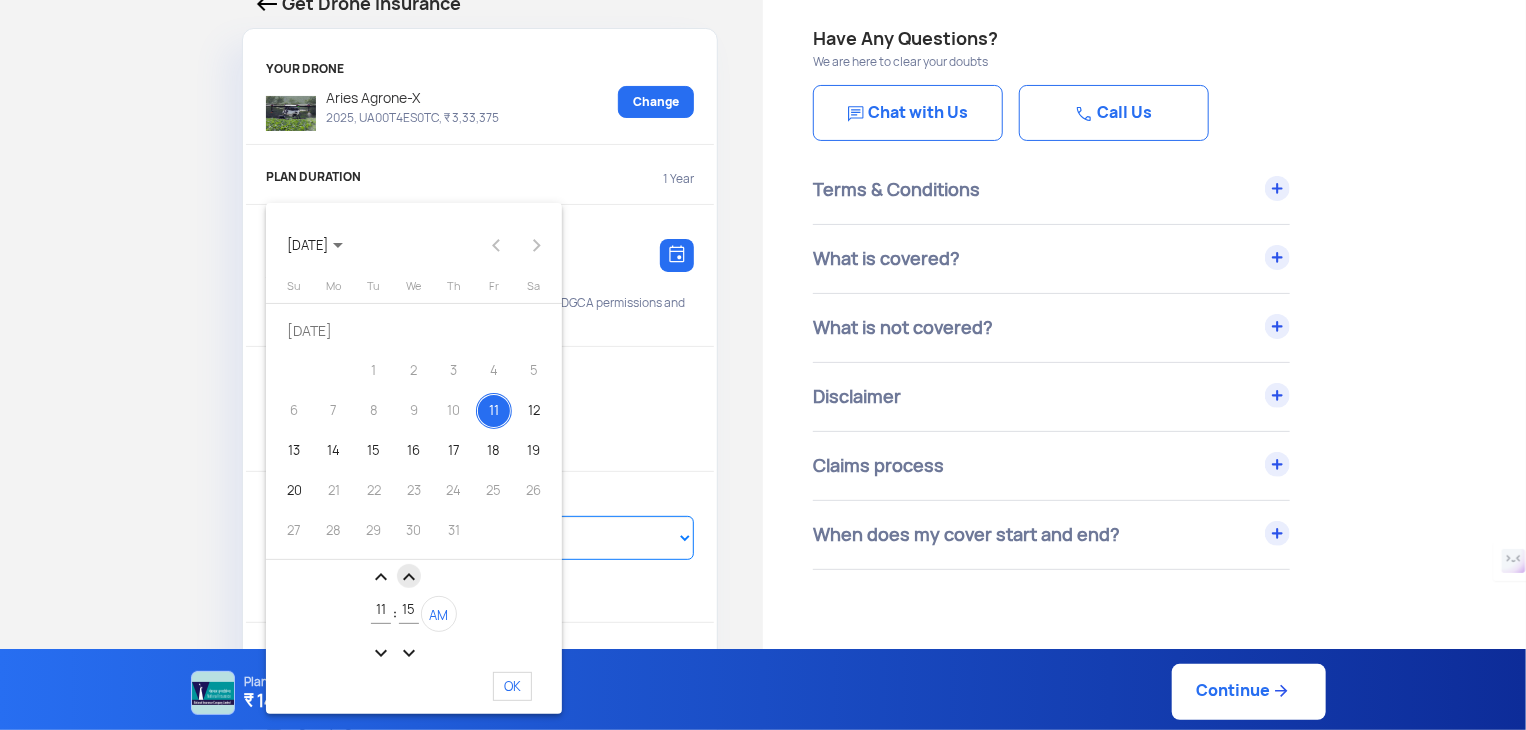 click on "expand_less" at bounding box center [409, 577] 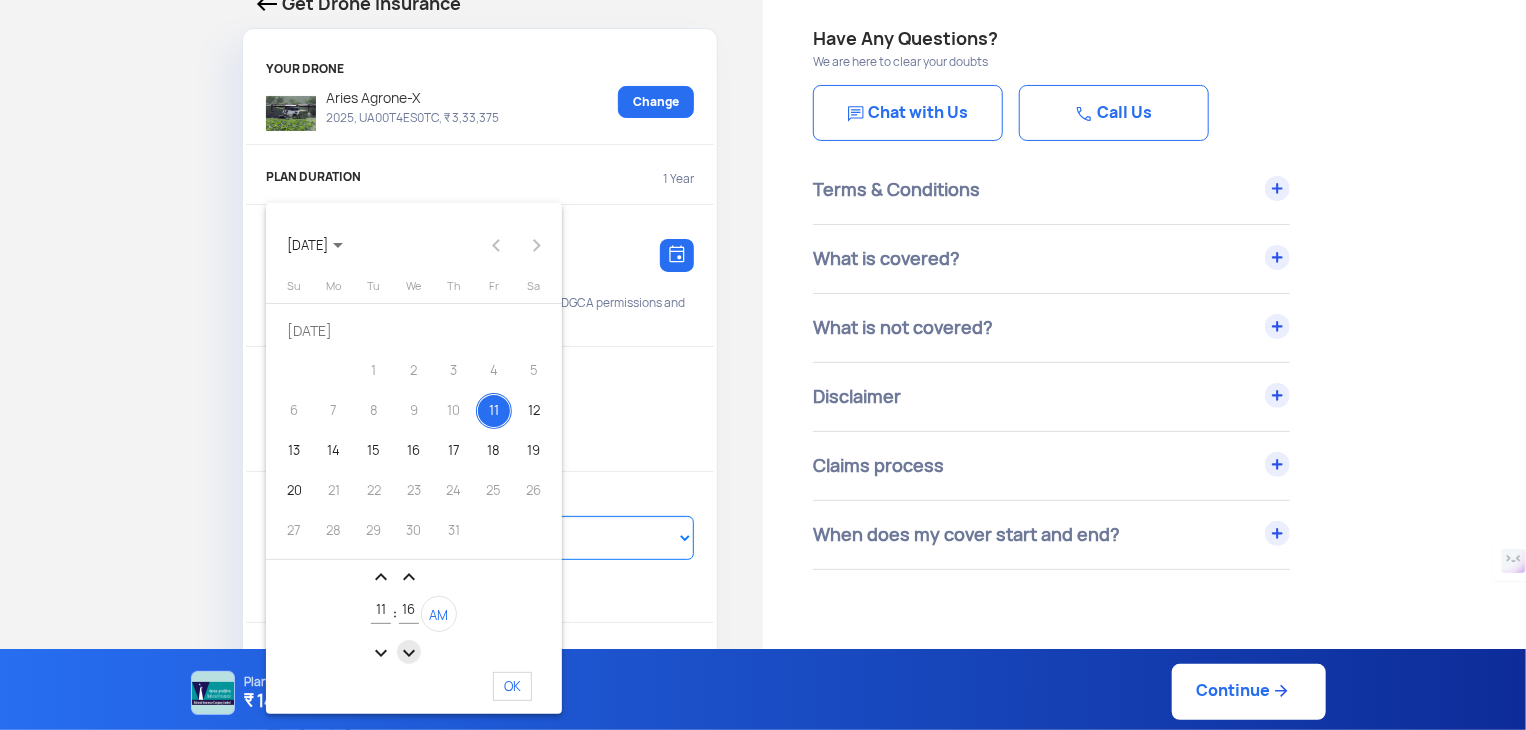 click on "expand_more" at bounding box center [409, 653] 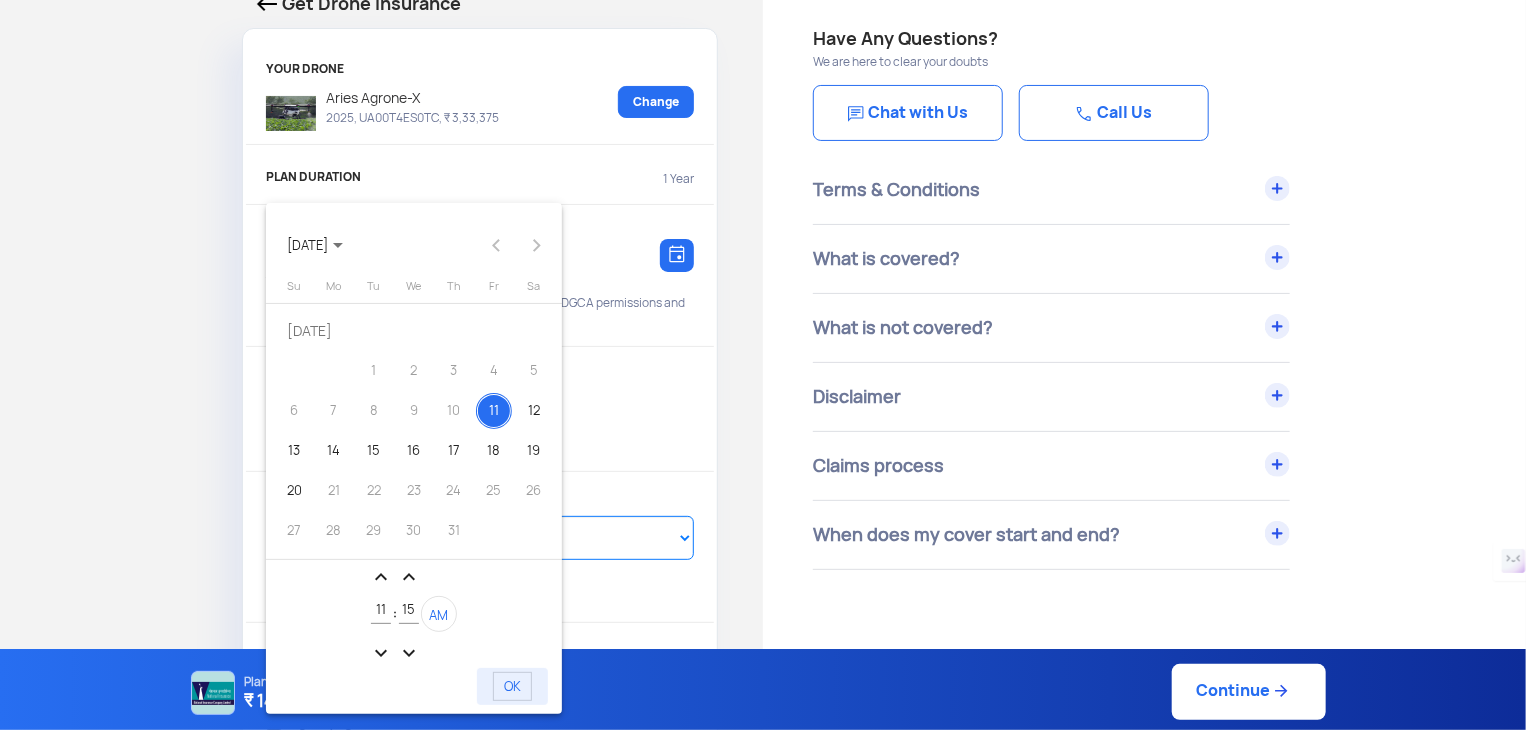 click on "OK" at bounding box center (512, 686) 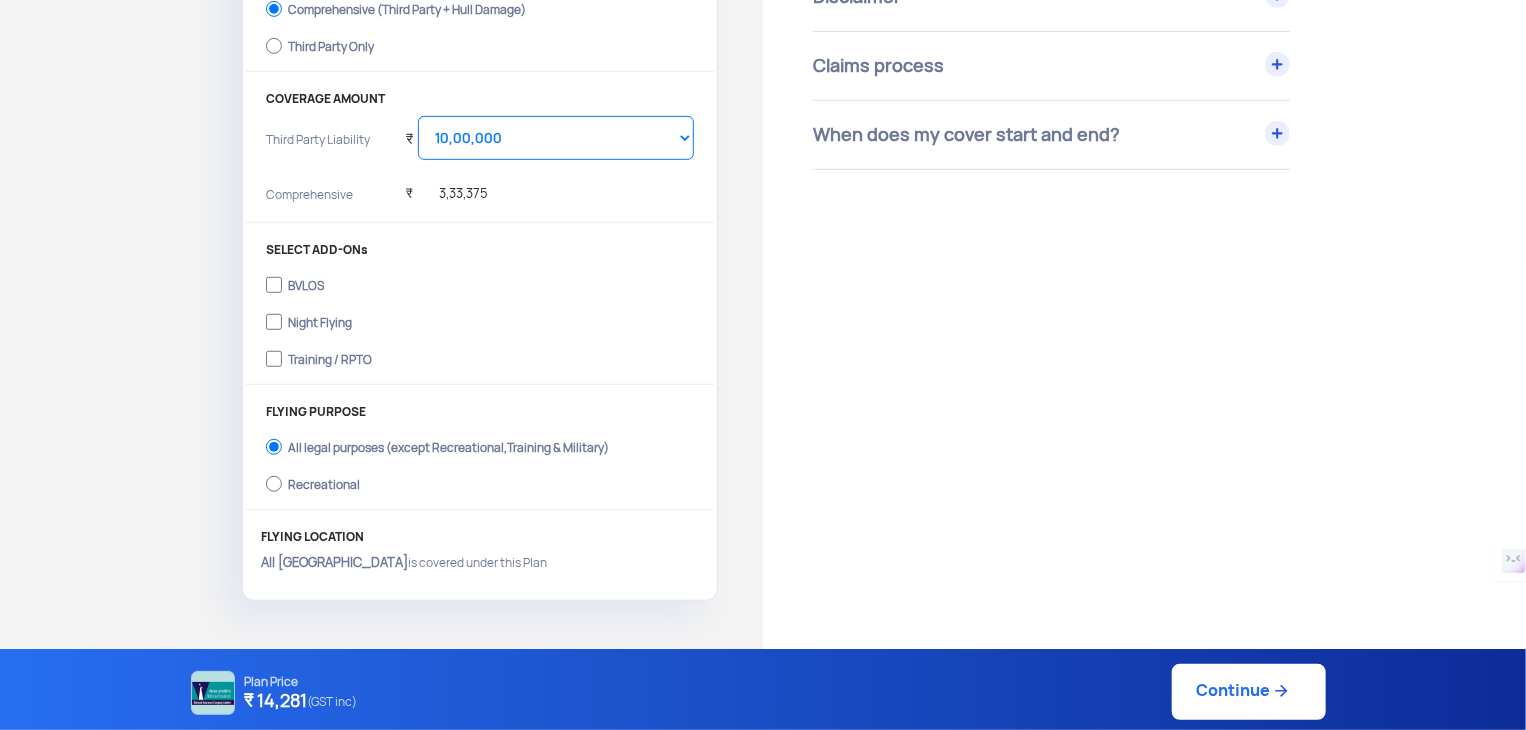 scroll, scrollTop: 100, scrollLeft: 0, axis: vertical 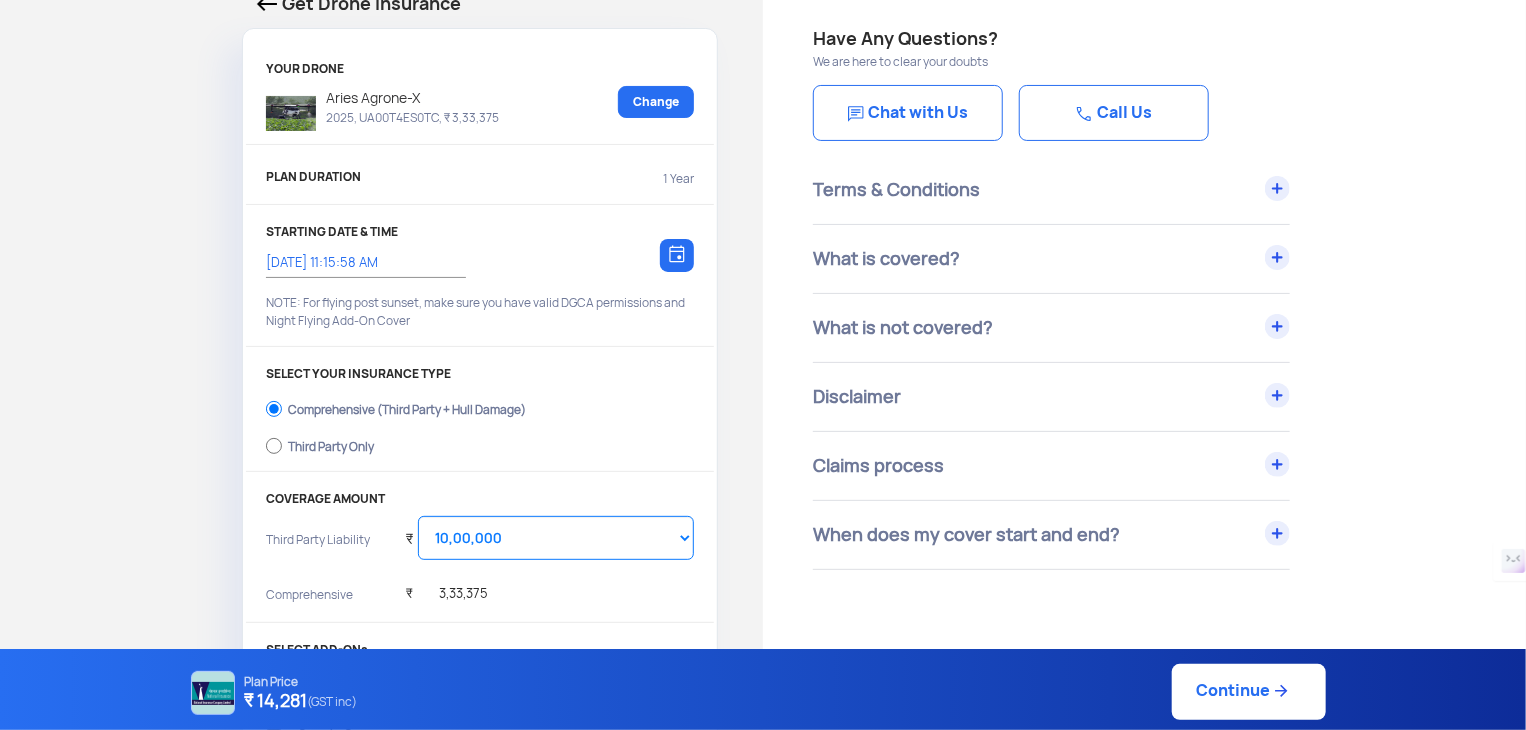 click on "Plan Price  ₹ 14,281    (GST inc)  Continue" 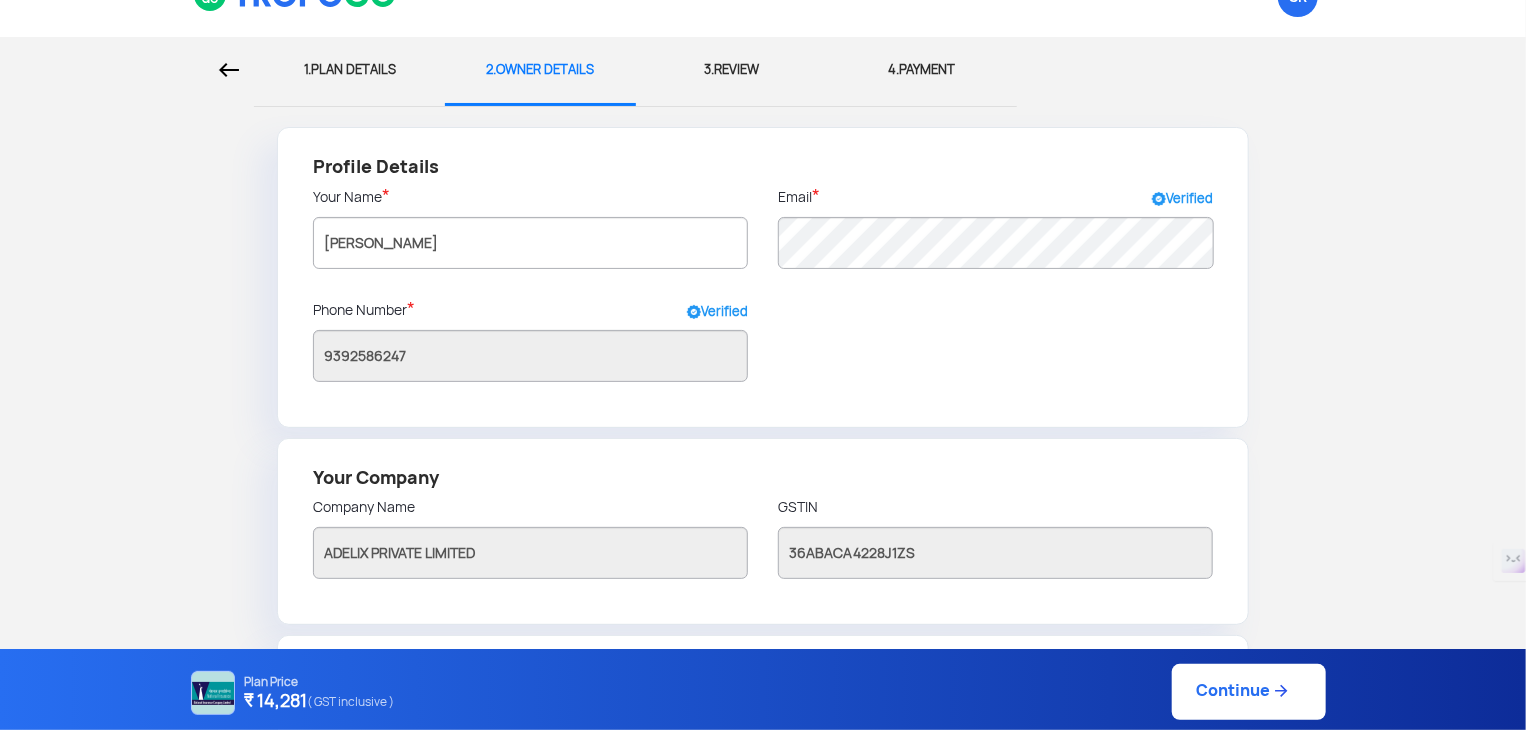 scroll, scrollTop: 0, scrollLeft: 0, axis: both 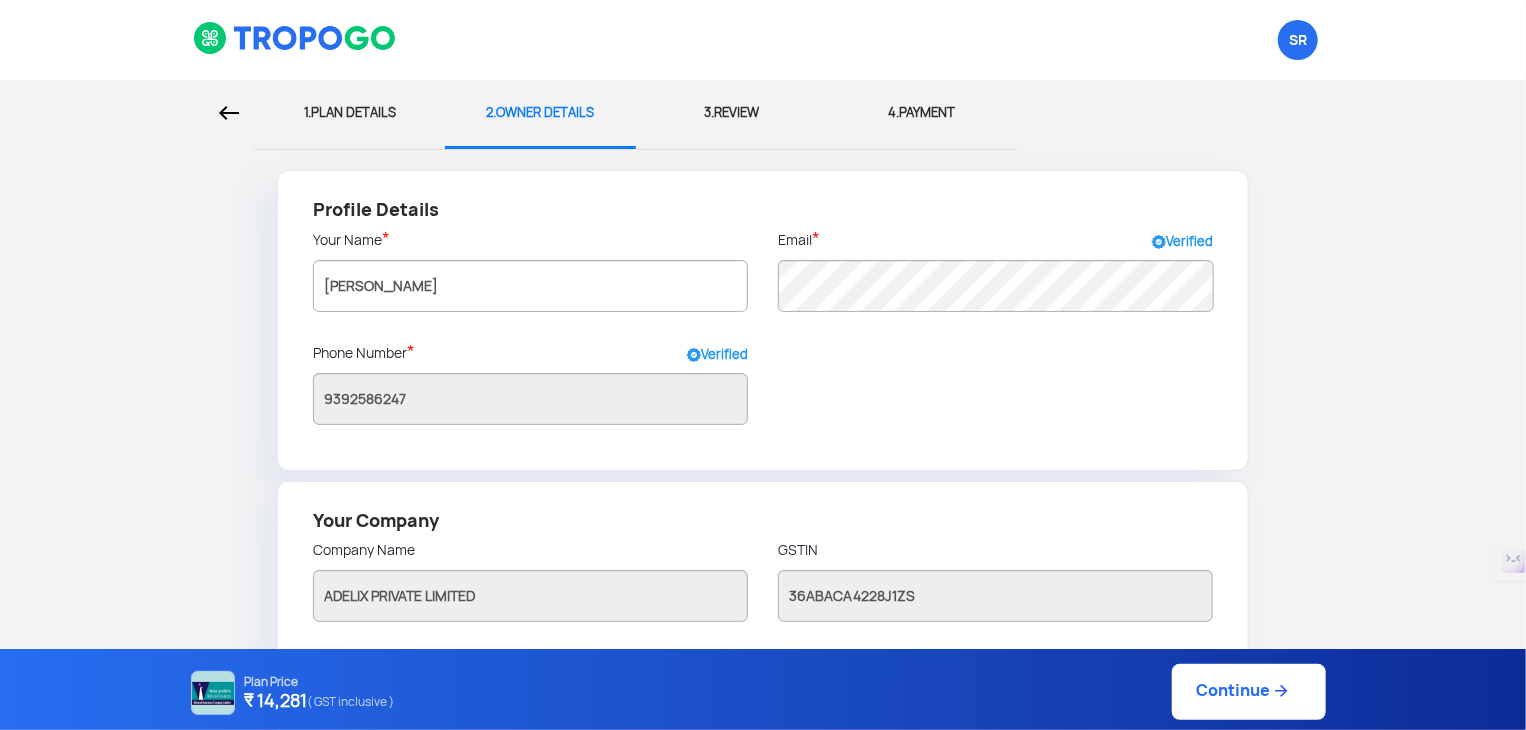 click on "Continue" 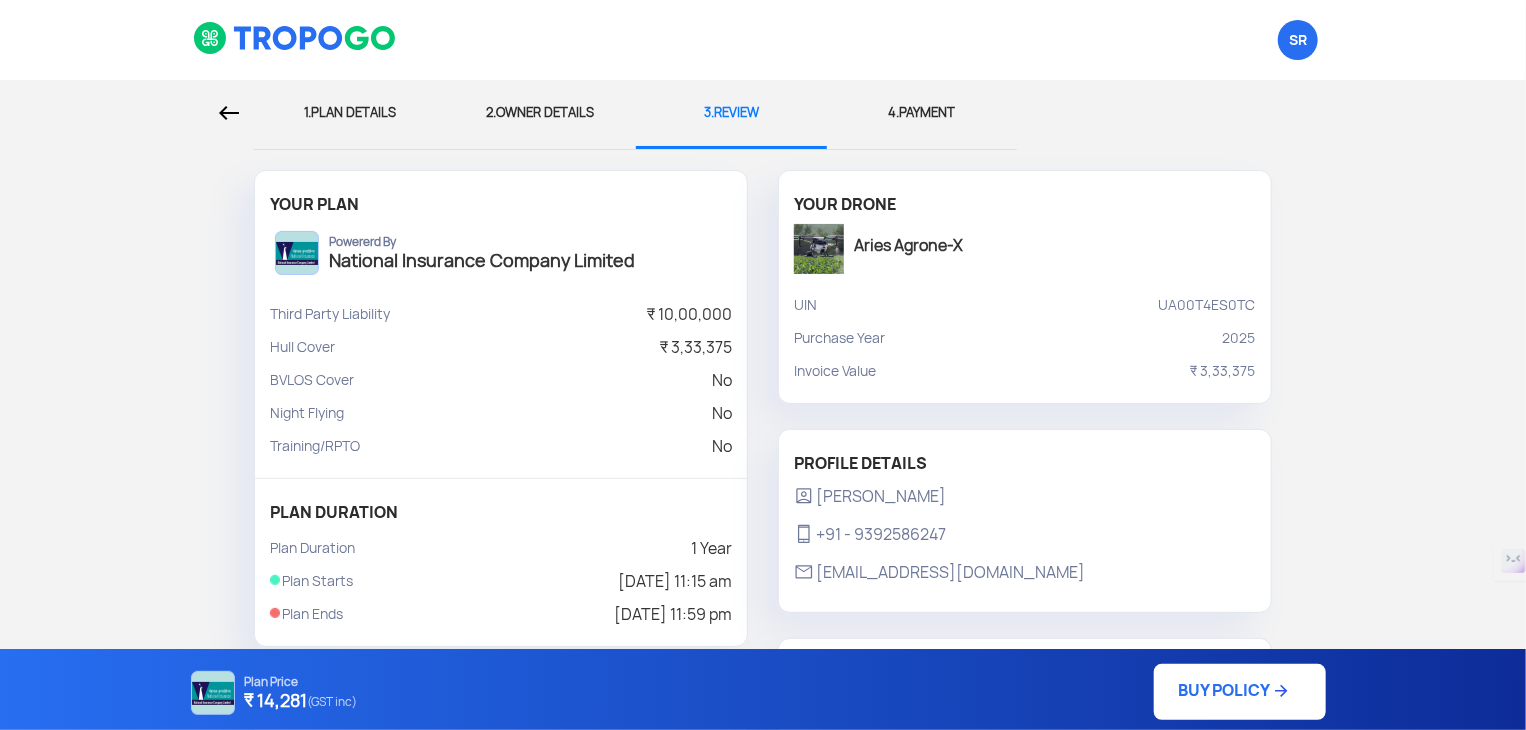 click on "BUY POLICY" 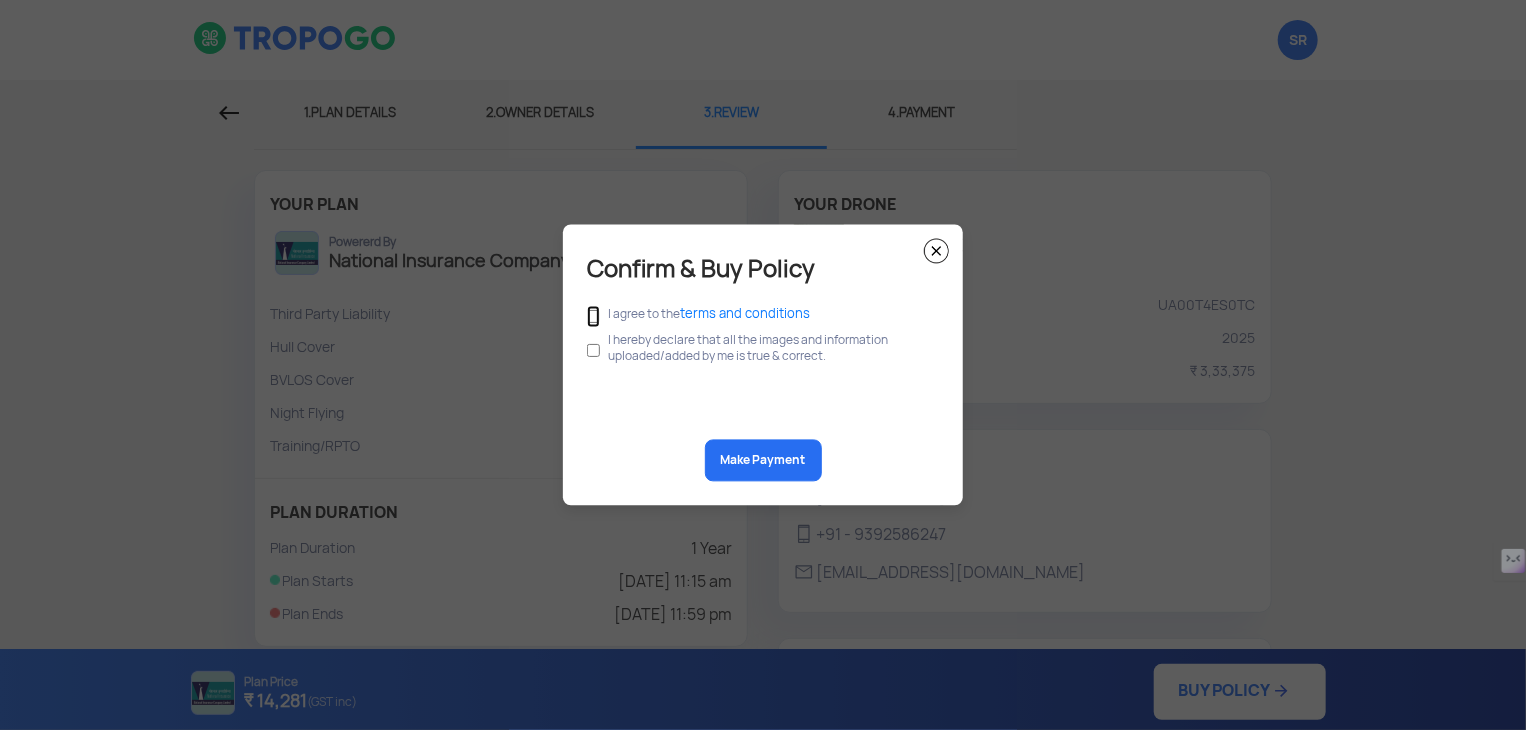 click 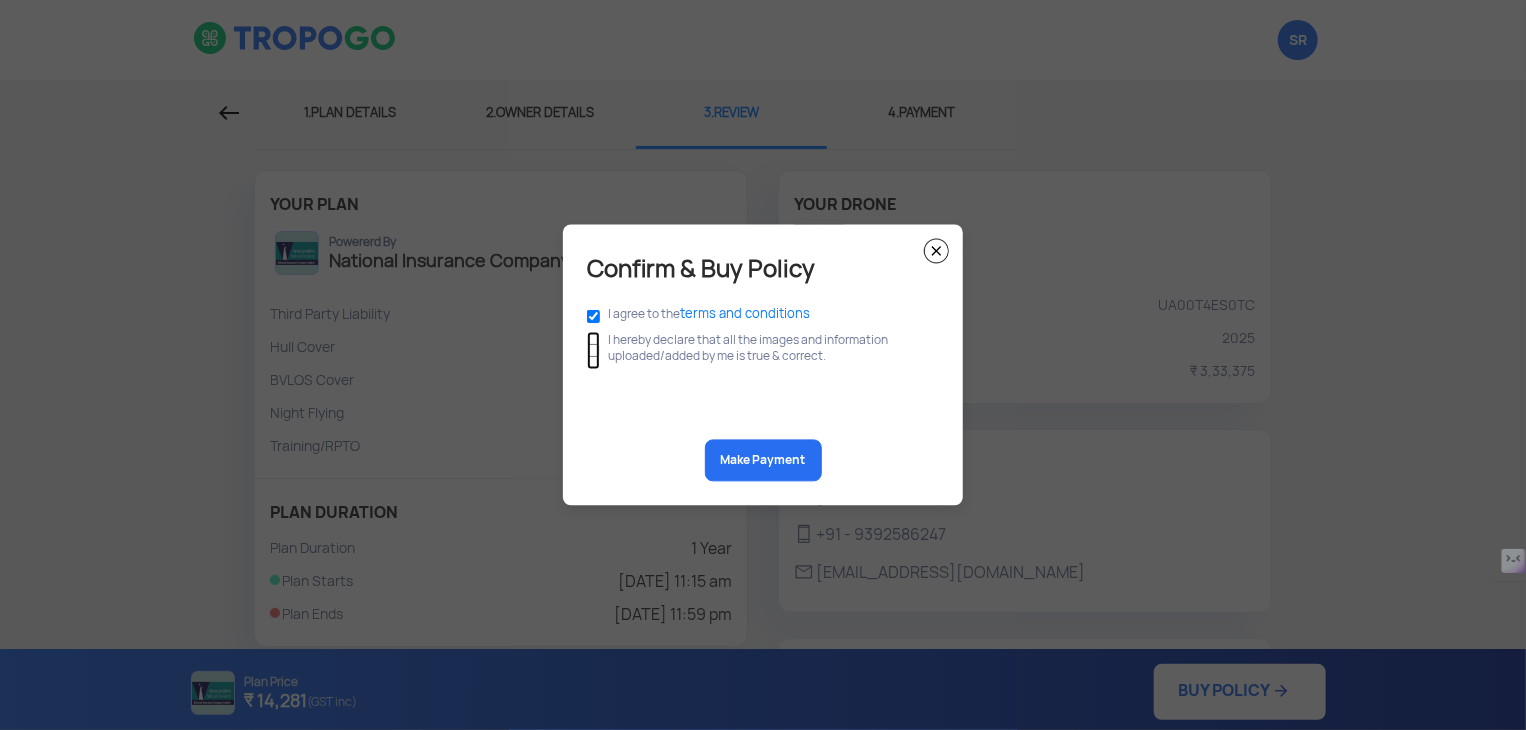 click 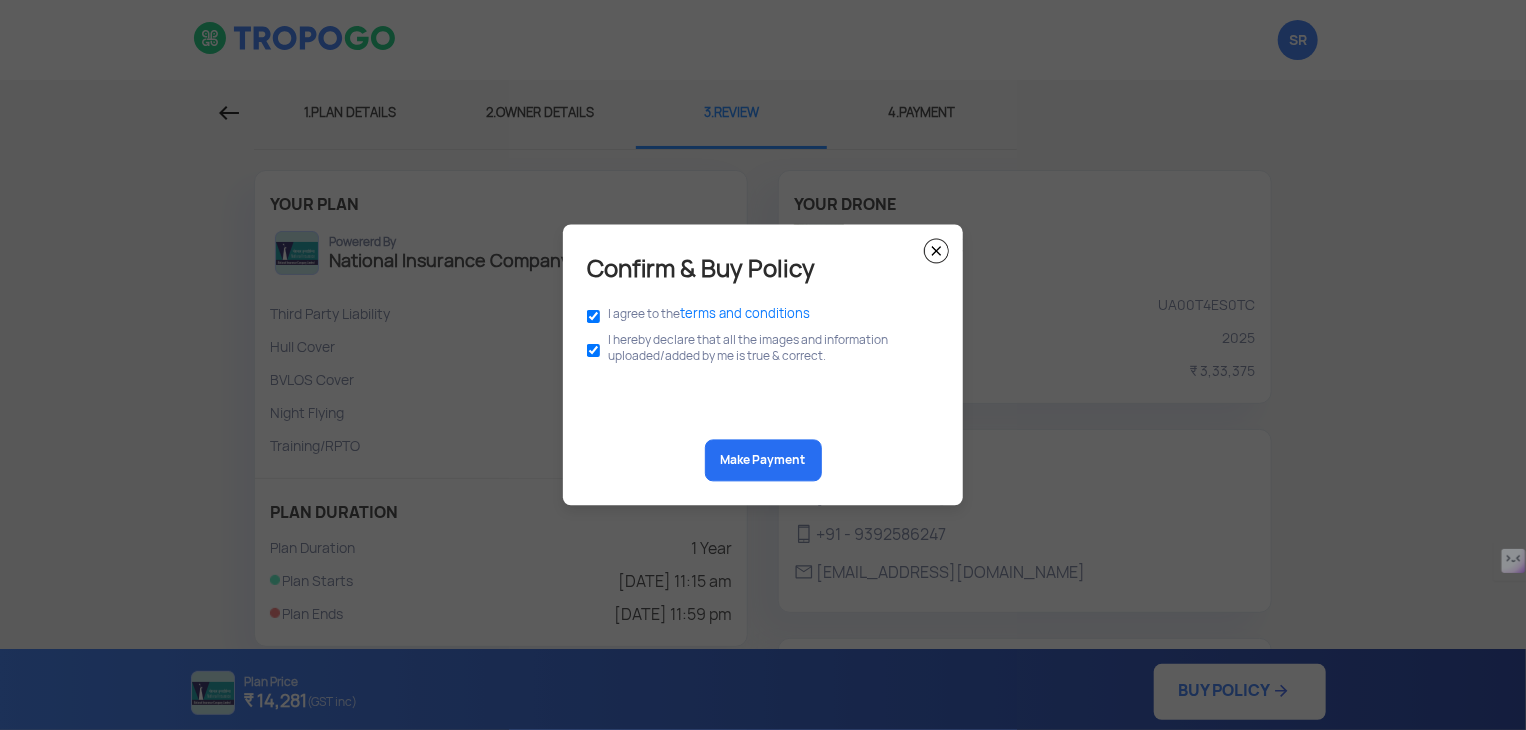 click on "Make Payment" 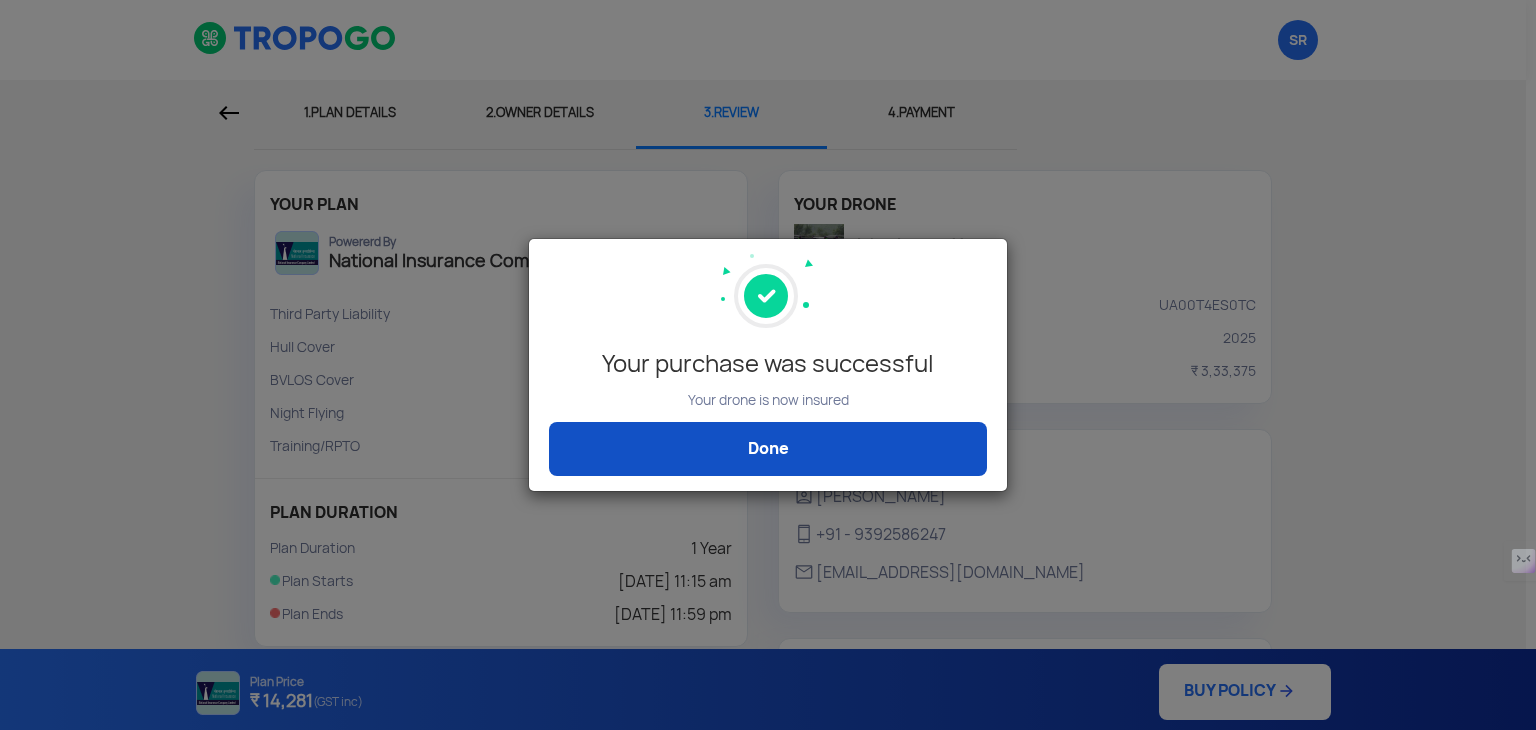 click on "Done" 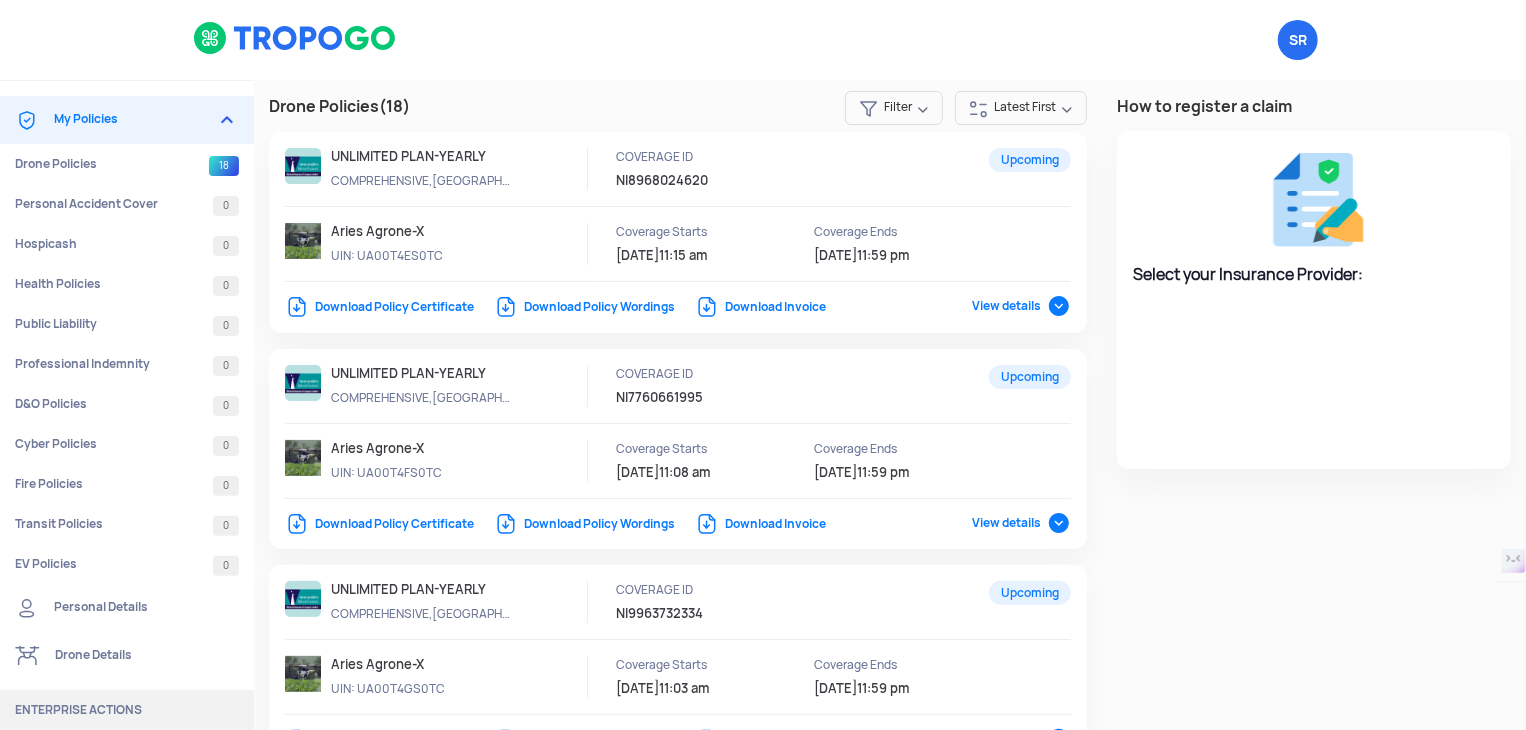 select on "National Insurance" 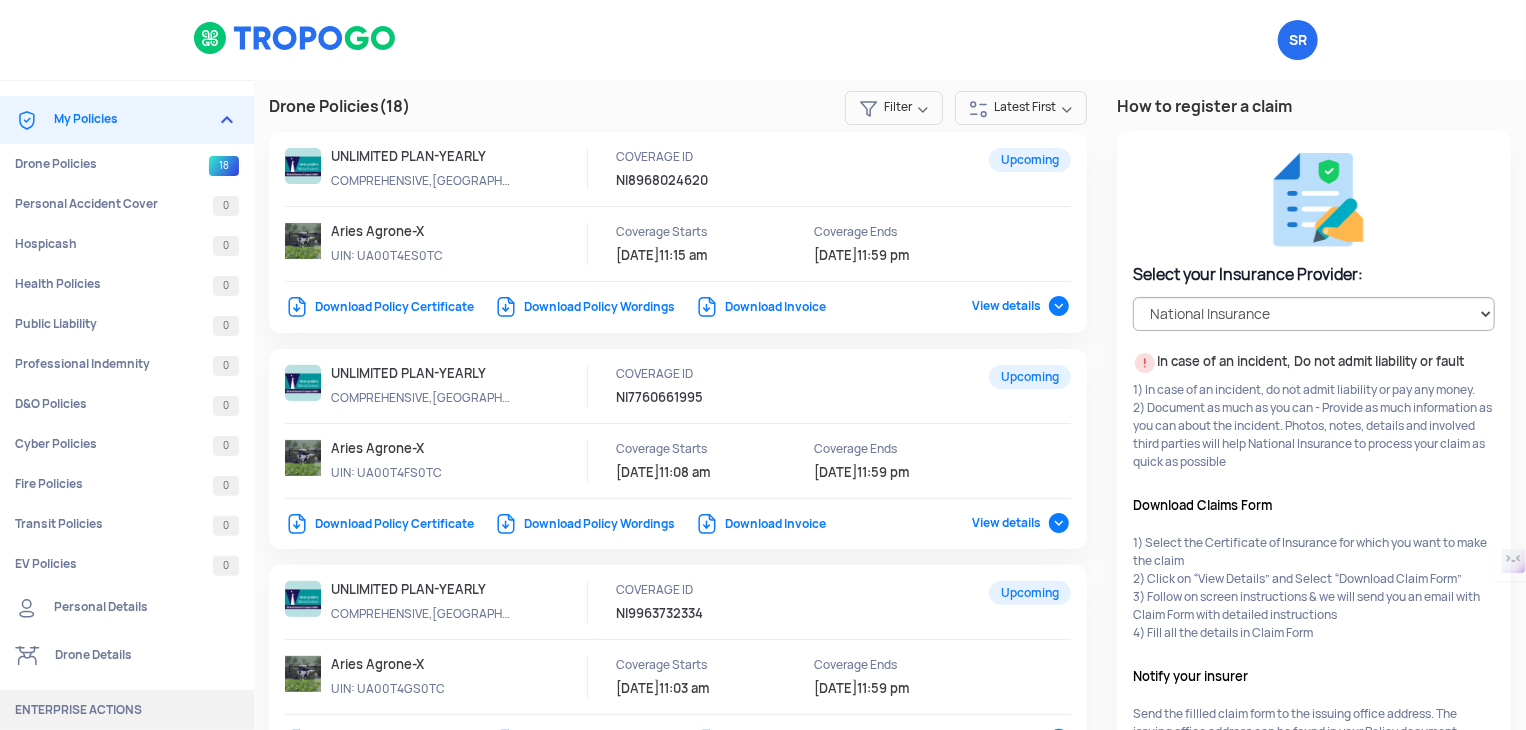 click on "Download Policy Certificate" at bounding box center [379, 307] 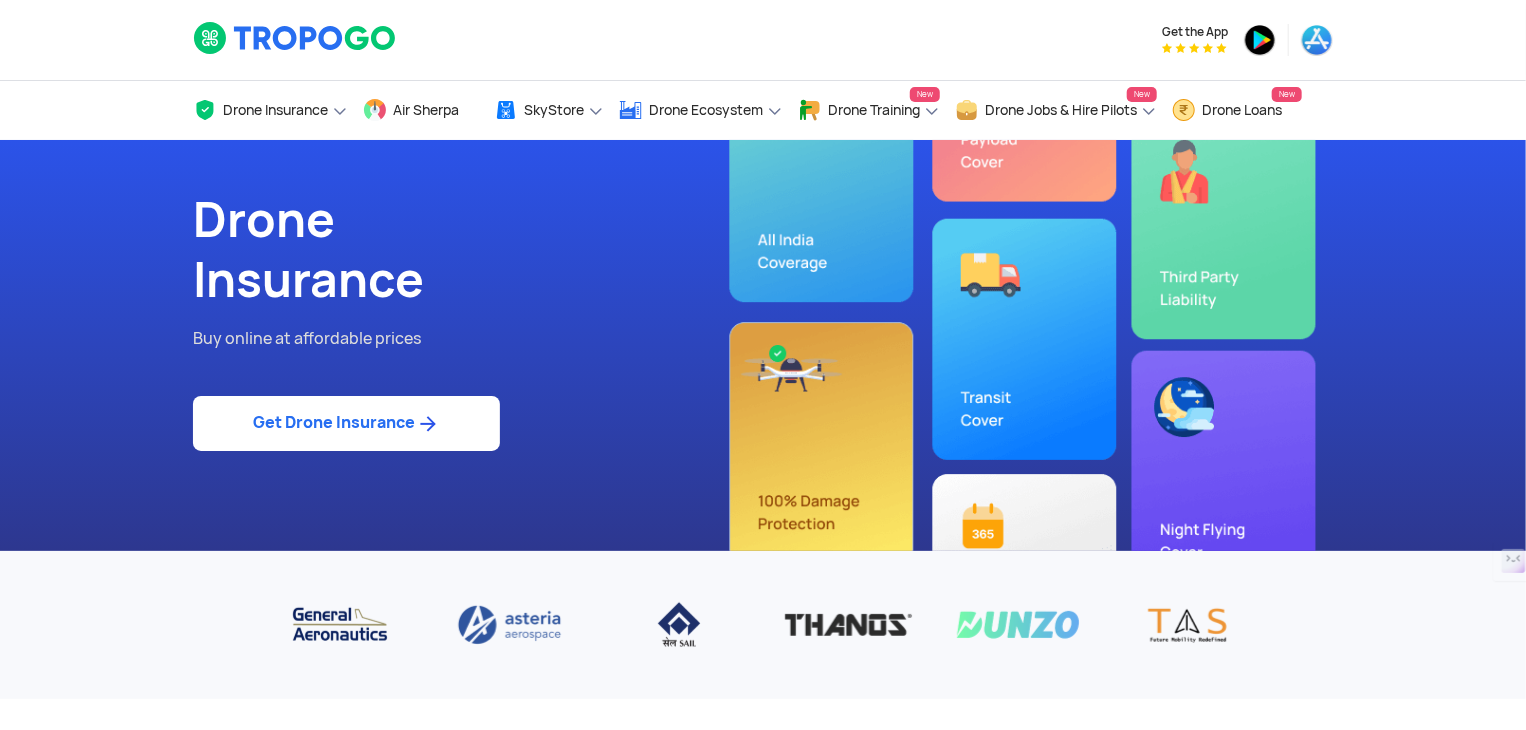 click on "Get Drone Insurance" 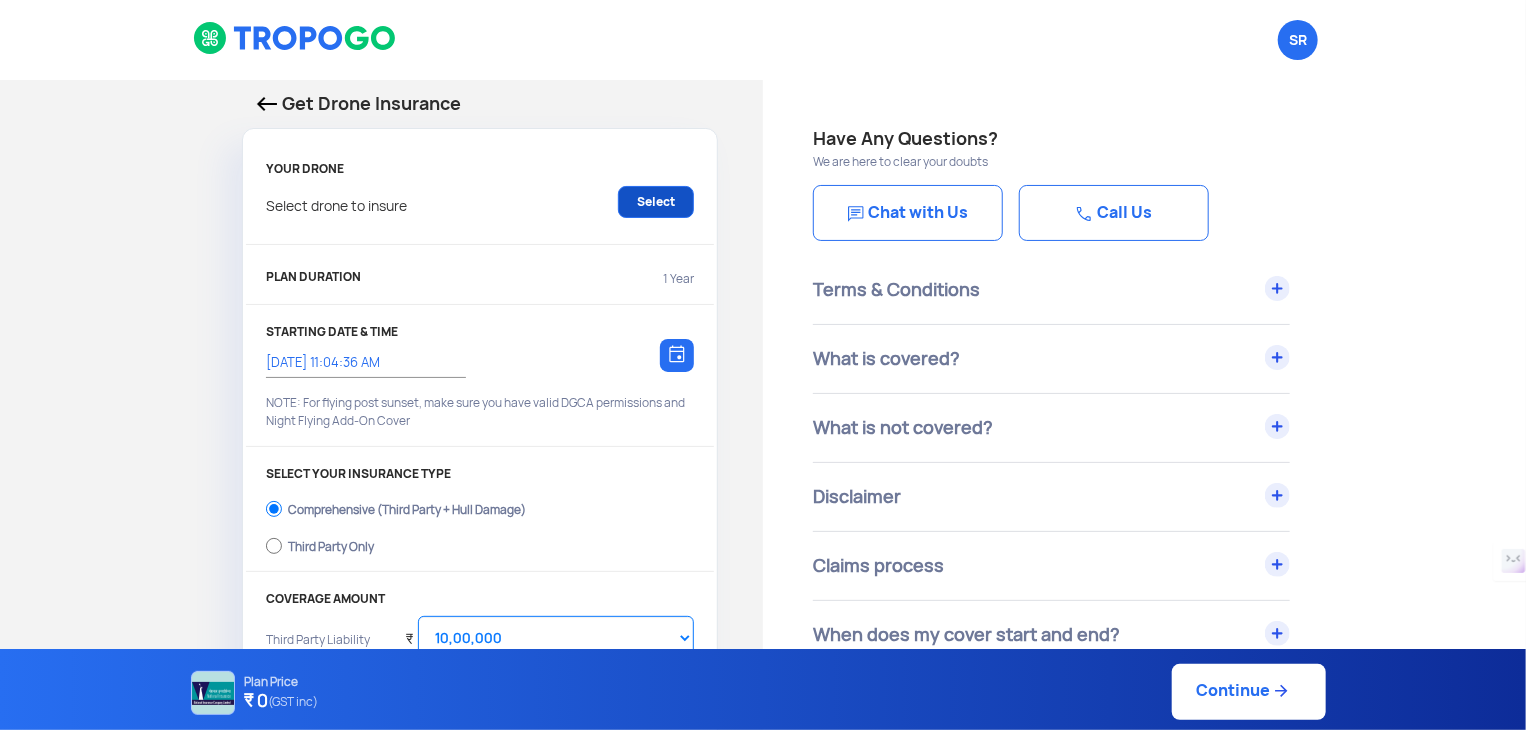 click on "Select" 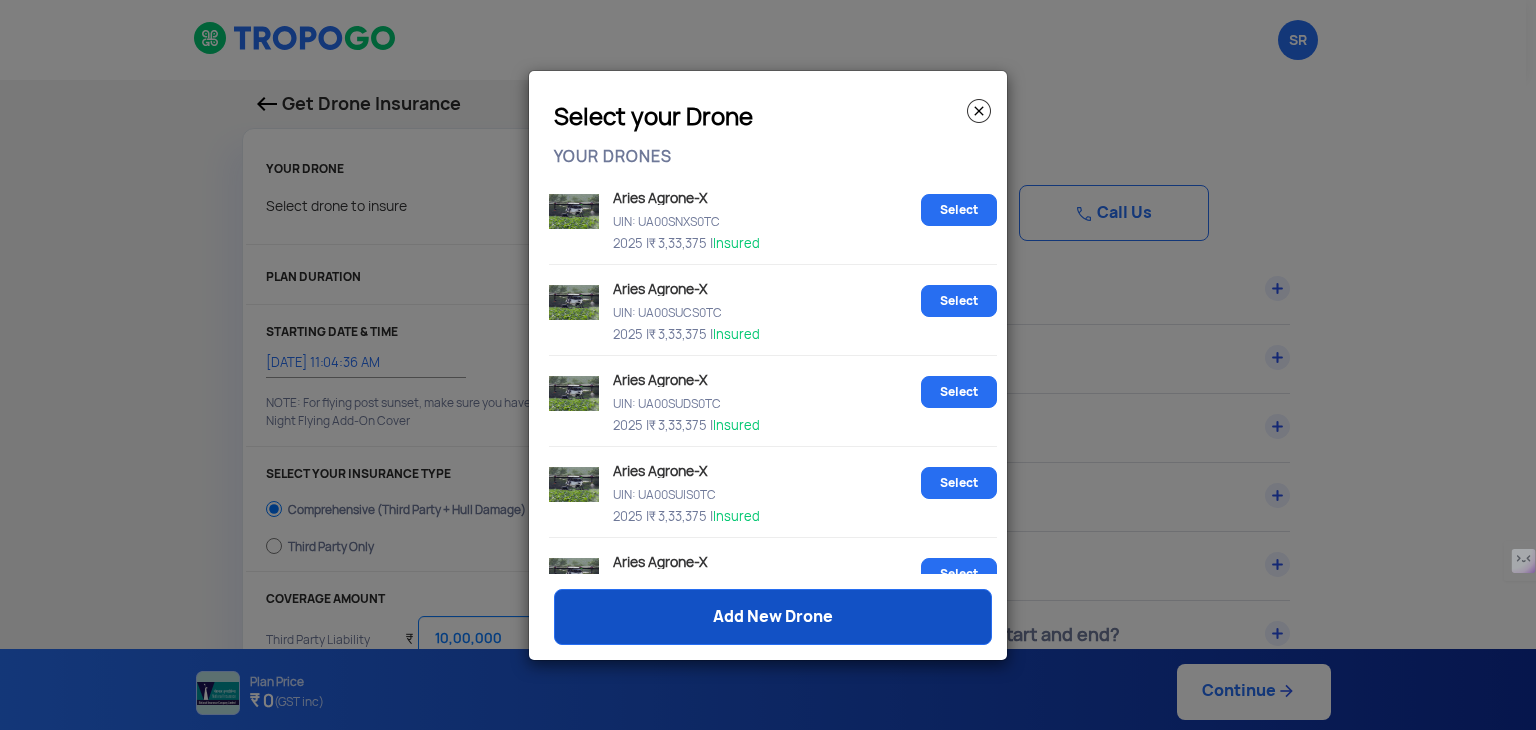 click on "Add New Drone" 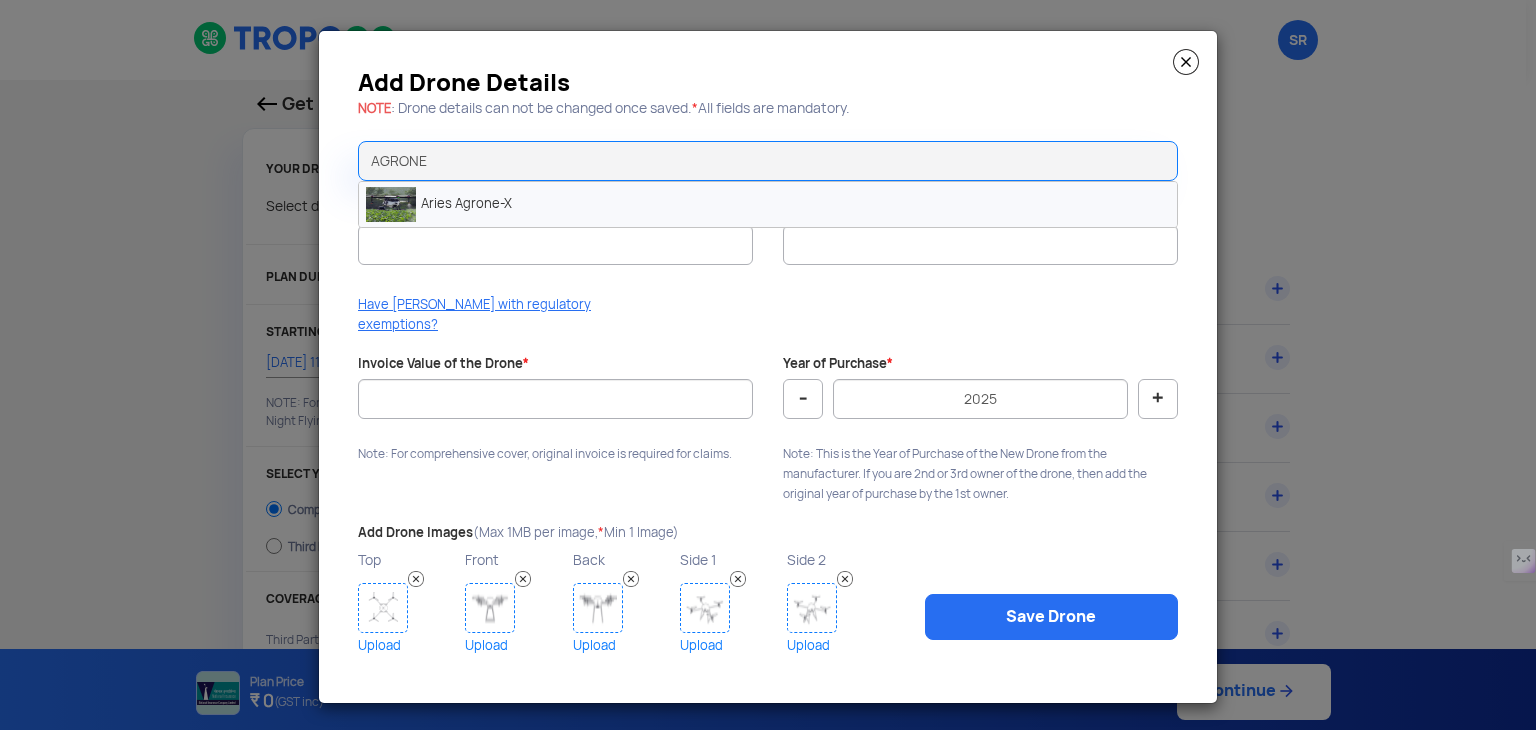 click on "Aries Agrone-X" 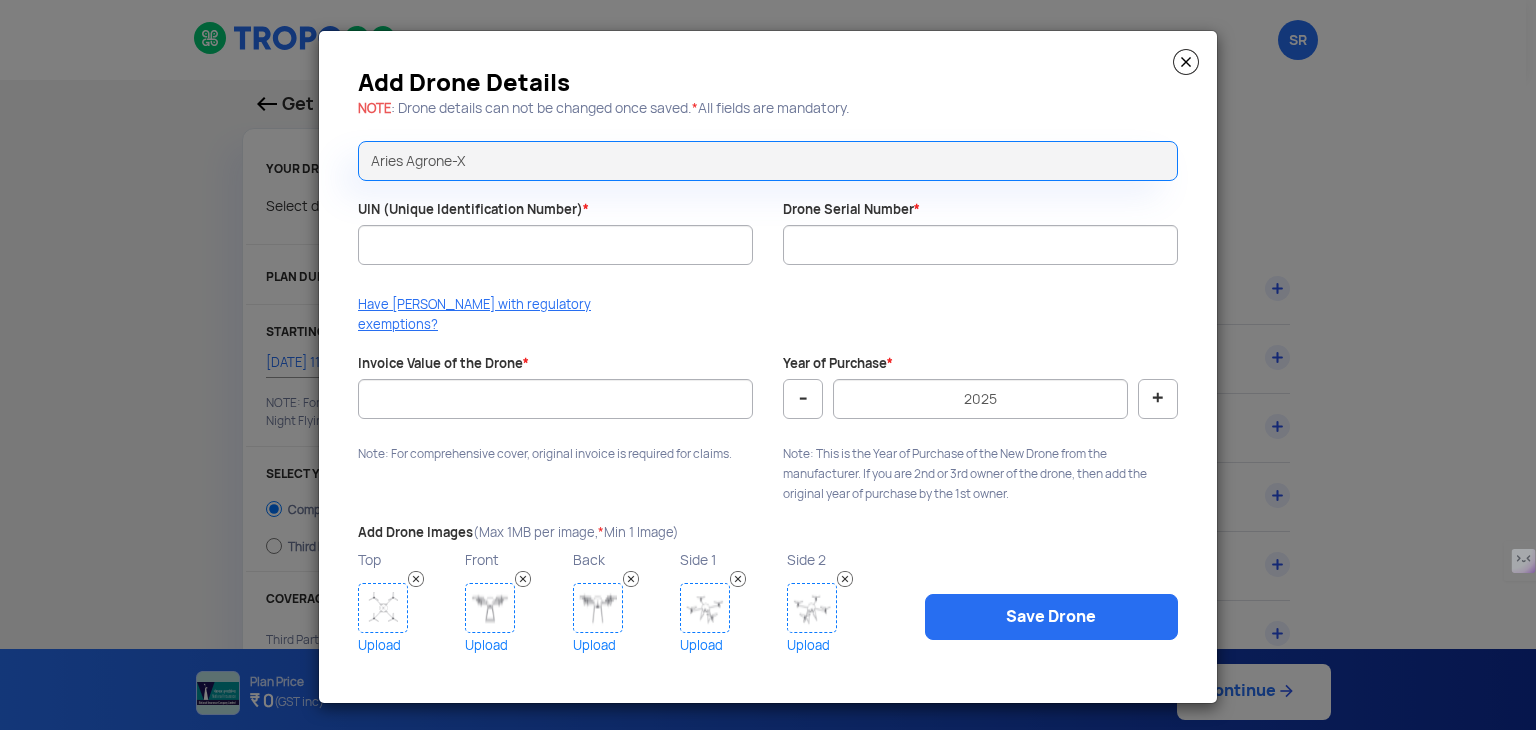 click 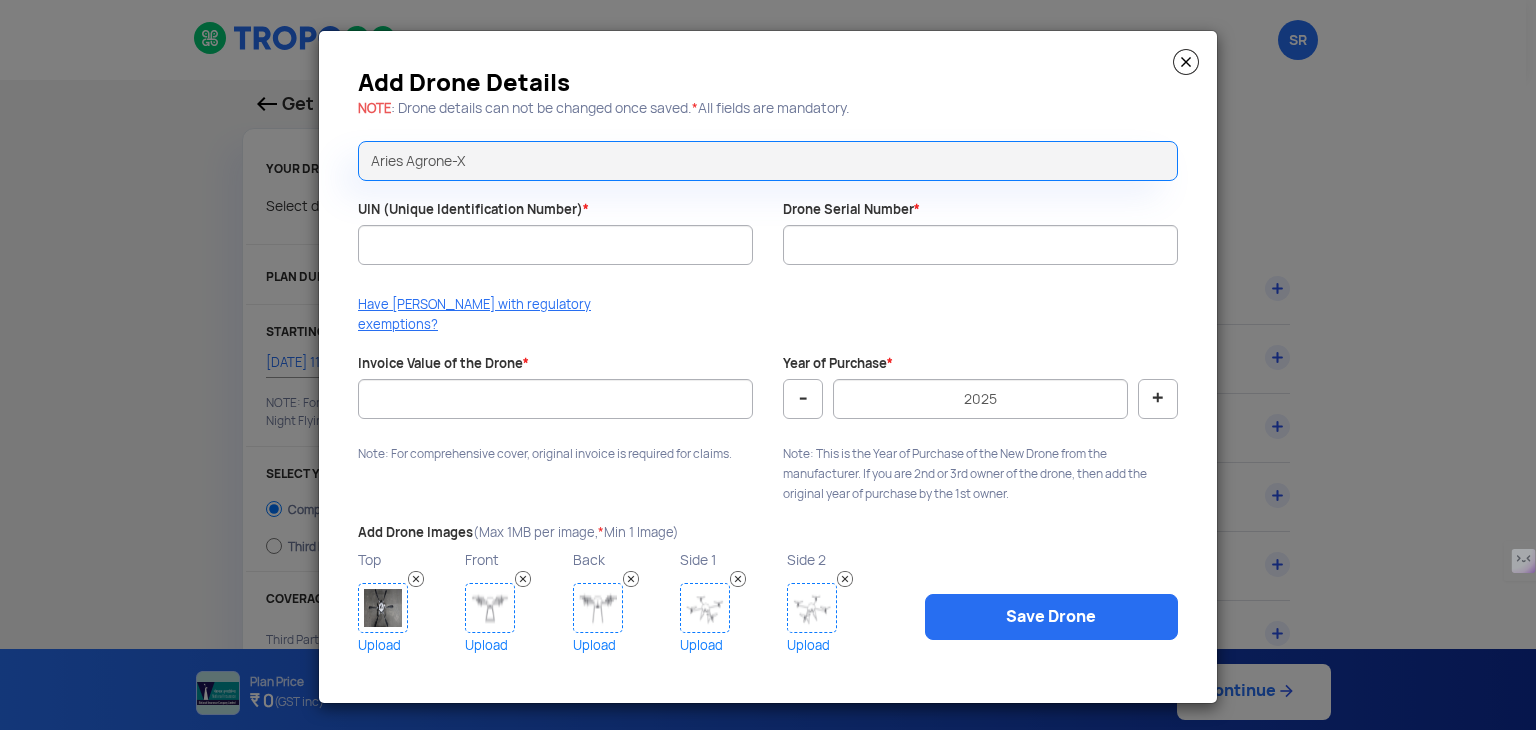 click 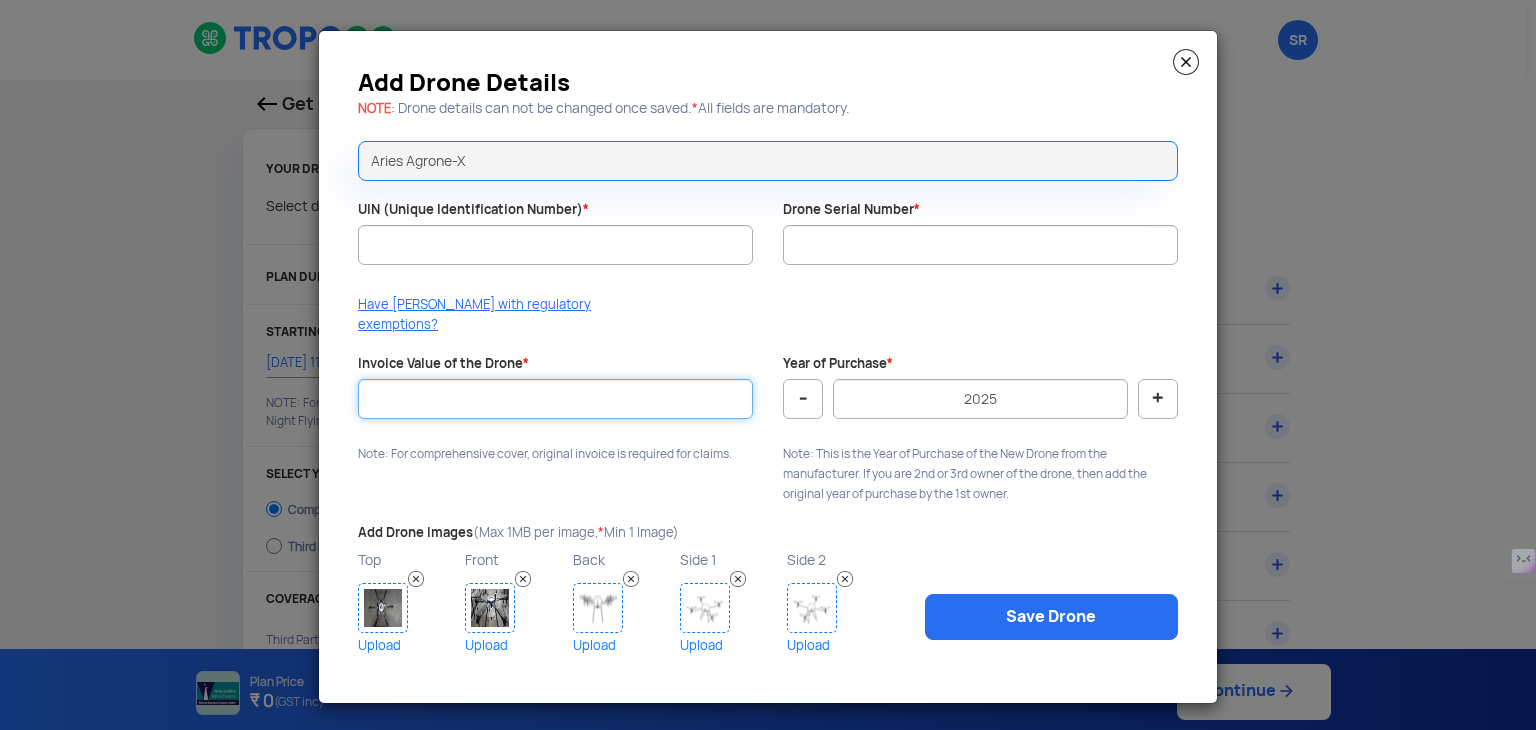 click on "Invoice Value of the Drone  *" at bounding box center (555, 399) 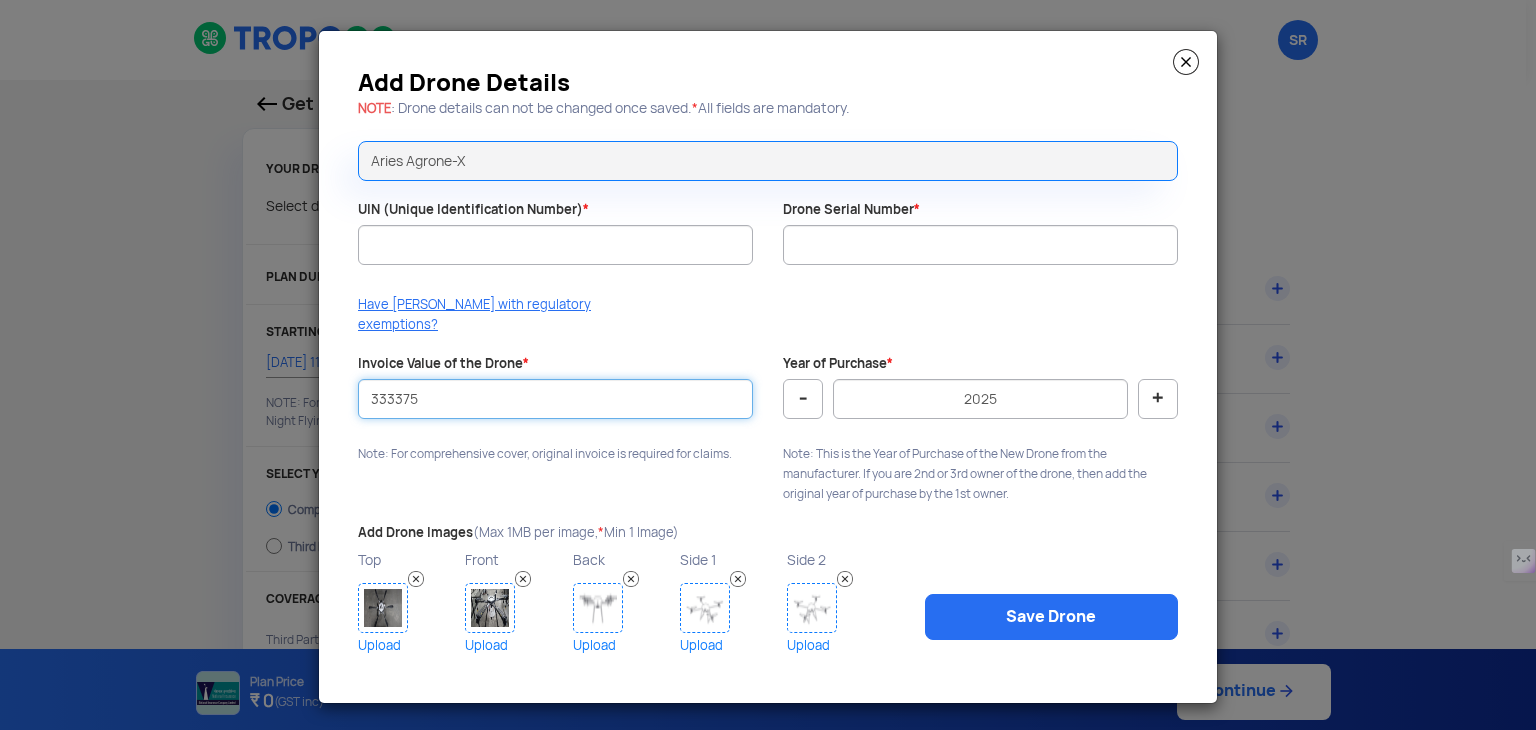 type on "333375" 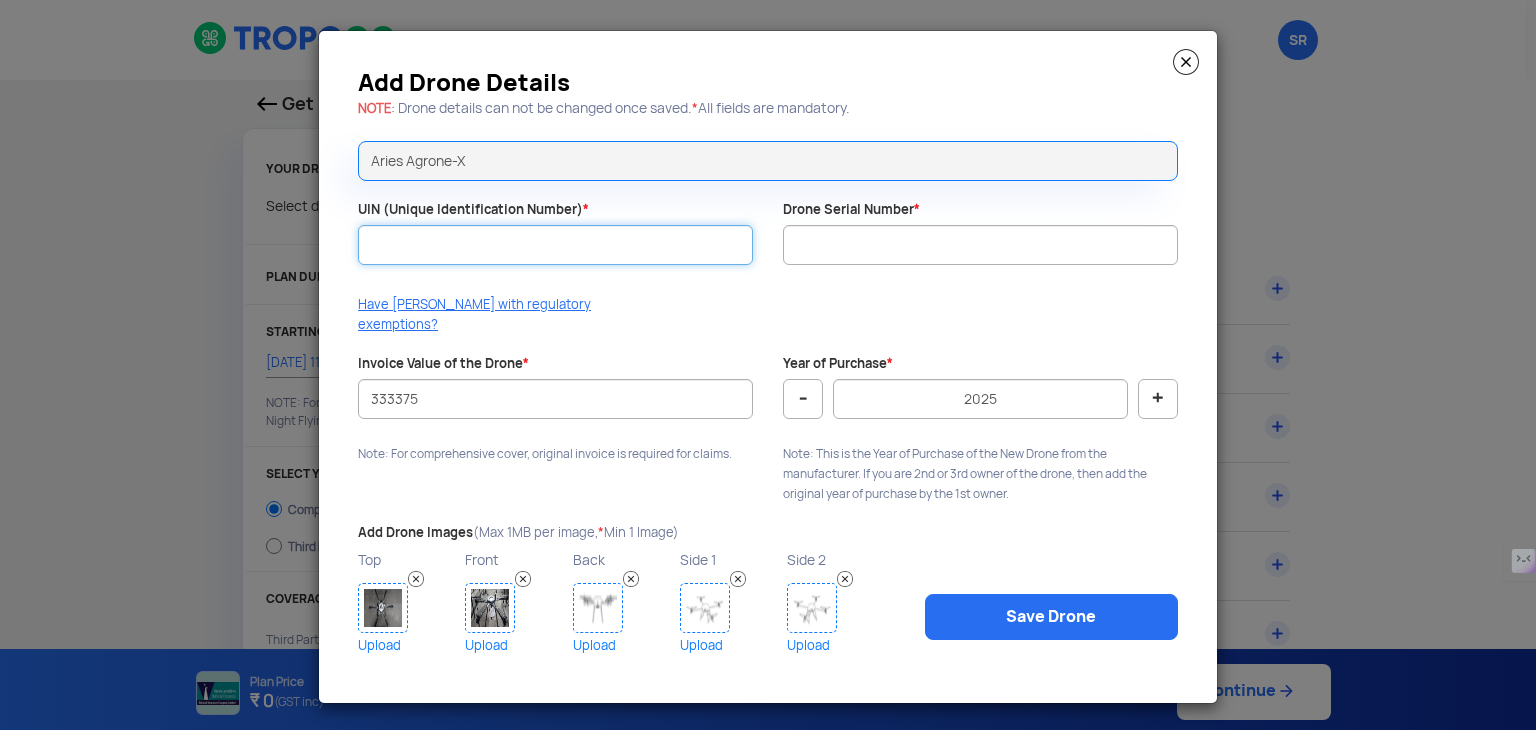 click on "UIN (Unique Identification Number)  *" at bounding box center [555, 245] 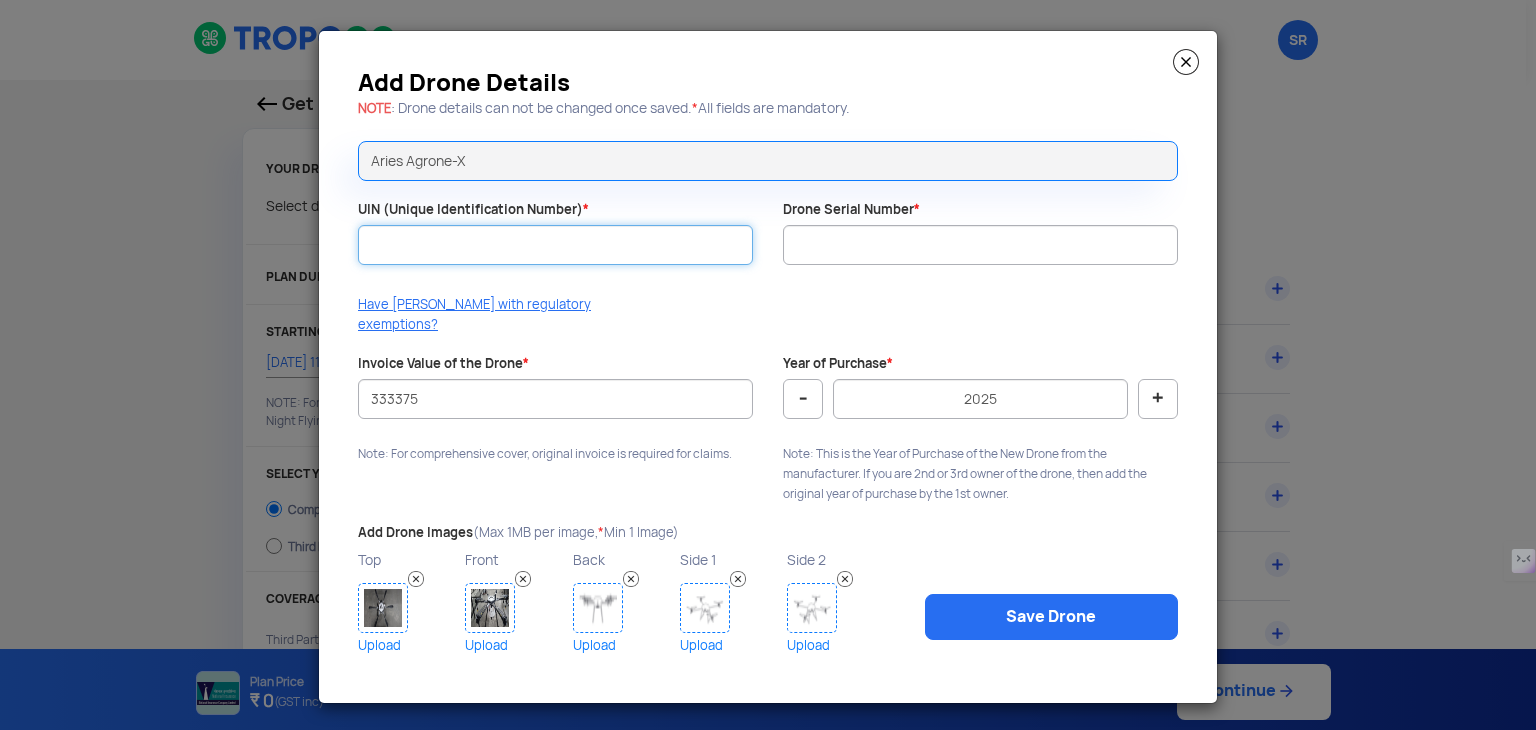 paste on "UA00T4DS0TC" 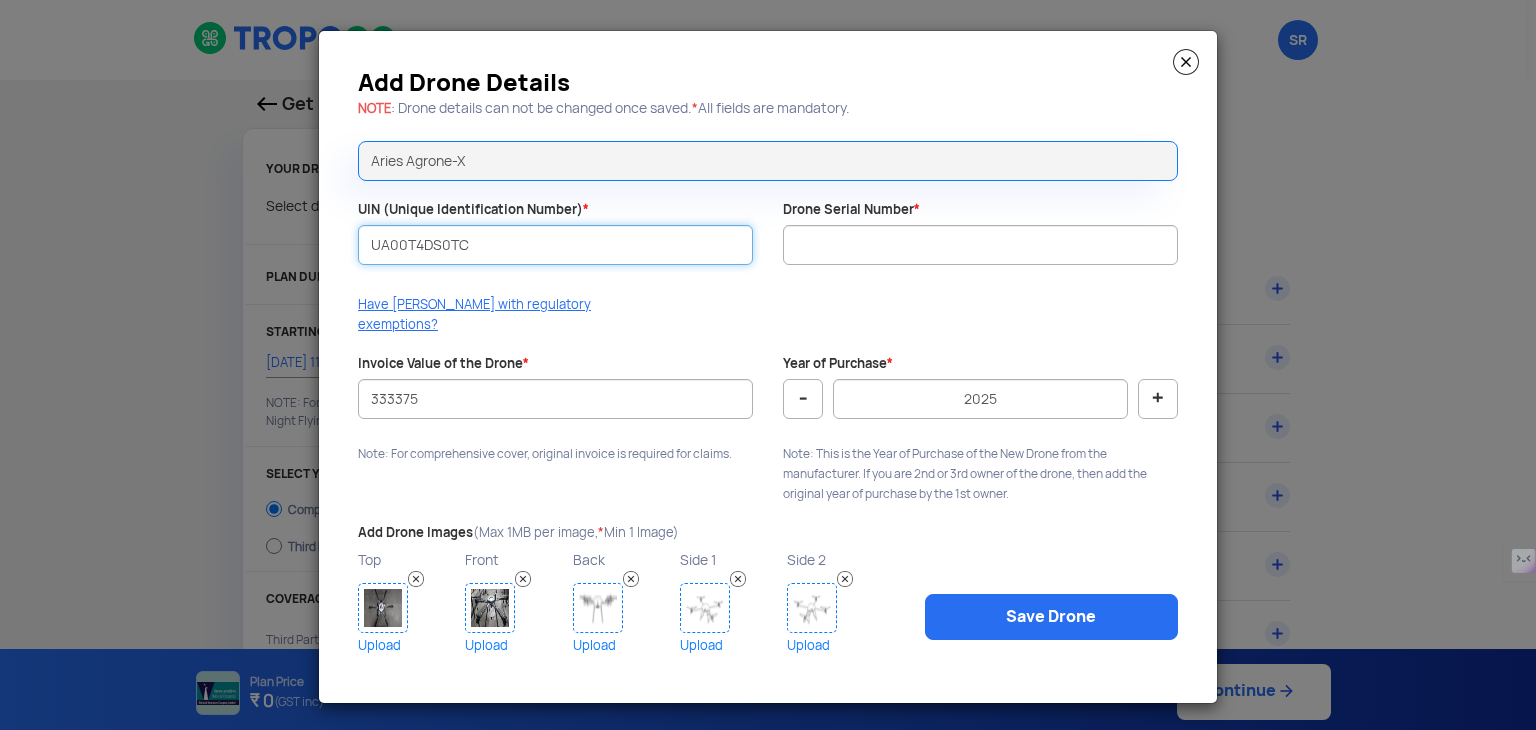 type on "UA00T4DS0TC" 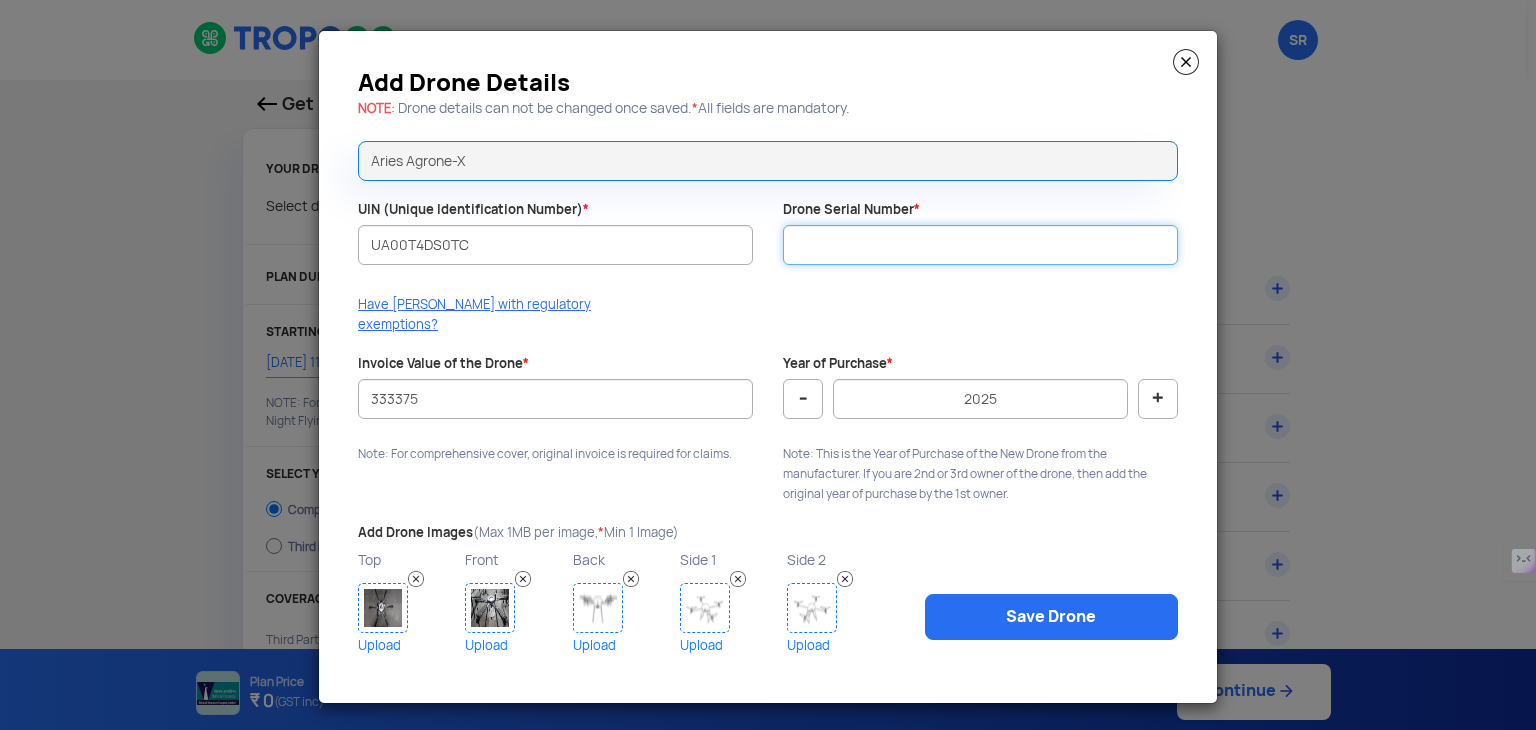 click on "Drone Serial Number  *" at bounding box center [980, 245] 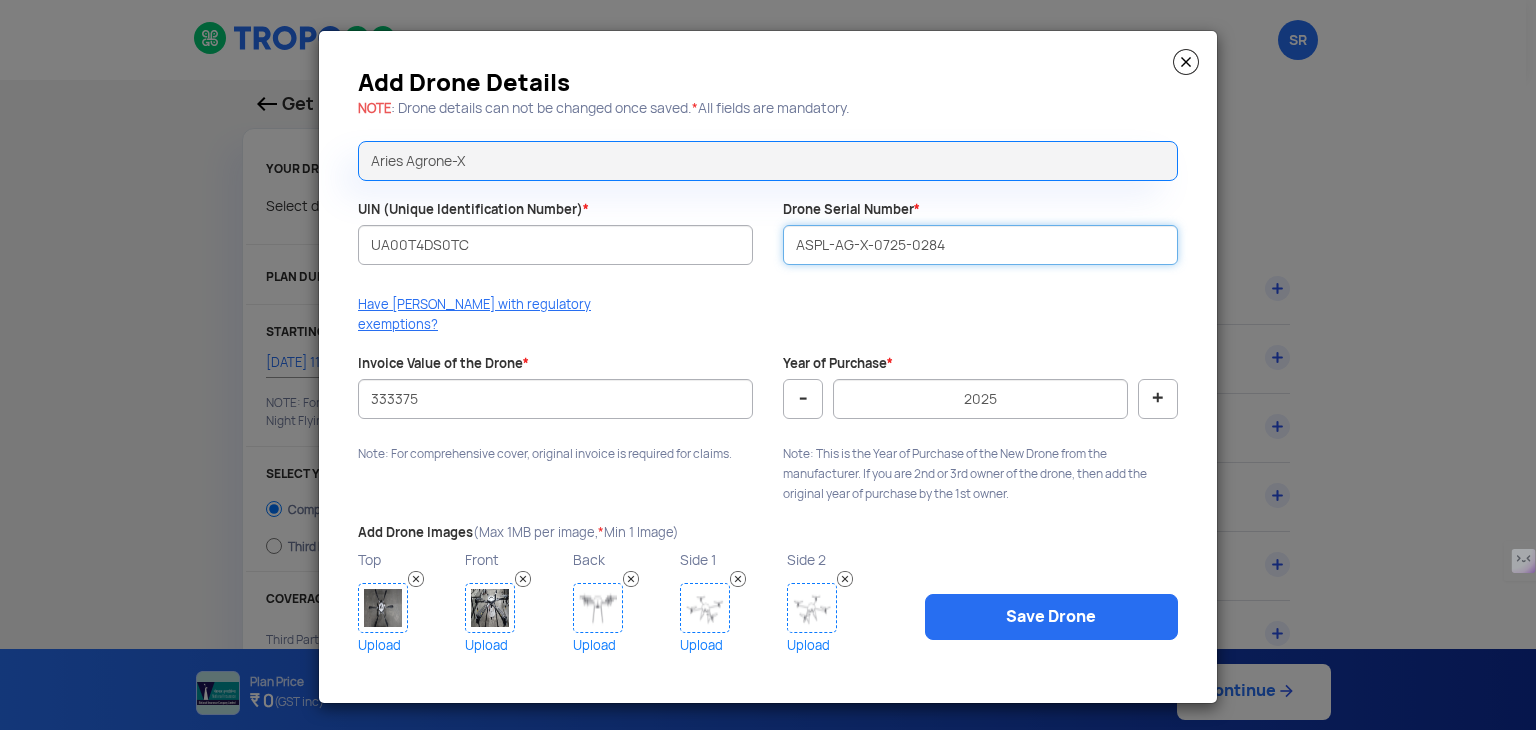 type on "ASPL-AG-X-0725-0284" 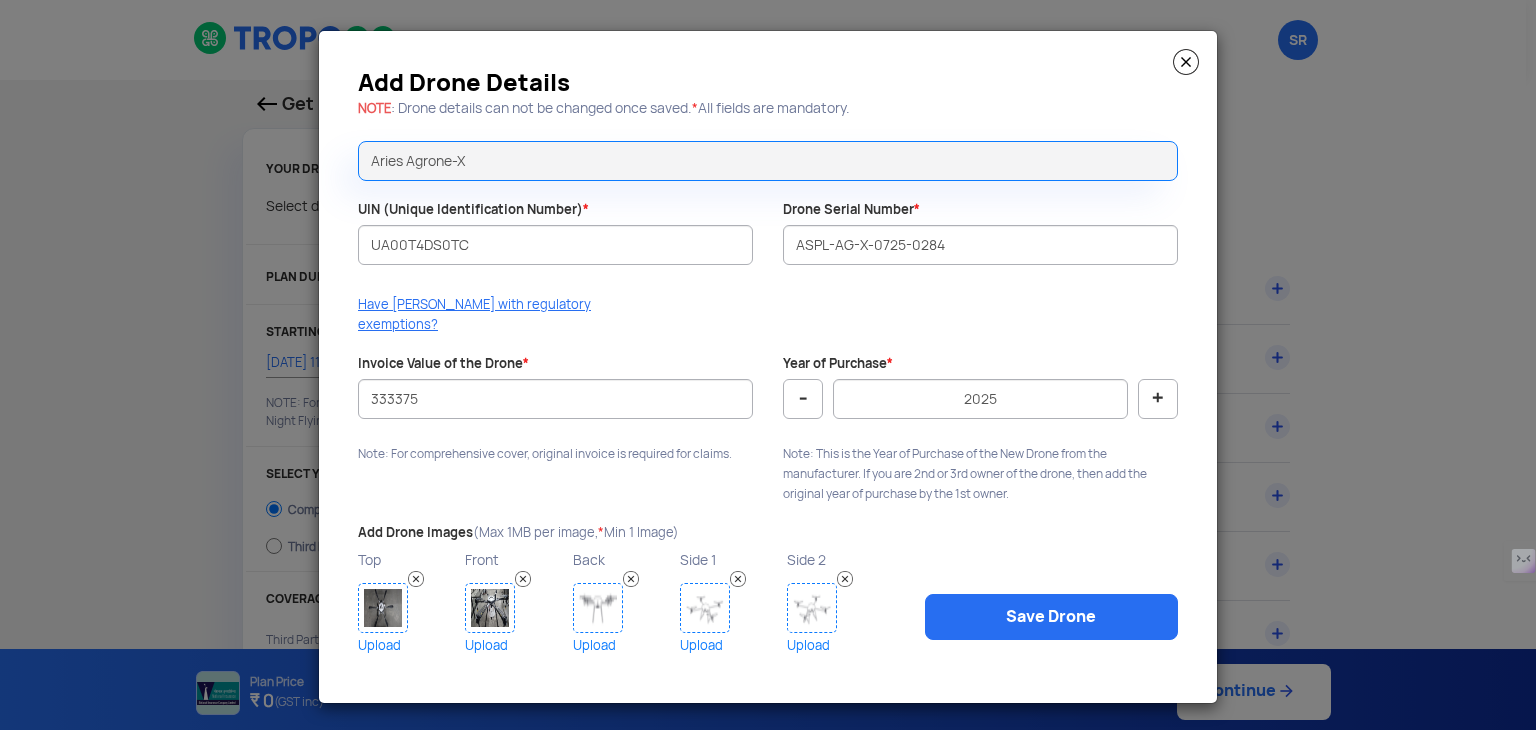 click 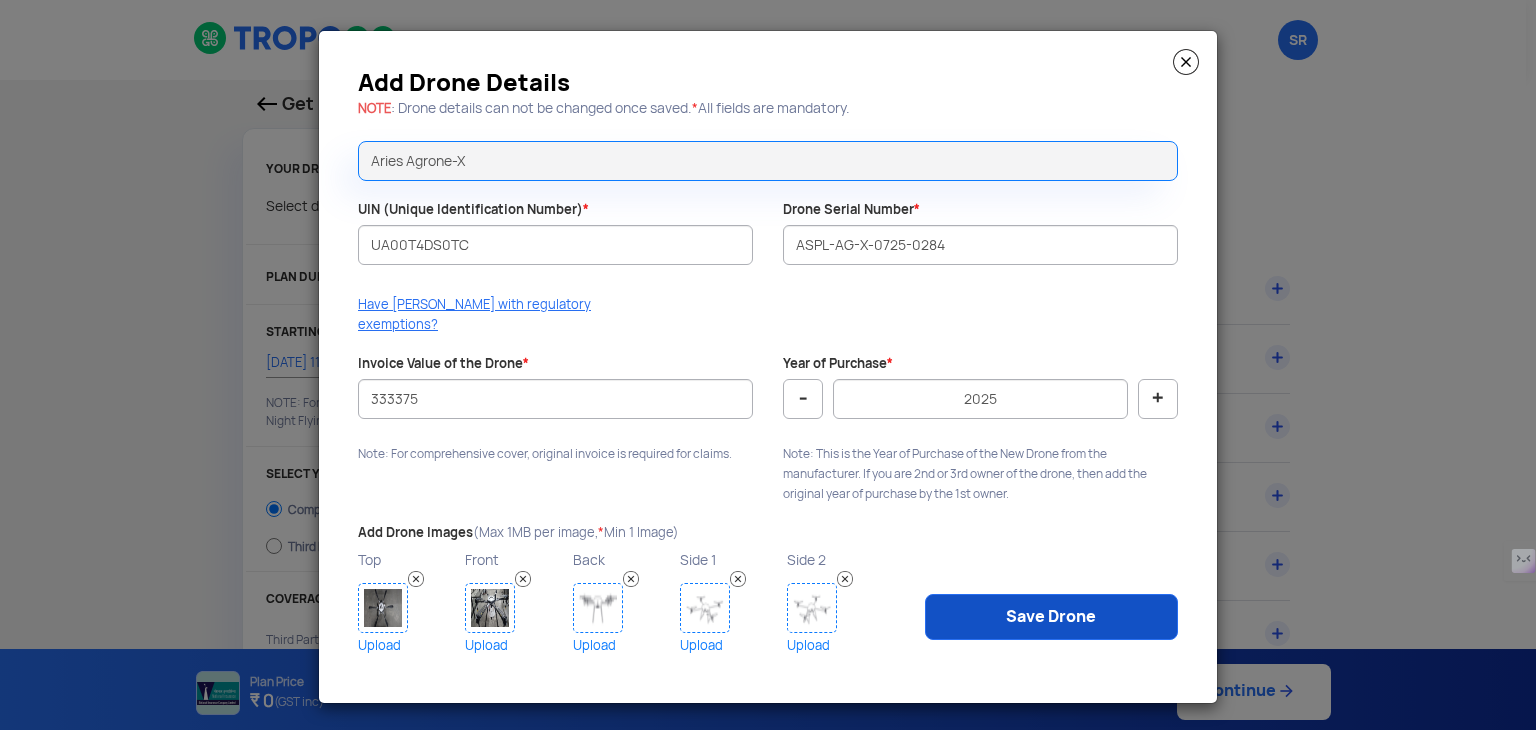 click on "Save Drone" 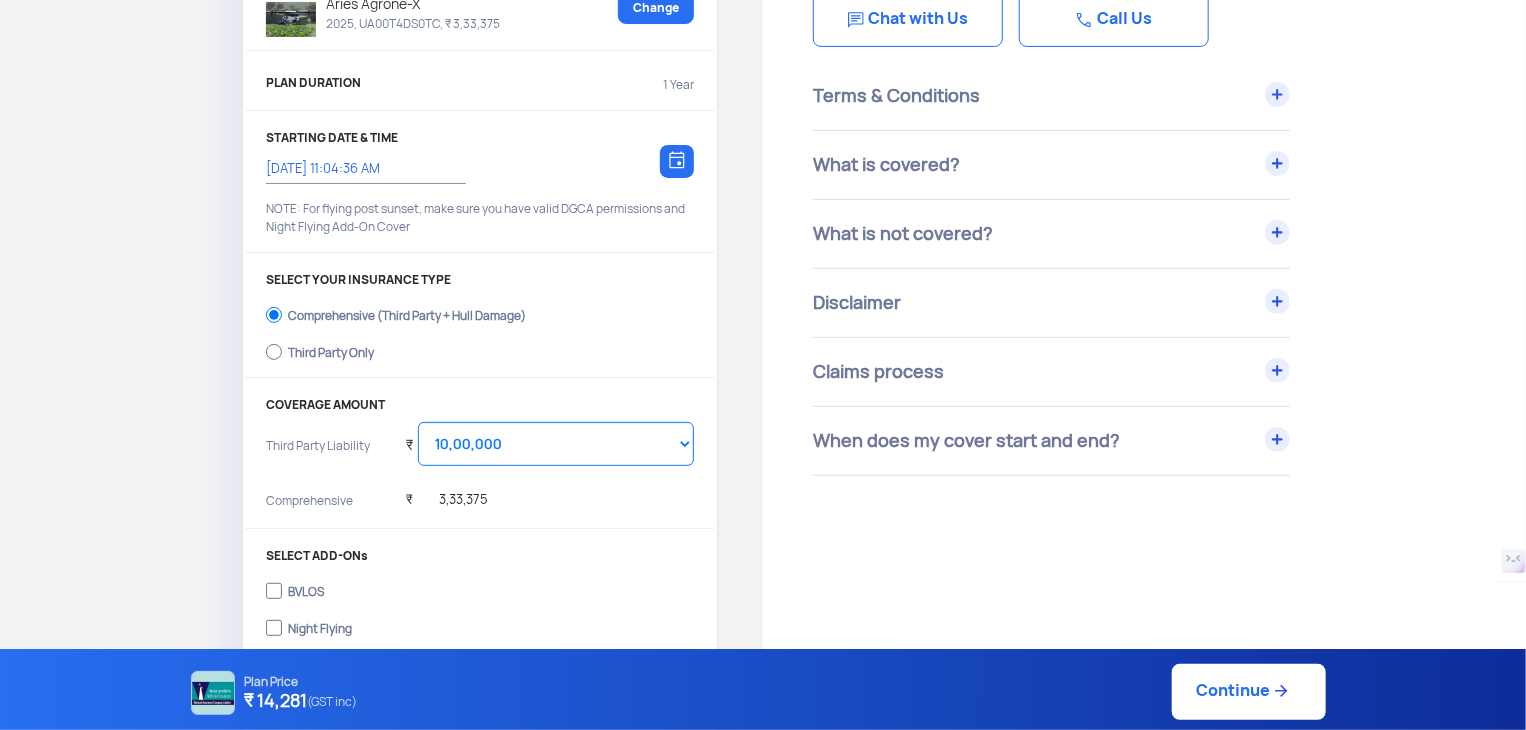 scroll, scrollTop: 200, scrollLeft: 0, axis: vertical 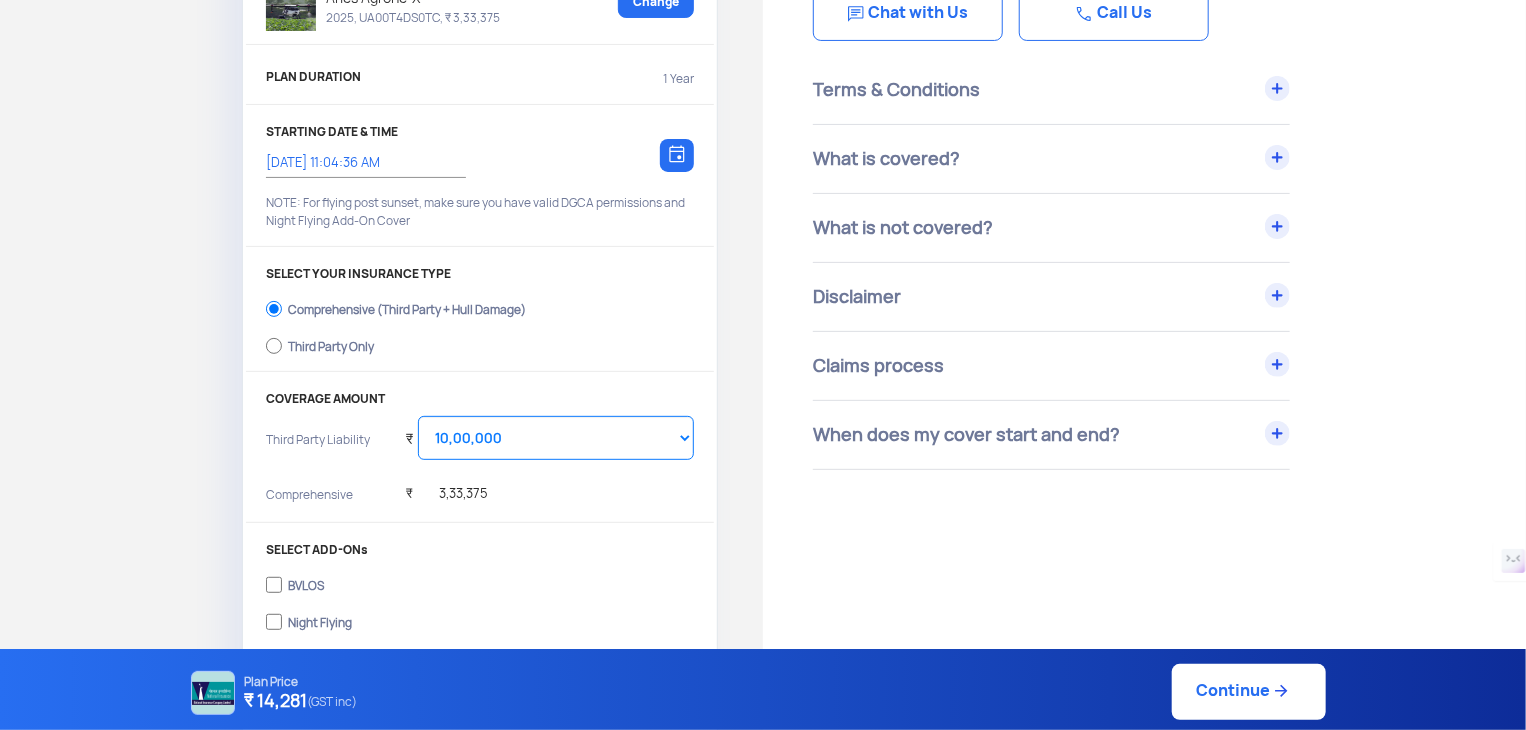 click 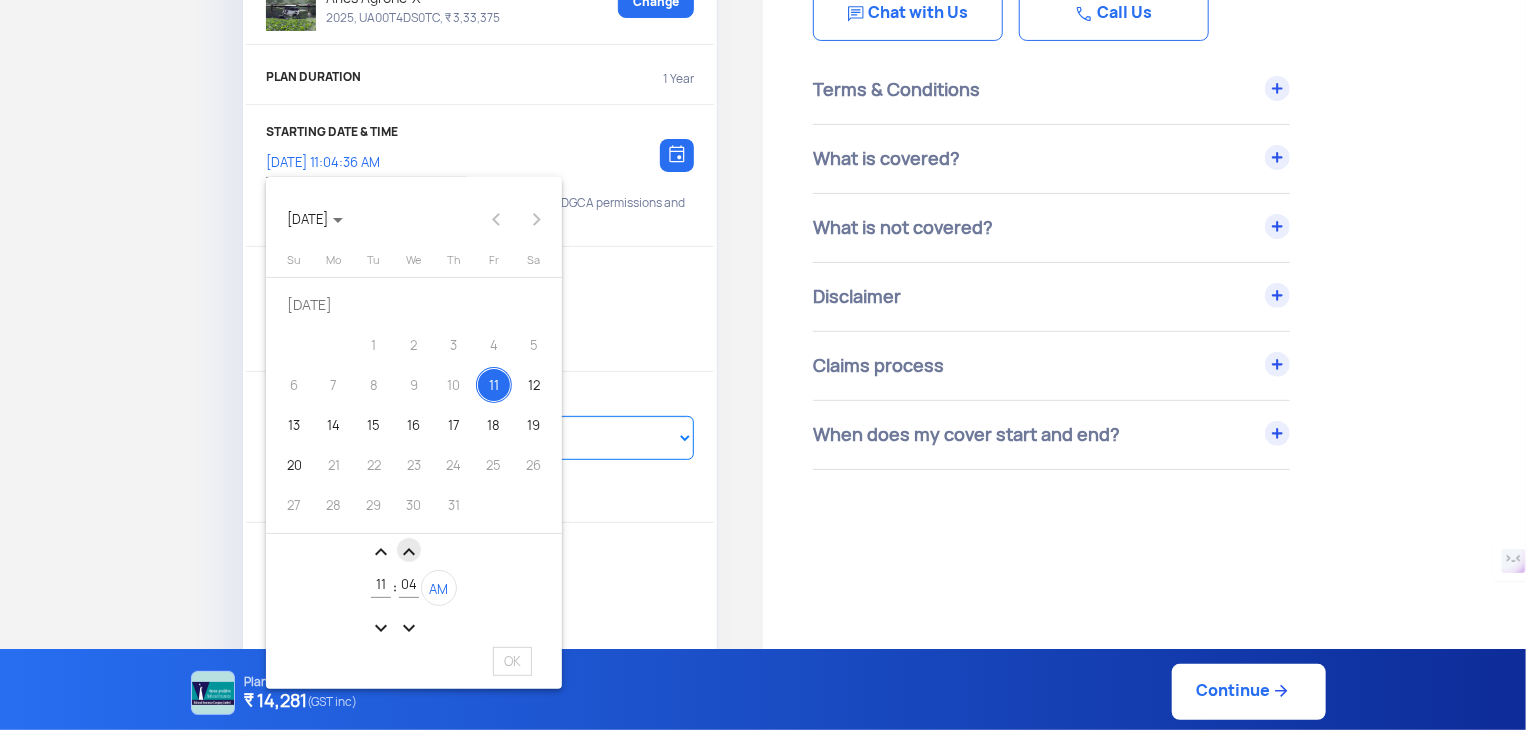 click on "expand_less" at bounding box center (409, 552) 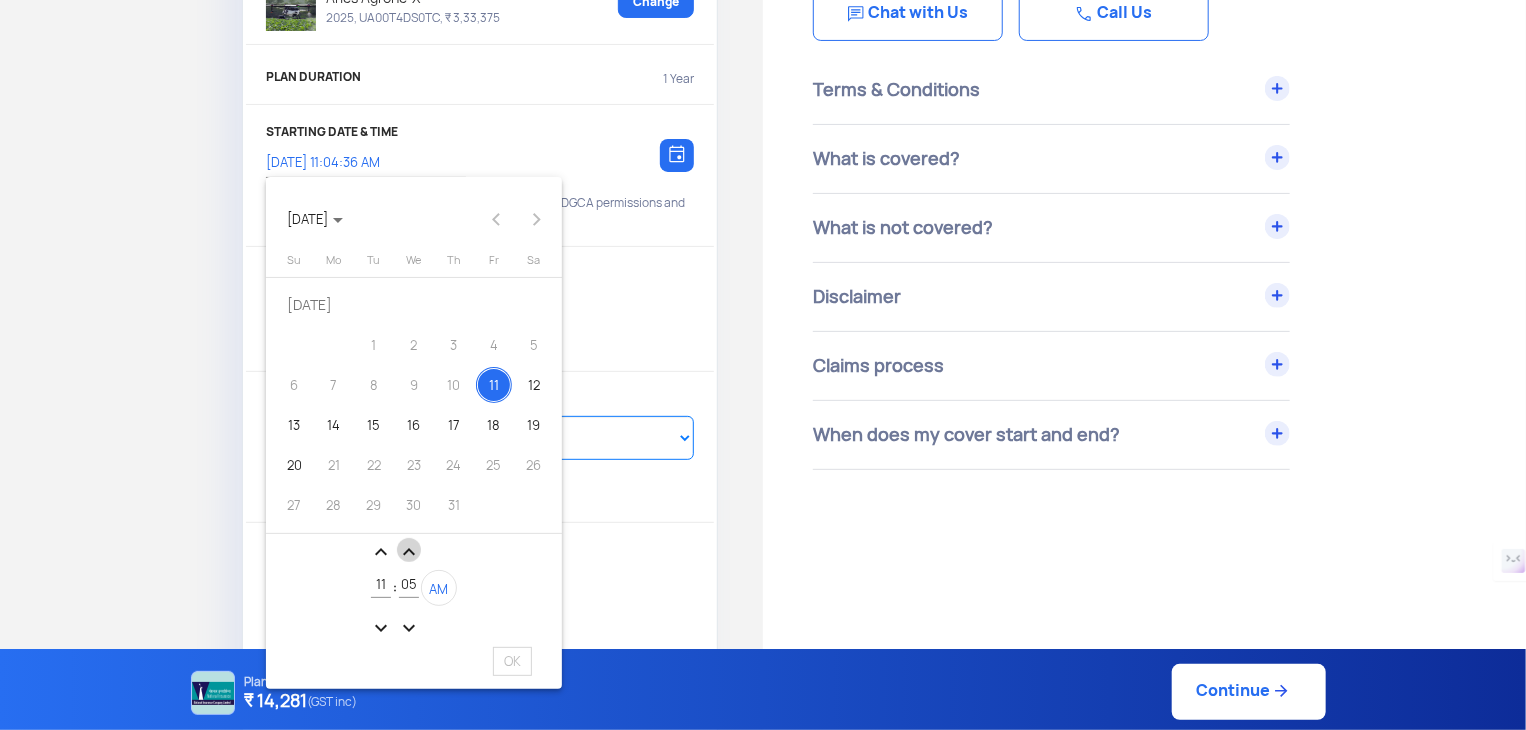 click on "expand_less" at bounding box center [409, 552] 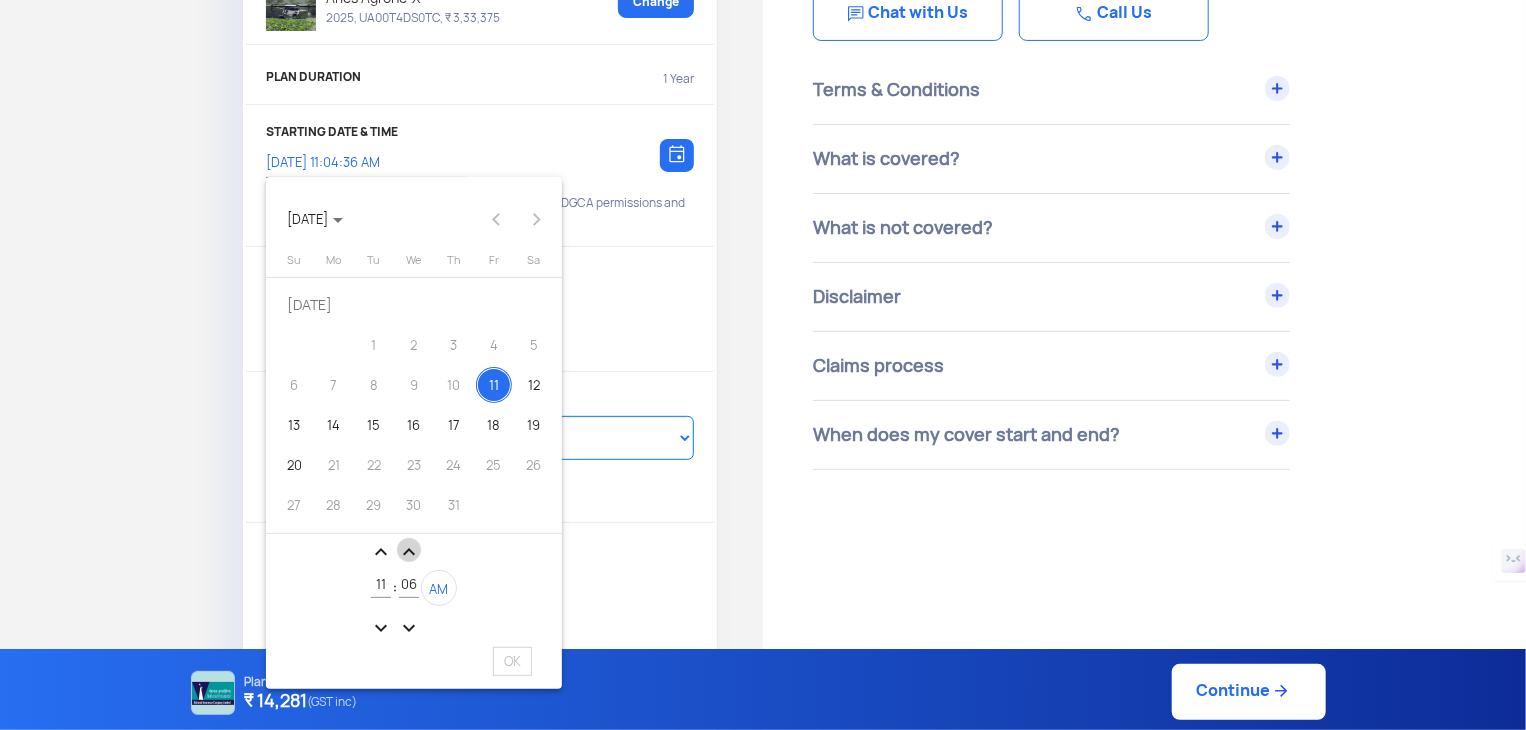 click on "expand_less" at bounding box center (409, 552) 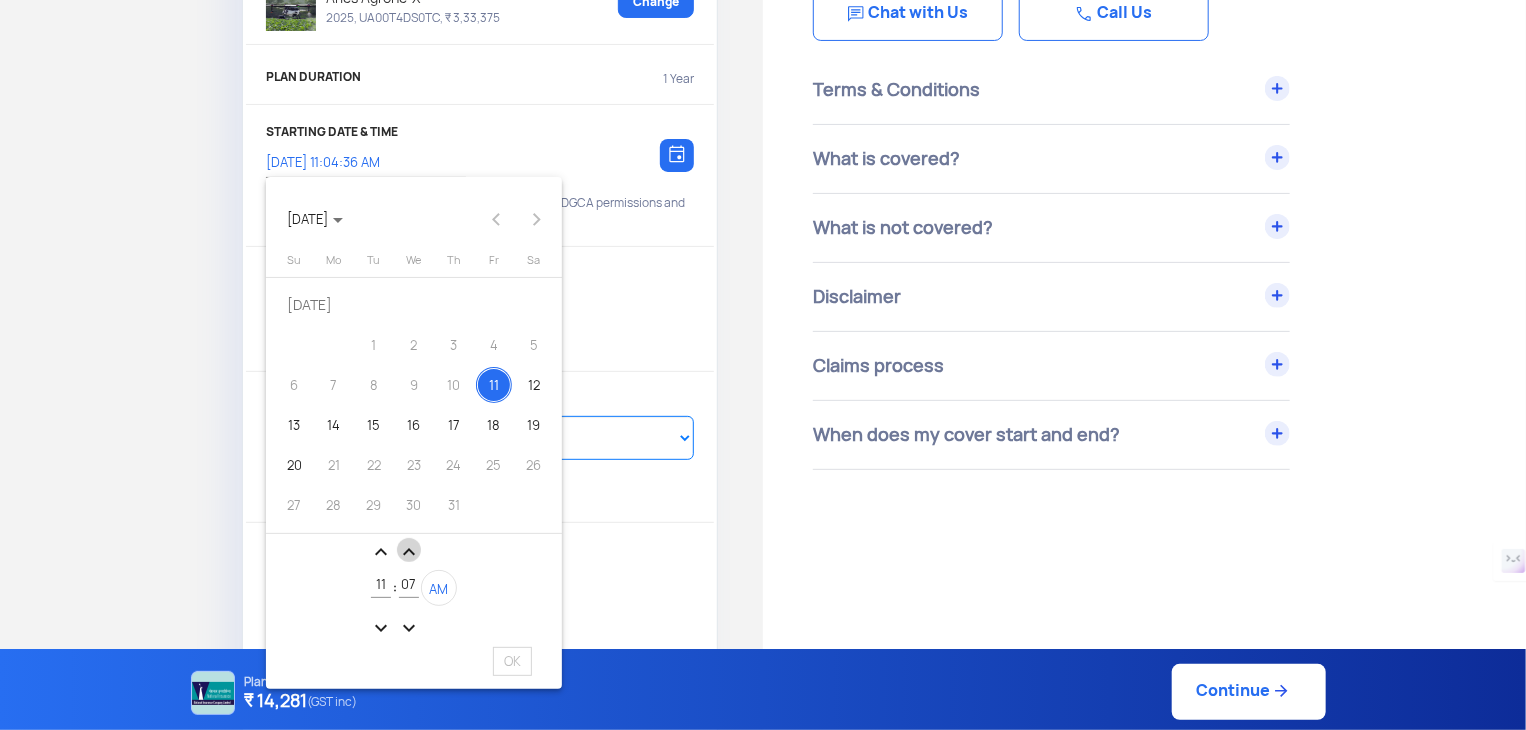 click on "expand_less" at bounding box center [409, 552] 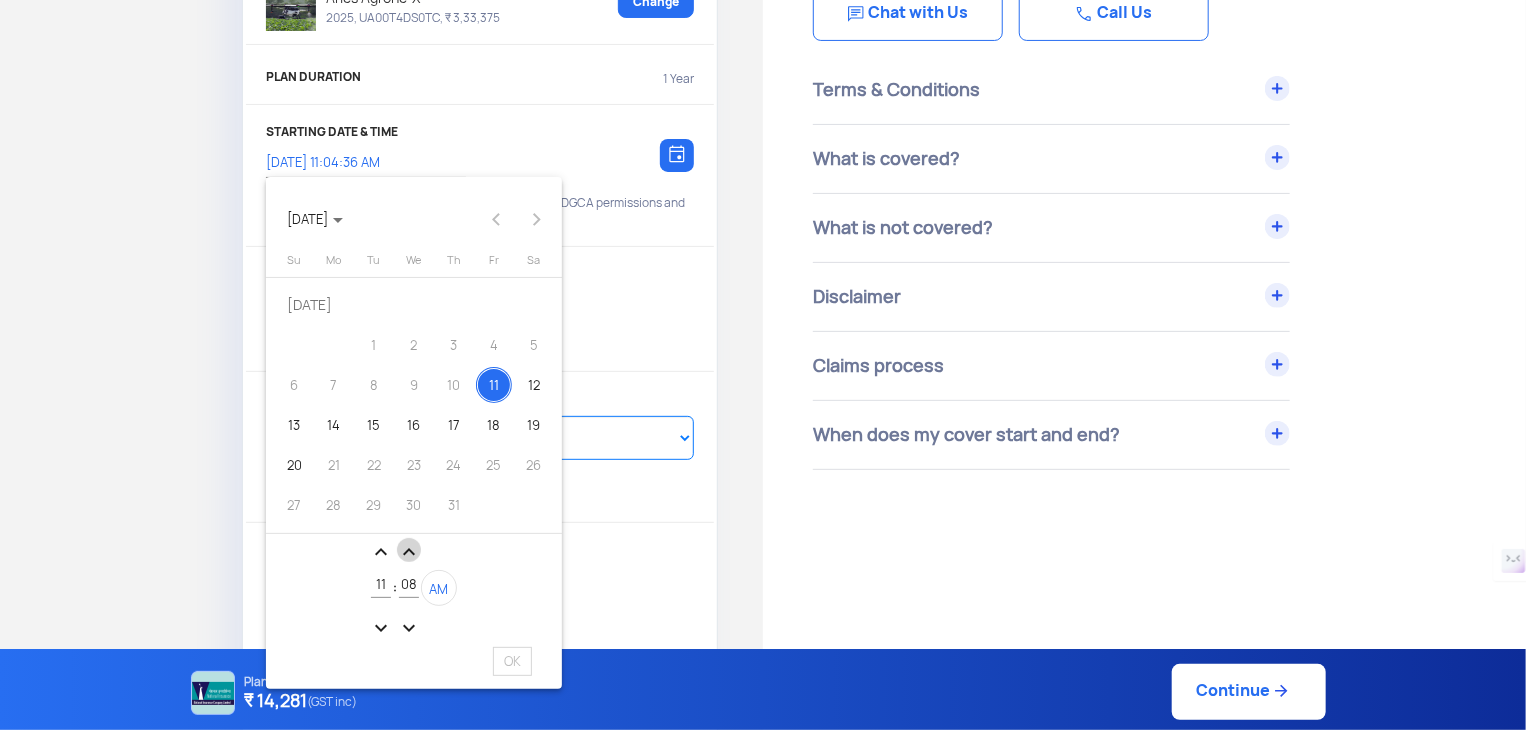 click on "expand_less" at bounding box center (409, 552) 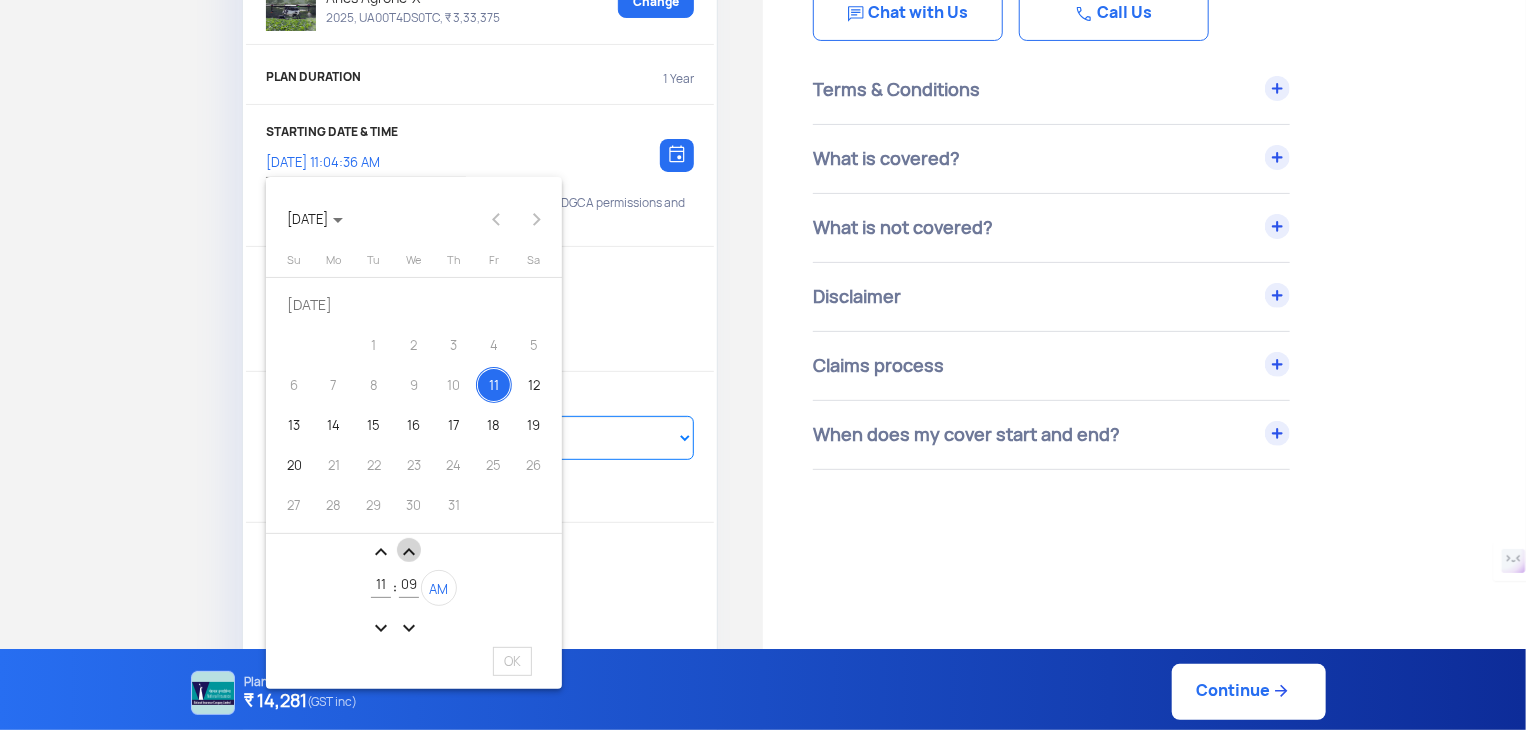 click on "expand_less" at bounding box center (409, 552) 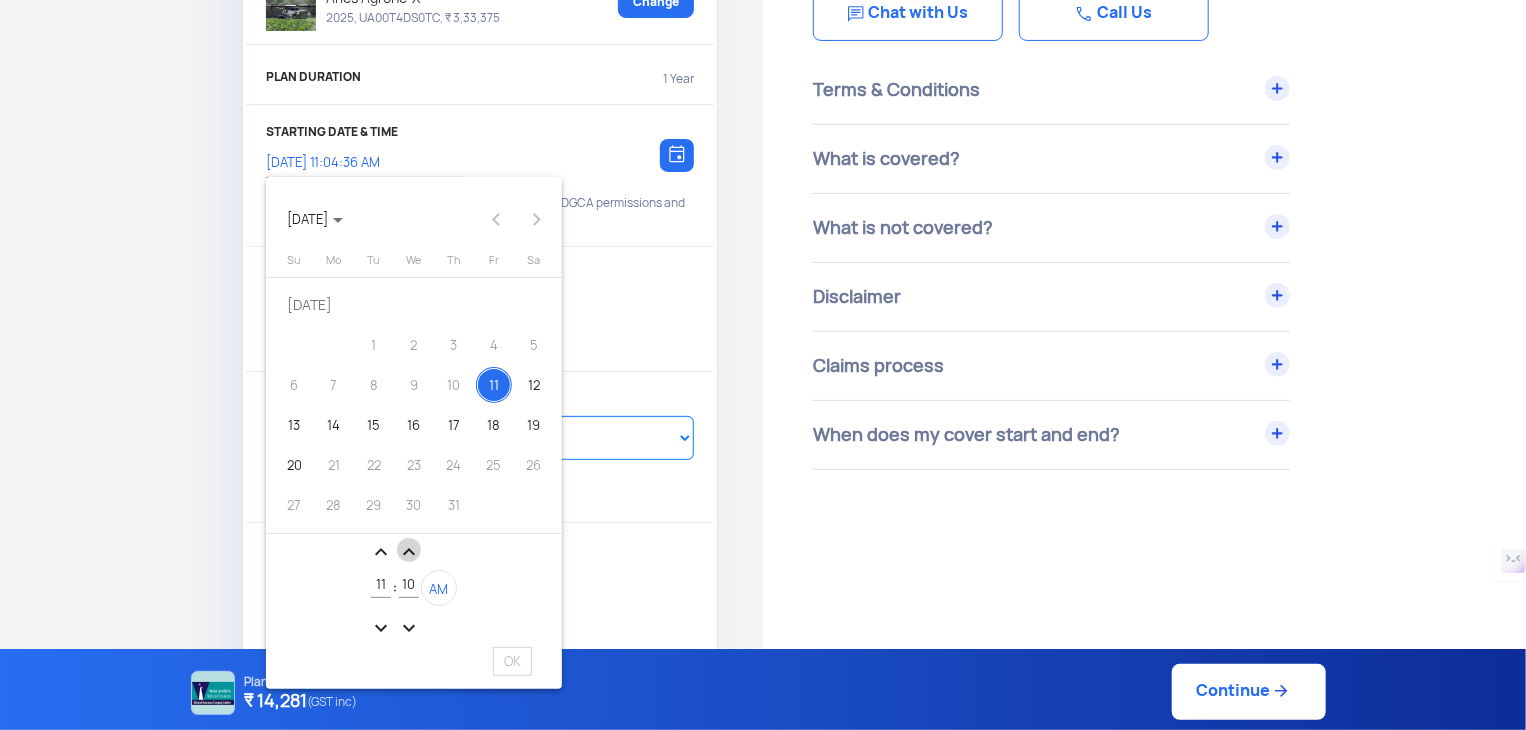 click on "expand_less" at bounding box center [409, 552] 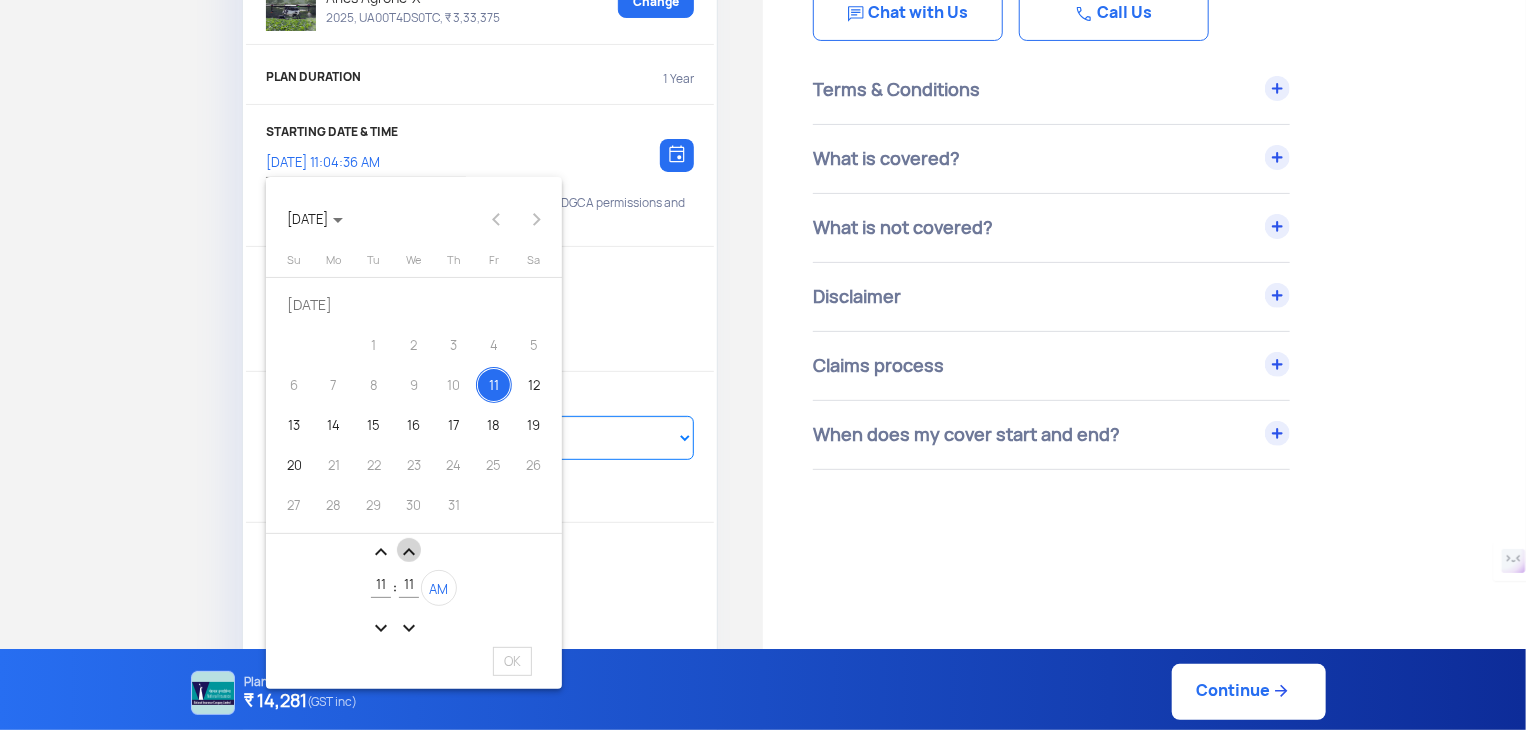 click on "expand_less" at bounding box center (409, 552) 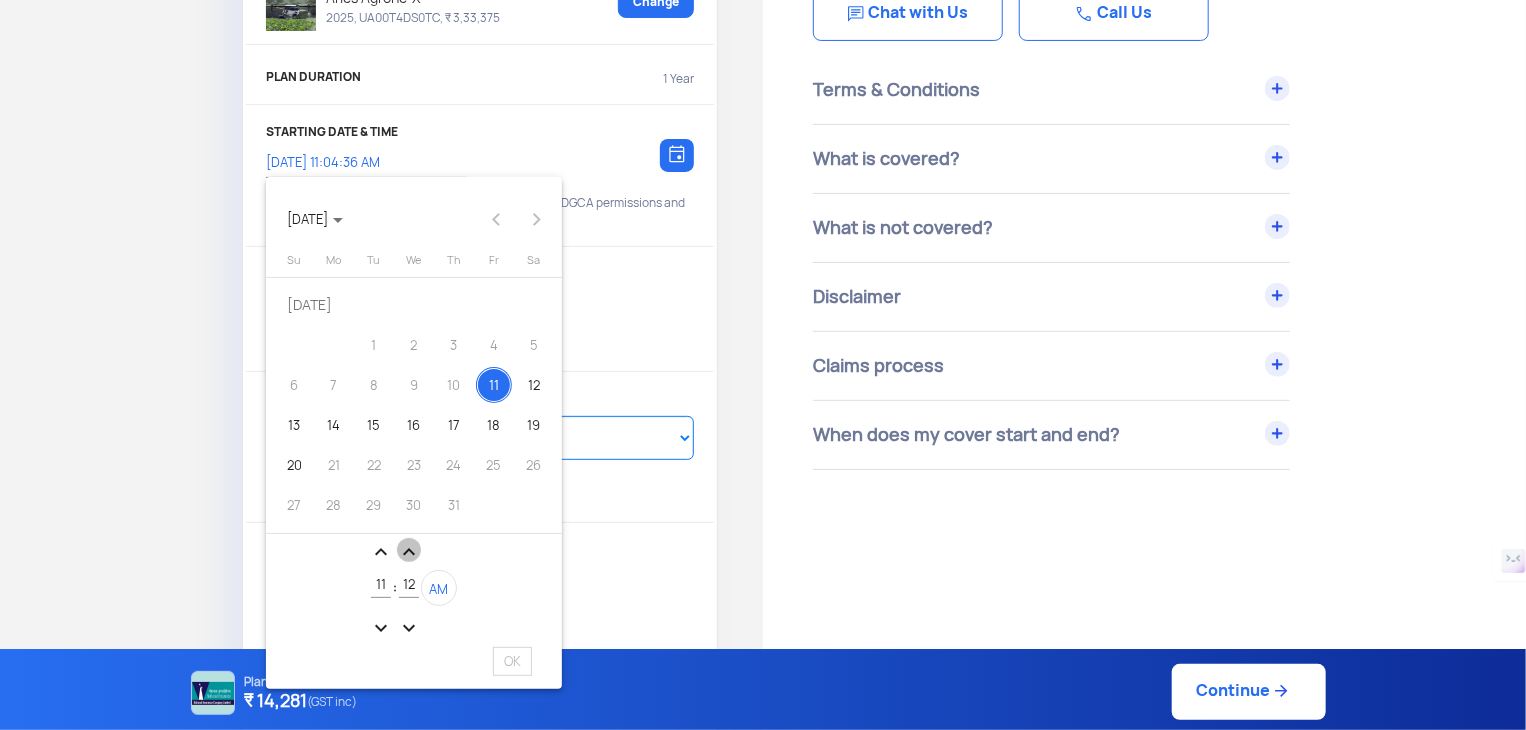 click on "expand_less" at bounding box center [409, 552] 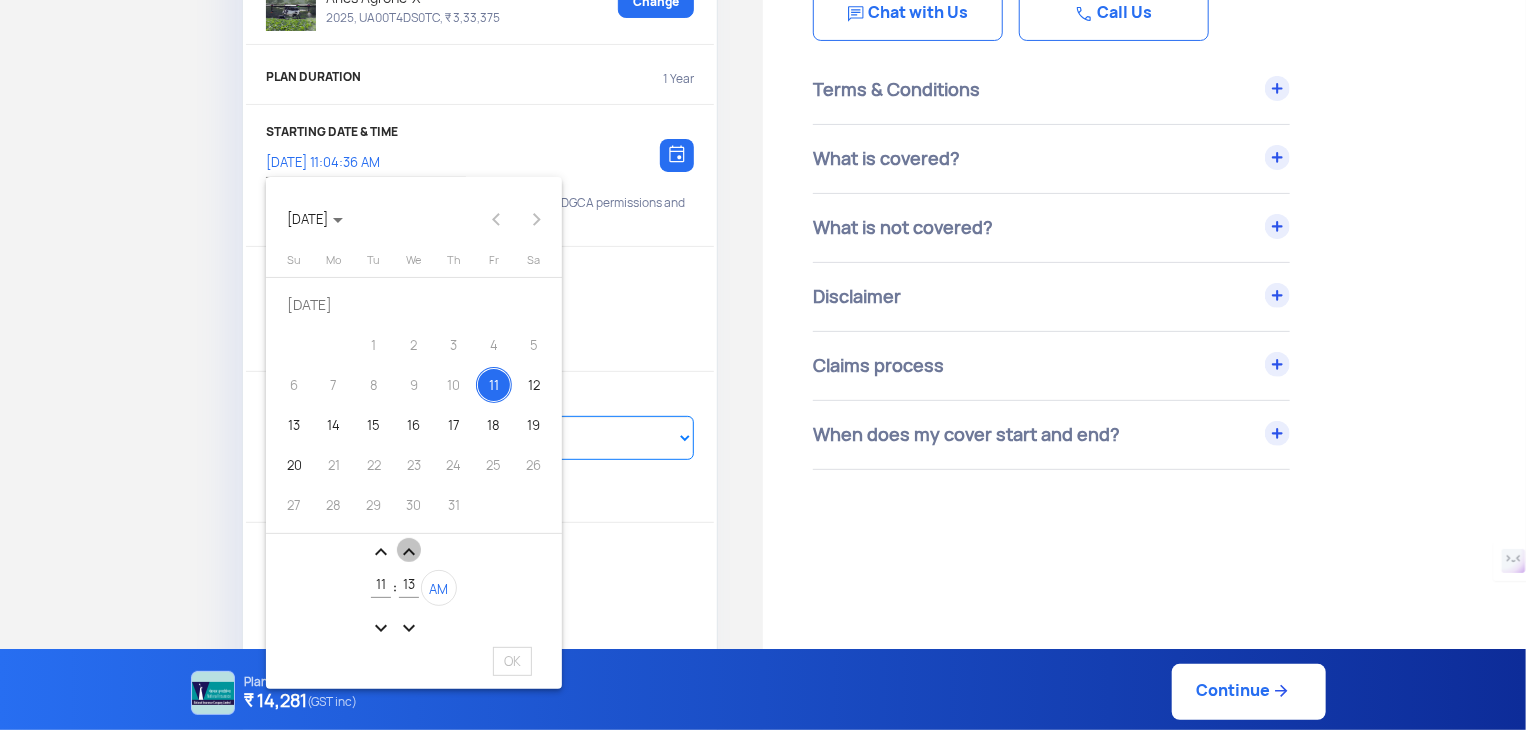 click on "expand_less" at bounding box center (409, 552) 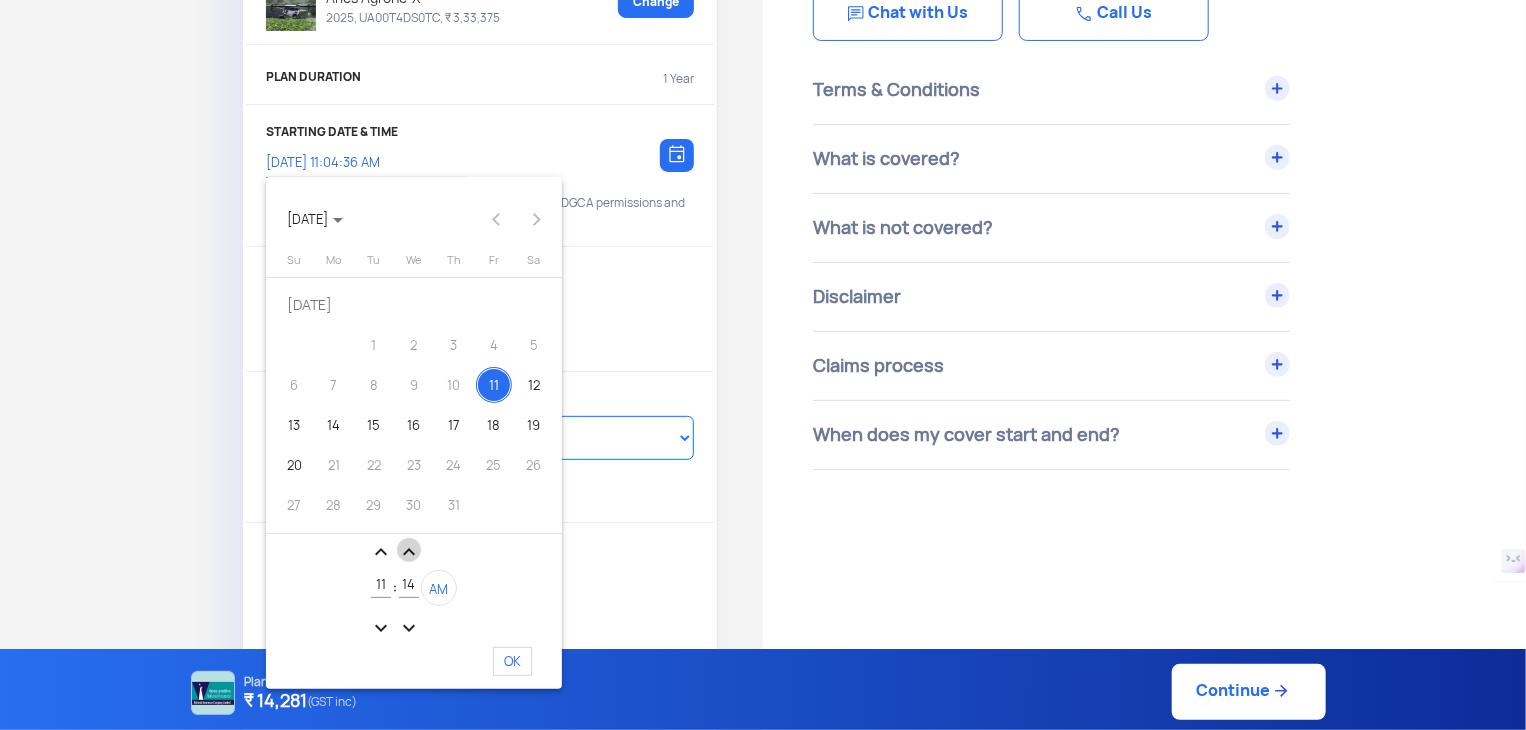 click on "expand_less" at bounding box center [409, 552] 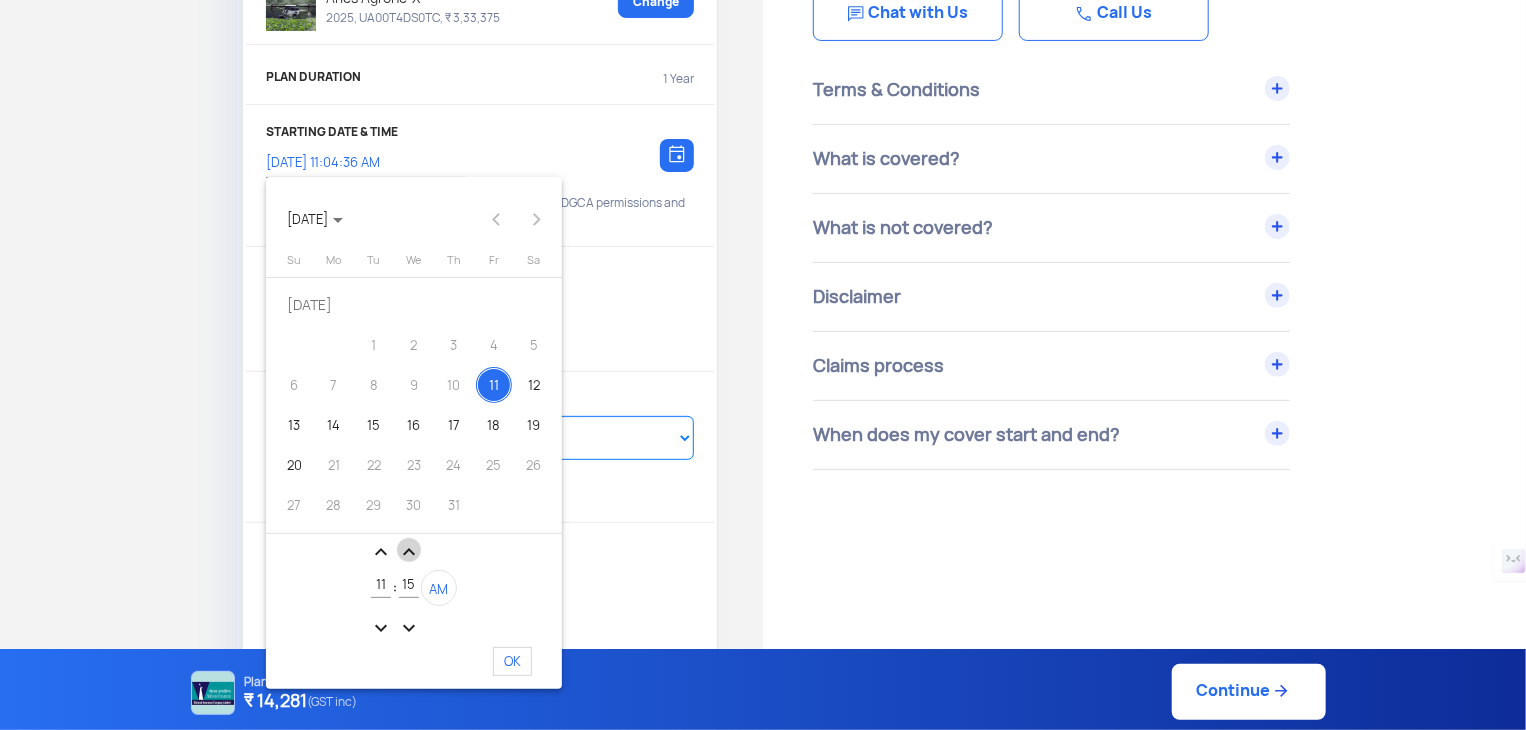 click on "expand_less" at bounding box center [409, 552] 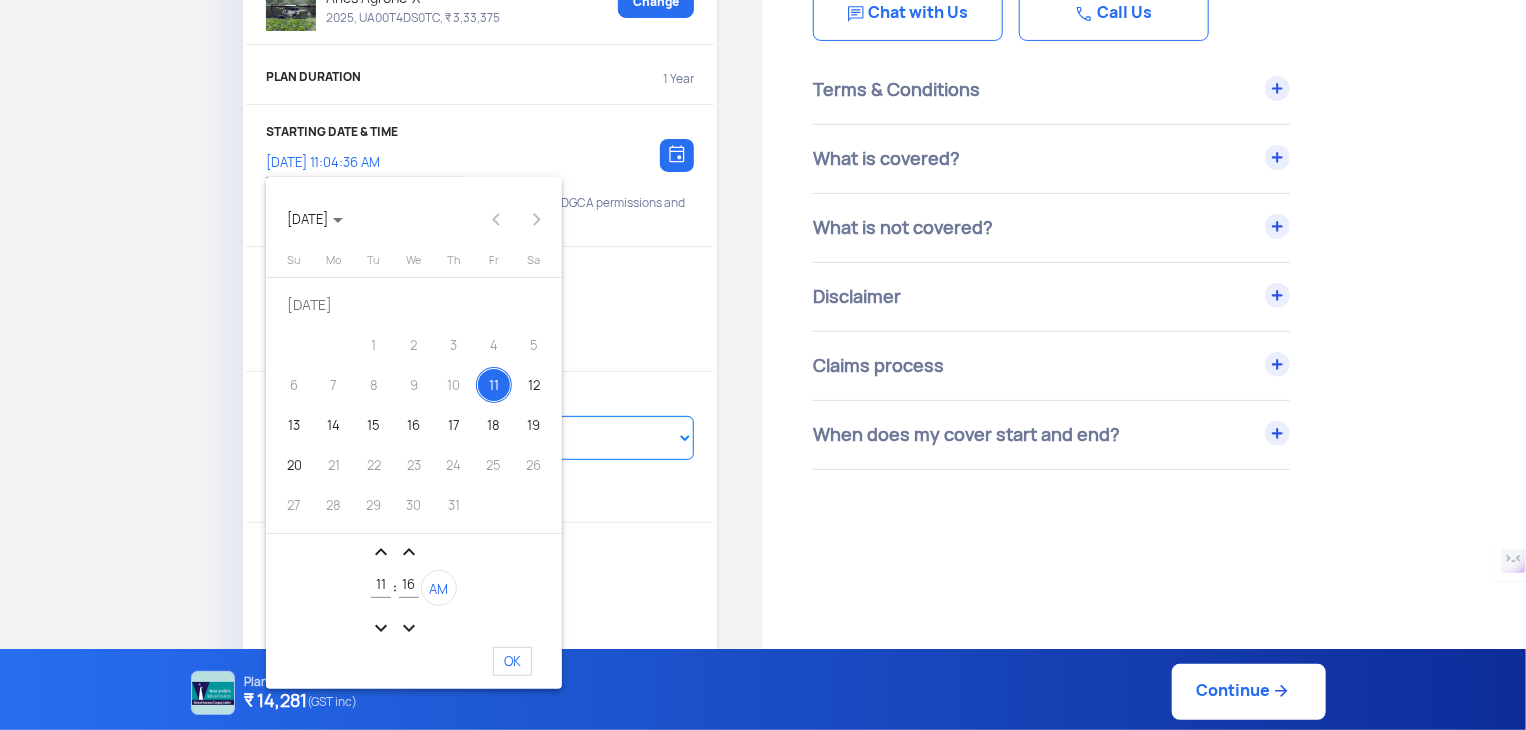 click on "OK" at bounding box center (512, 661) 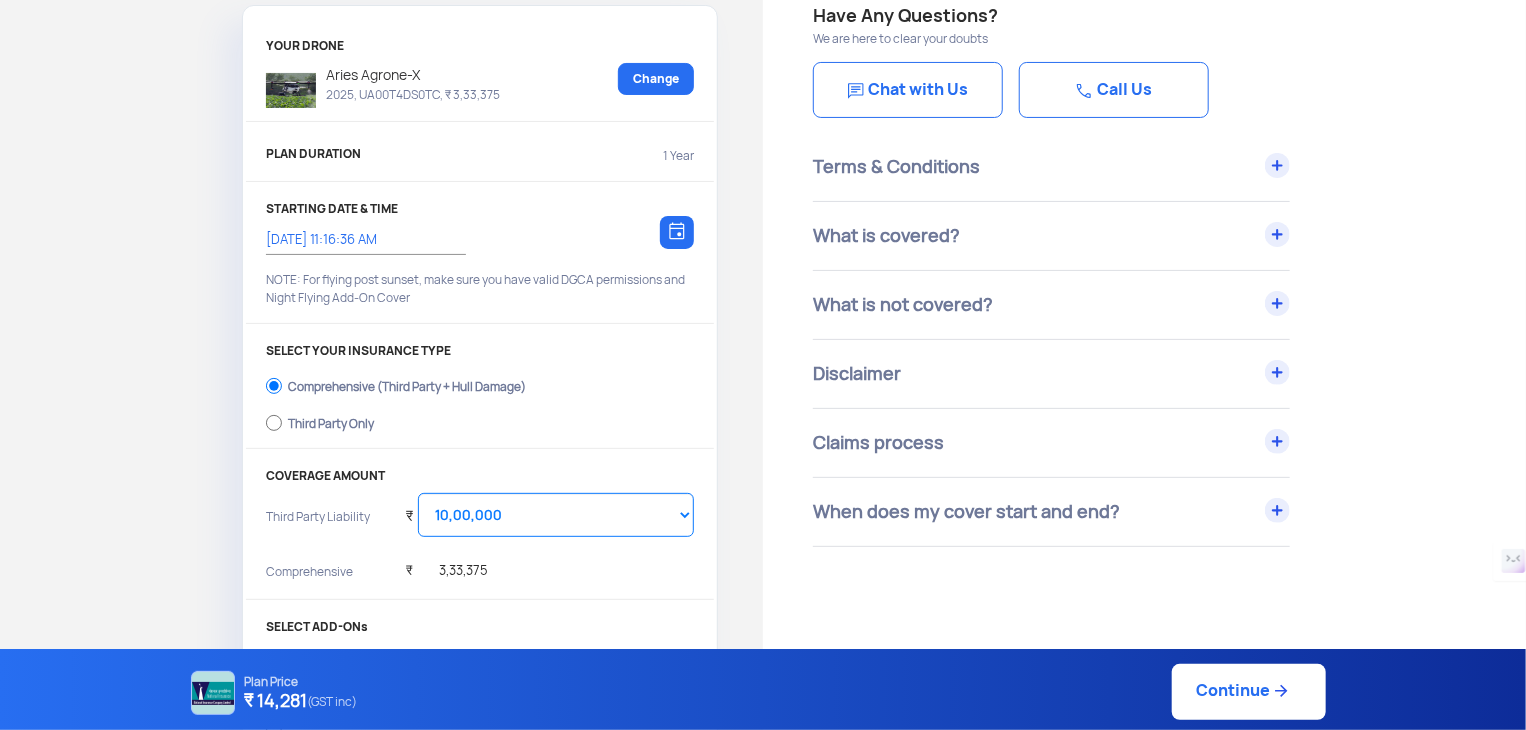scroll, scrollTop: 100, scrollLeft: 0, axis: vertical 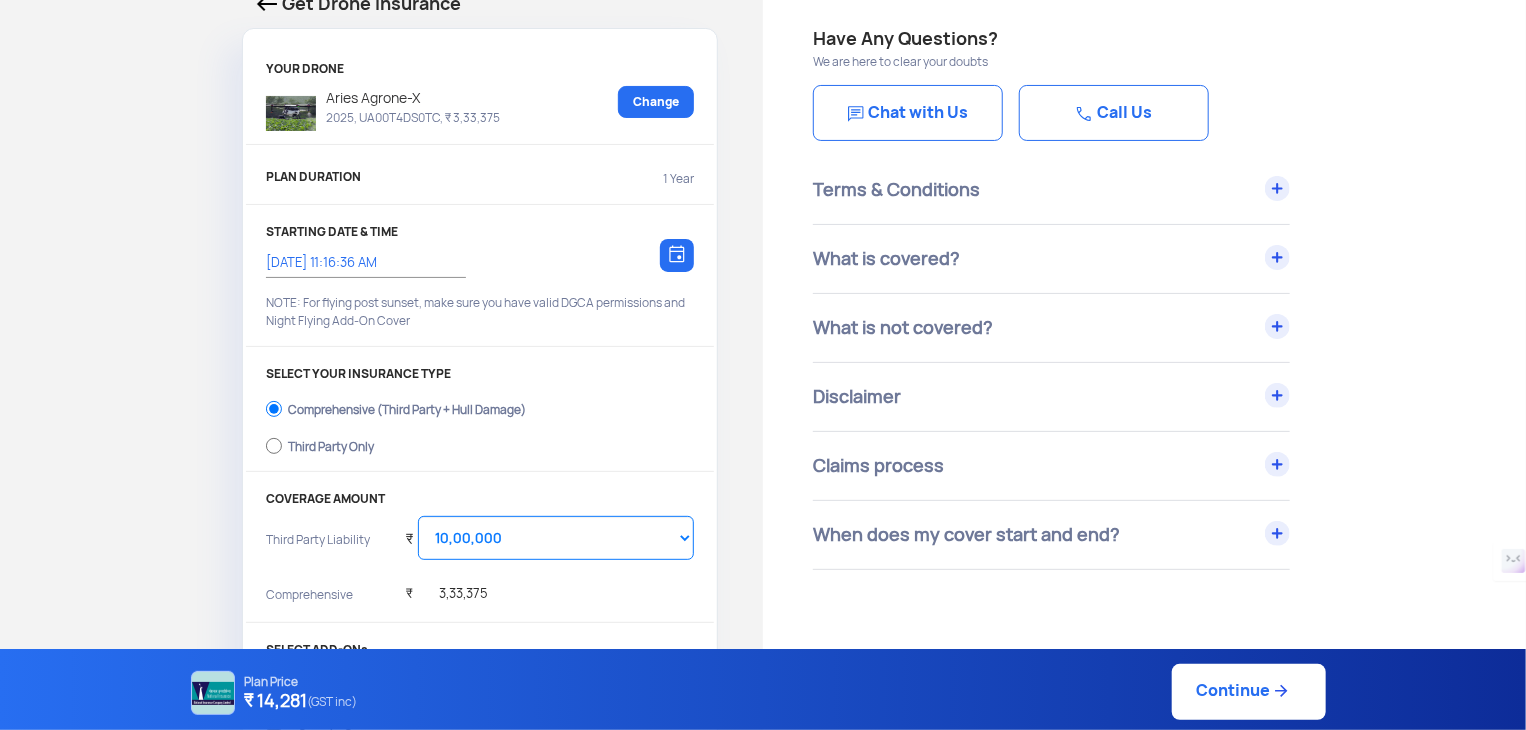 click on "Continue" 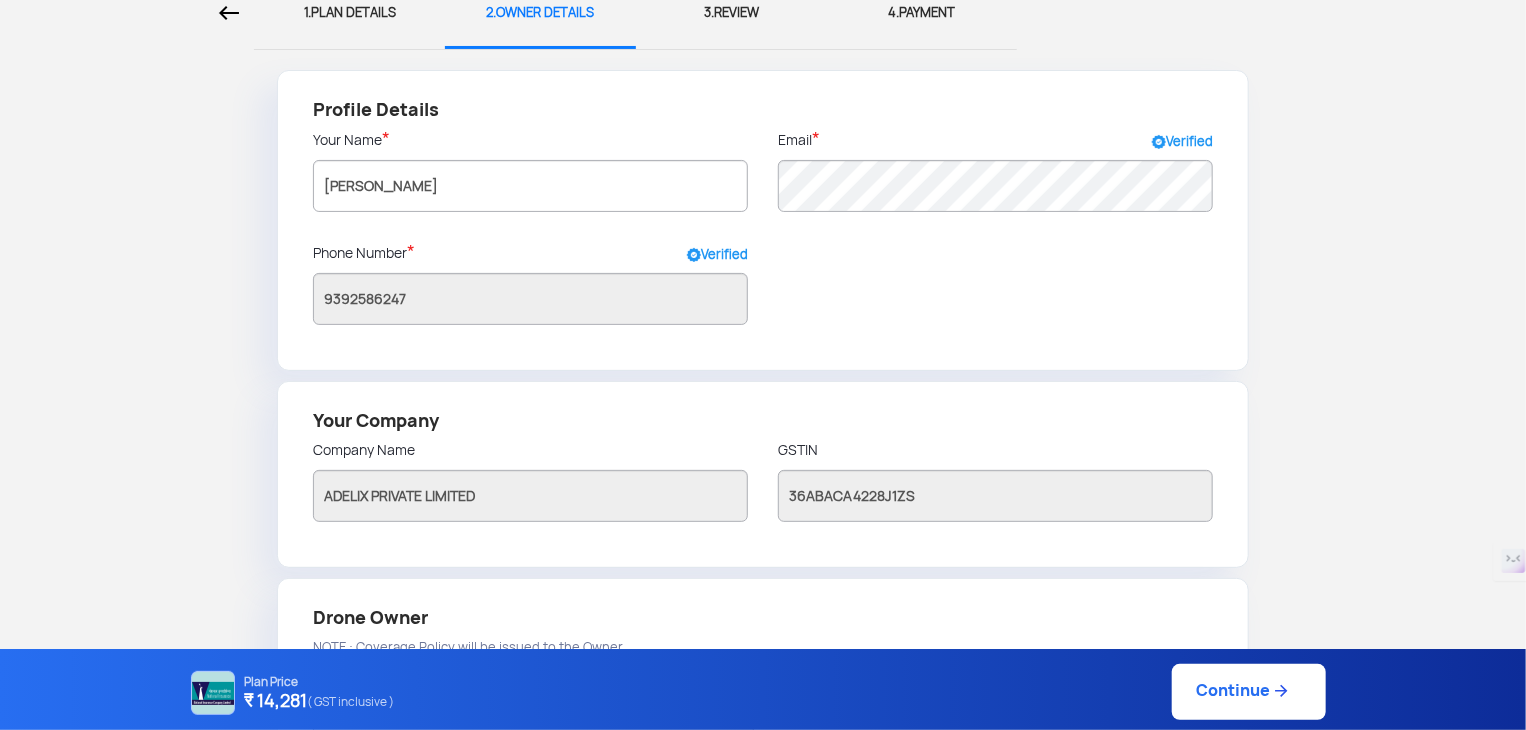 scroll, scrollTop: 0, scrollLeft: 0, axis: both 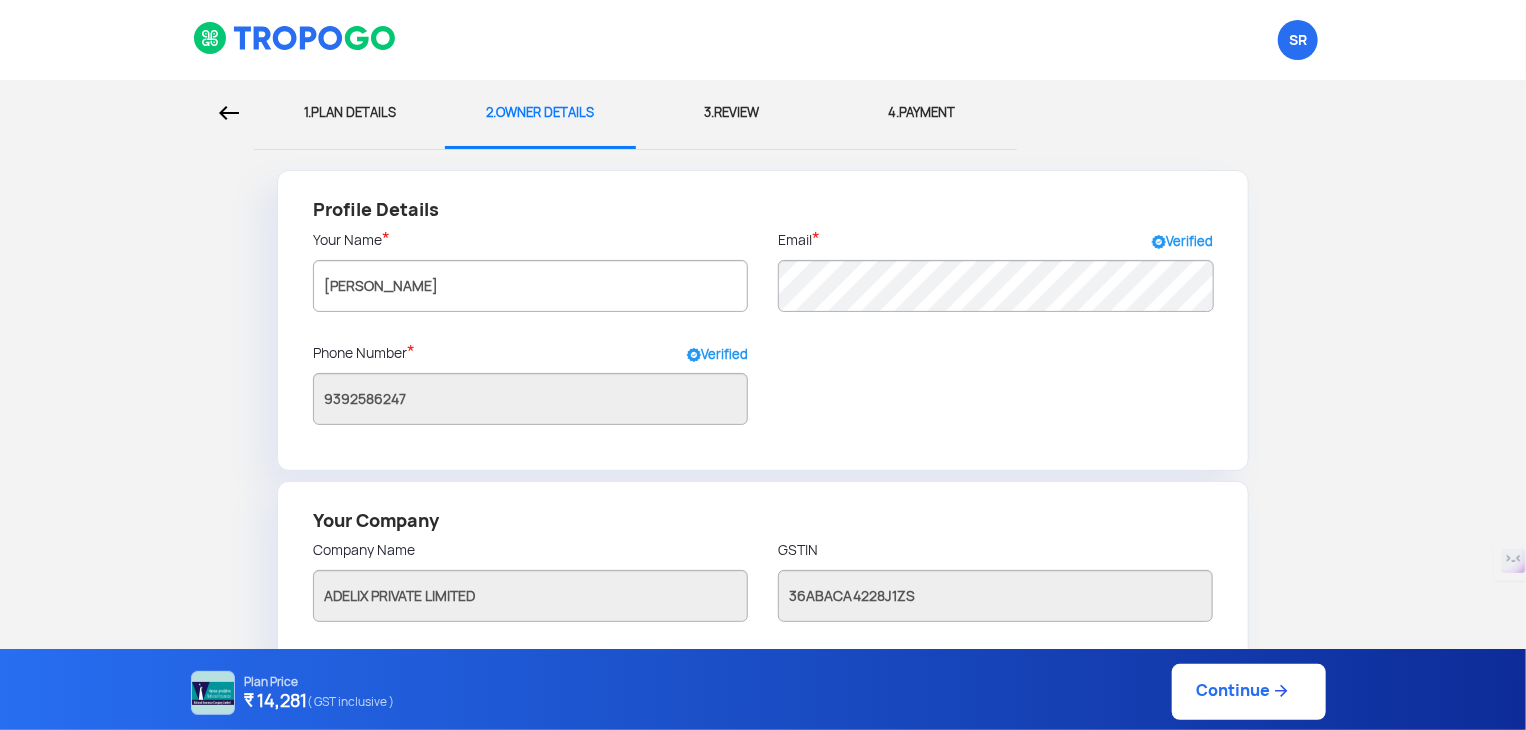 click on "Continue" 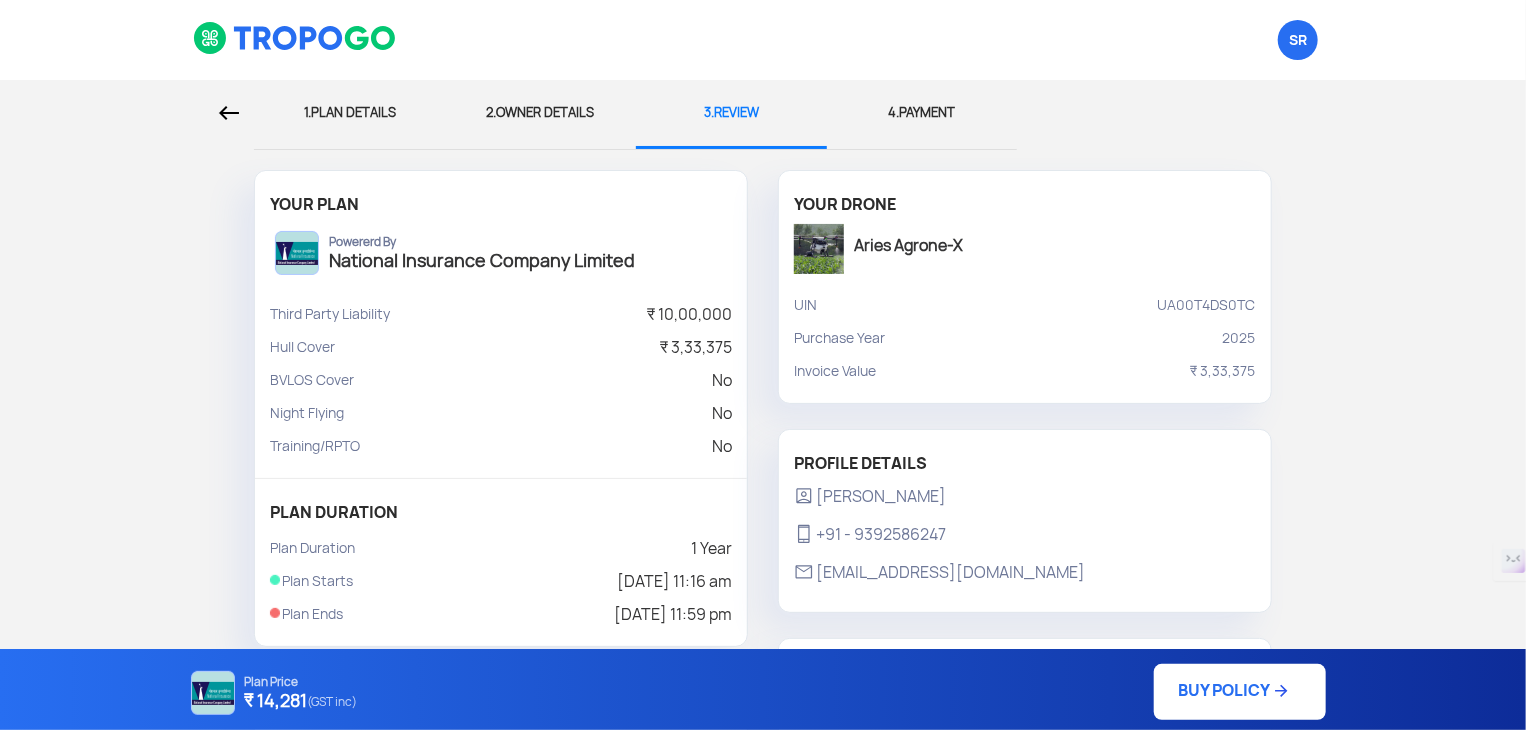 click on "BUY POLICY" 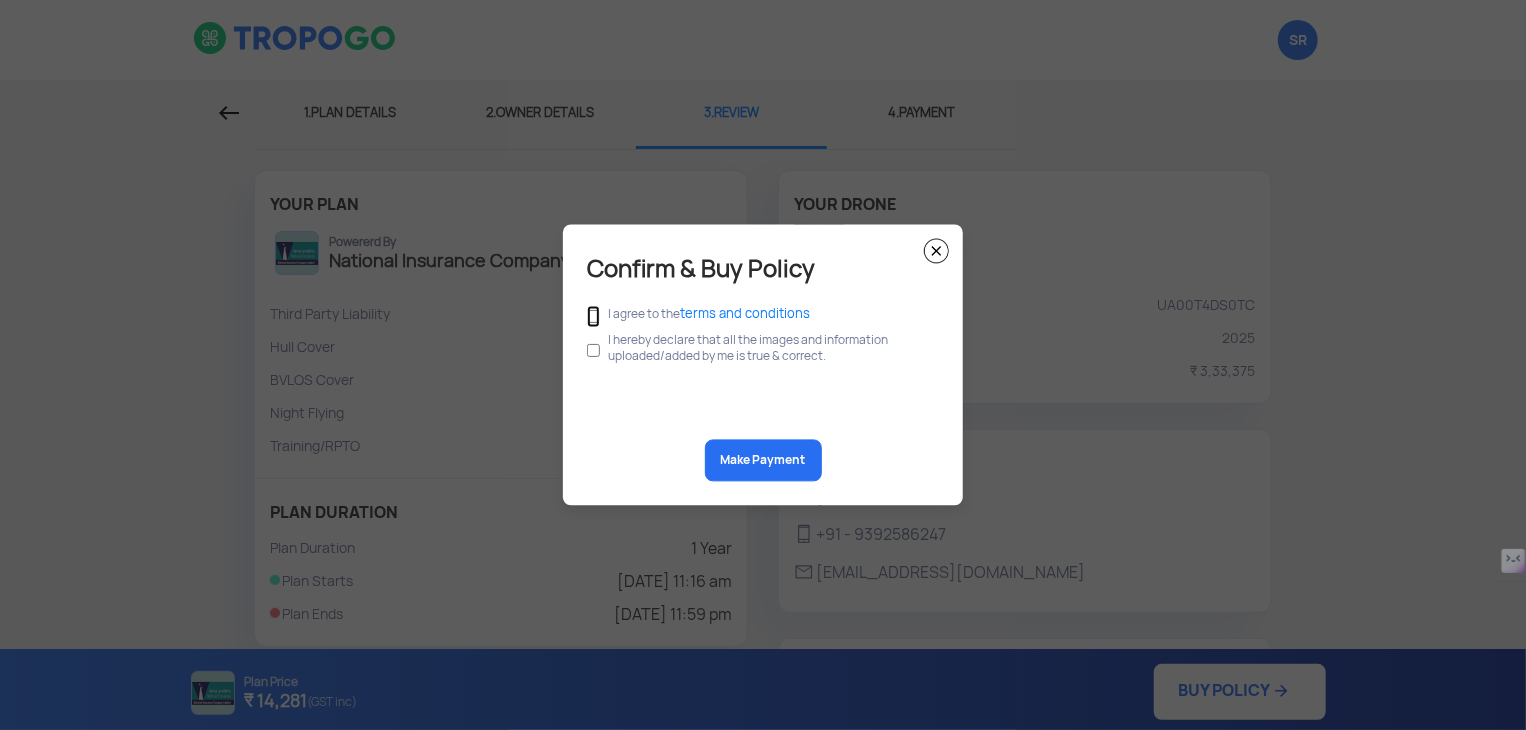 click 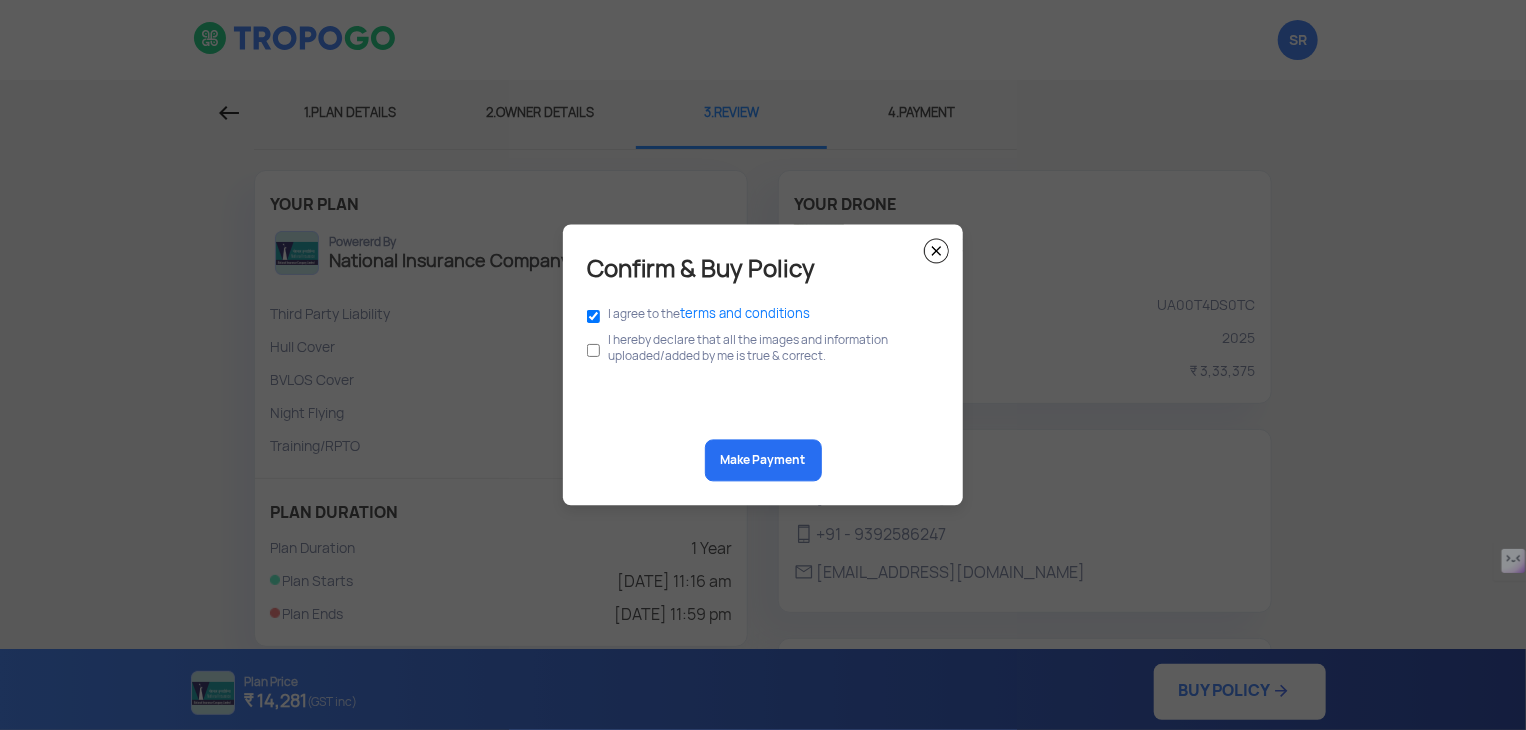 click on "I hereby declare that all the images and information uploaded/added by me is true & correct." 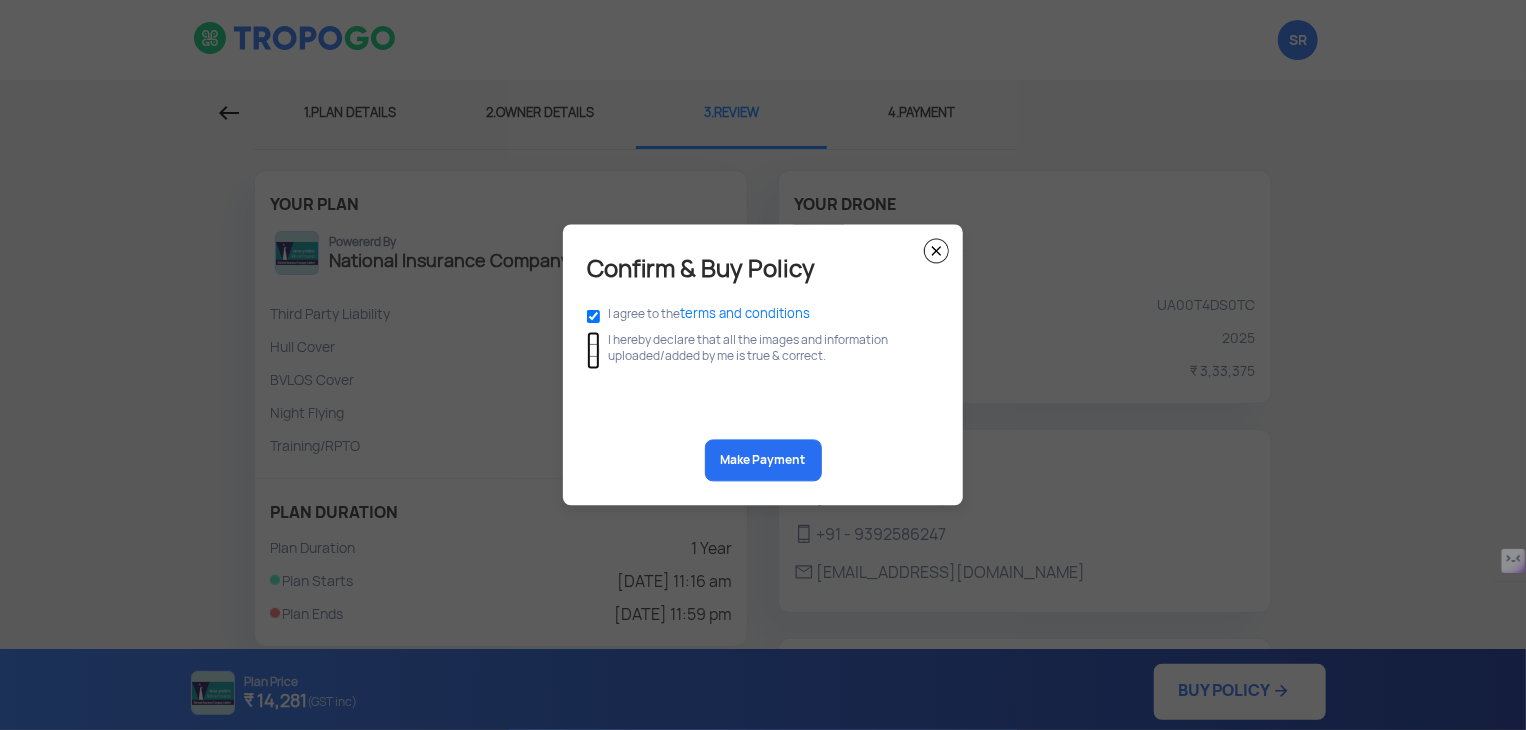 click 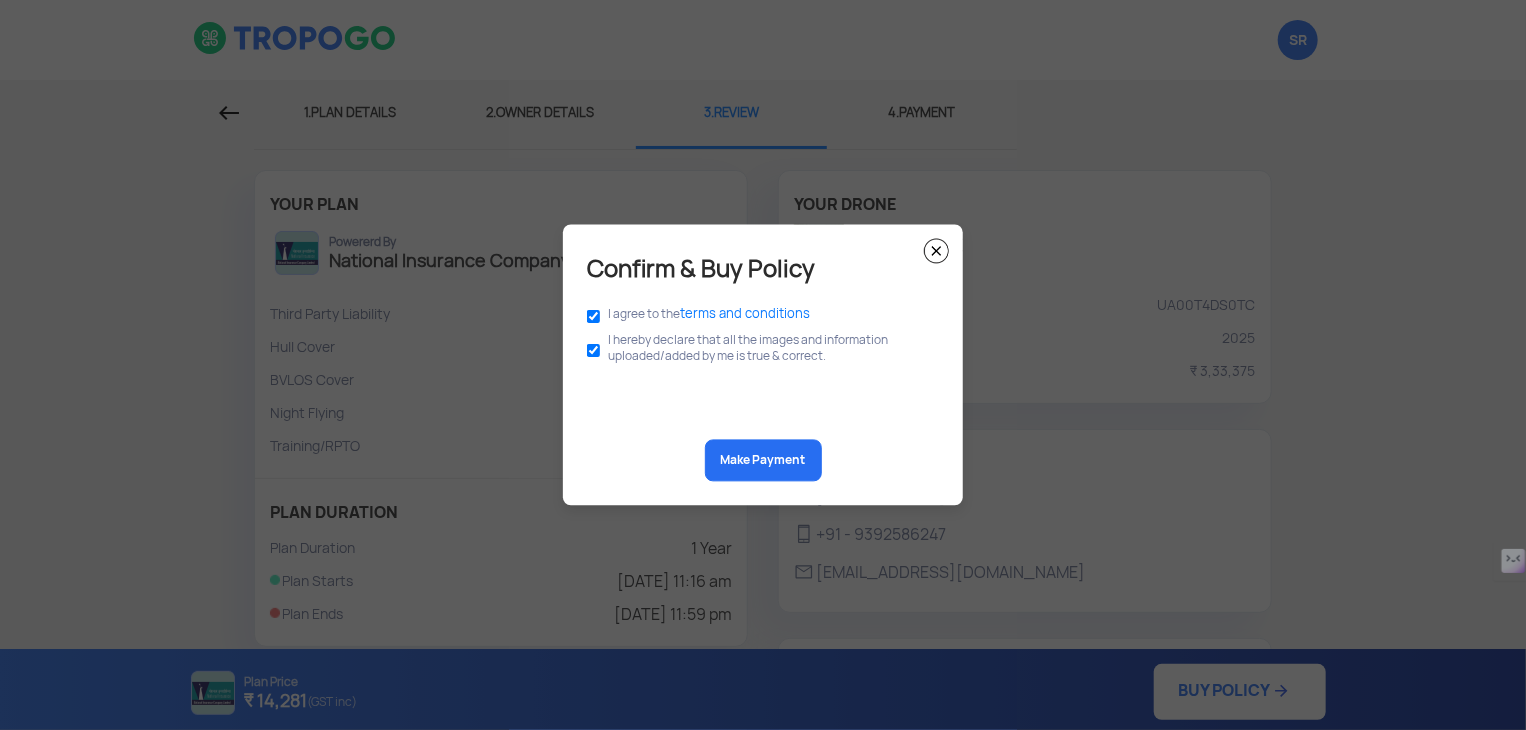click on "Make Payment" 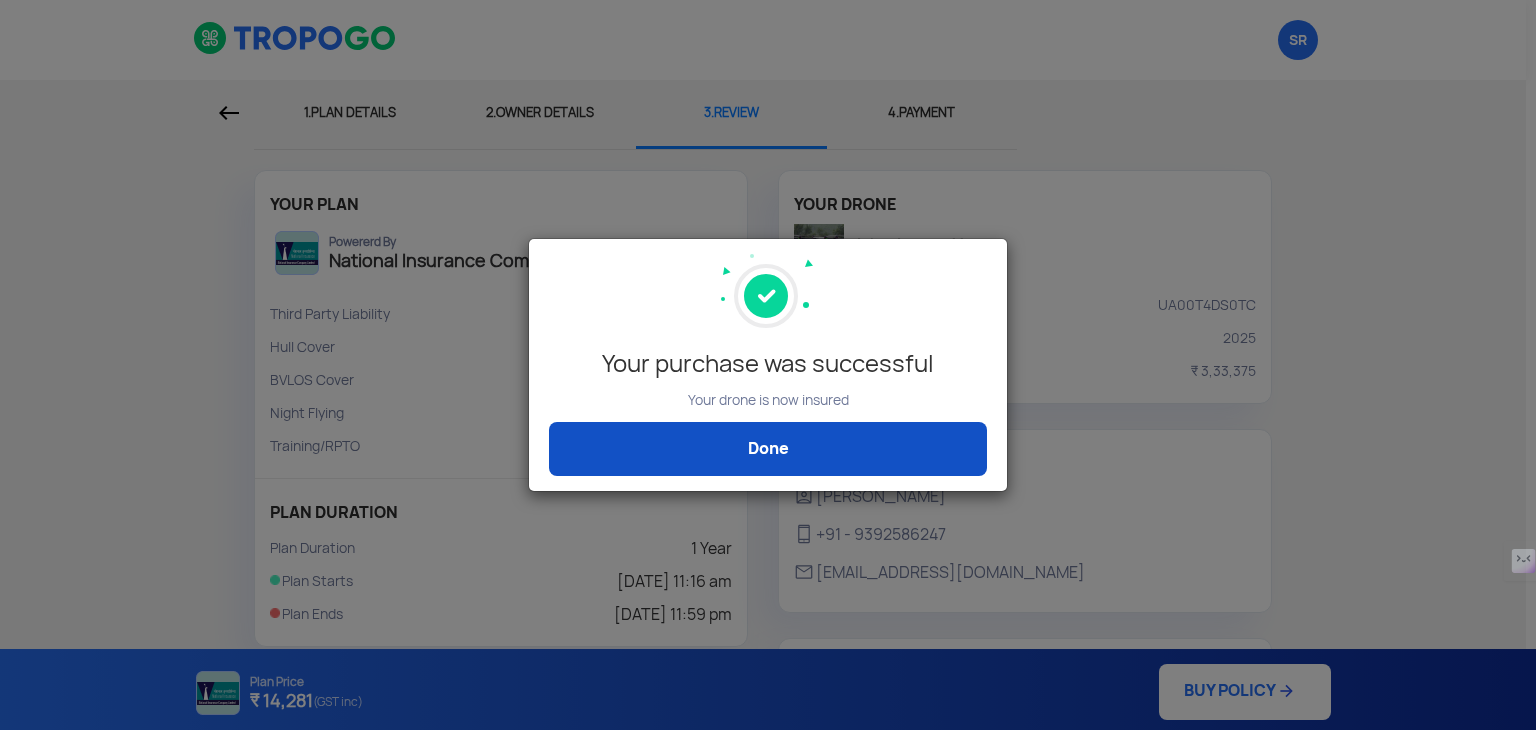 click on "Done" 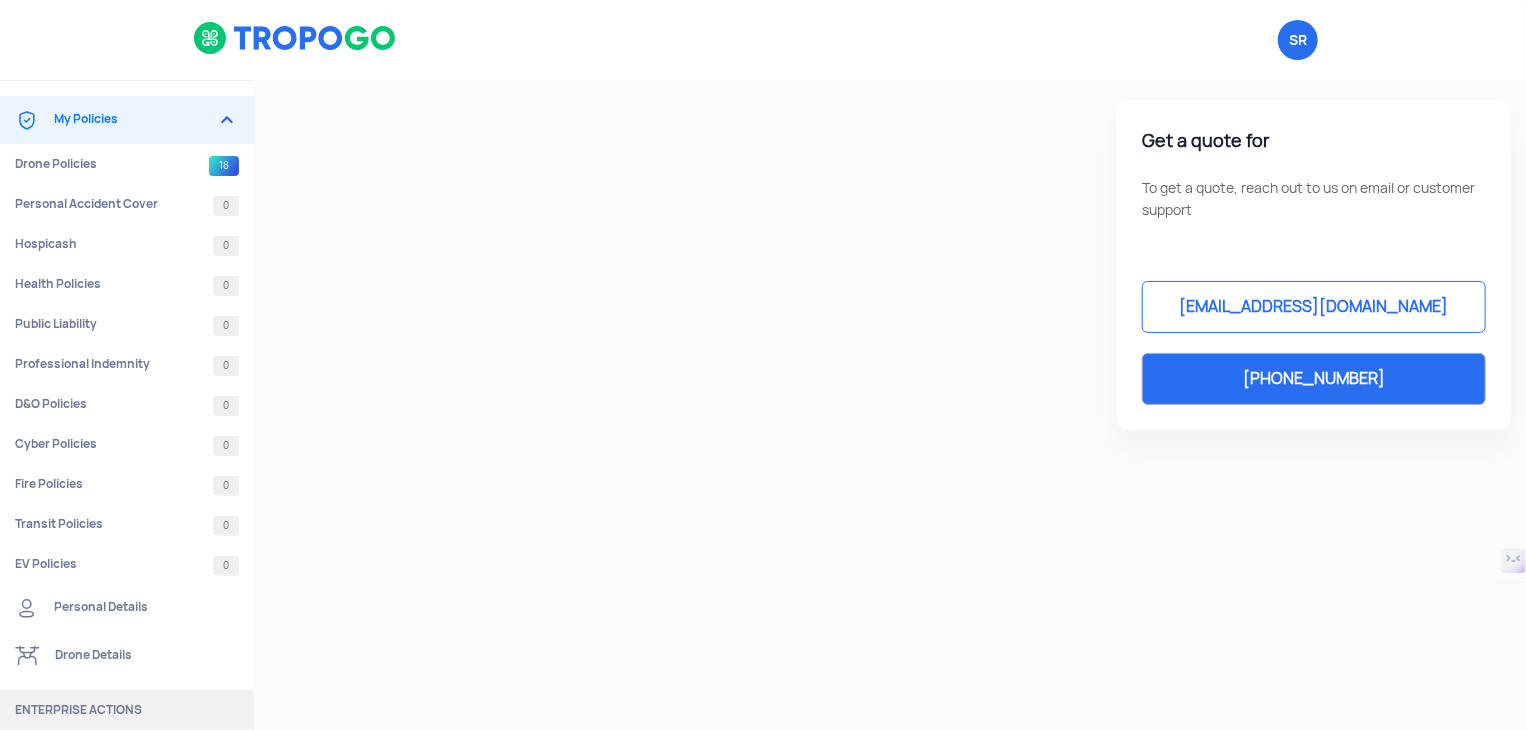 click on "Get a quote for    To get a quote, reach out to us on email or customer support   [EMAIL_ADDRESS][DOMAIN_NAME]   [PHONE_NUMBER]" 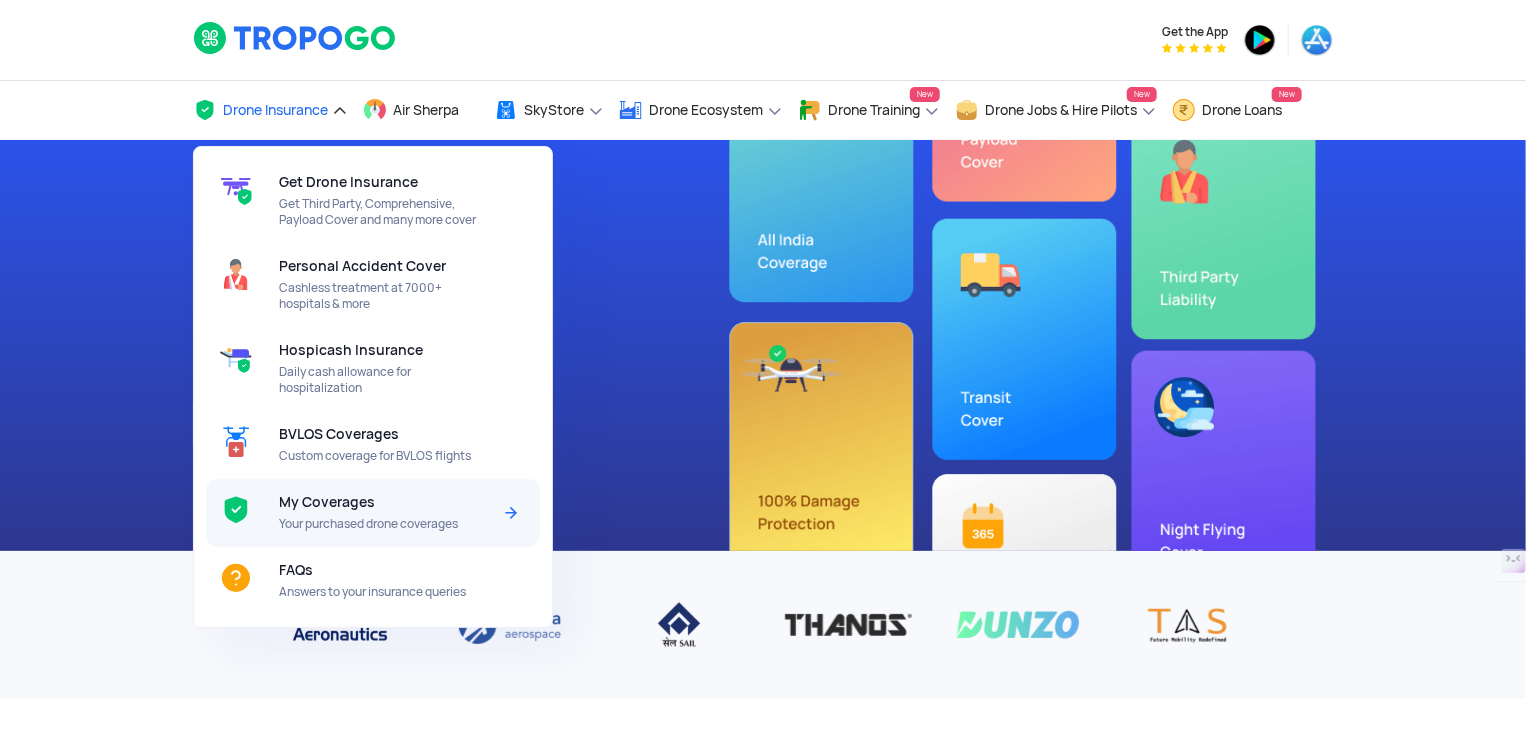 click on "My Coverages Your purchased drone coverages" at bounding box center (388, 513) 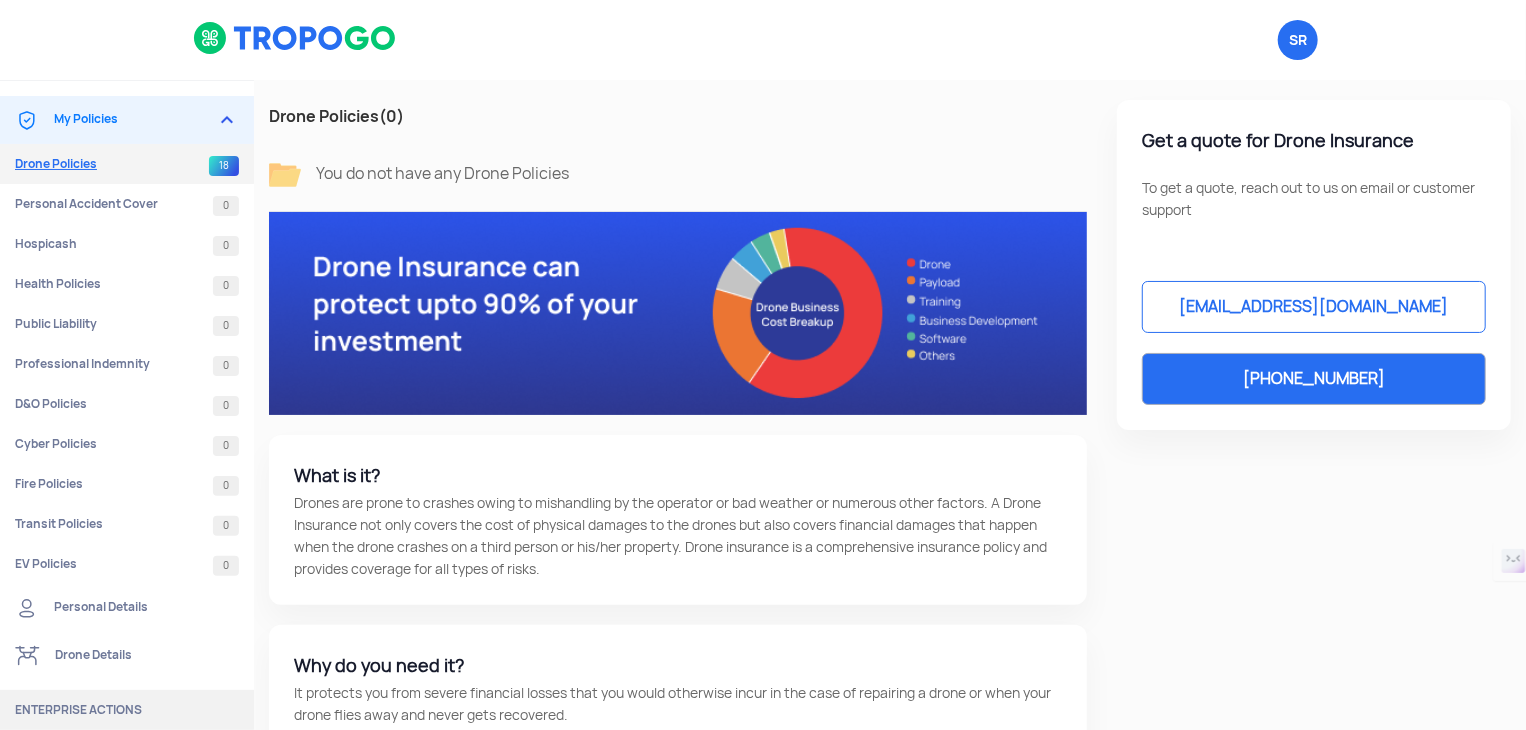 click on "Drone Policies  18" 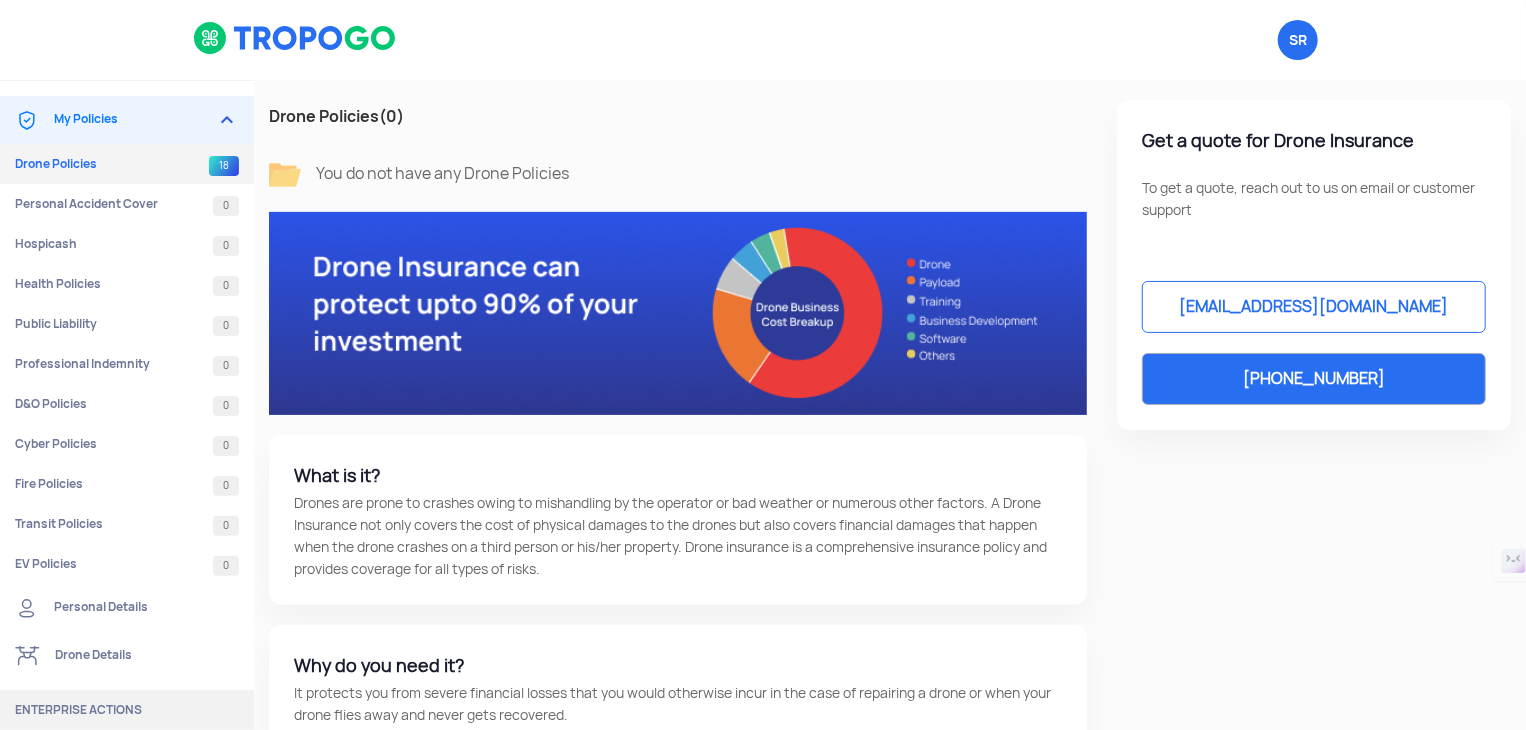 click on "My Policies" 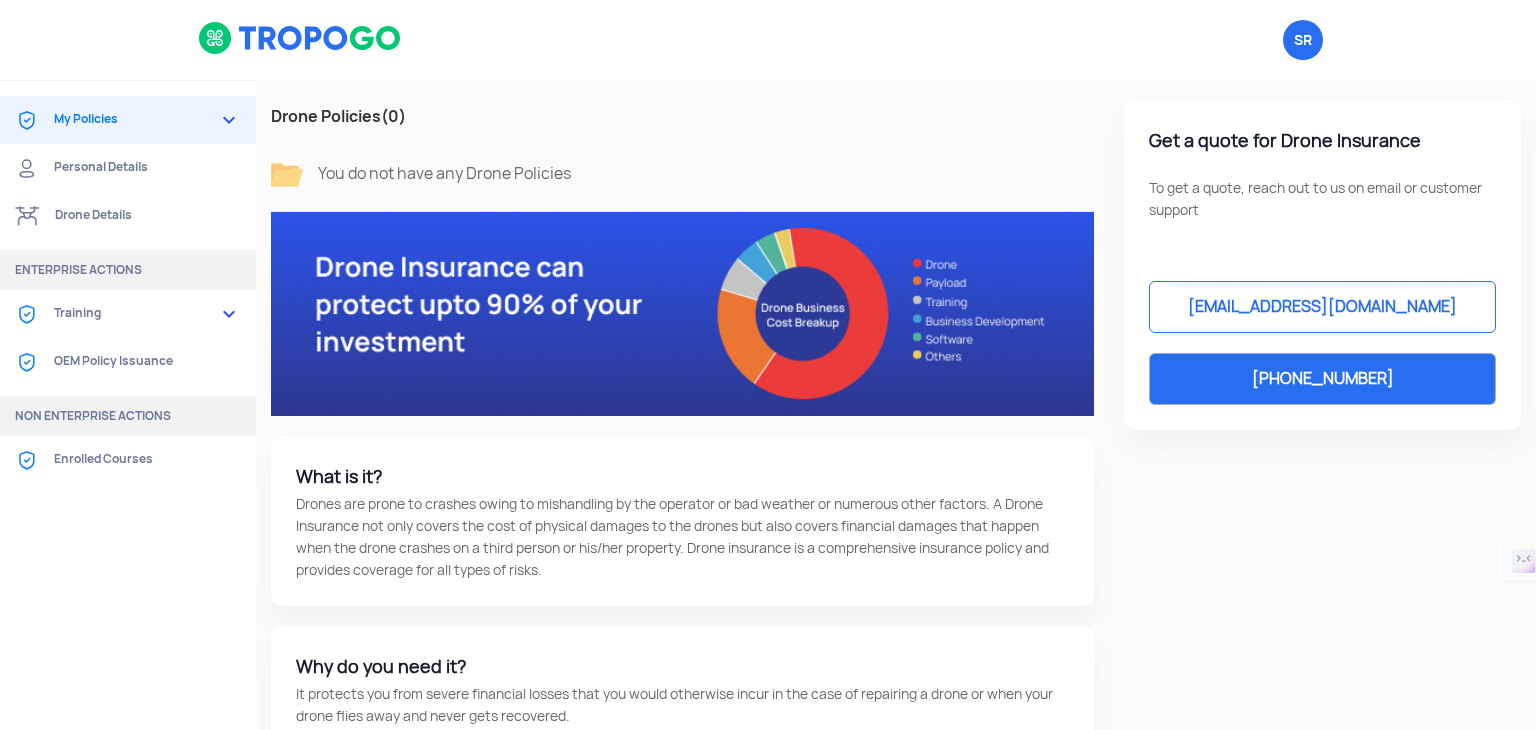 click on "My Policies" 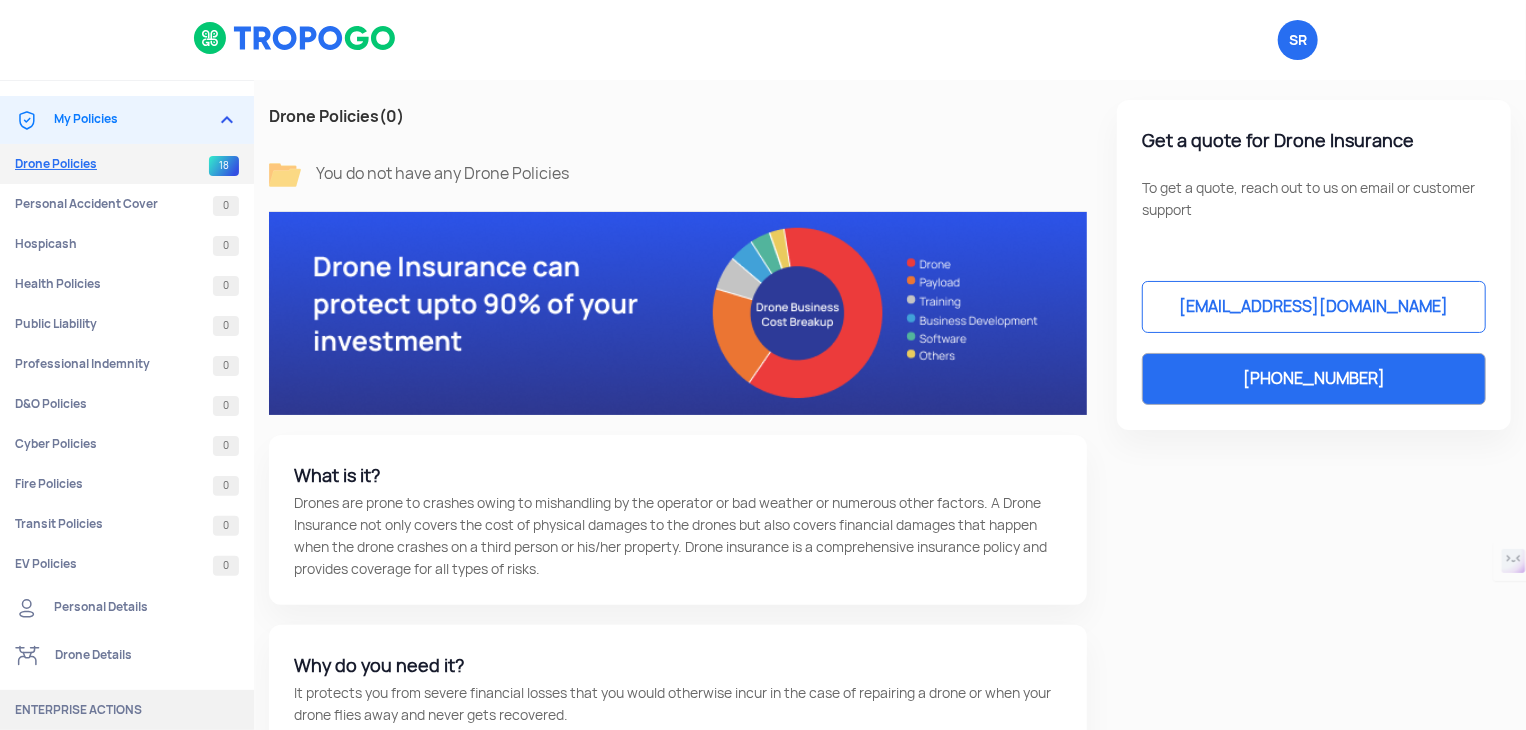 click on "Drone Policies  18" 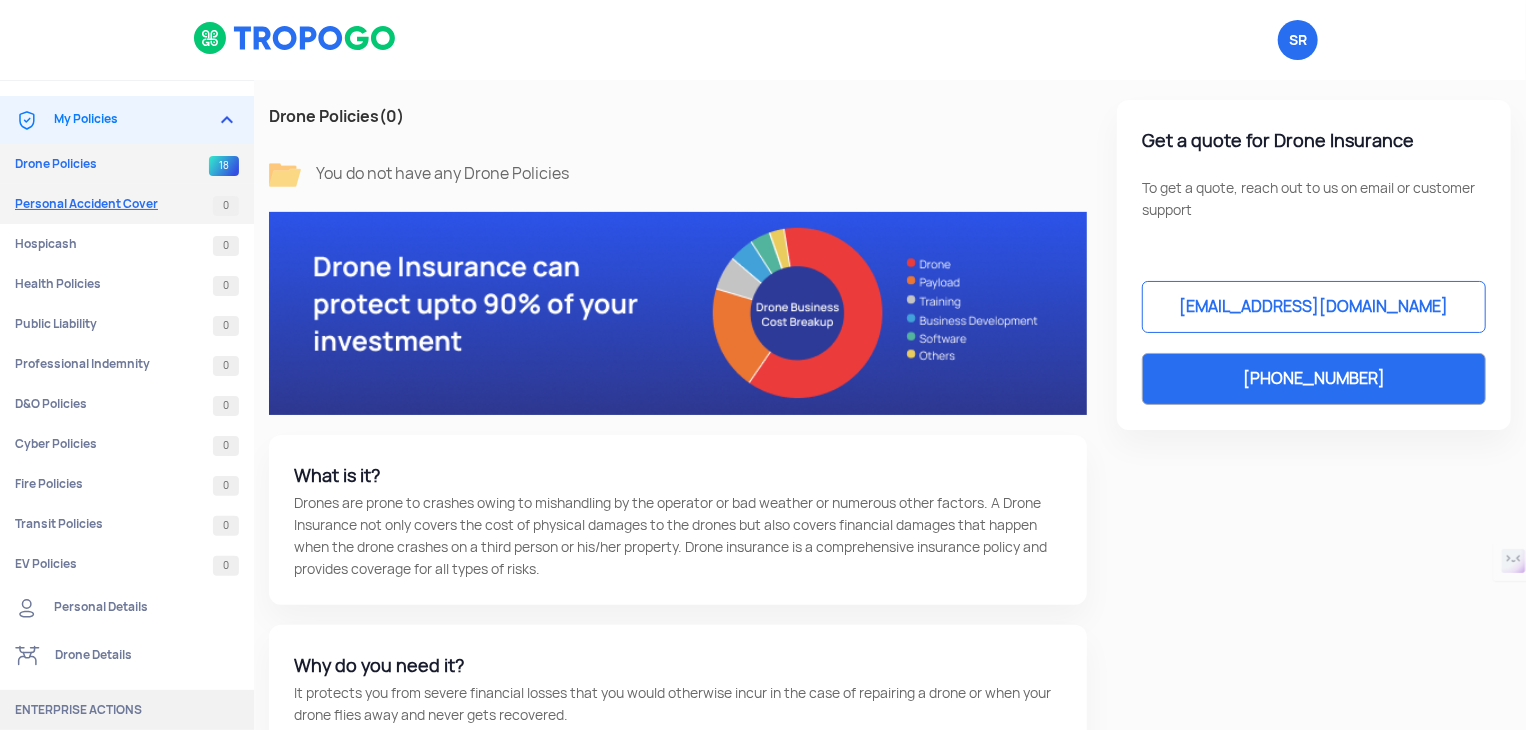 click on "Personal Accident Cover  0" 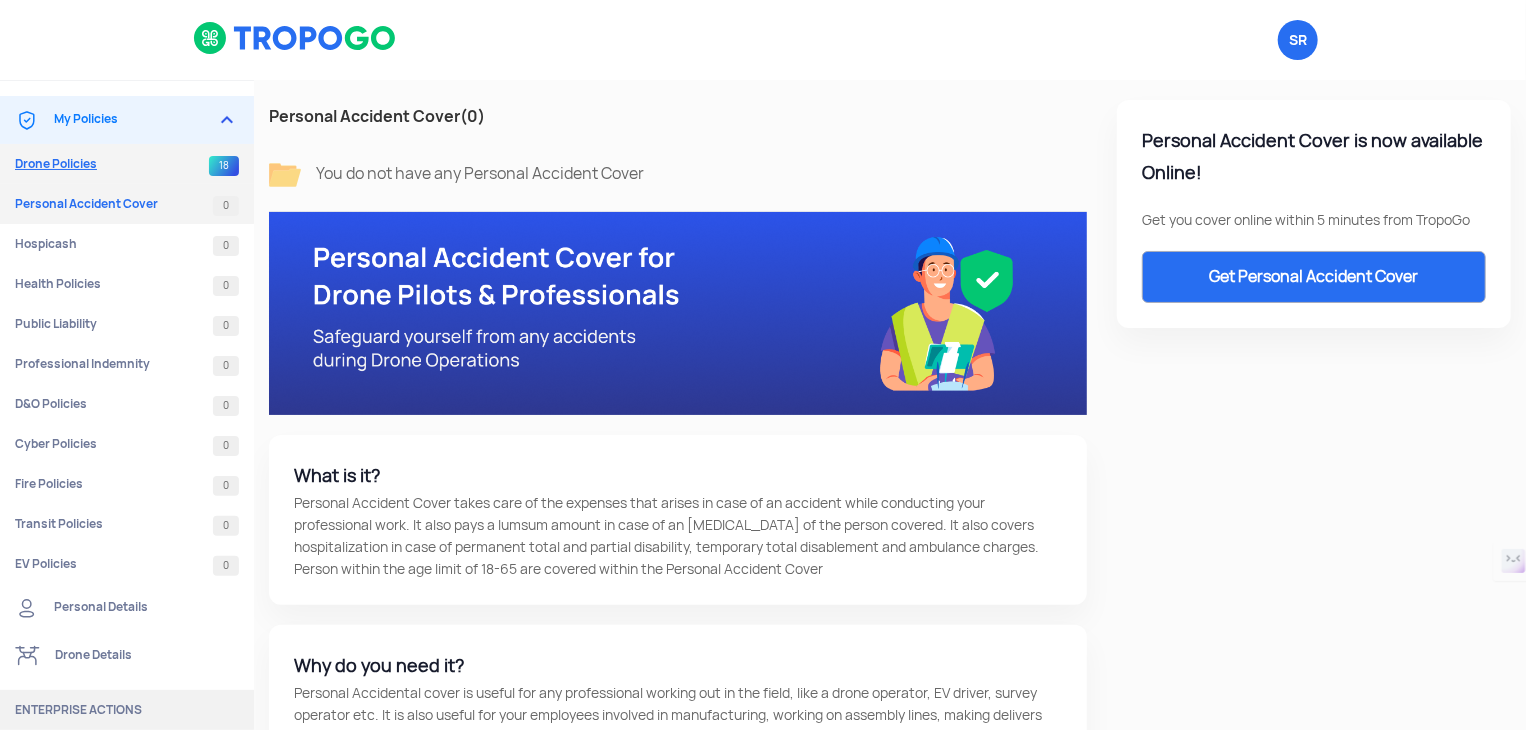 click on "Drone Policies  18" 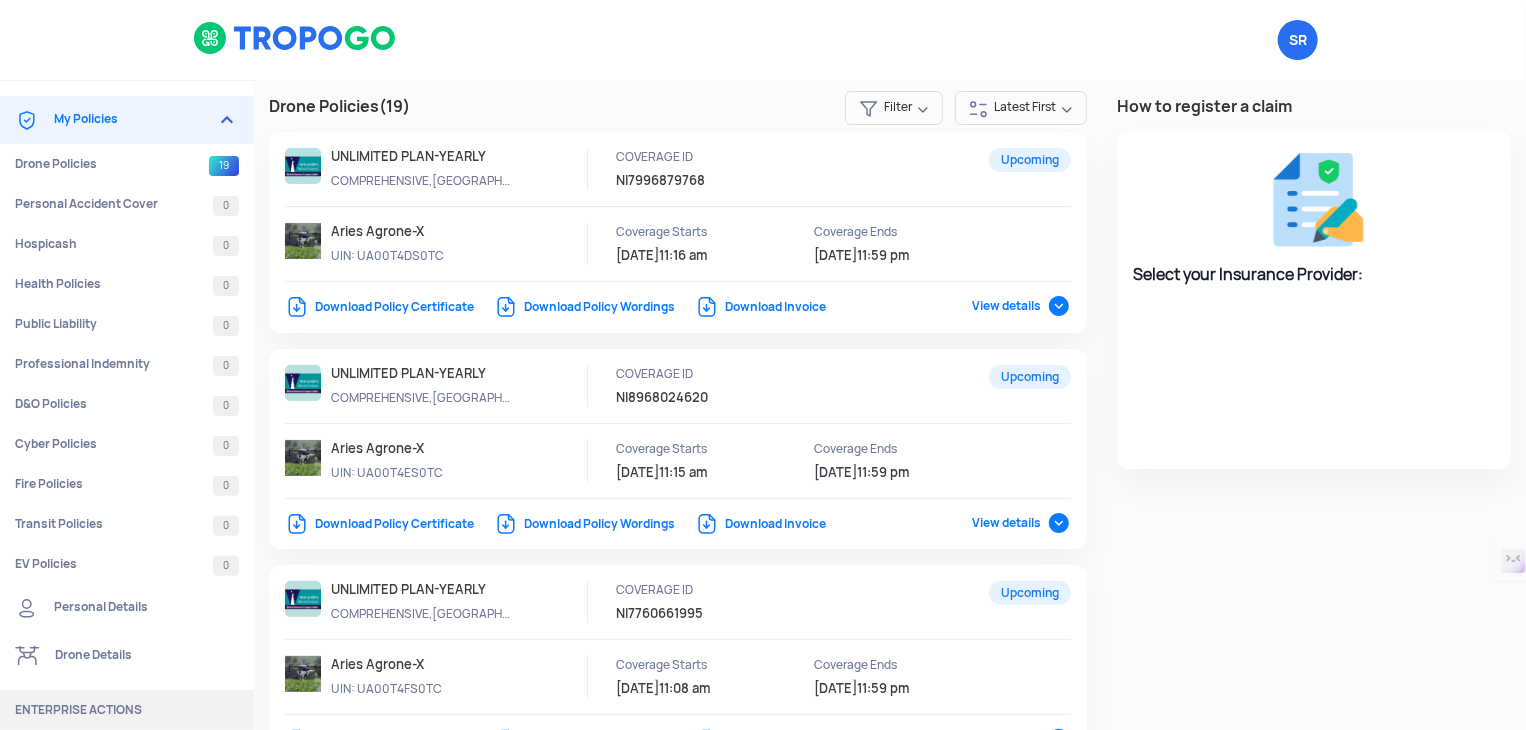 select on "National Insurance" 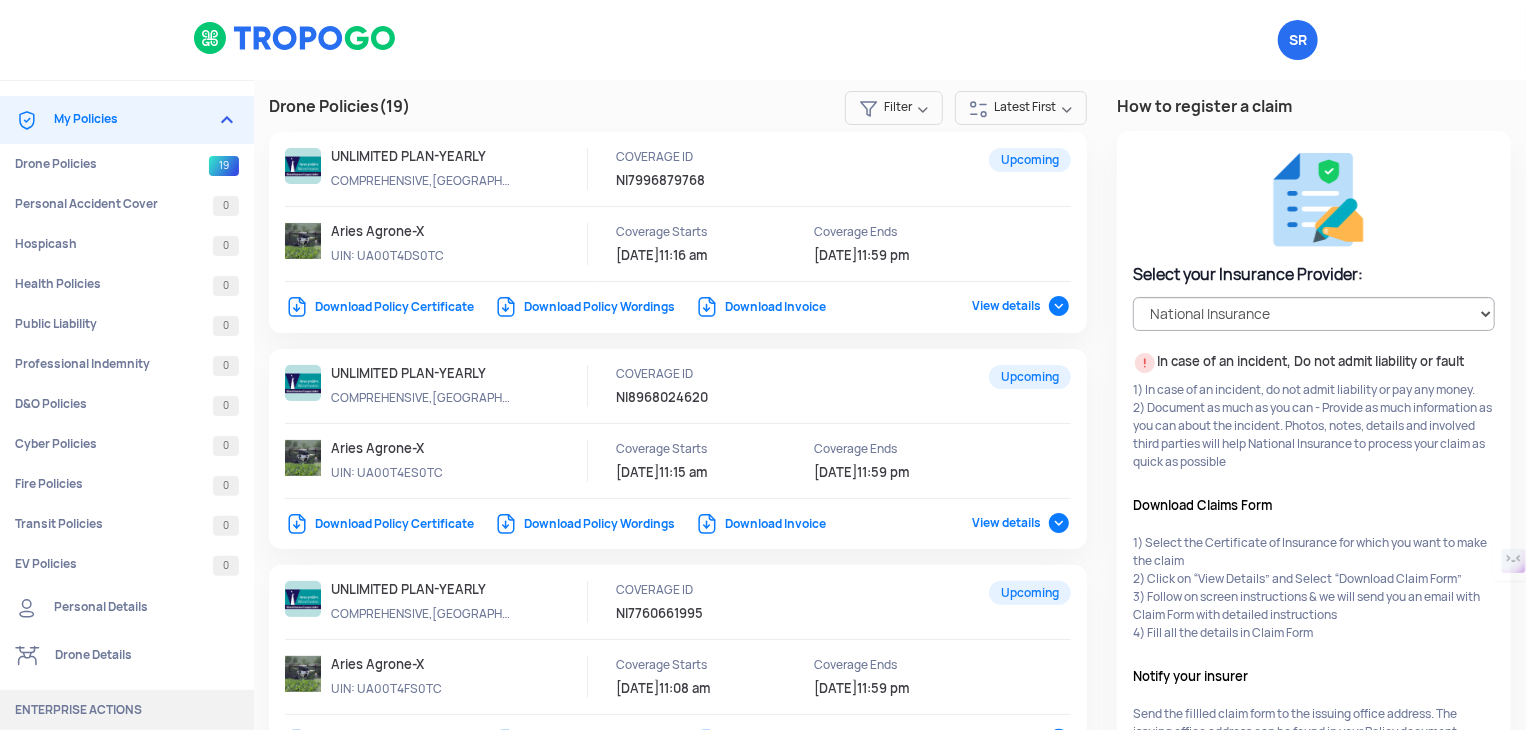 click on "Download Policy Certificate" at bounding box center [379, 307] 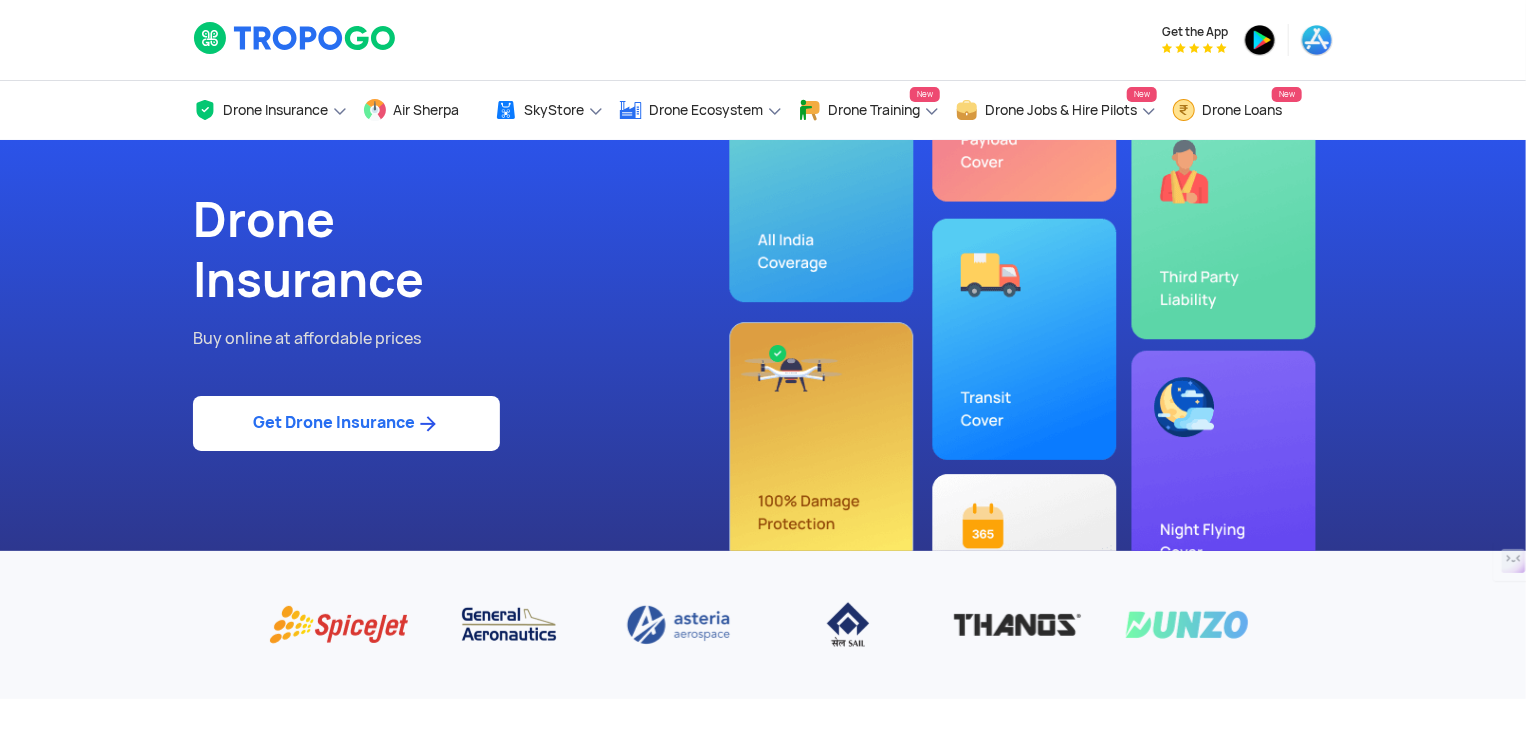 click on "Get Drone Insurance" 